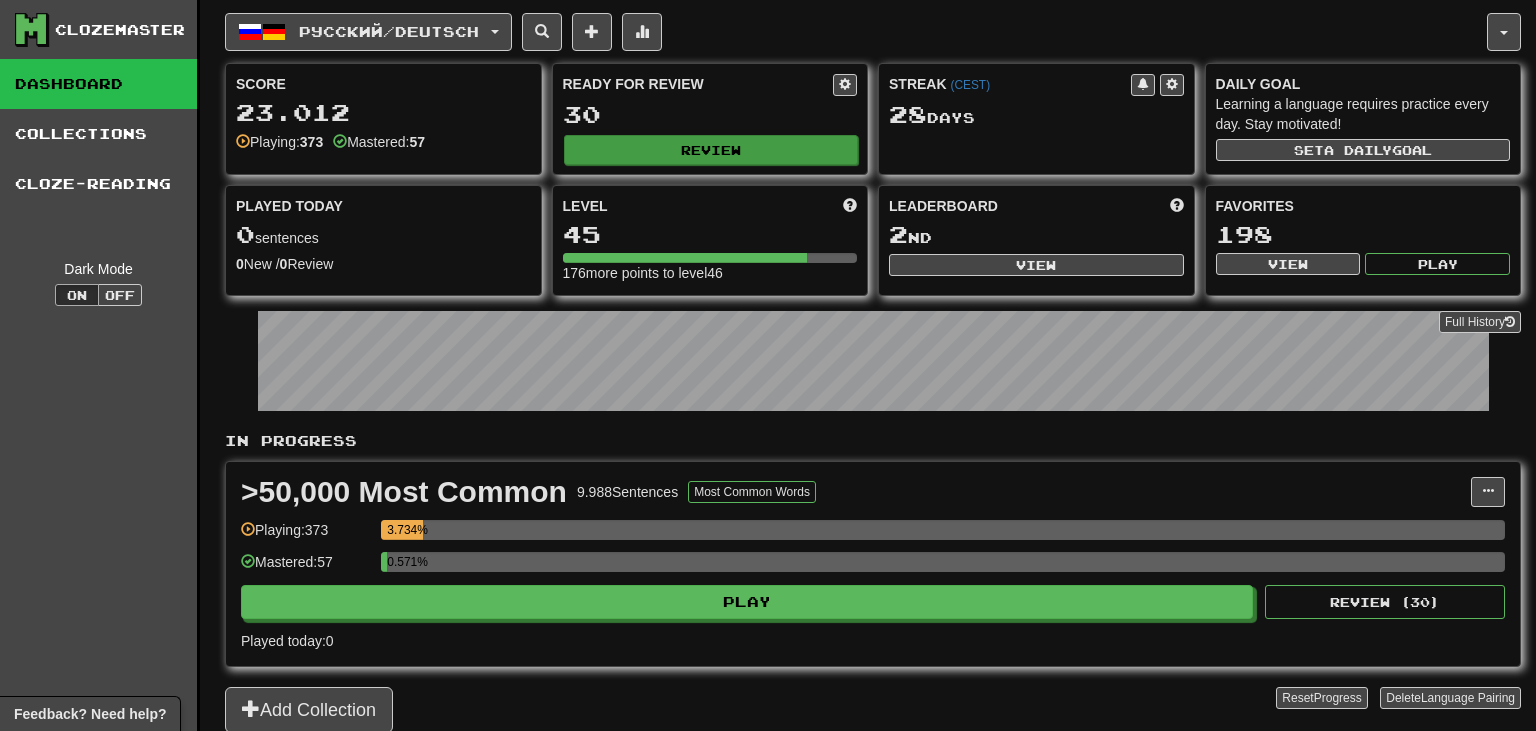 scroll, scrollTop: 0, scrollLeft: 0, axis: both 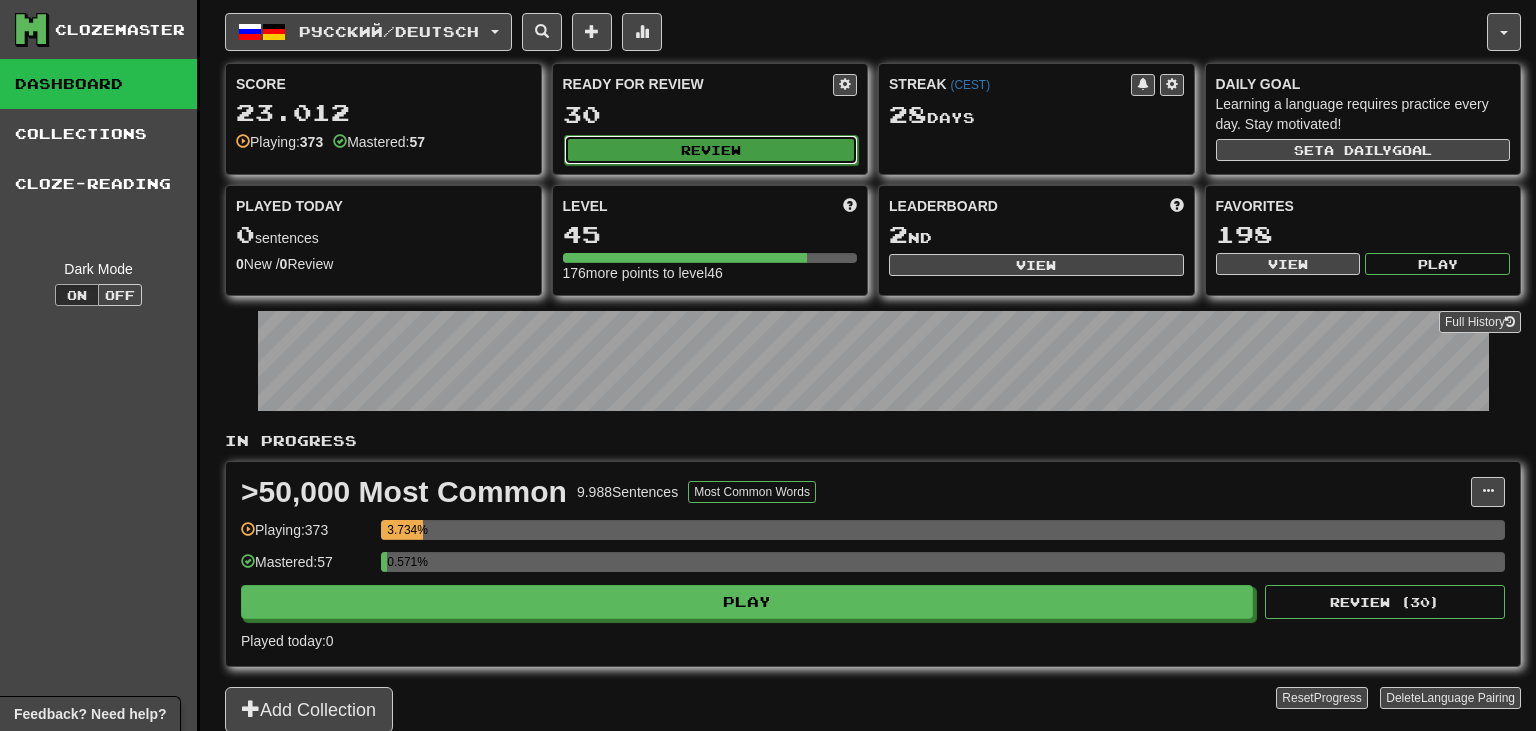click on "Review" at bounding box center [711, 150] 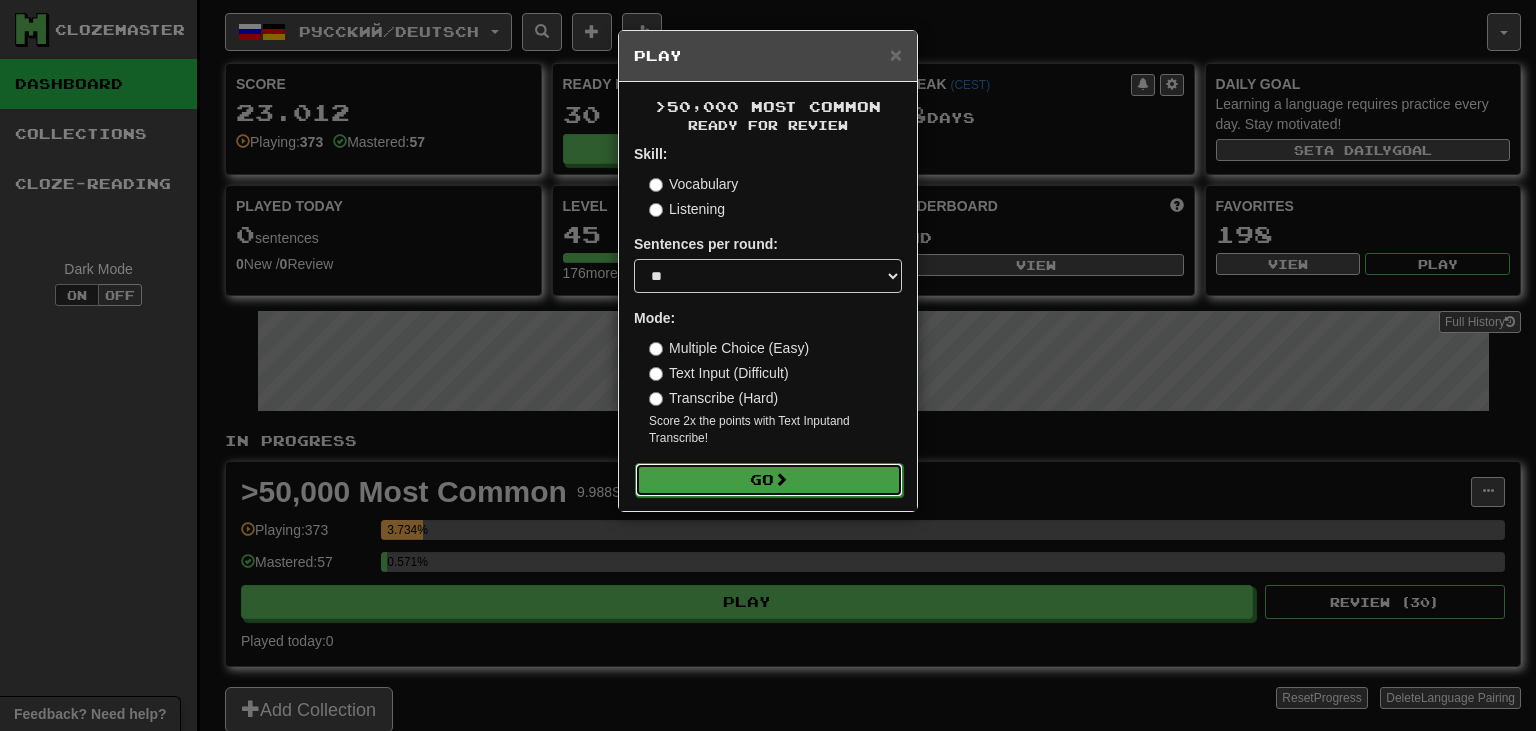 click on "Go" at bounding box center (769, 480) 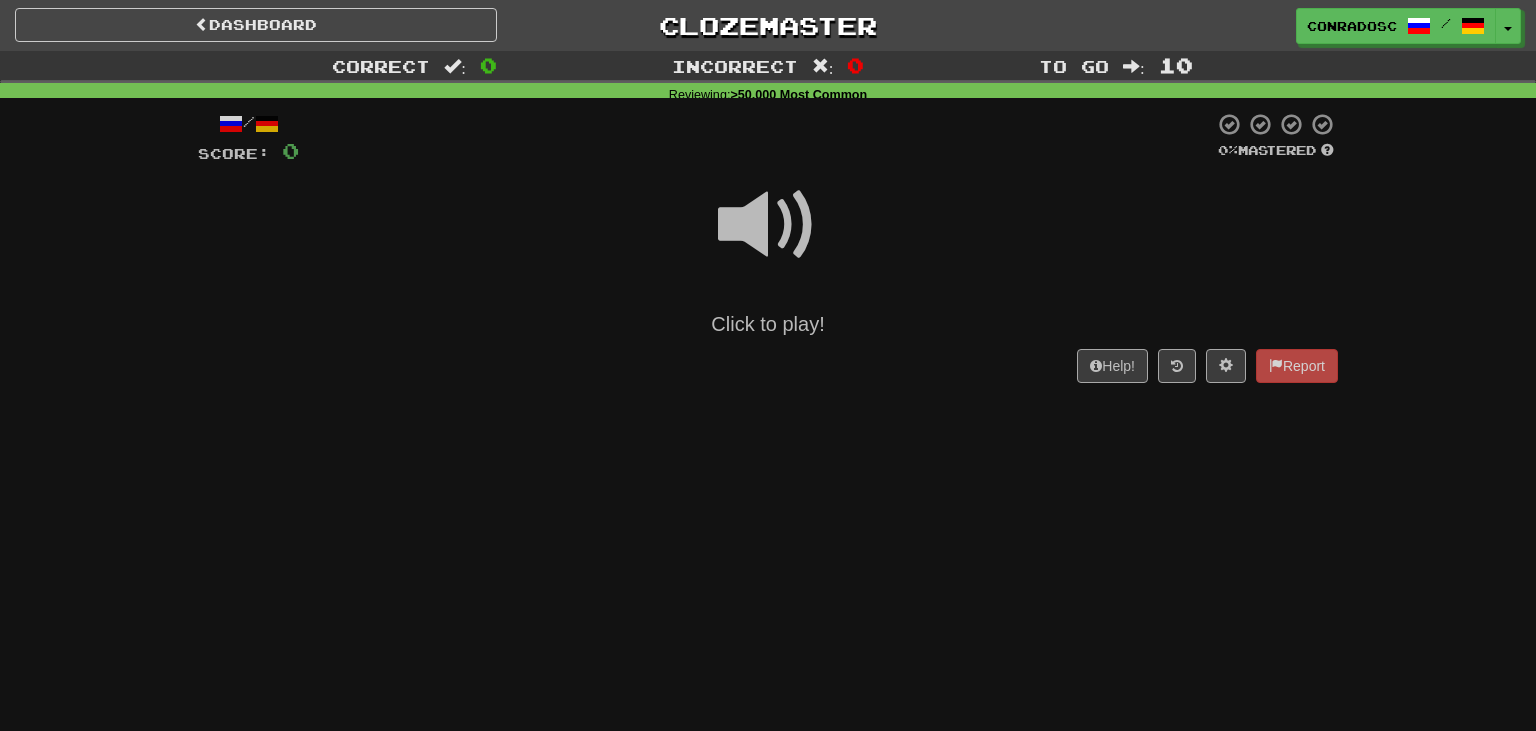 scroll, scrollTop: 0, scrollLeft: 0, axis: both 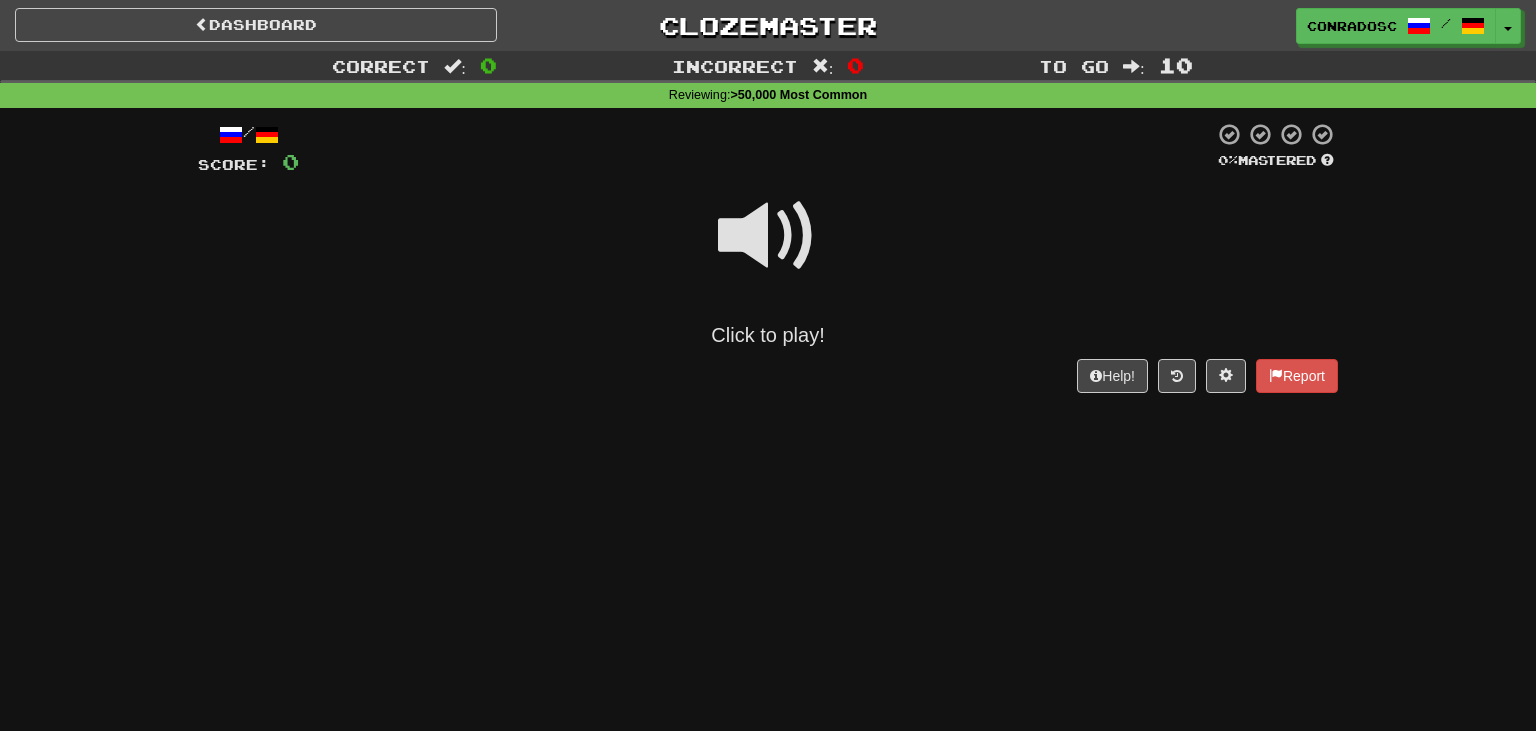 click at bounding box center (768, 236) 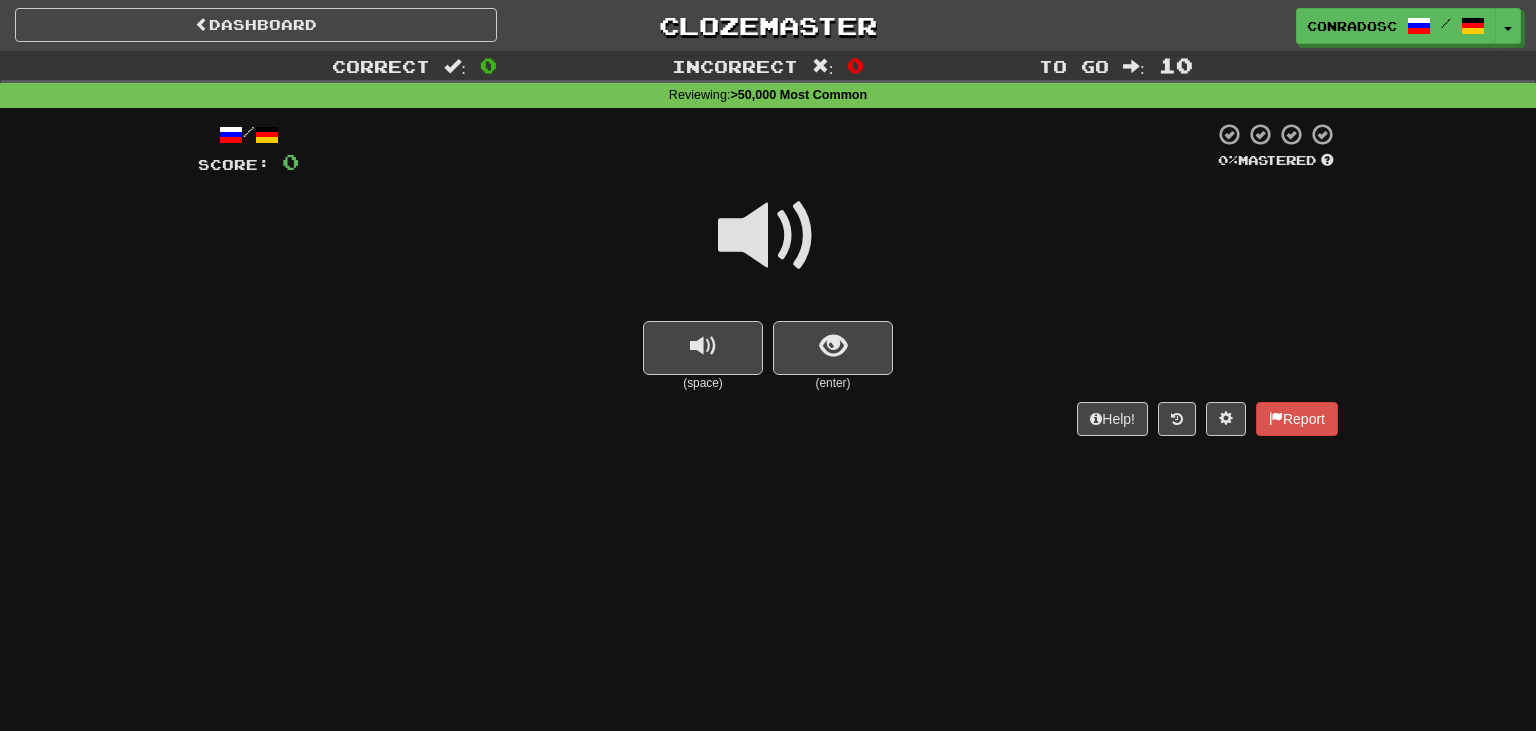 click at bounding box center [768, 236] 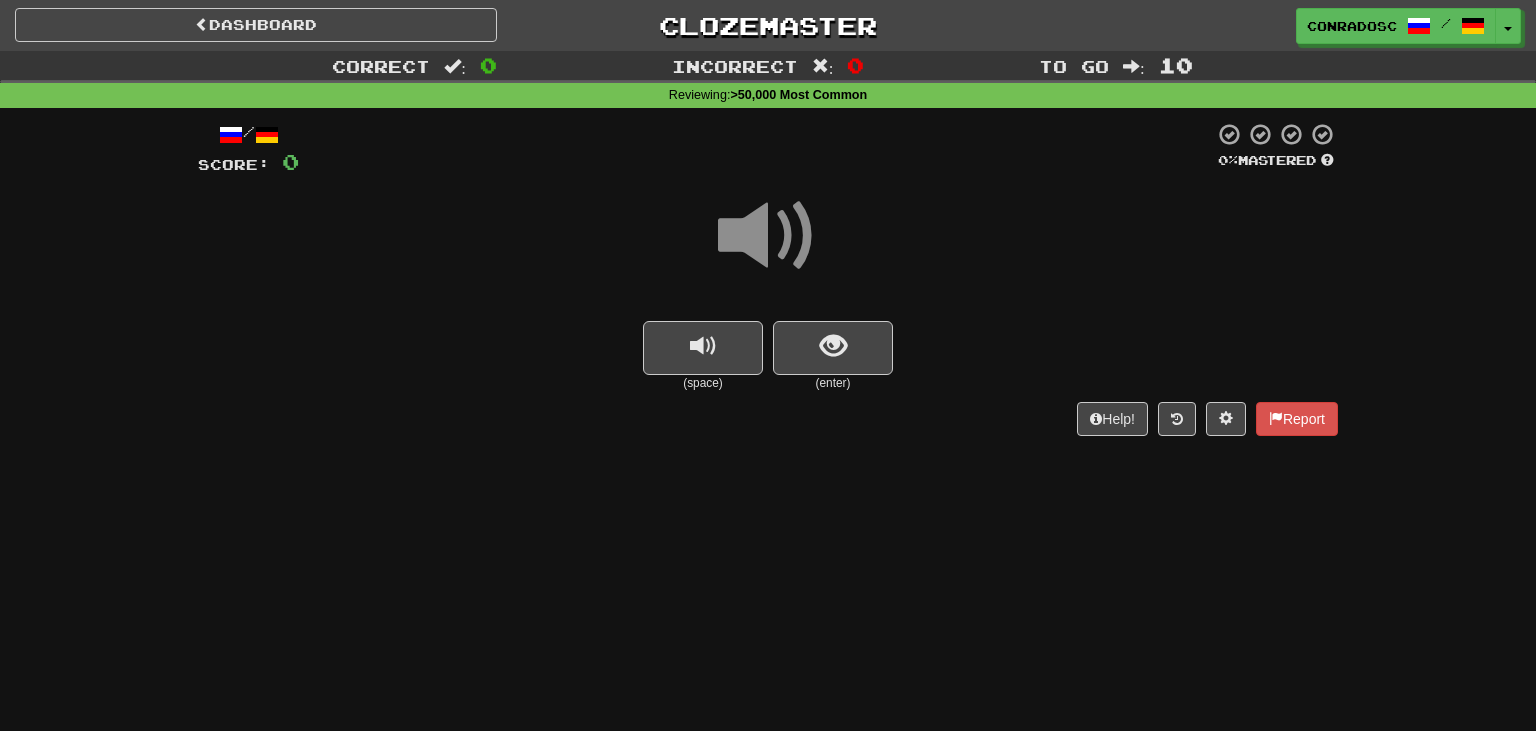 click at bounding box center (768, 236) 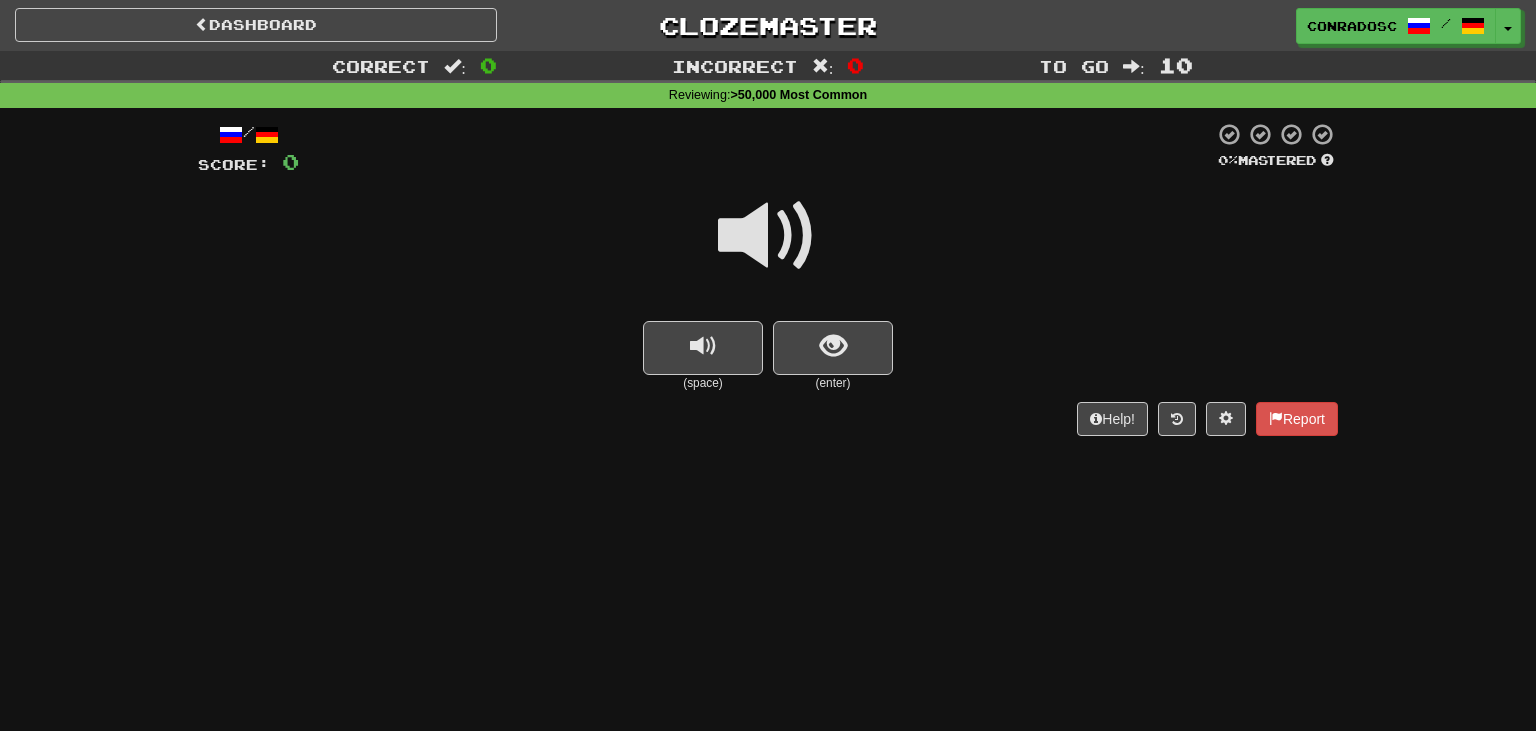 click at bounding box center (768, 236) 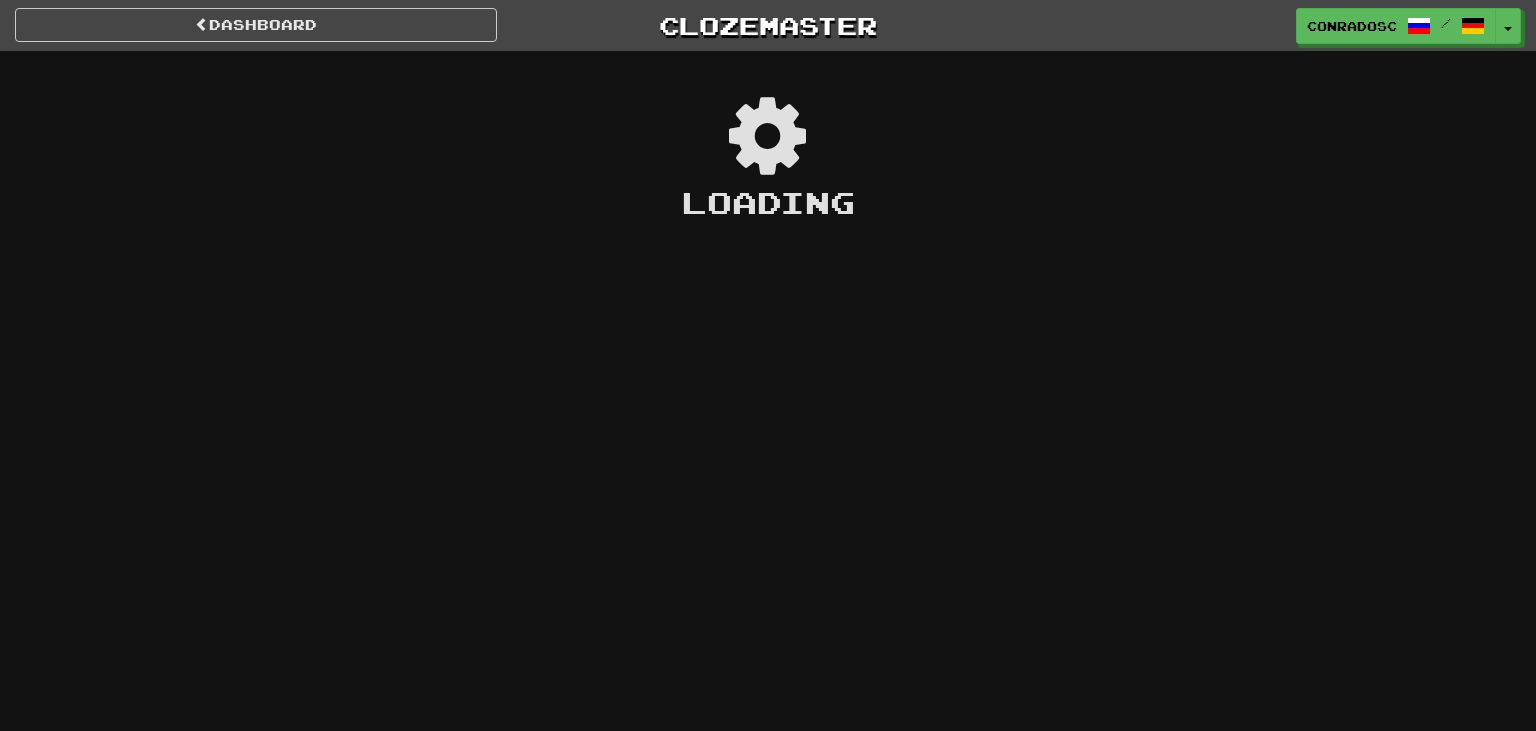 scroll, scrollTop: 0, scrollLeft: 0, axis: both 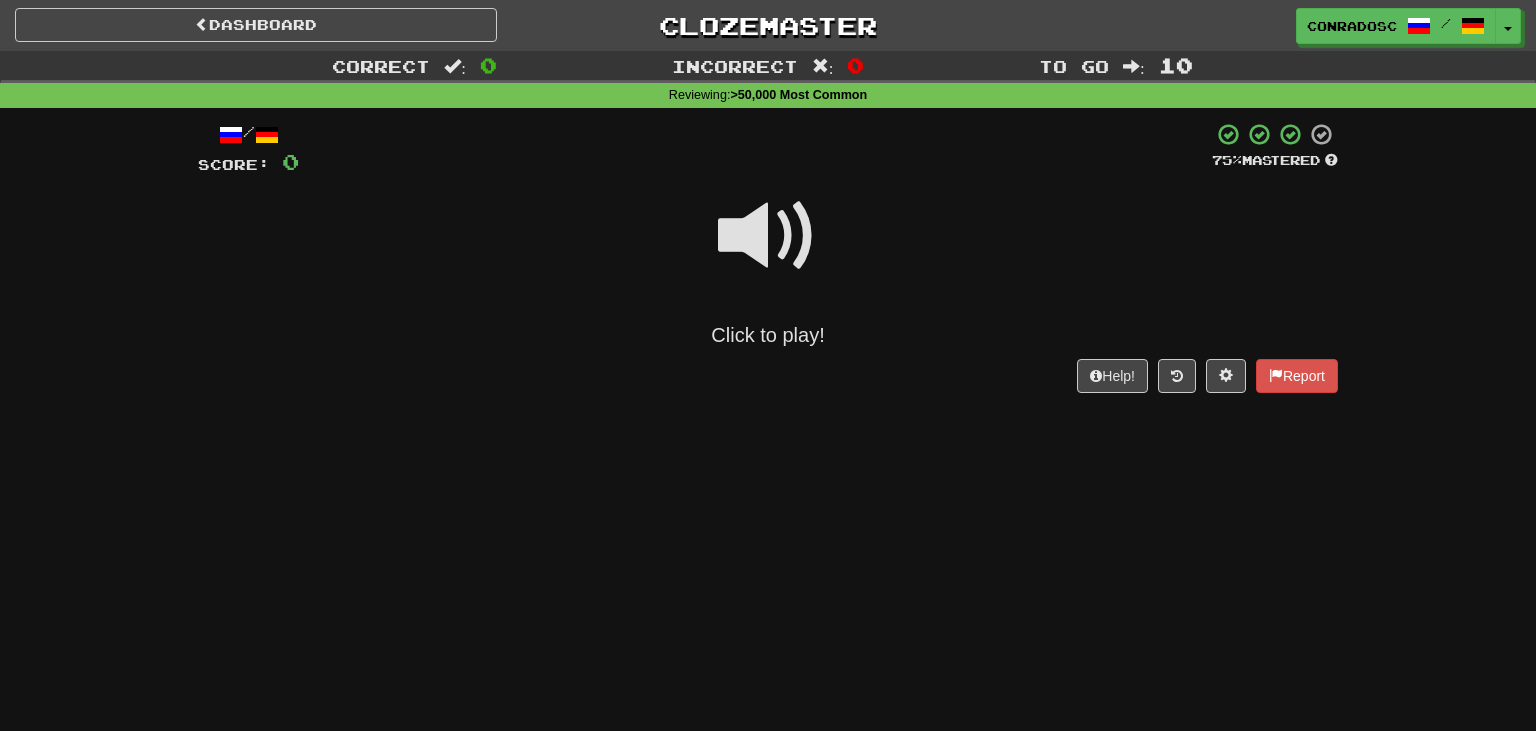 click at bounding box center [768, 236] 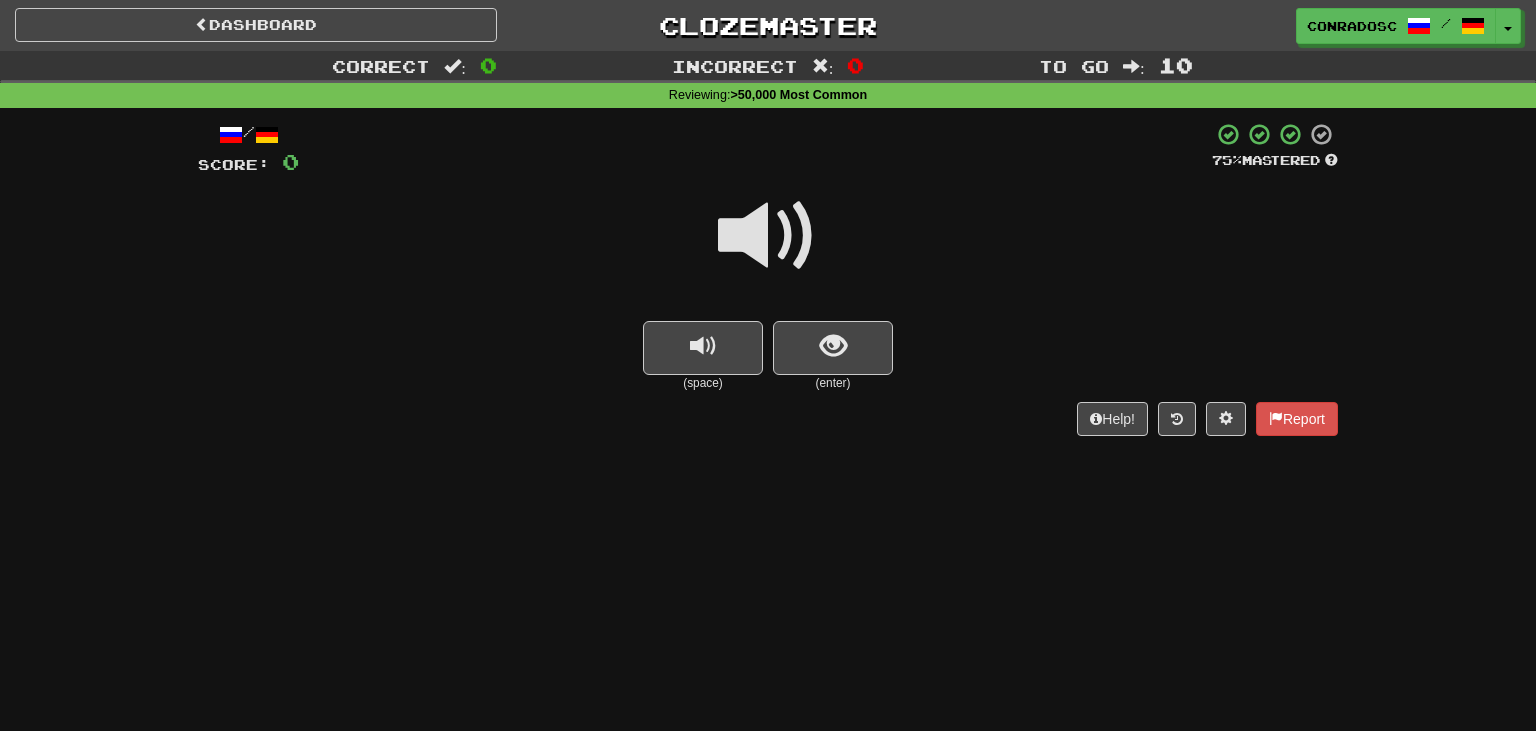 click at bounding box center [768, 236] 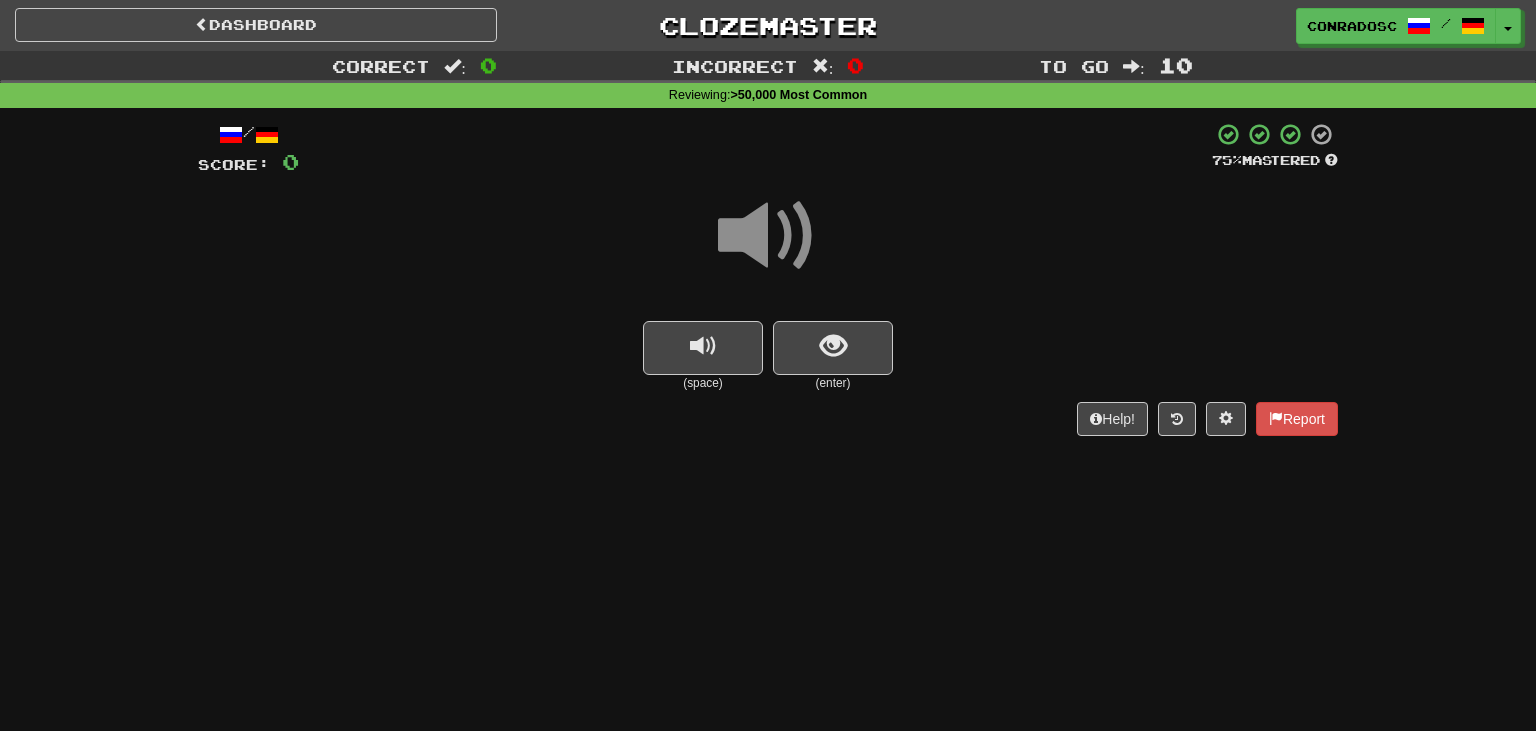 click at bounding box center [768, 236] 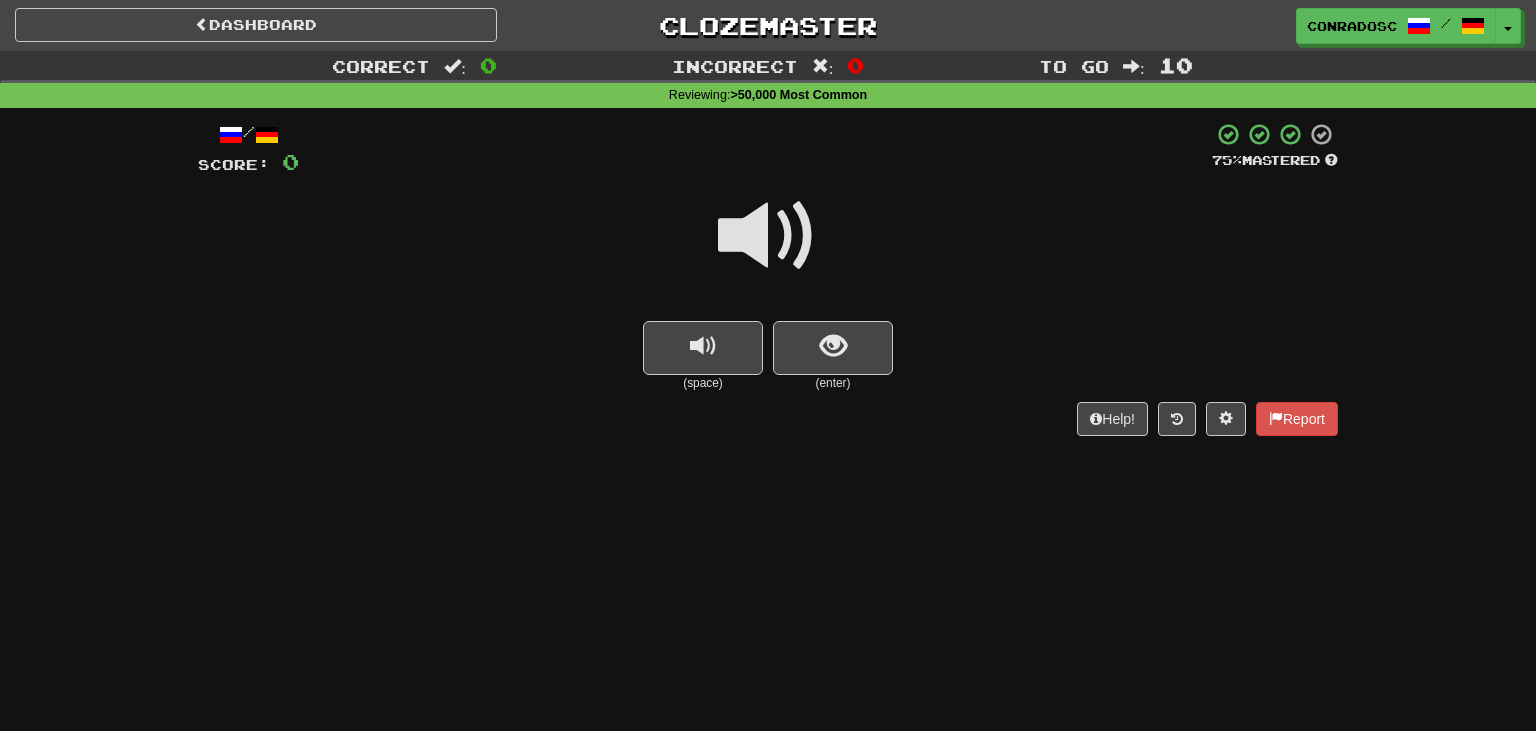 click at bounding box center (768, 236) 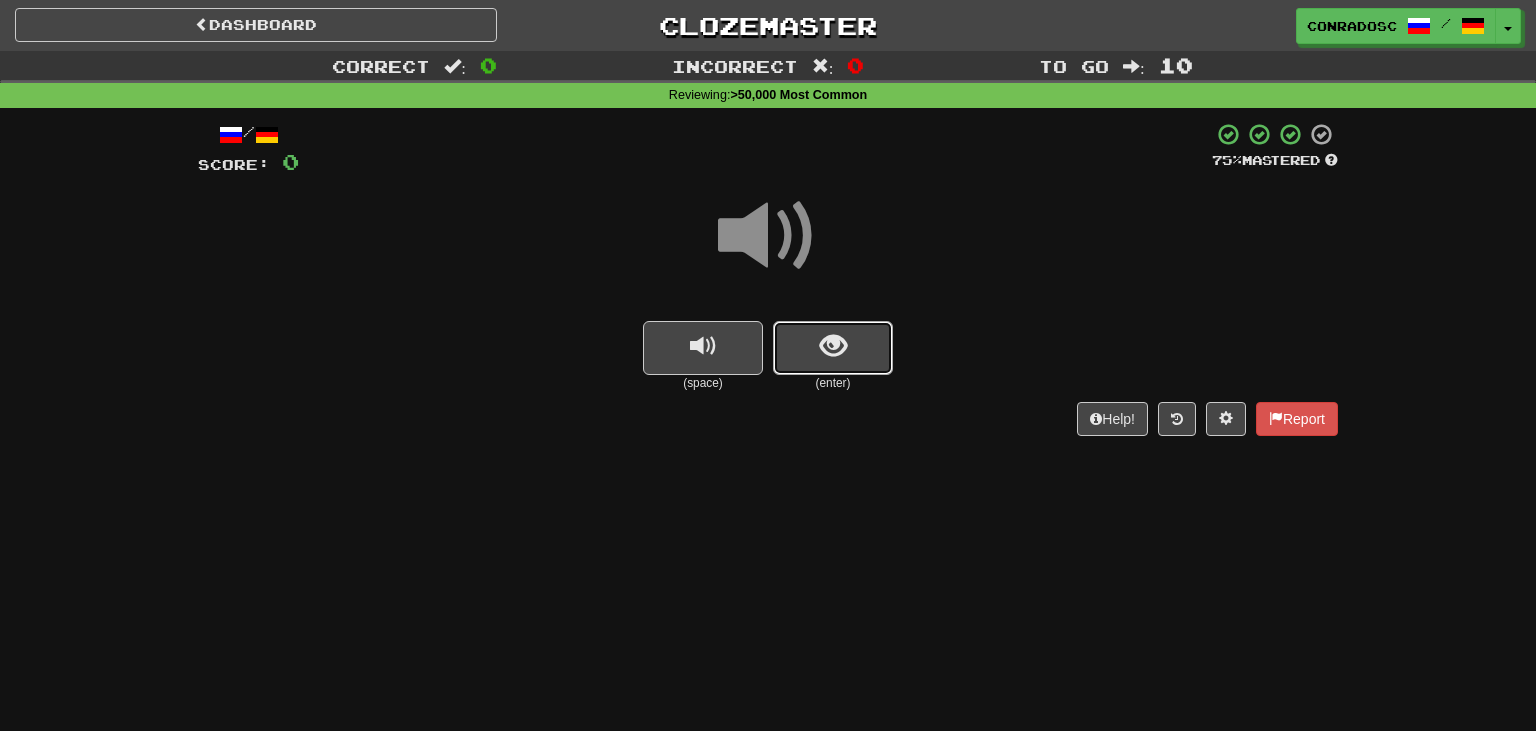 click at bounding box center (833, 346) 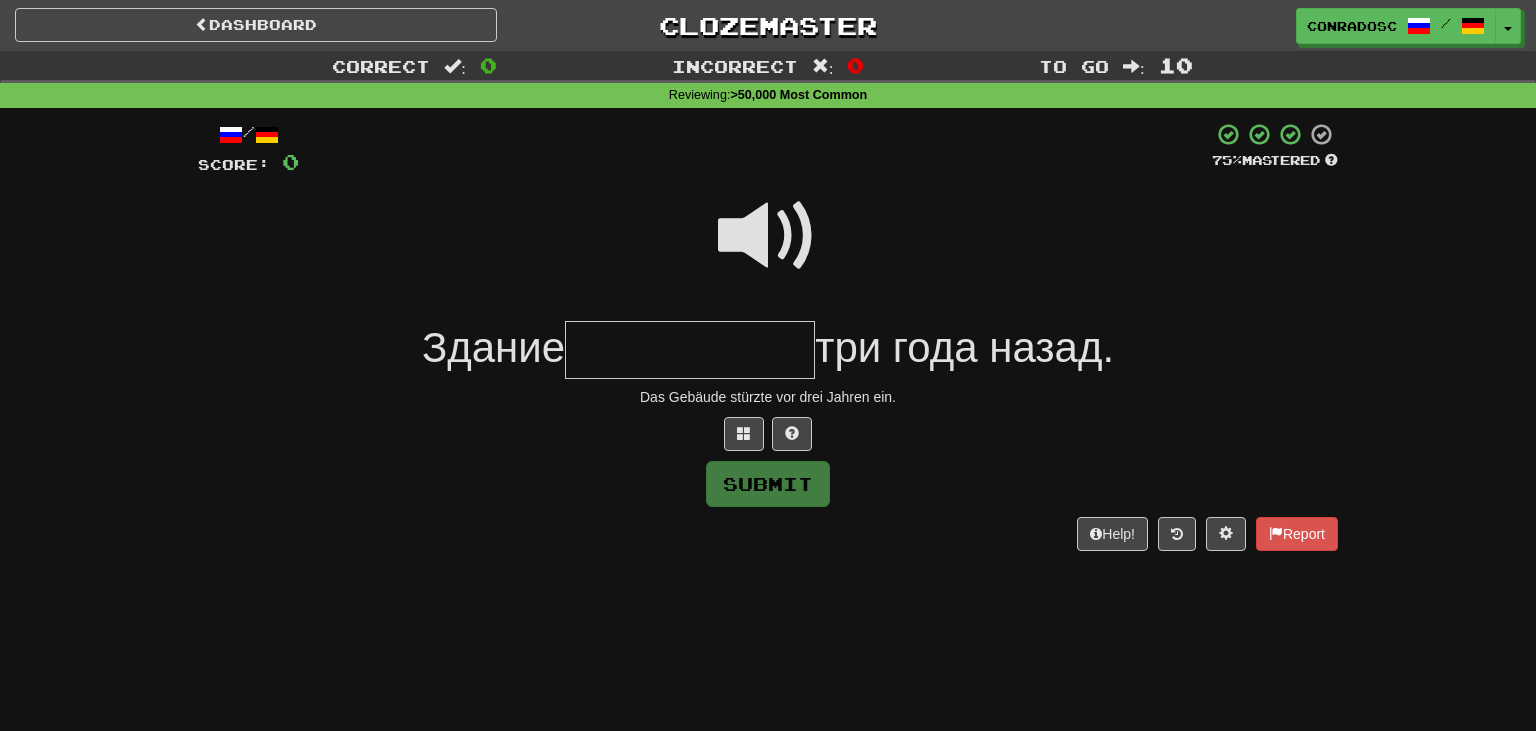 click on "три года назад." at bounding box center (964, 347) 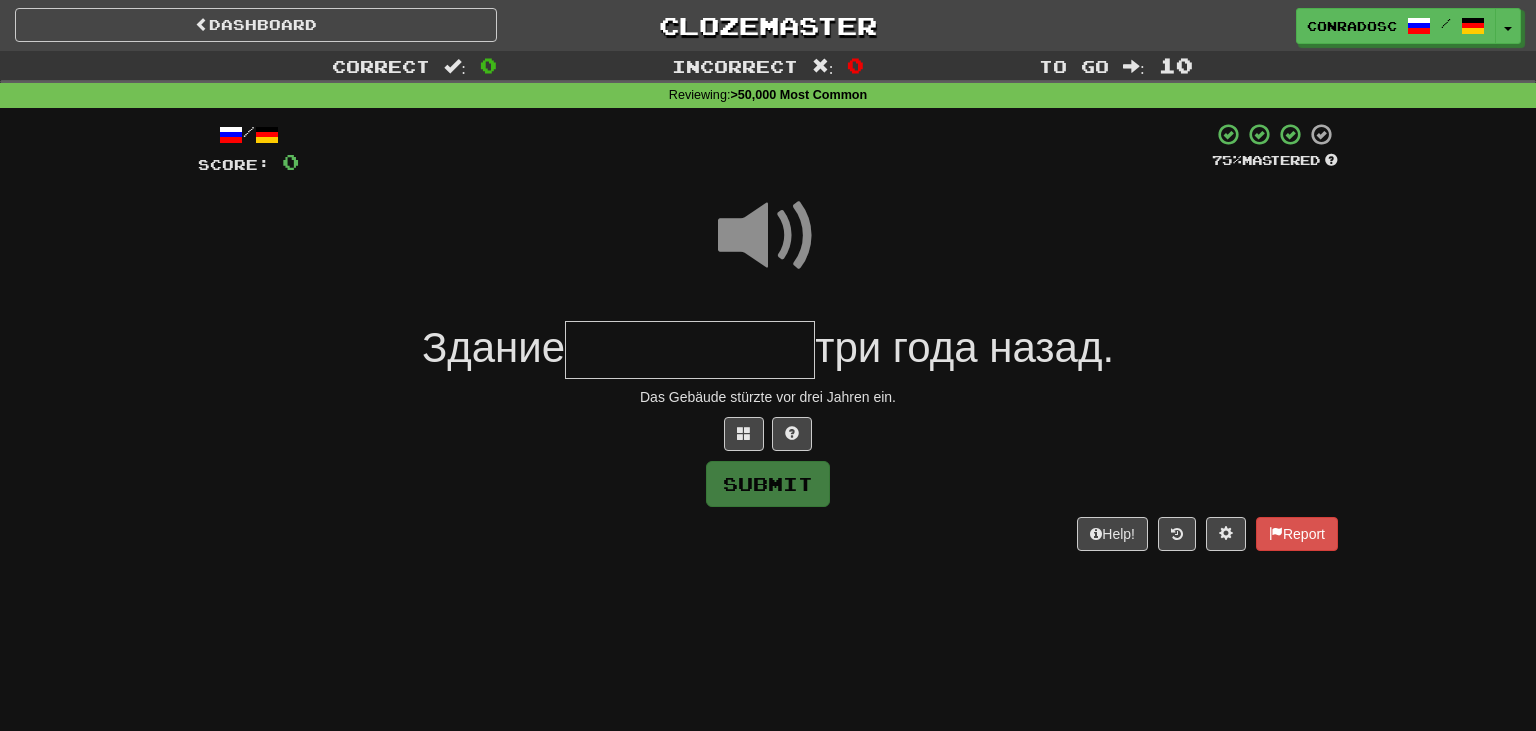 click at bounding box center [690, 350] 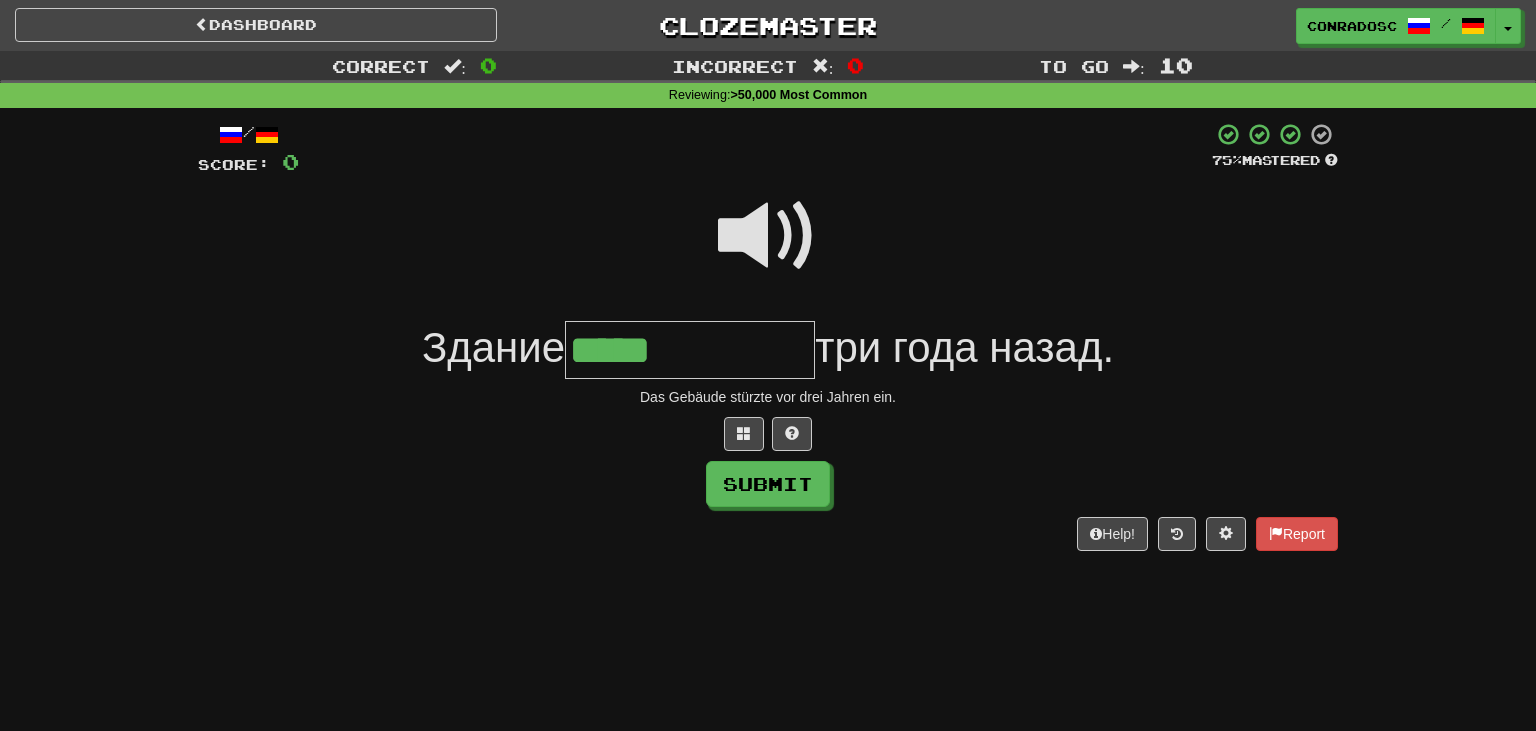 click at bounding box center (768, 236) 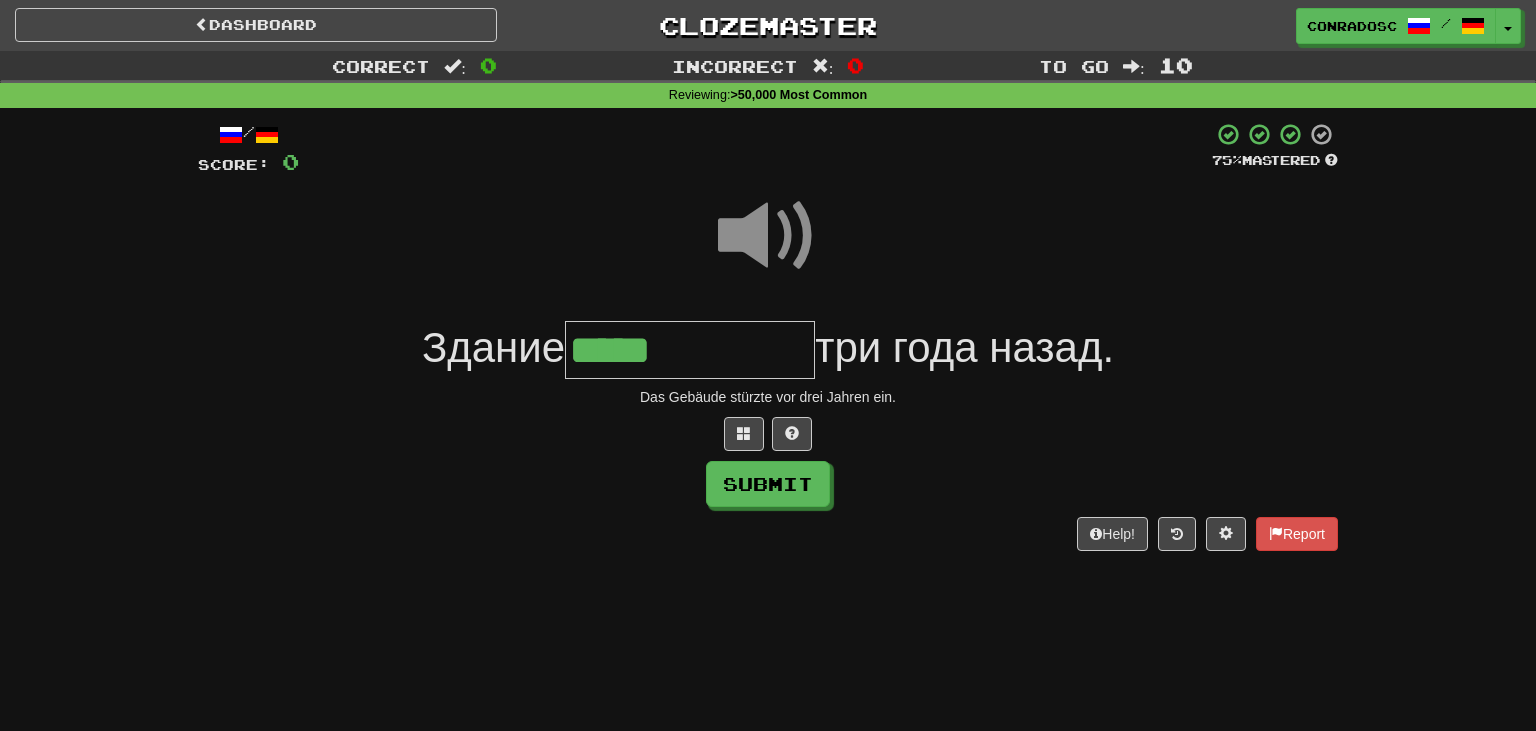 click on "*****" at bounding box center [690, 350] 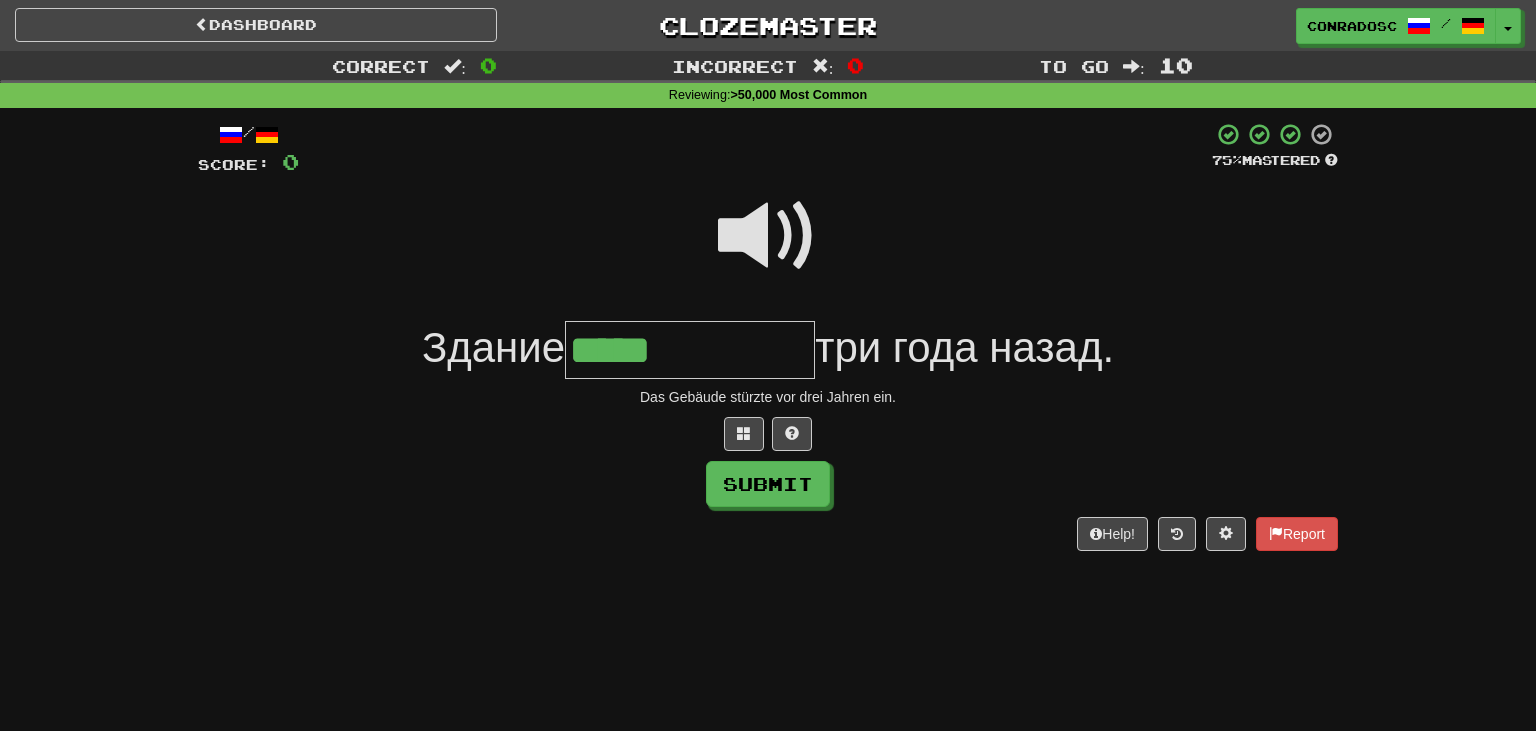 click at bounding box center (768, 236) 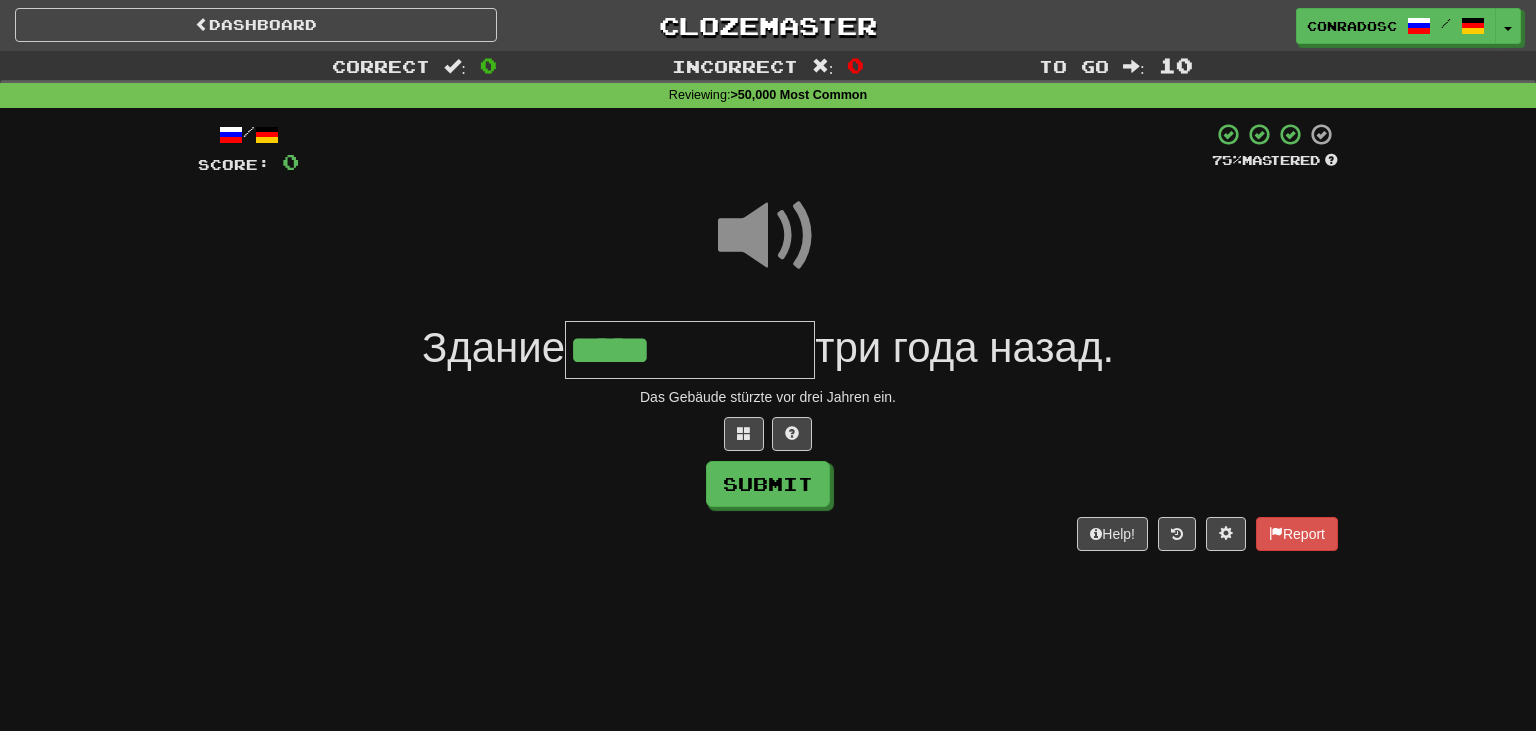 click on "*****" at bounding box center (690, 350) 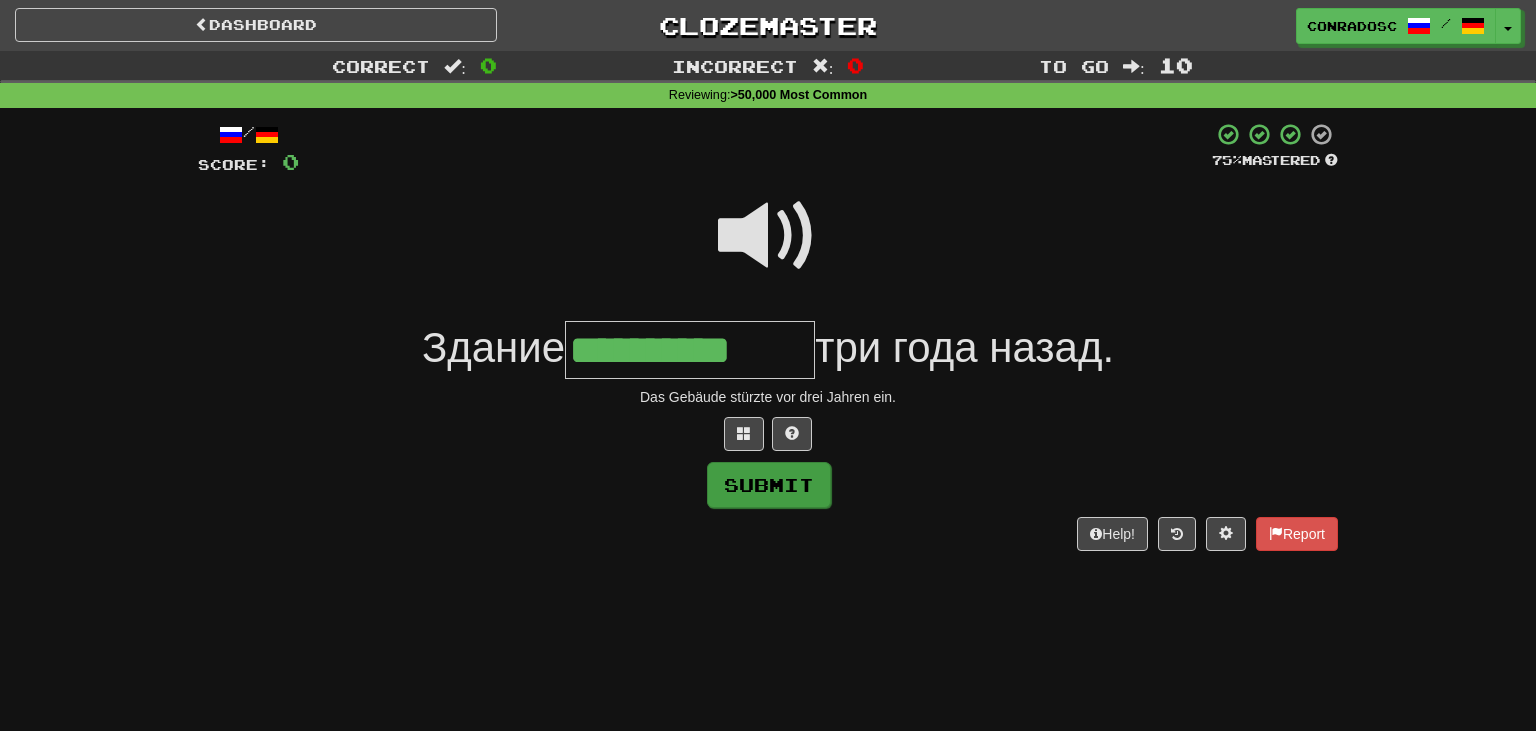 type on "**********" 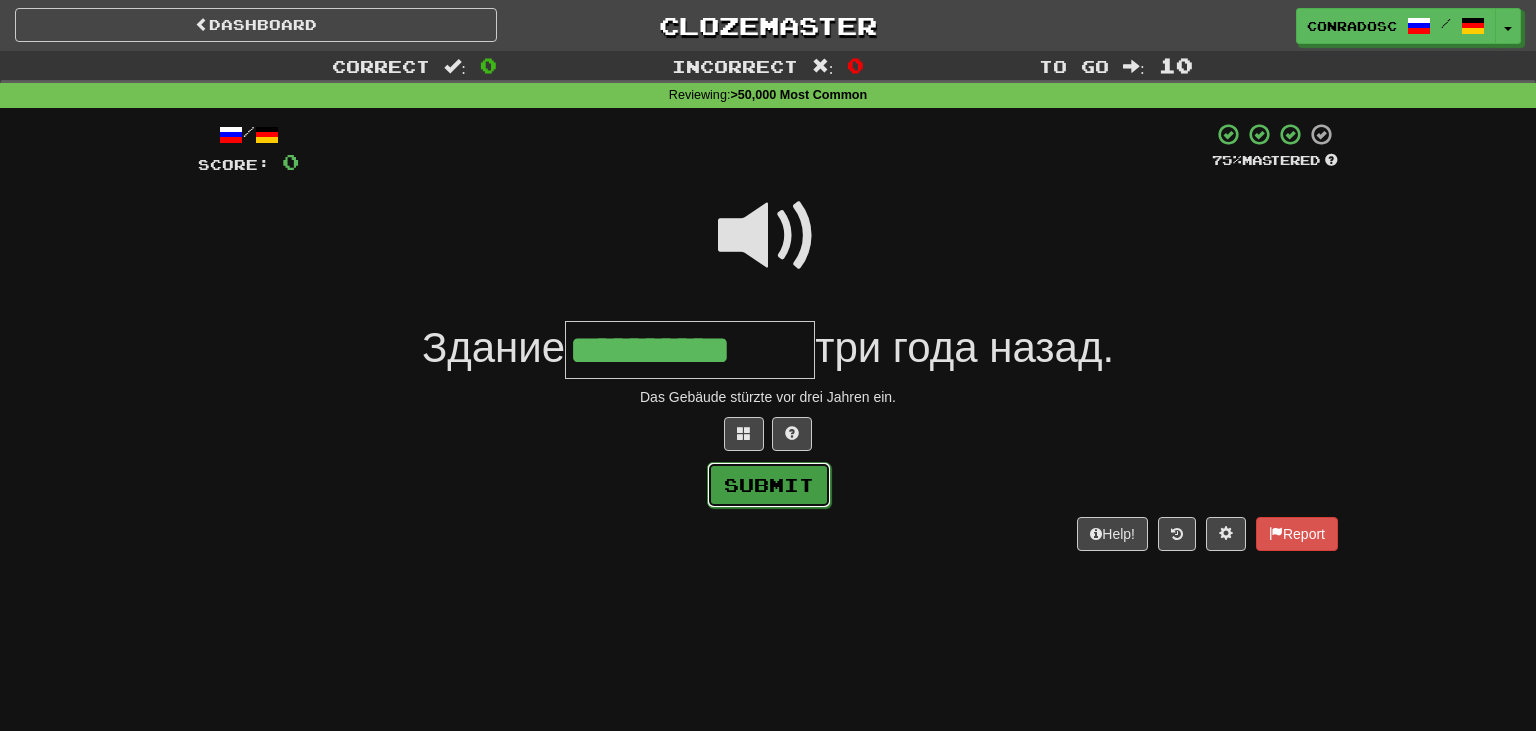 click on "Submit" at bounding box center [769, 485] 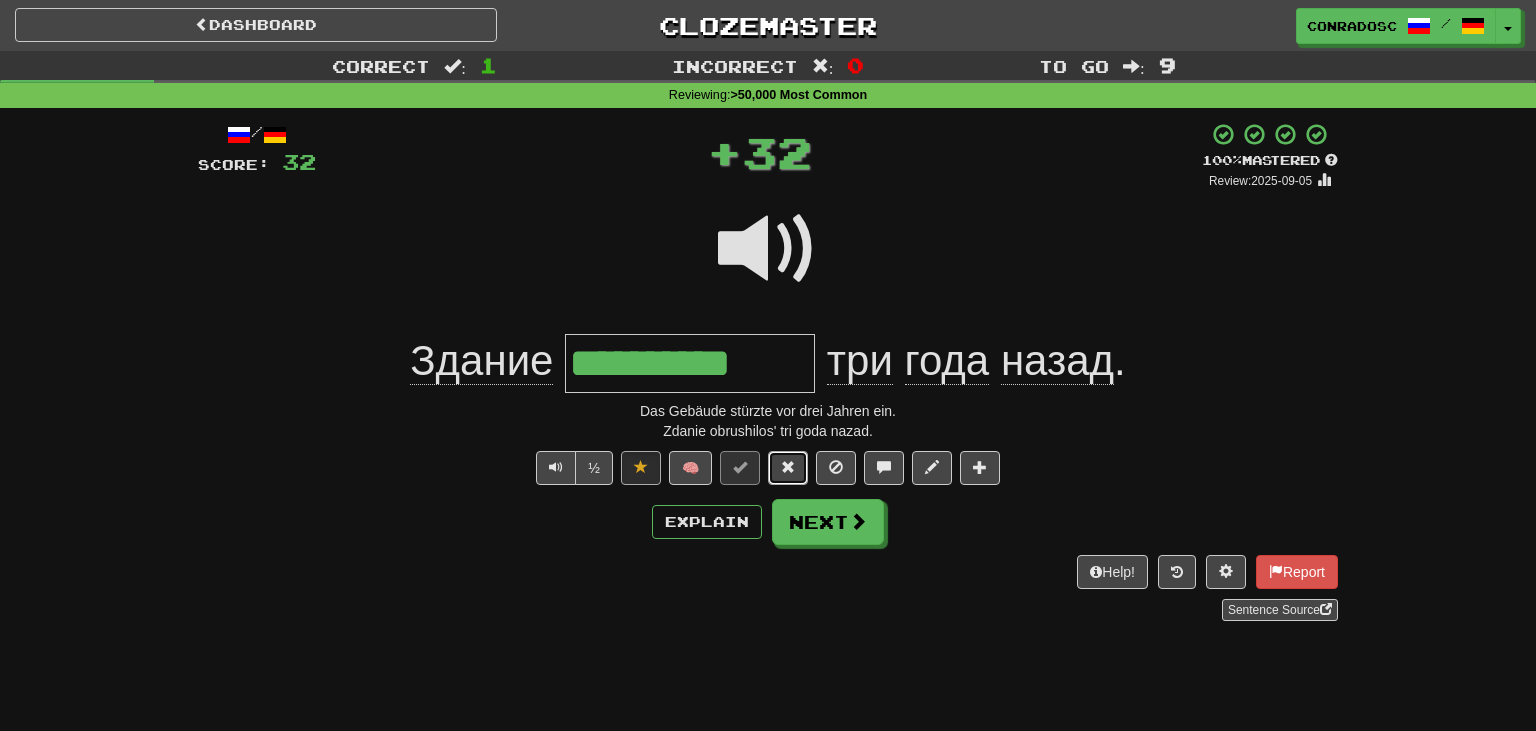click at bounding box center (788, 468) 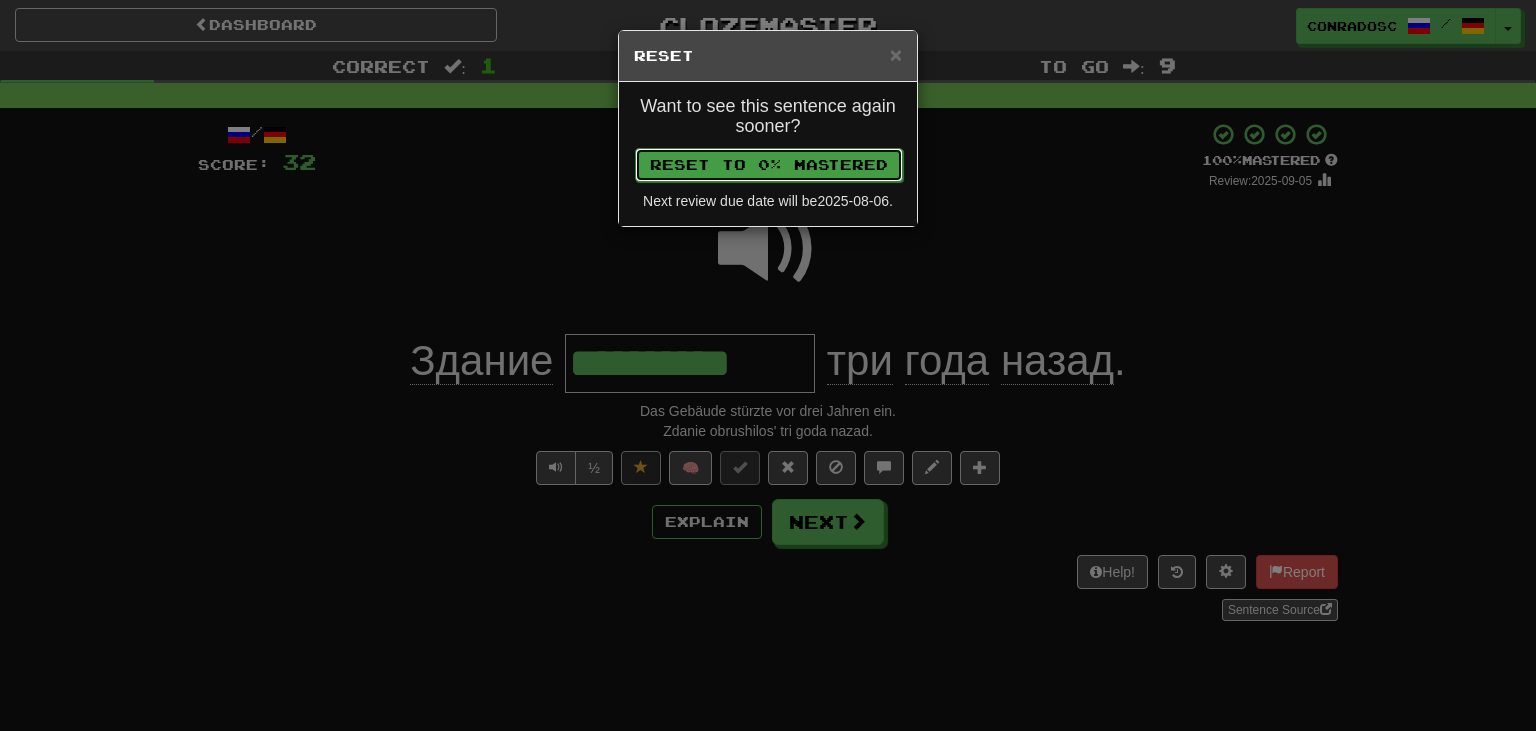 click on "Reset to 0% Mastered" at bounding box center (769, 165) 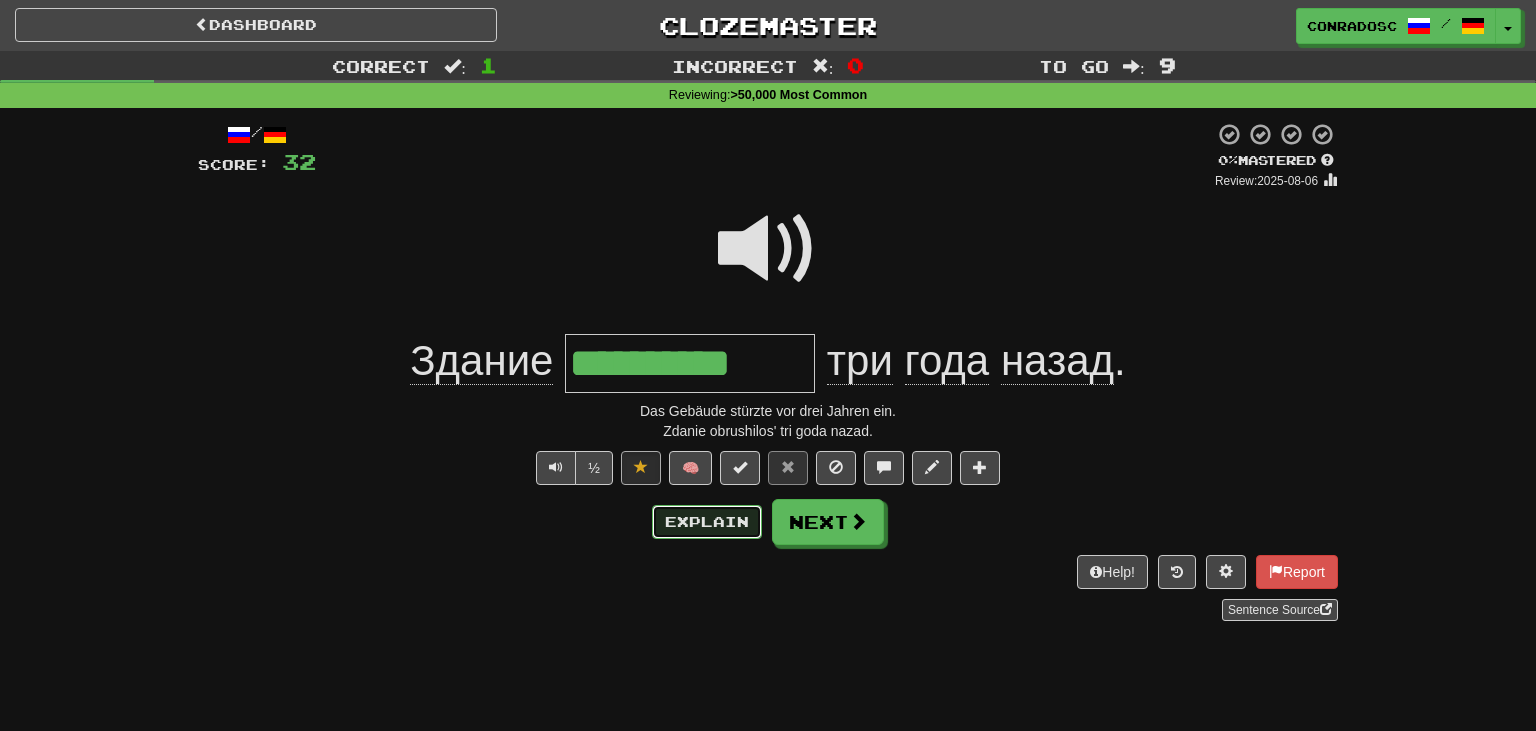 click on "Explain" at bounding box center (707, 522) 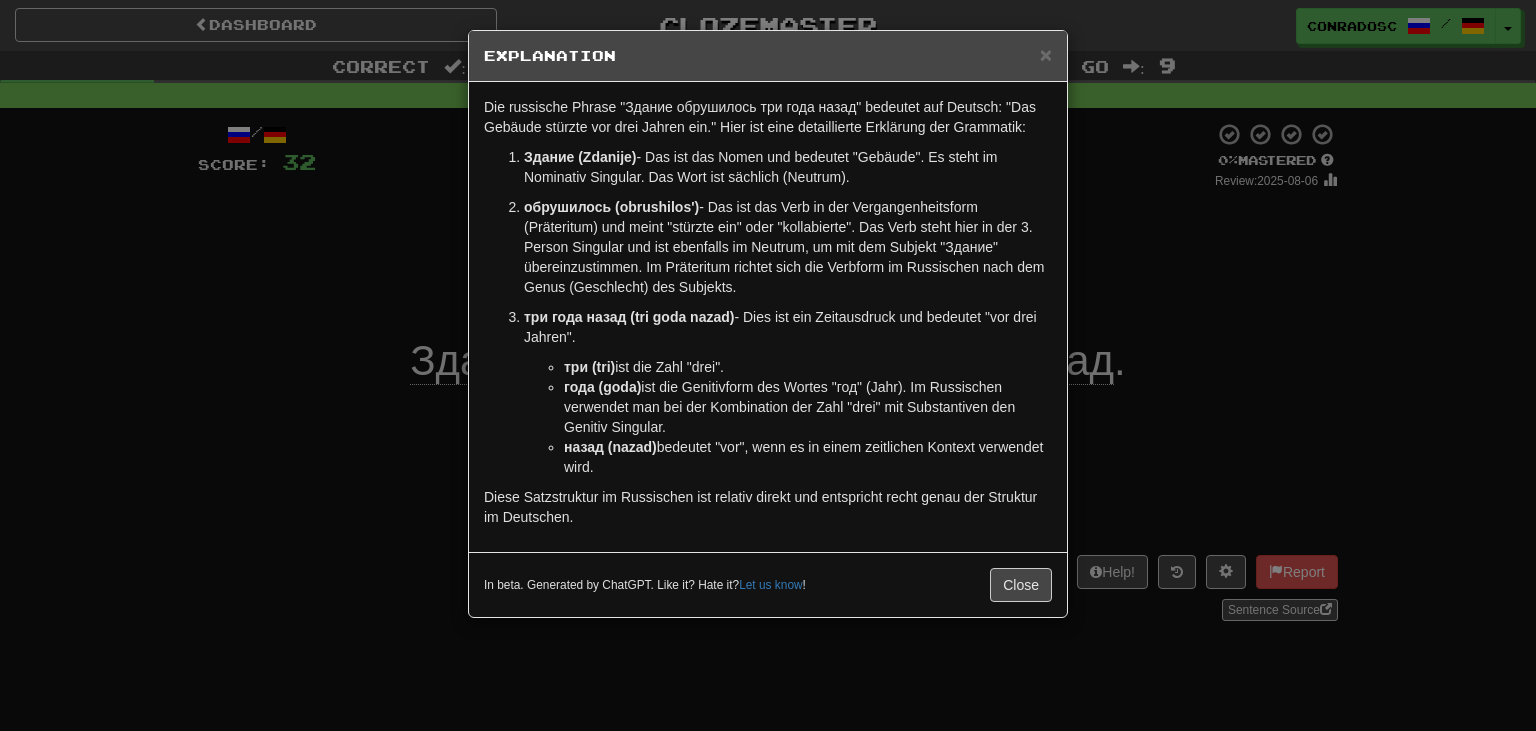 click on "× Explanation Die russische Phrase "Здание обрушилось три года назад" bedeutet auf Deutsch: "Das Gebäude stürzte vor drei Jahren ein." Hier ist eine detaillierte Erklärung der Grammatik:
Здание (Zdanije)  - Das ist das Nomen und bedeutet "Gebäude". Es steht im Nominativ Singular. Das Wort ist sächlich (Neutrum).
обрушилось (obrushilos')  - Das ist das Verb in der Vergangenheitsform (Präteritum) und meint "stürzte ein" oder "kollabierte". Das Verb steht hier in der 3. Person Singular und ist ebenfalls im Neutrum, um mit dem Subjekt "Здание" übereinzustimmen. Im Präteritum richtet sich die Verbform im Russischen nach dem Genus (Geschlecht) des Subjekts.
три года назад (tri goda nazad)  - Dies ist ein Zeitausdruck und bedeutet "vor drei Jahren".
три (tri)  ist die Zahl "drei".
года (goda)
назад (nazad)  bedeutet "vor", wenn es in einem zeitlichen Kontext verwendet wird.
Let us know ! Close" at bounding box center [768, 365] 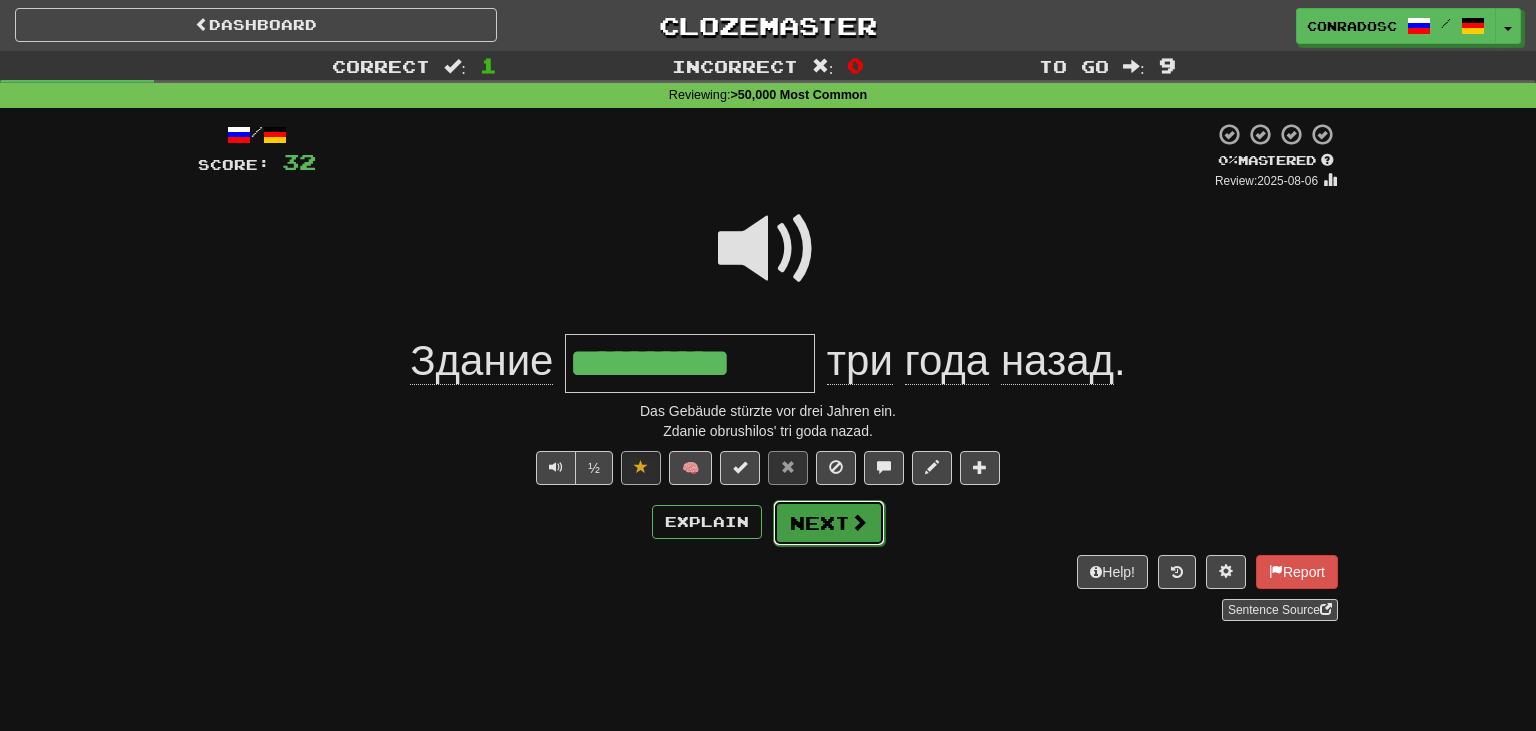 click on "Next" at bounding box center [829, 523] 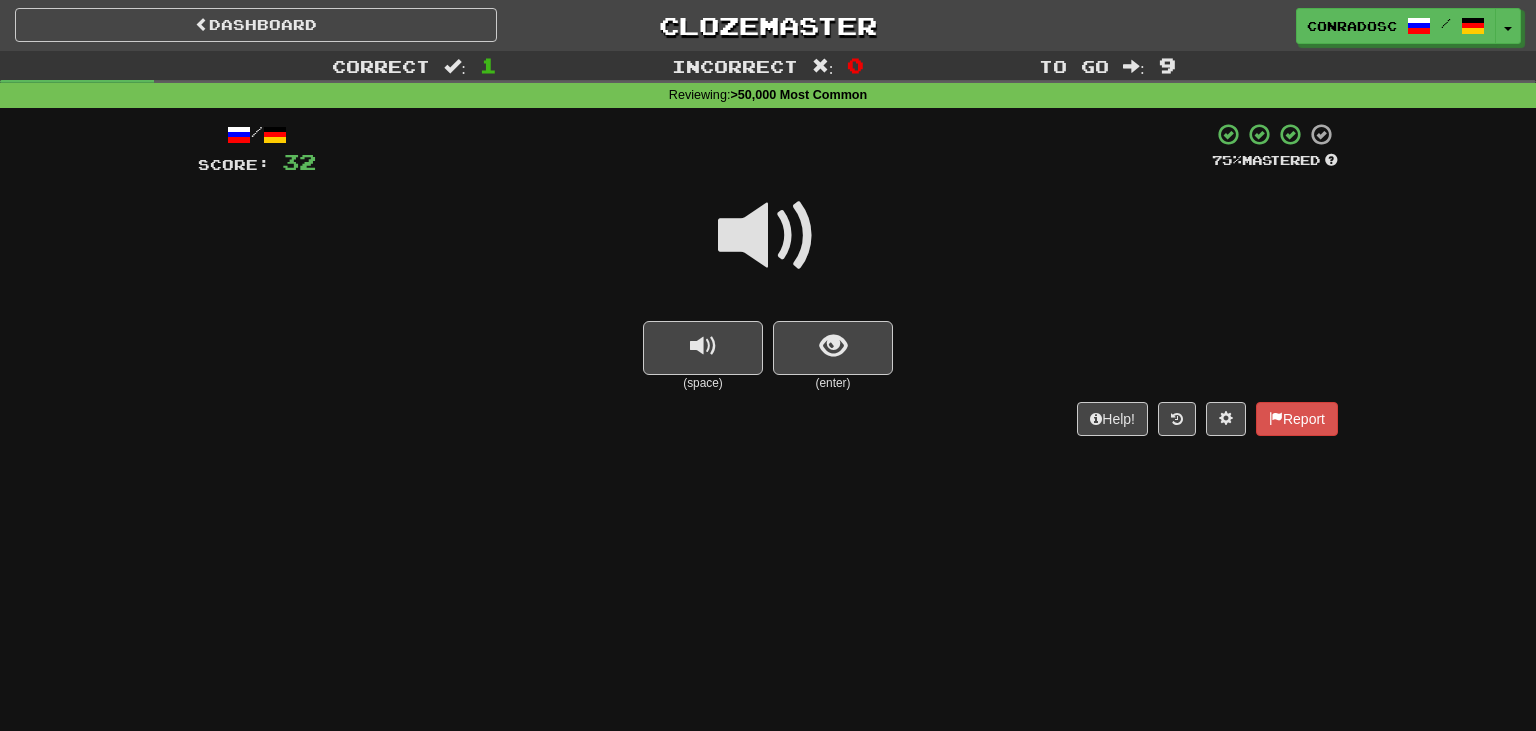 click at bounding box center [768, 236] 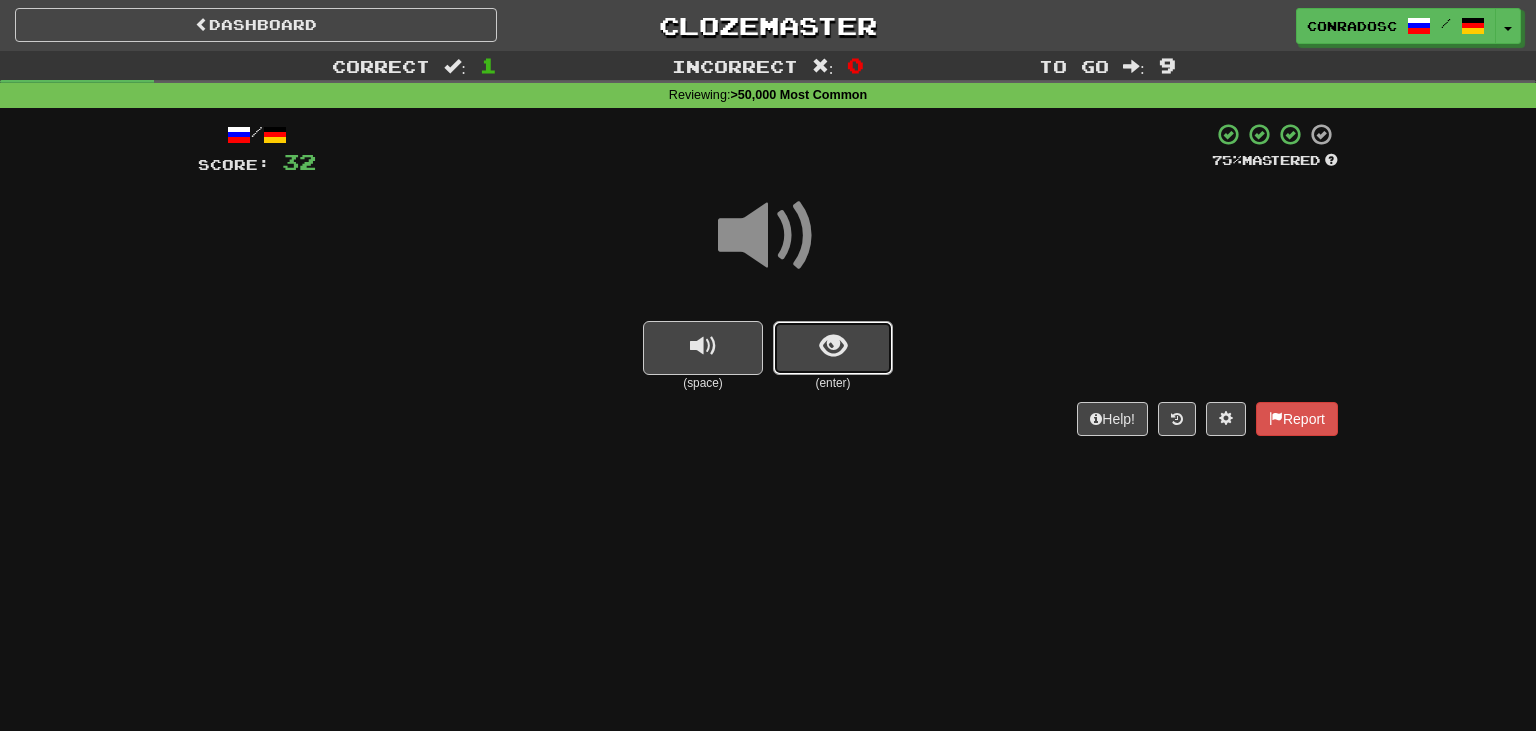 click at bounding box center [833, 348] 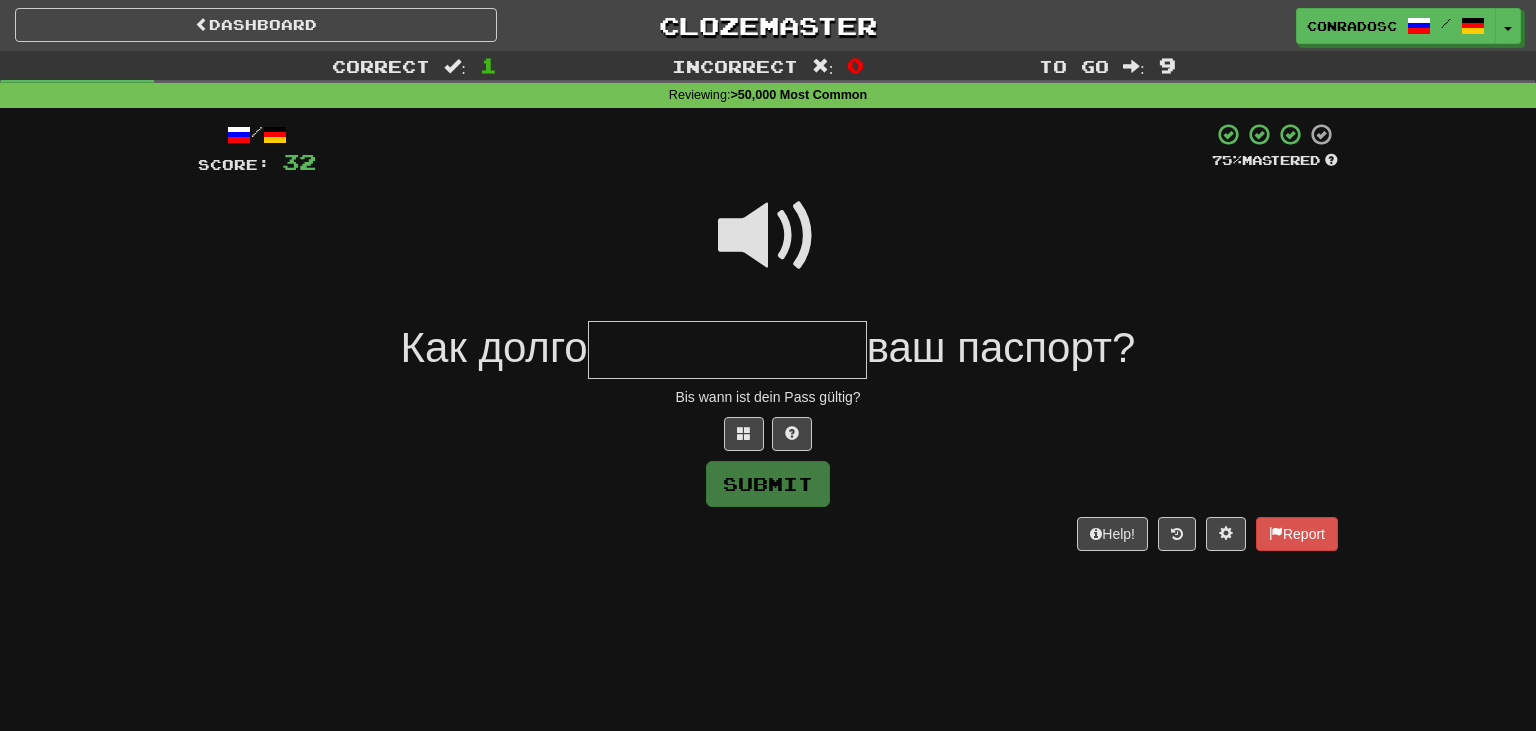 click at bounding box center (727, 350) 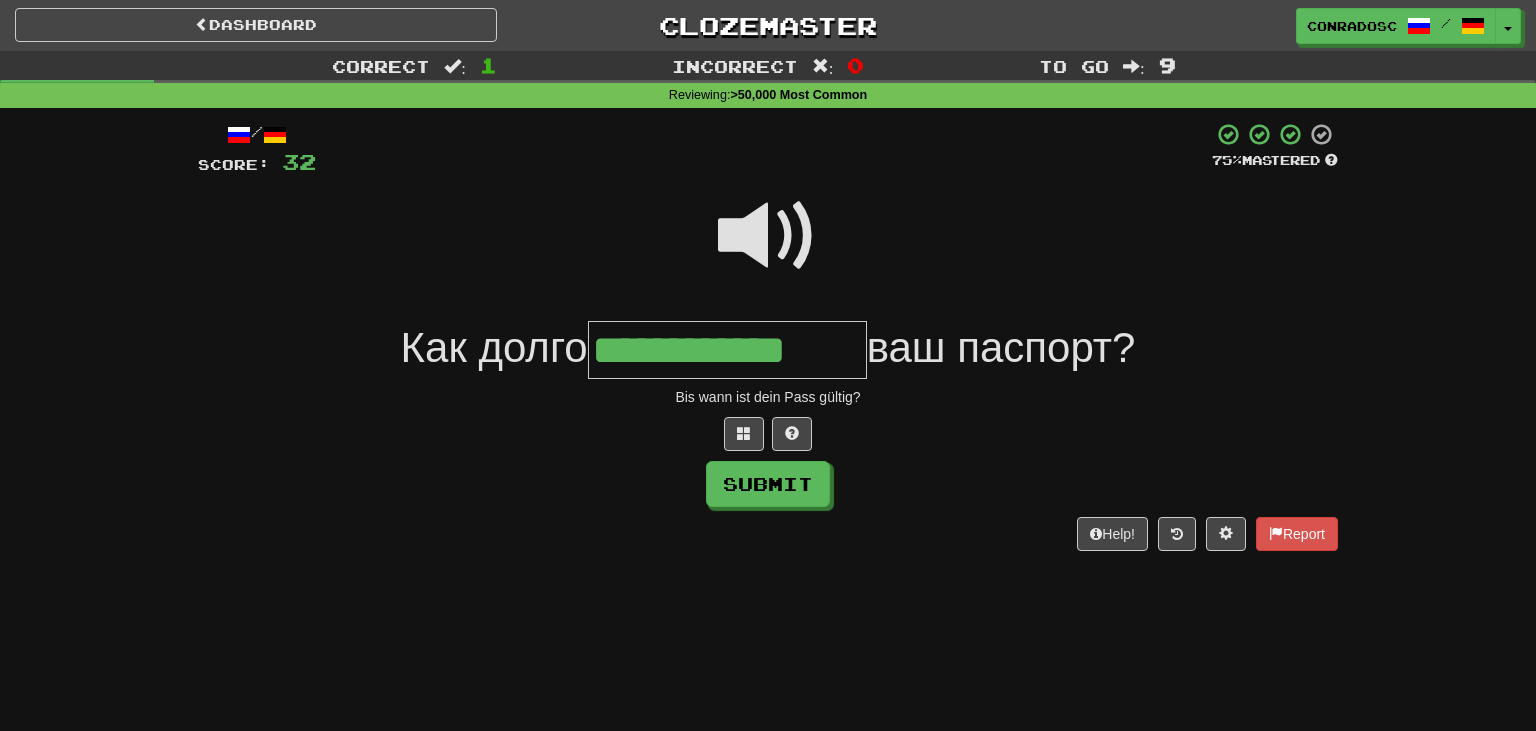 type on "**********" 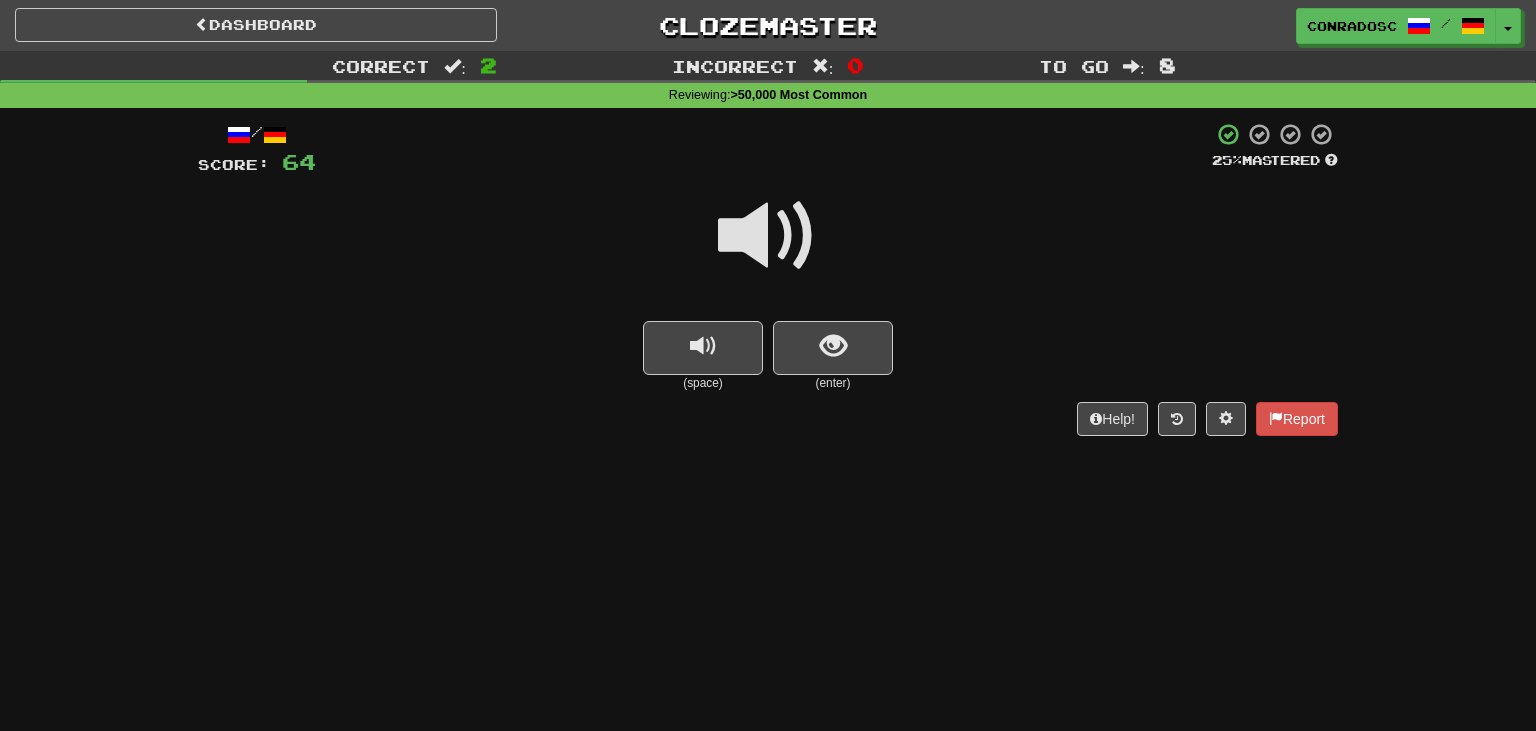 click at bounding box center (768, 236) 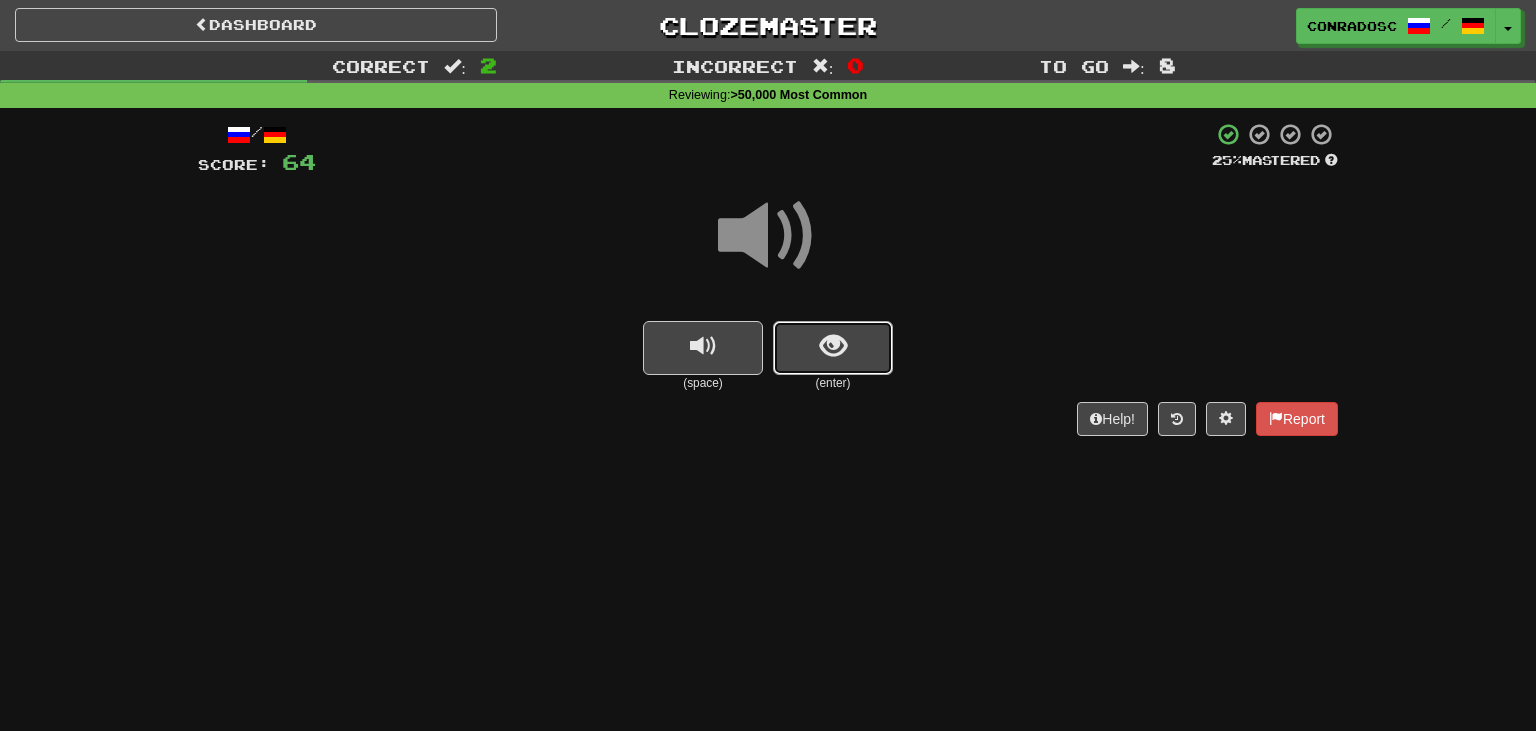 click at bounding box center [833, 348] 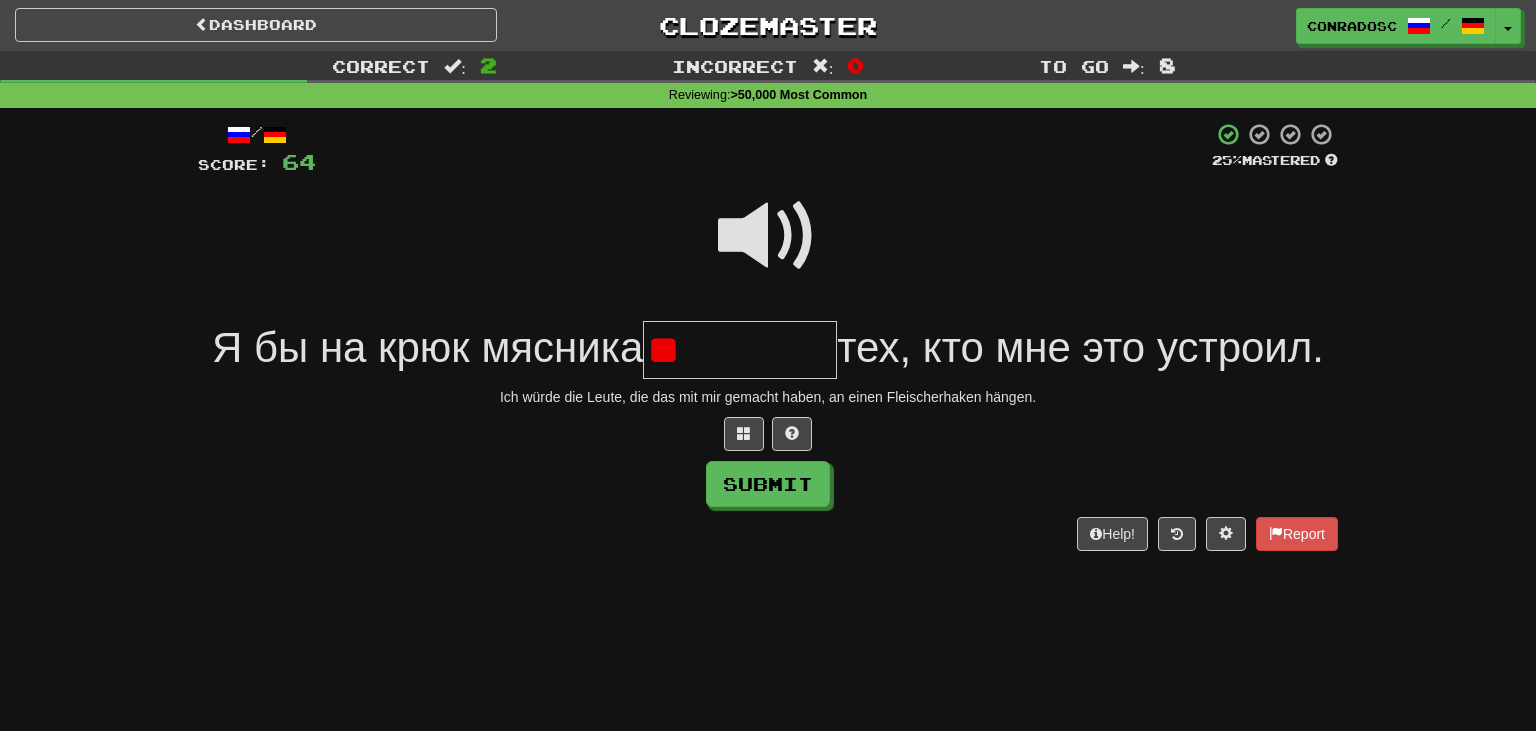 type on "*" 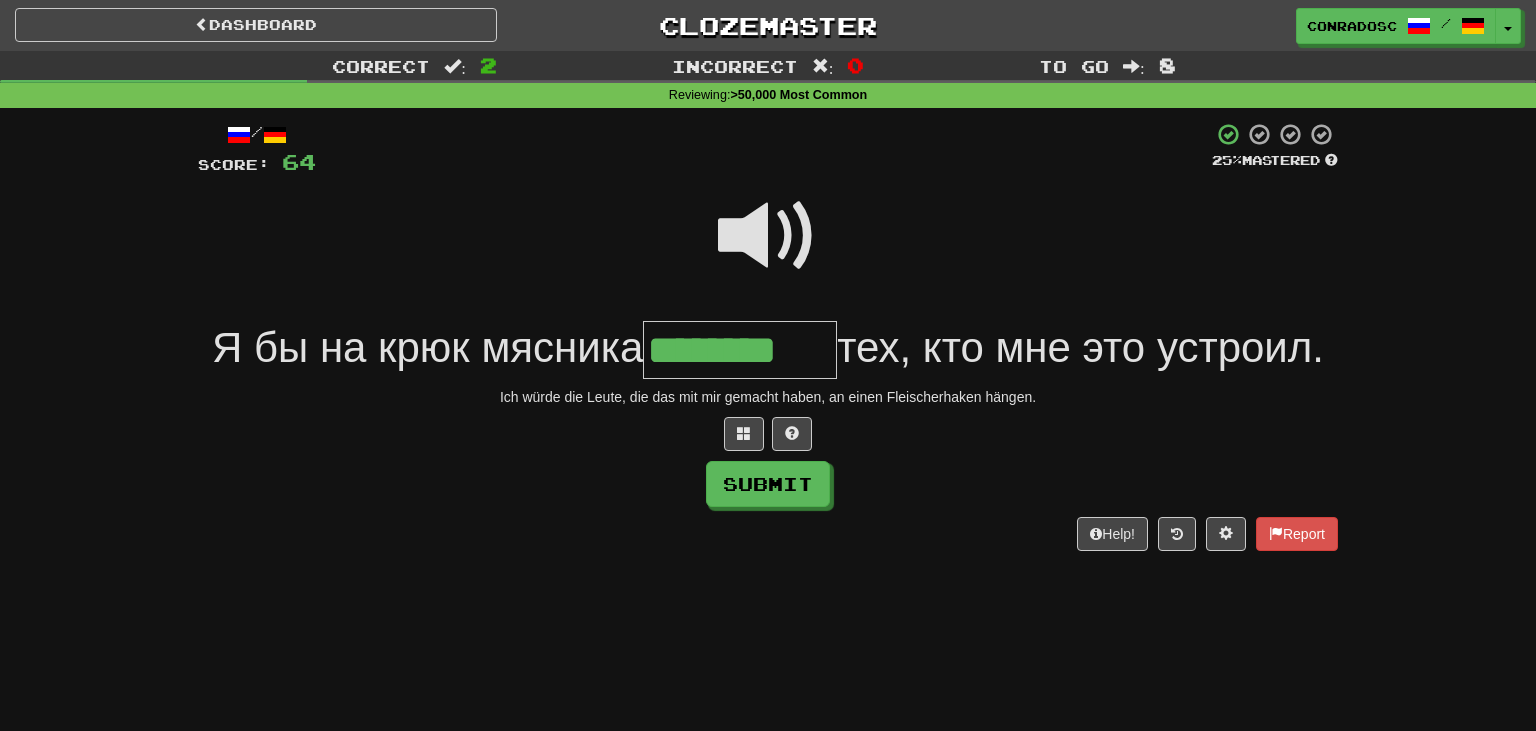 type on "********" 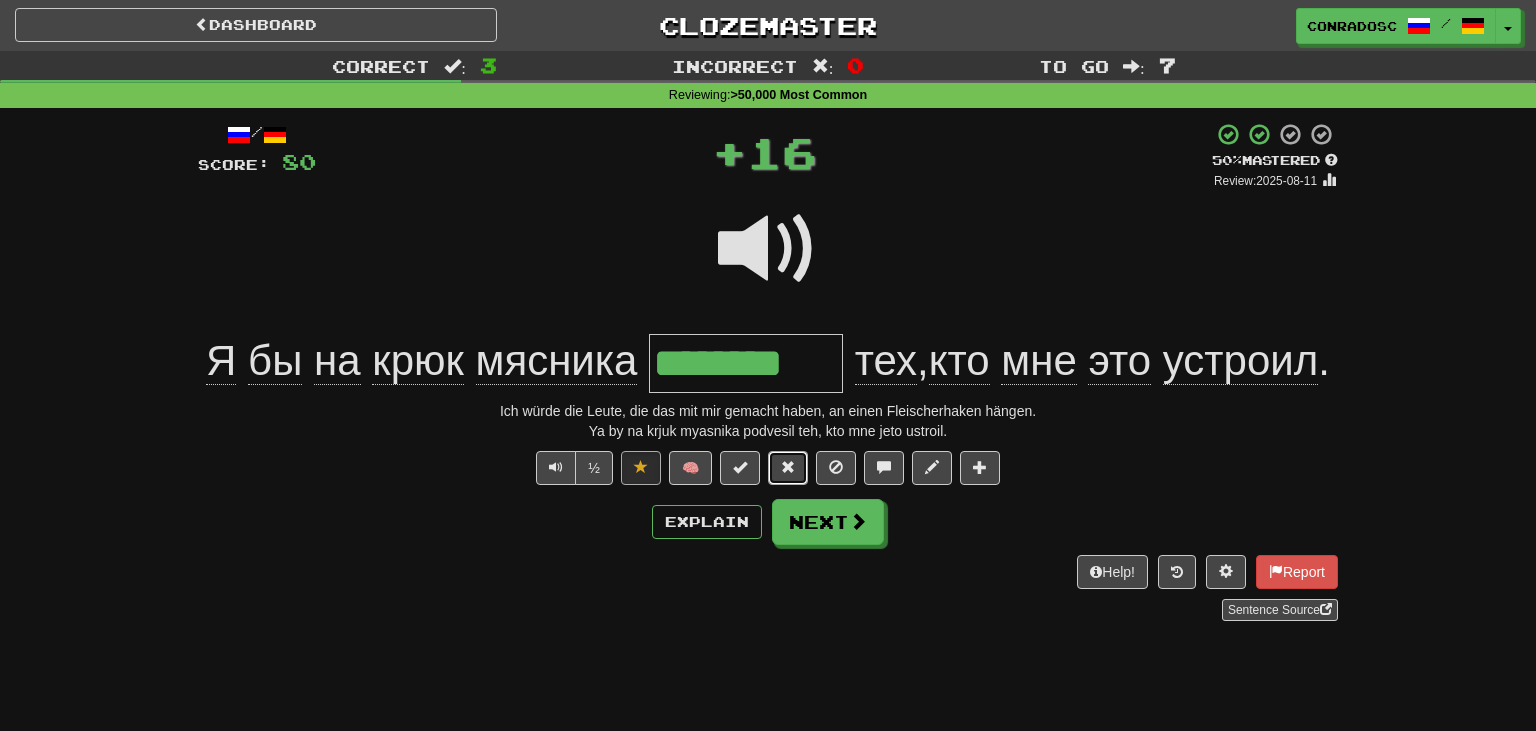 click at bounding box center (788, 467) 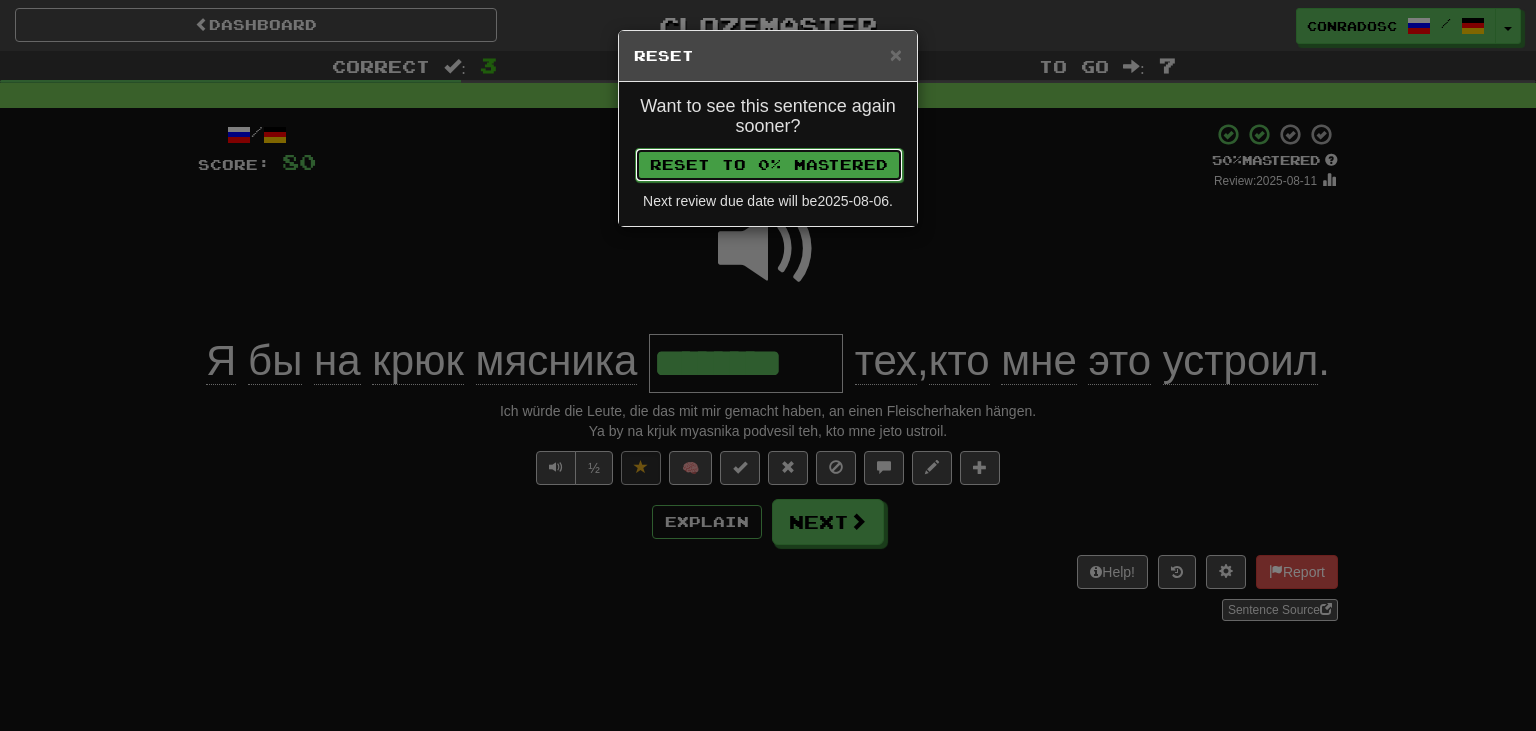 click on "Reset to 0% Mastered" at bounding box center [769, 165] 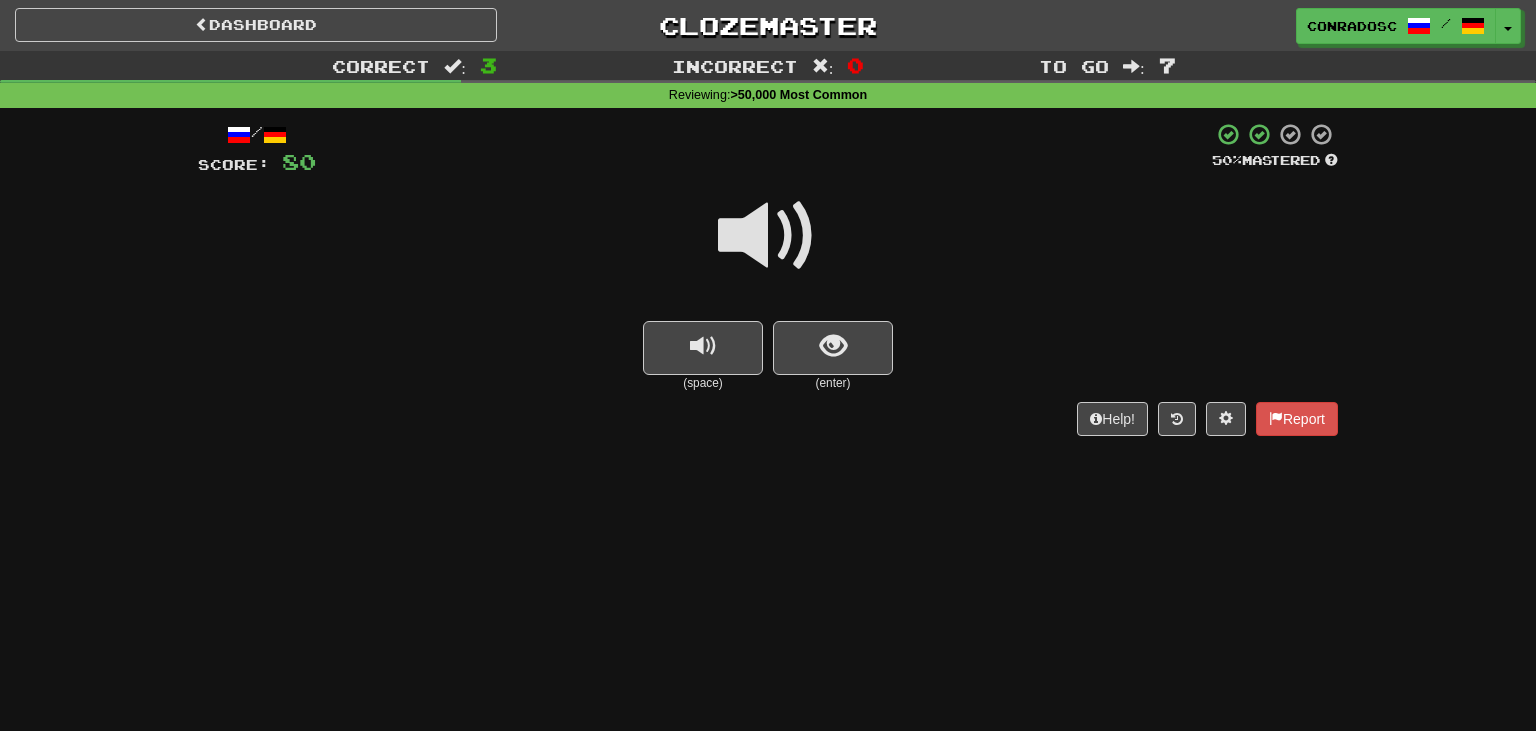 click at bounding box center [768, 236] 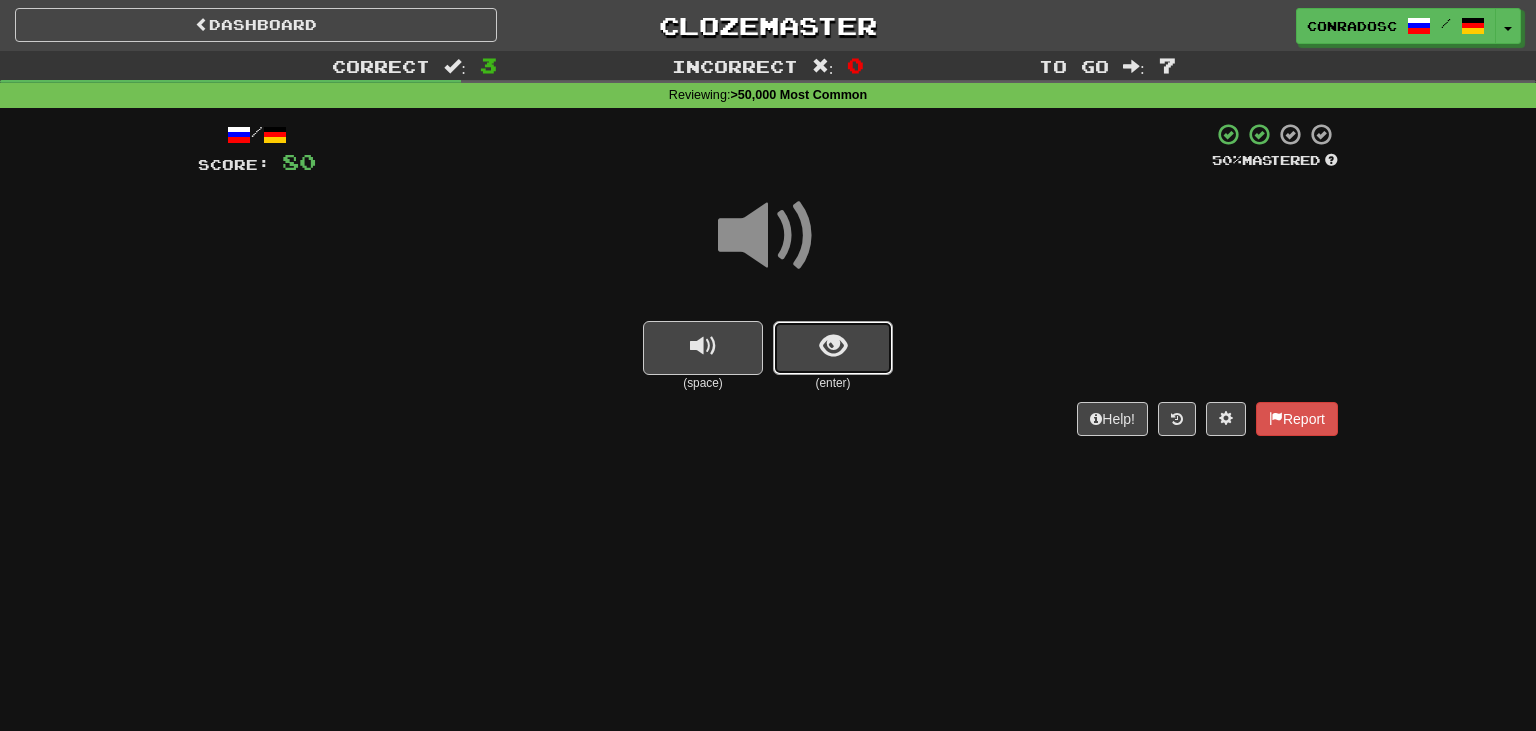 click at bounding box center [833, 348] 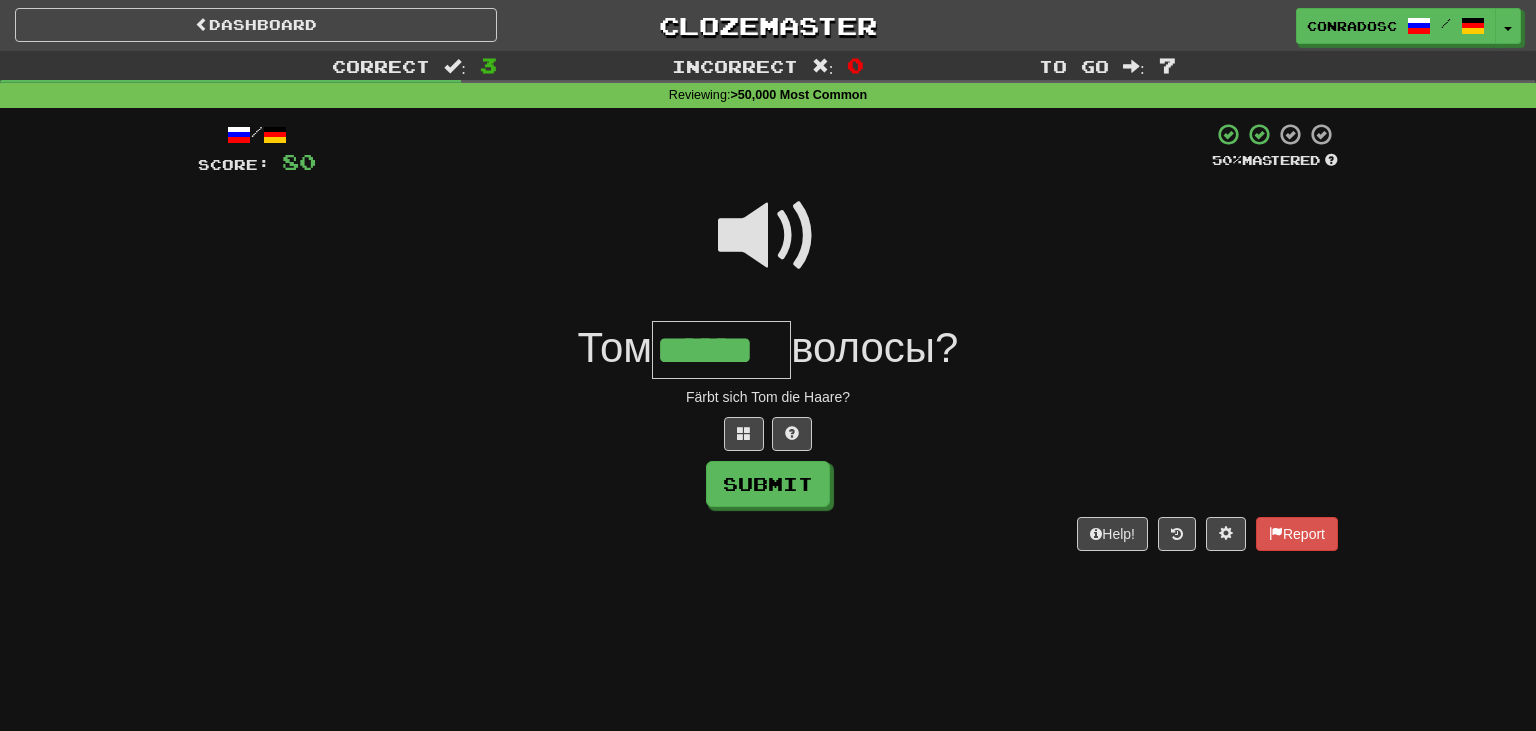 type on "******" 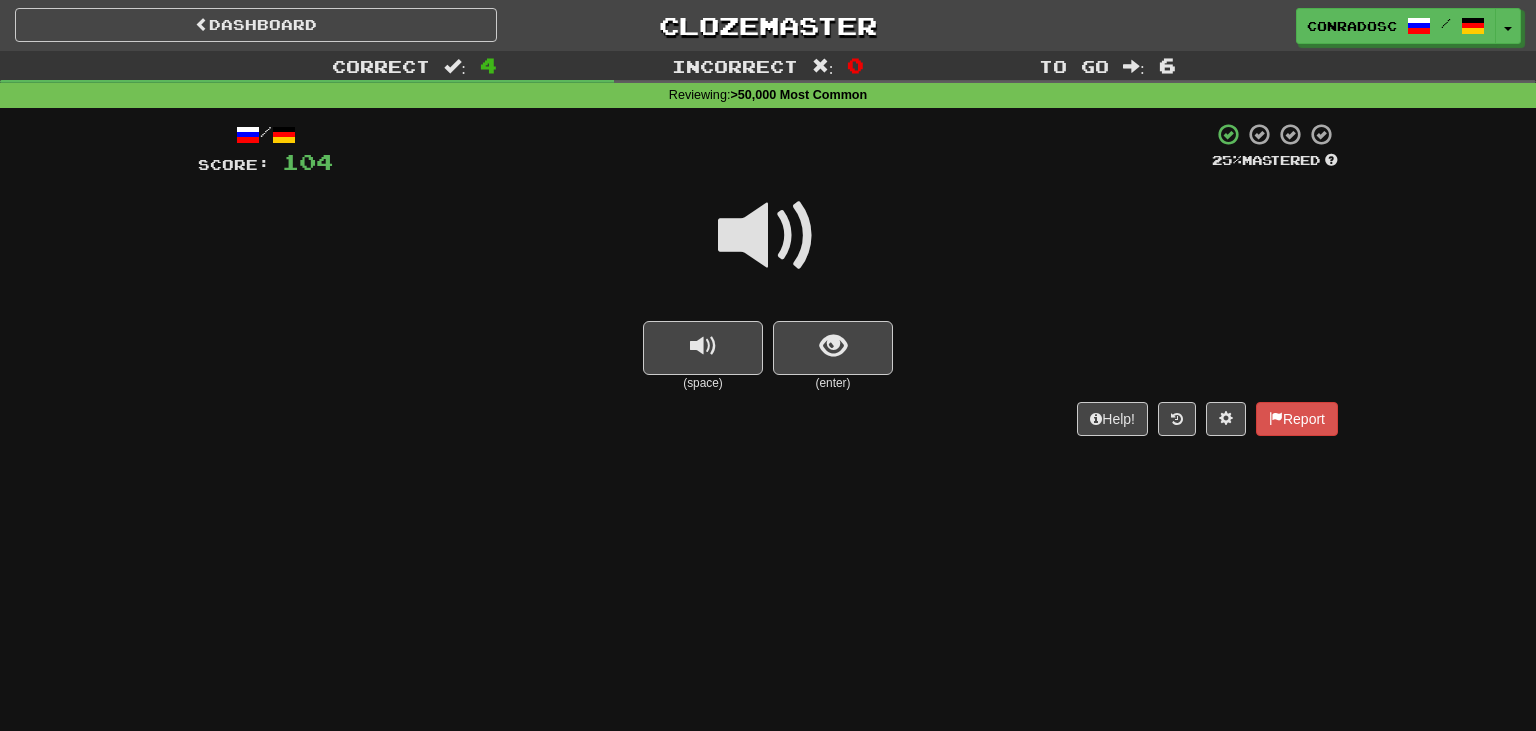 click at bounding box center (768, 236) 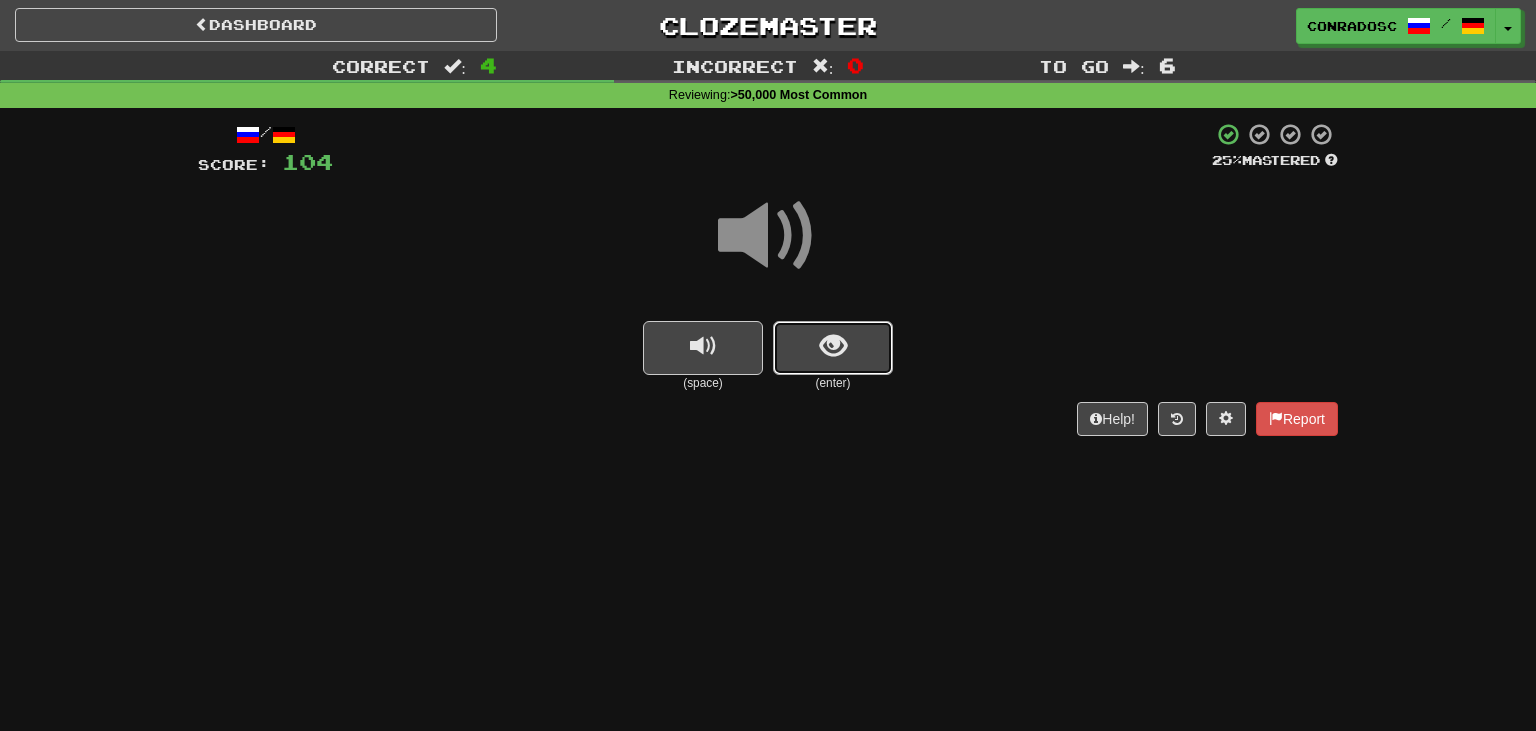 click at bounding box center [833, 348] 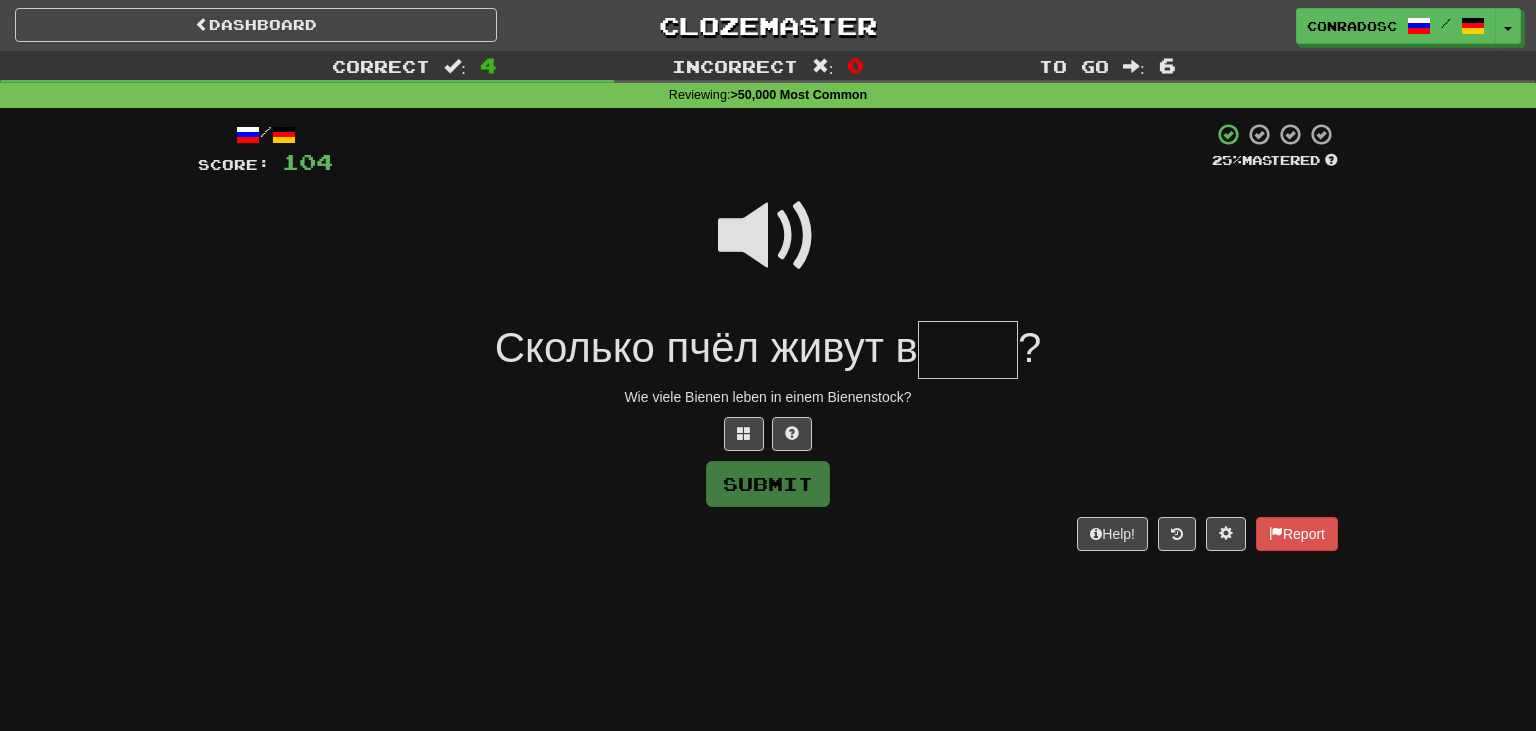 click at bounding box center [768, 236] 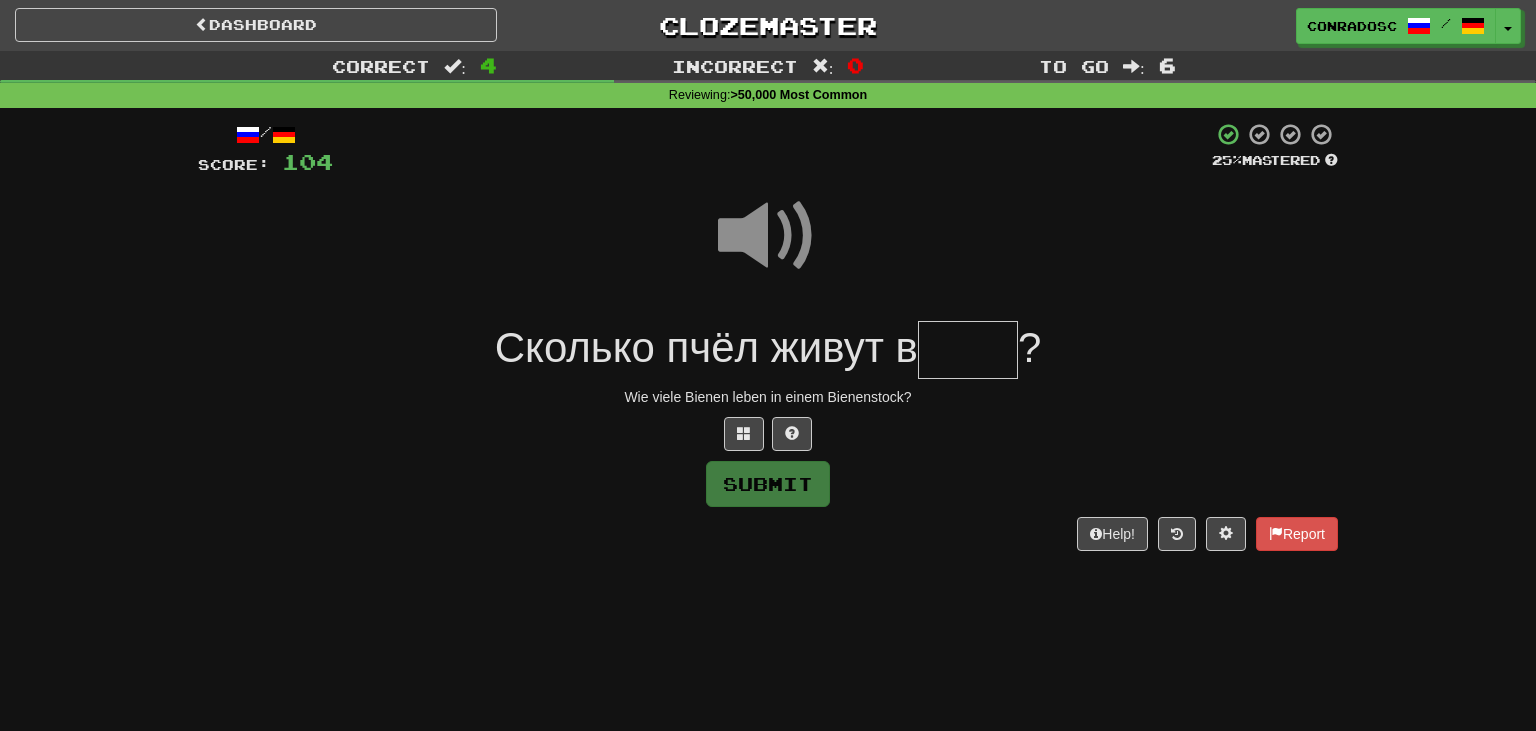 click at bounding box center [968, 350] 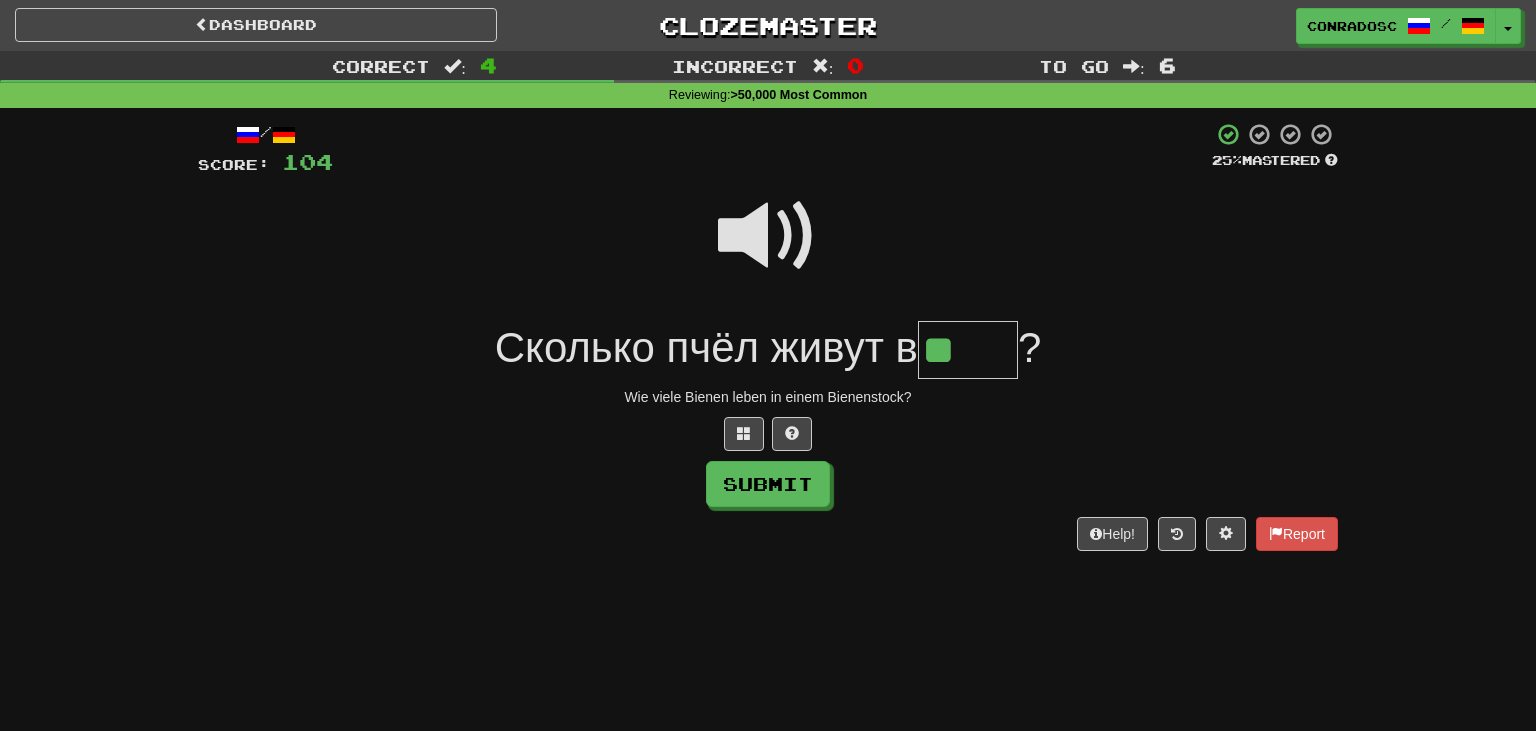click at bounding box center (768, 236) 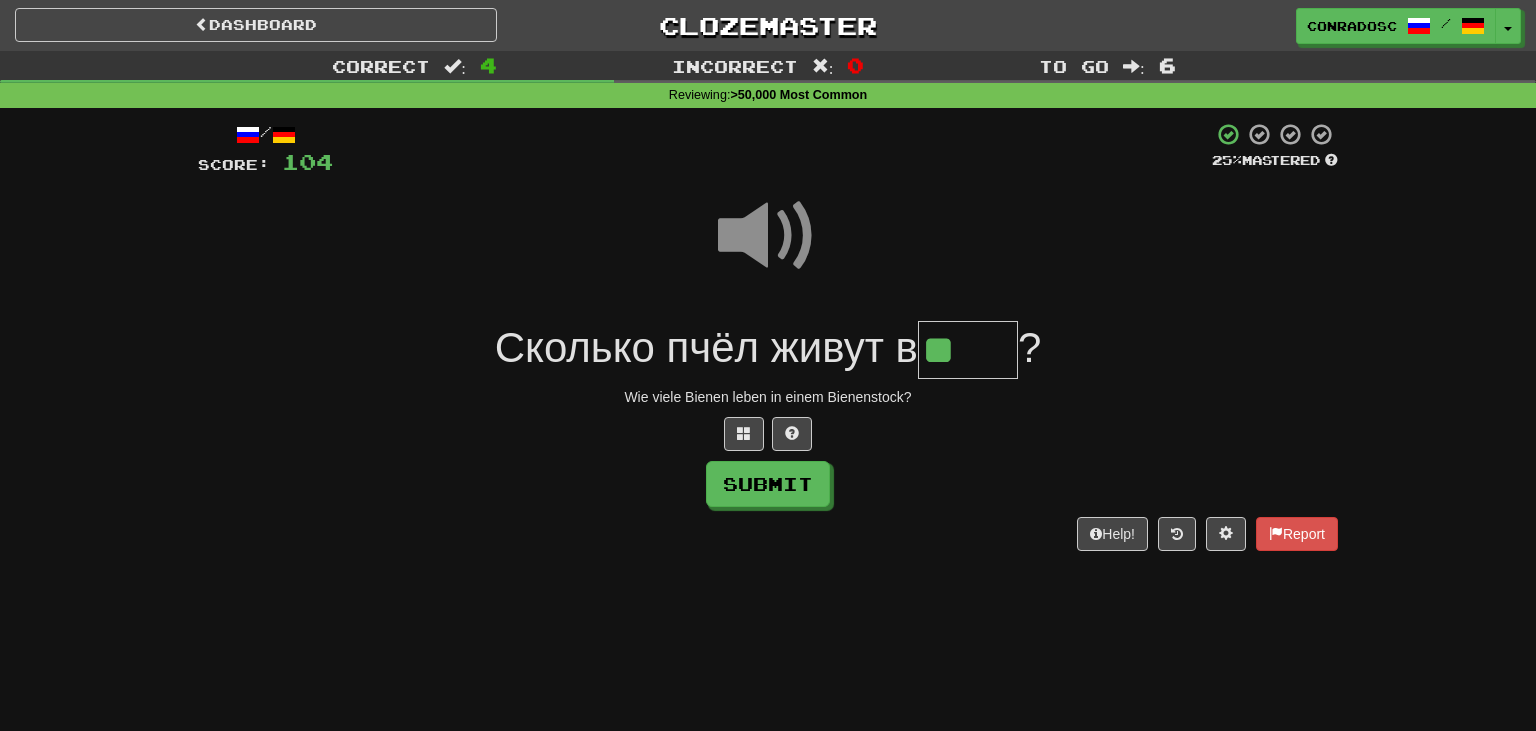 click on "**" at bounding box center [968, 350] 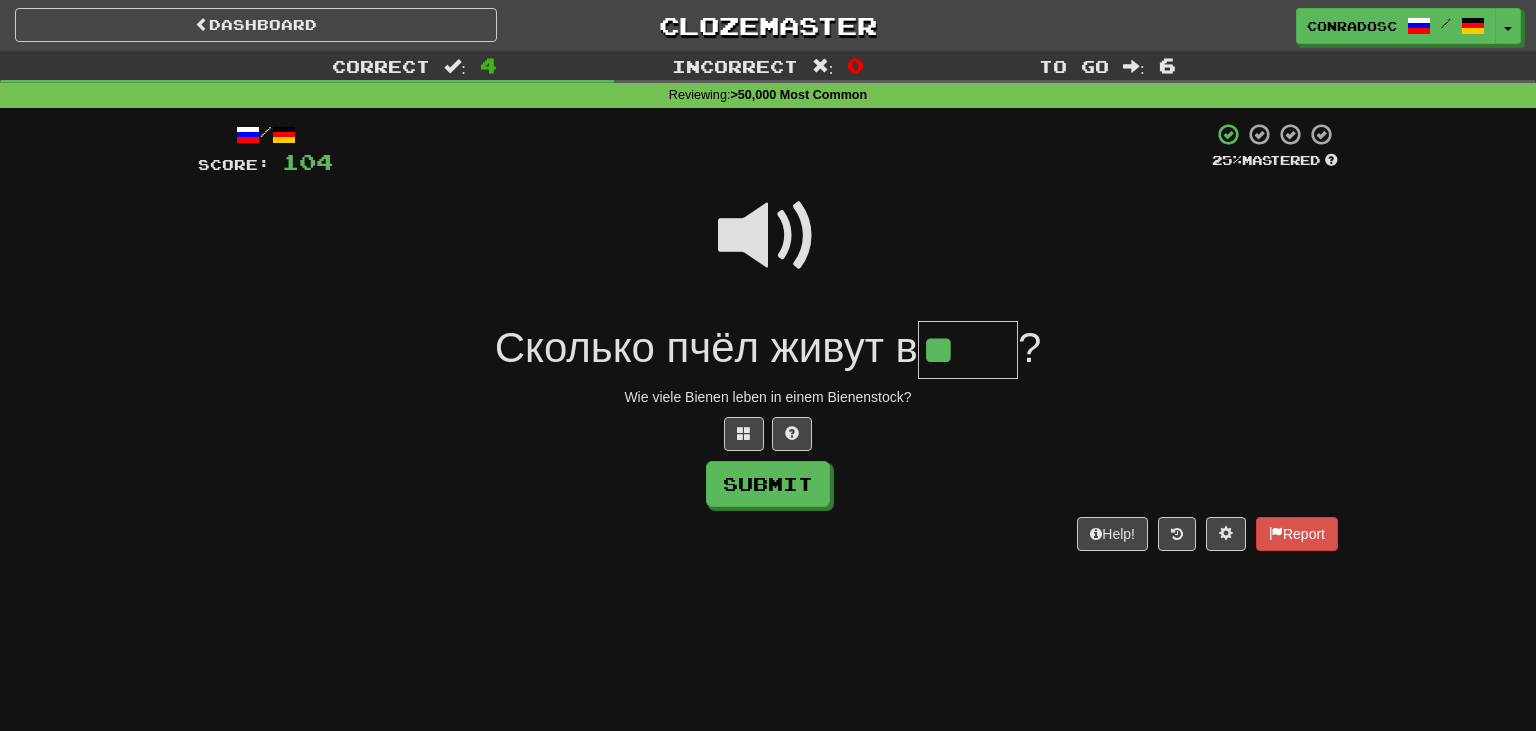 click at bounding box center (768, 236) 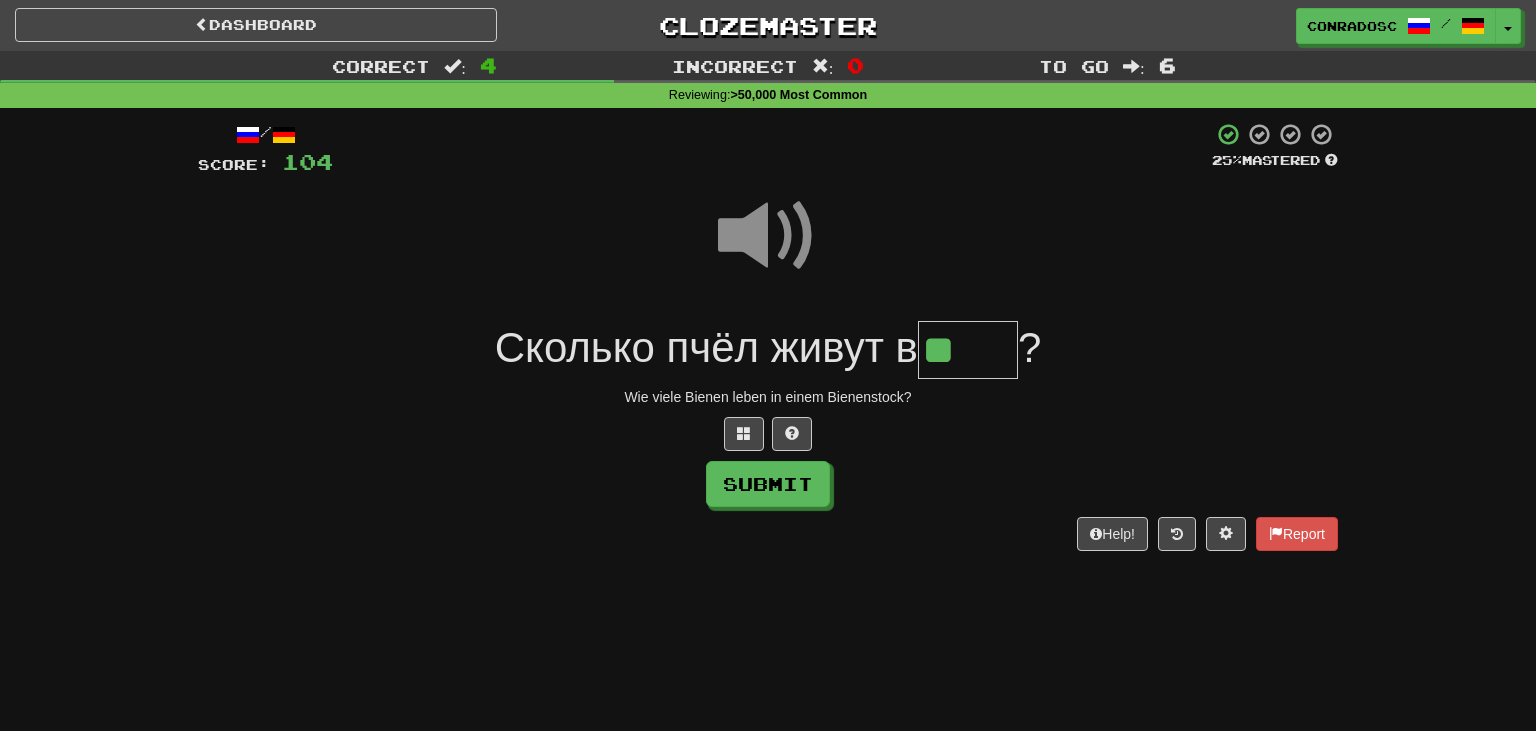 click on "/  Score:   104 25 %  Mastered Сколько пчёл живут в  ** ? Wie viele Bienen leben in einem Bienenstock? Submit  Help!  Report" at bounding box center (768, 336) 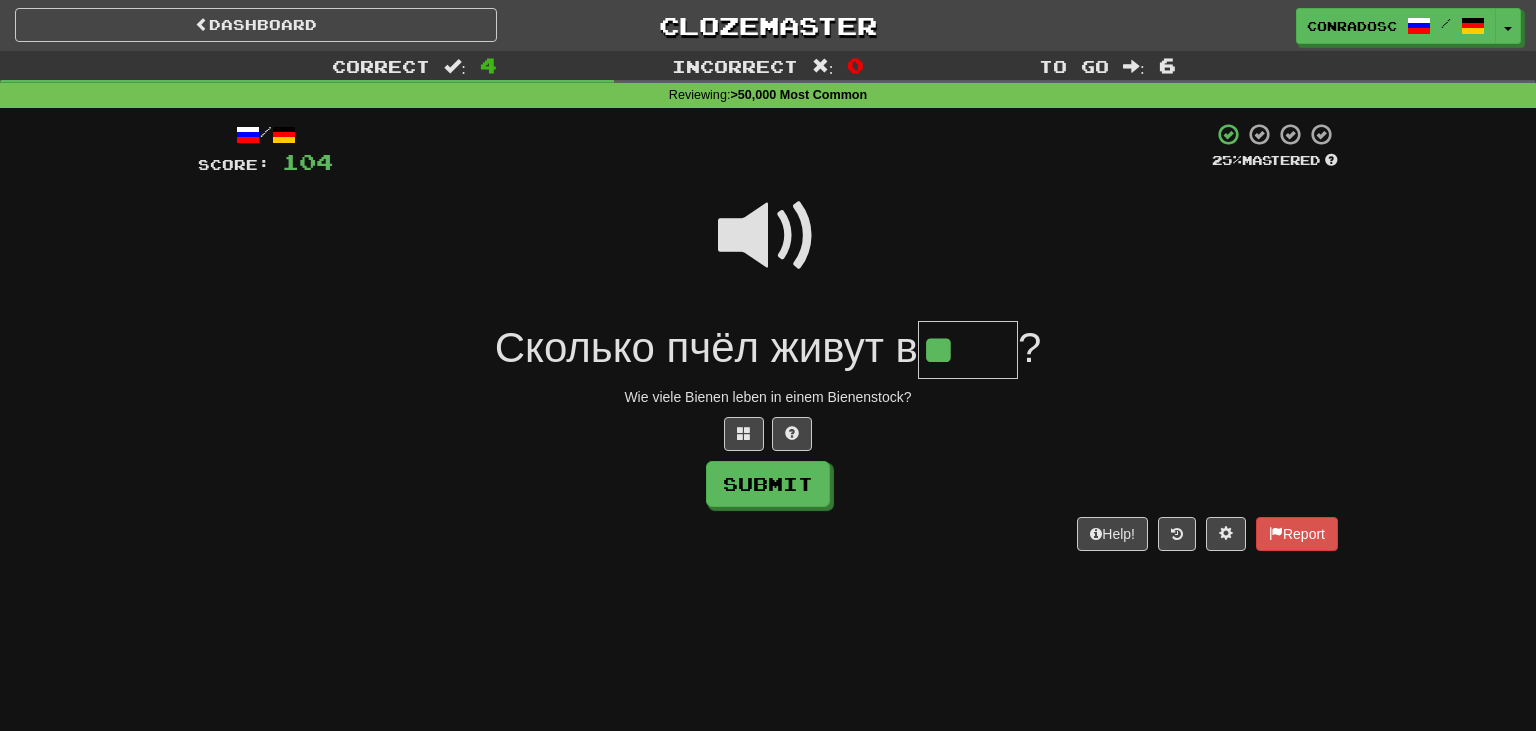 click at bounding box center (768, 236) 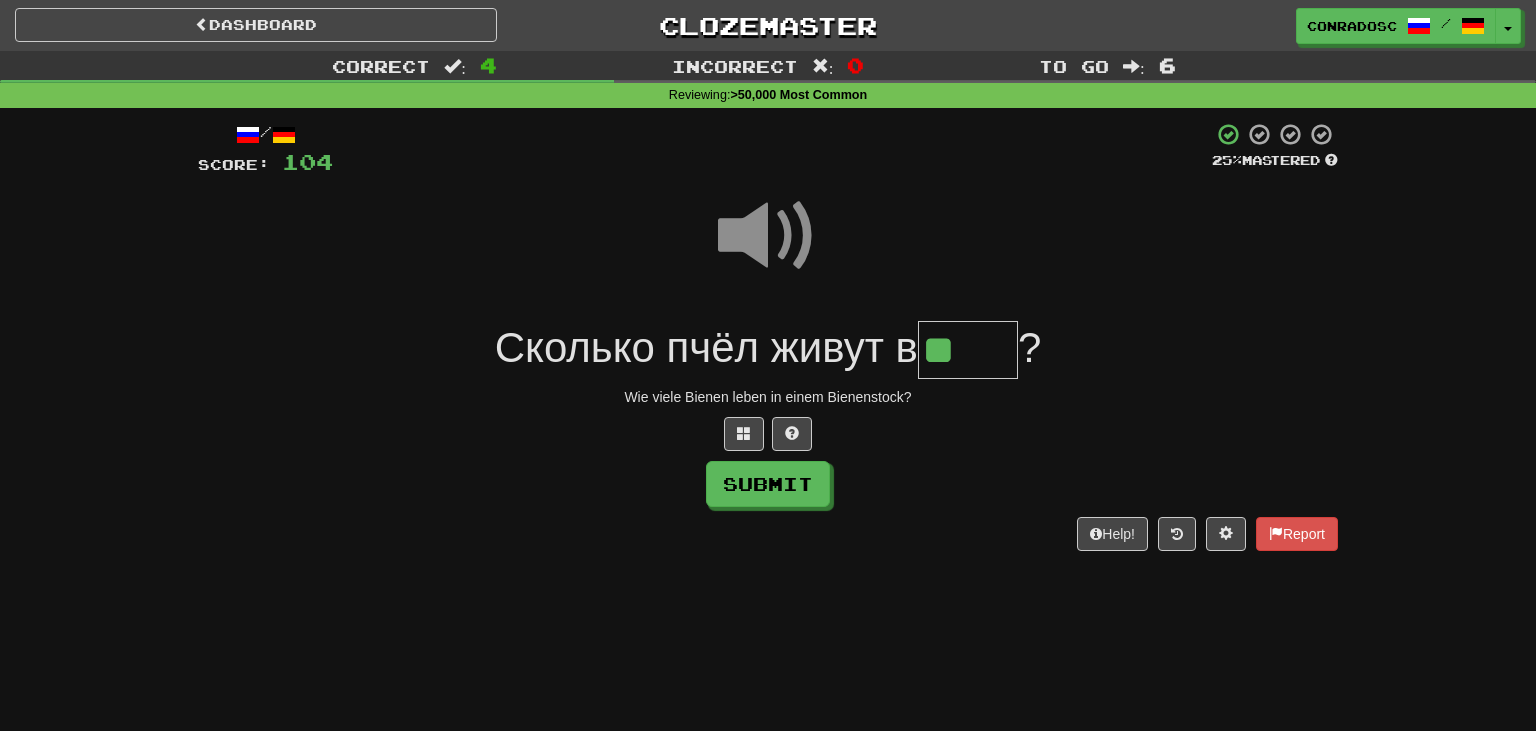 click on "**" at bounding box center [968, 350] 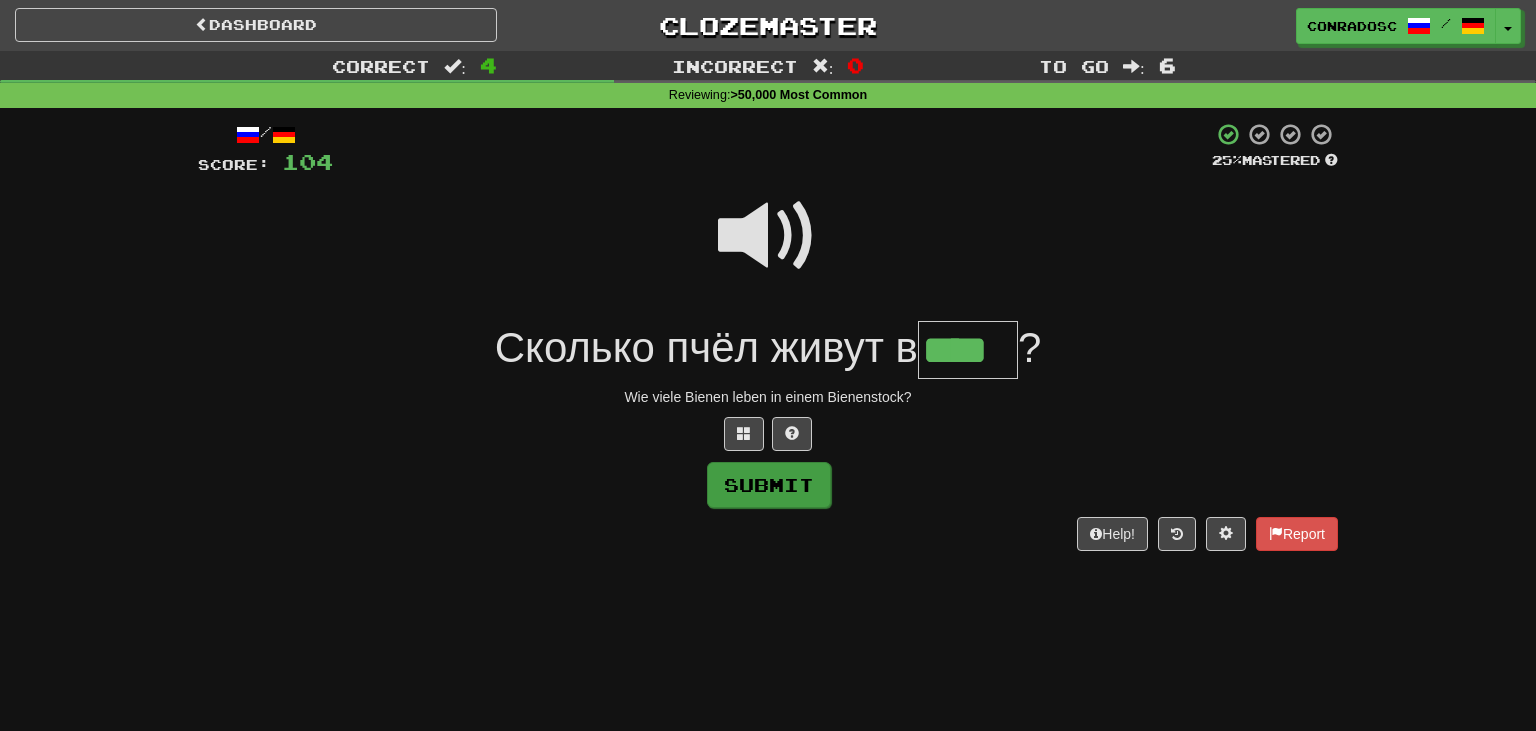 type on "****" 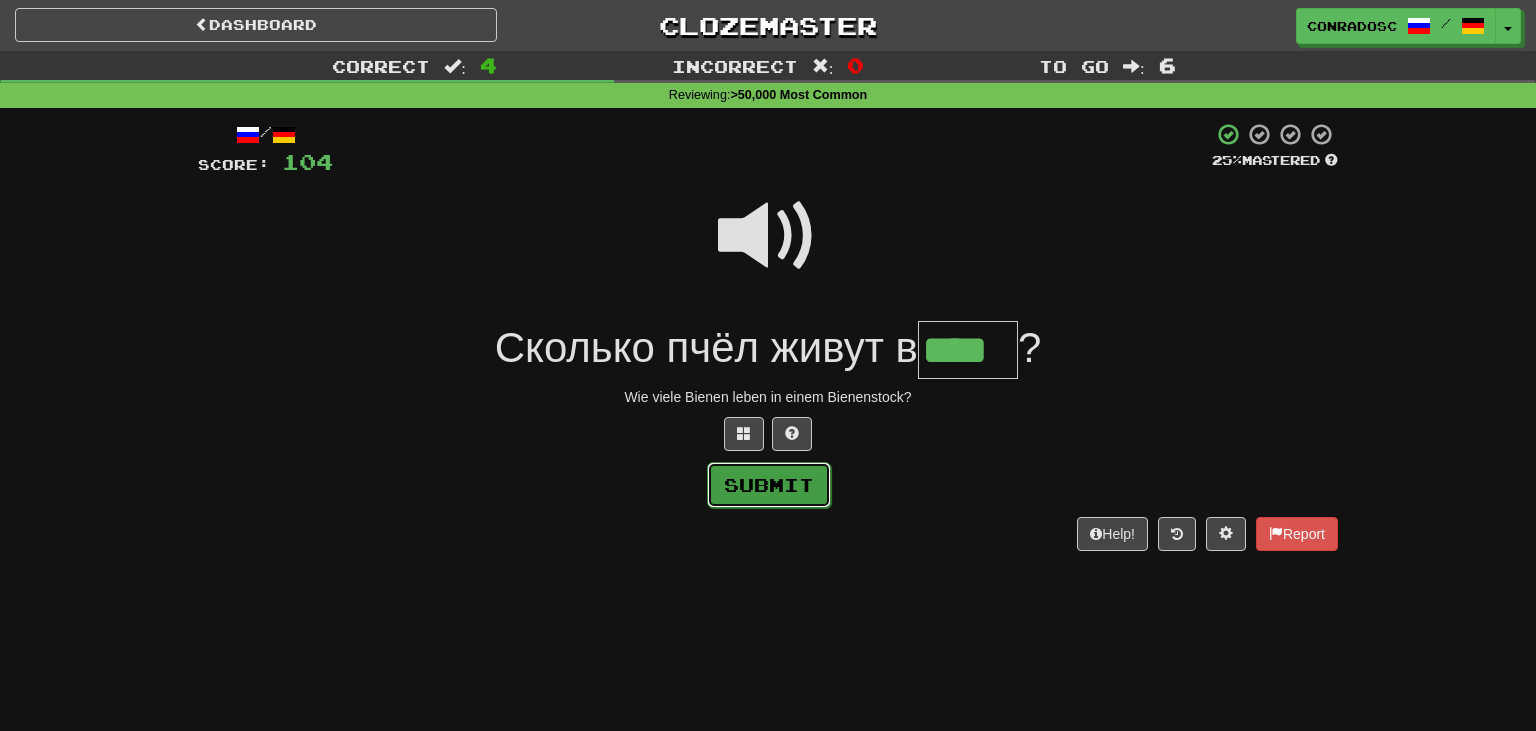 click on "Submit" at bounding box center (769, 485) 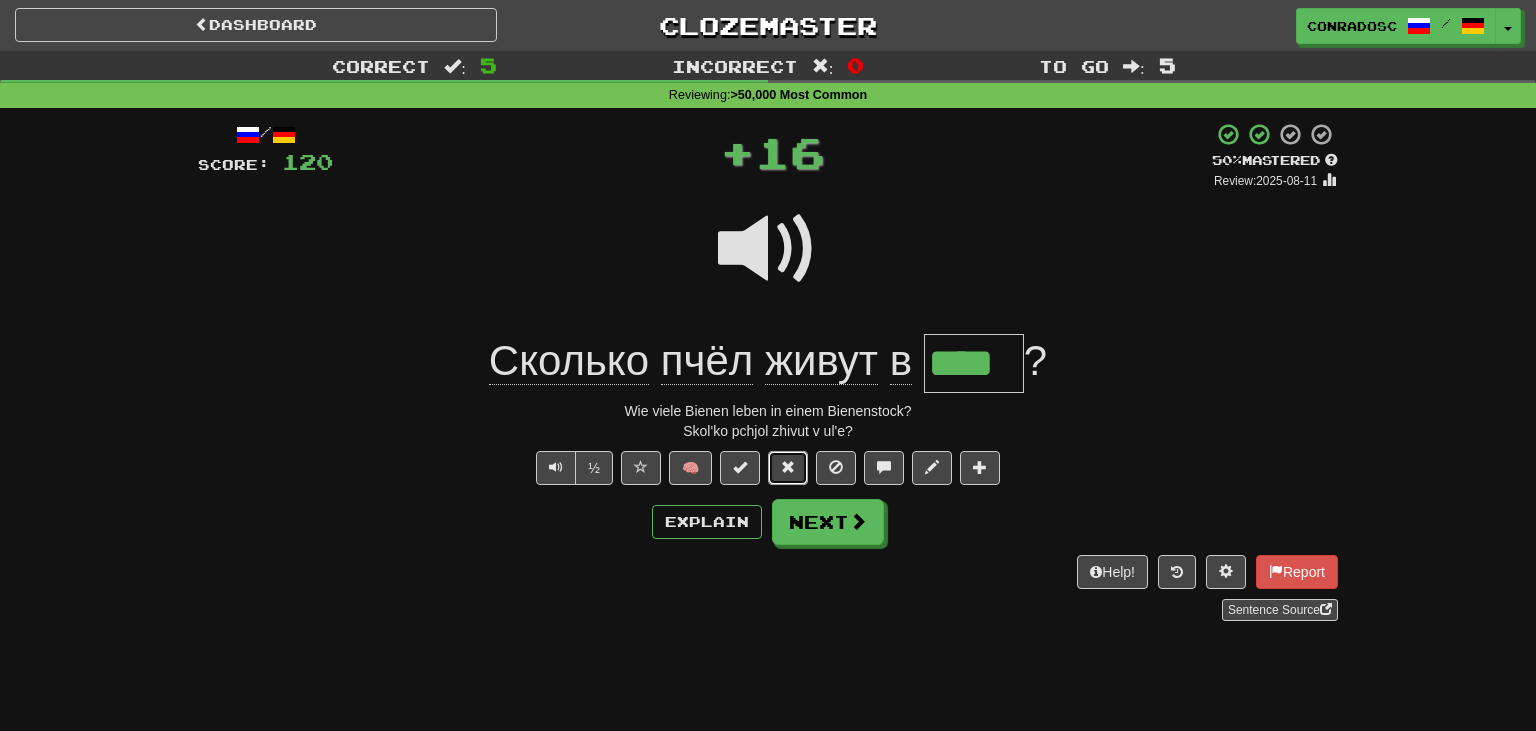 click at bounding box center (788, 468) 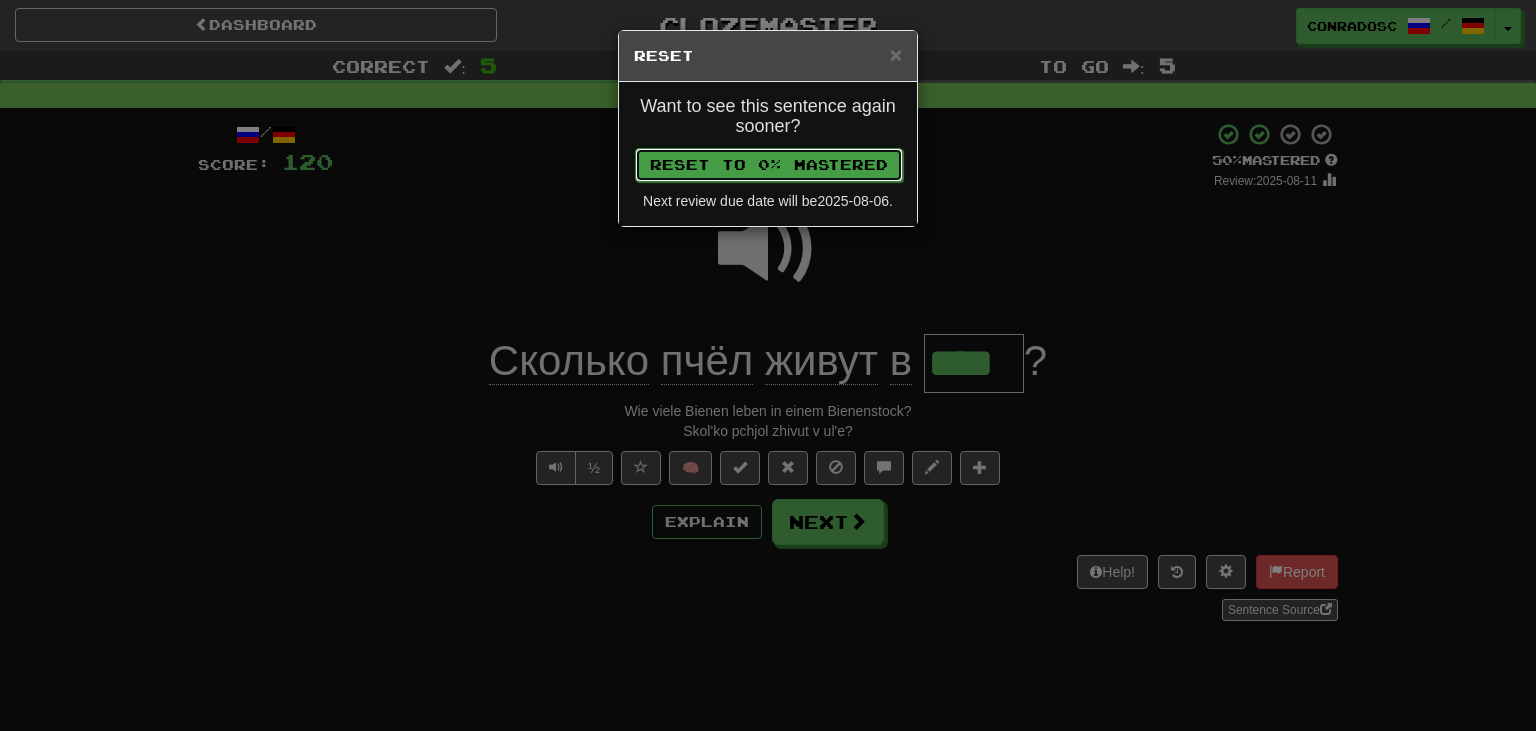click on "Reset to 0% Mastered" at bounding box center [769, 165] 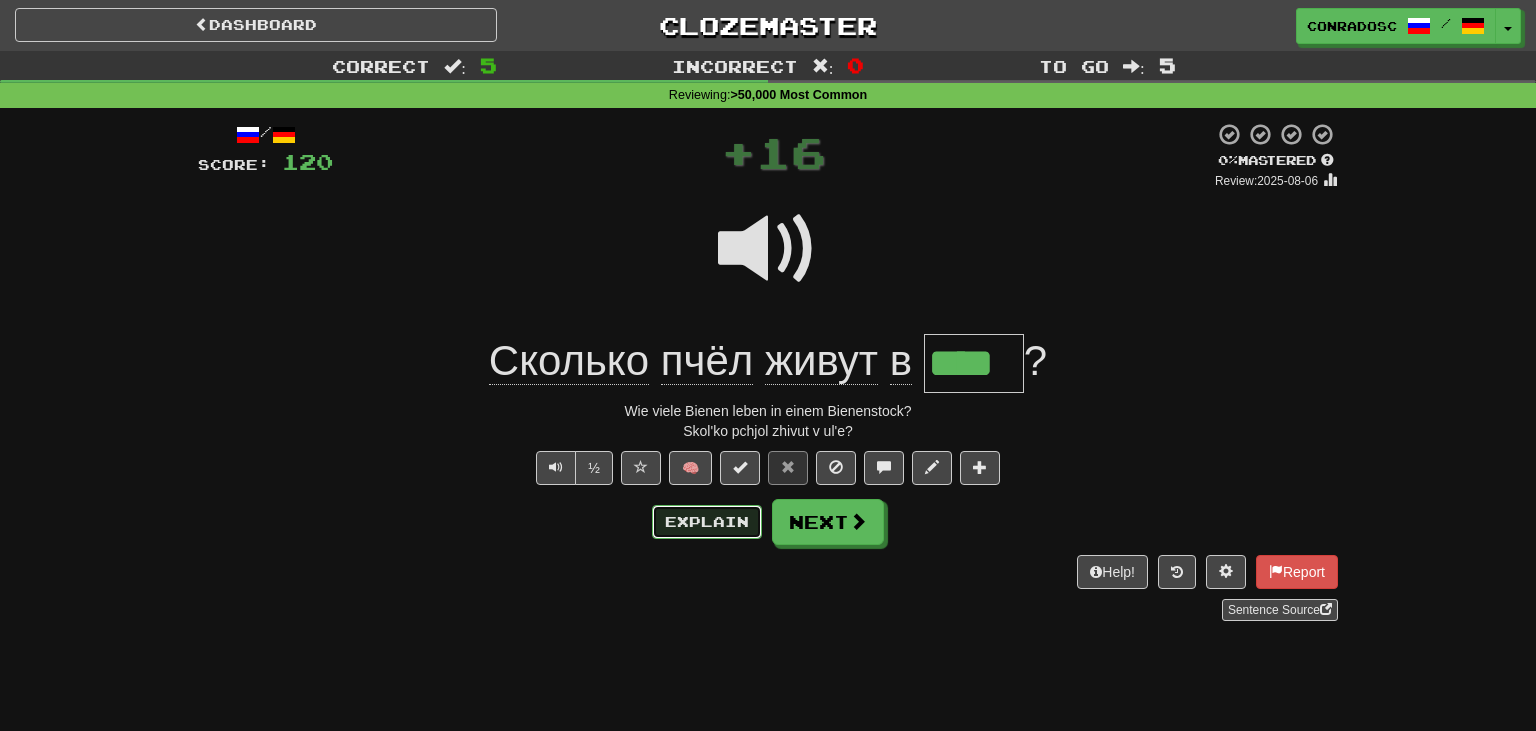 click on "Explain" at bounding box center (707, 522) 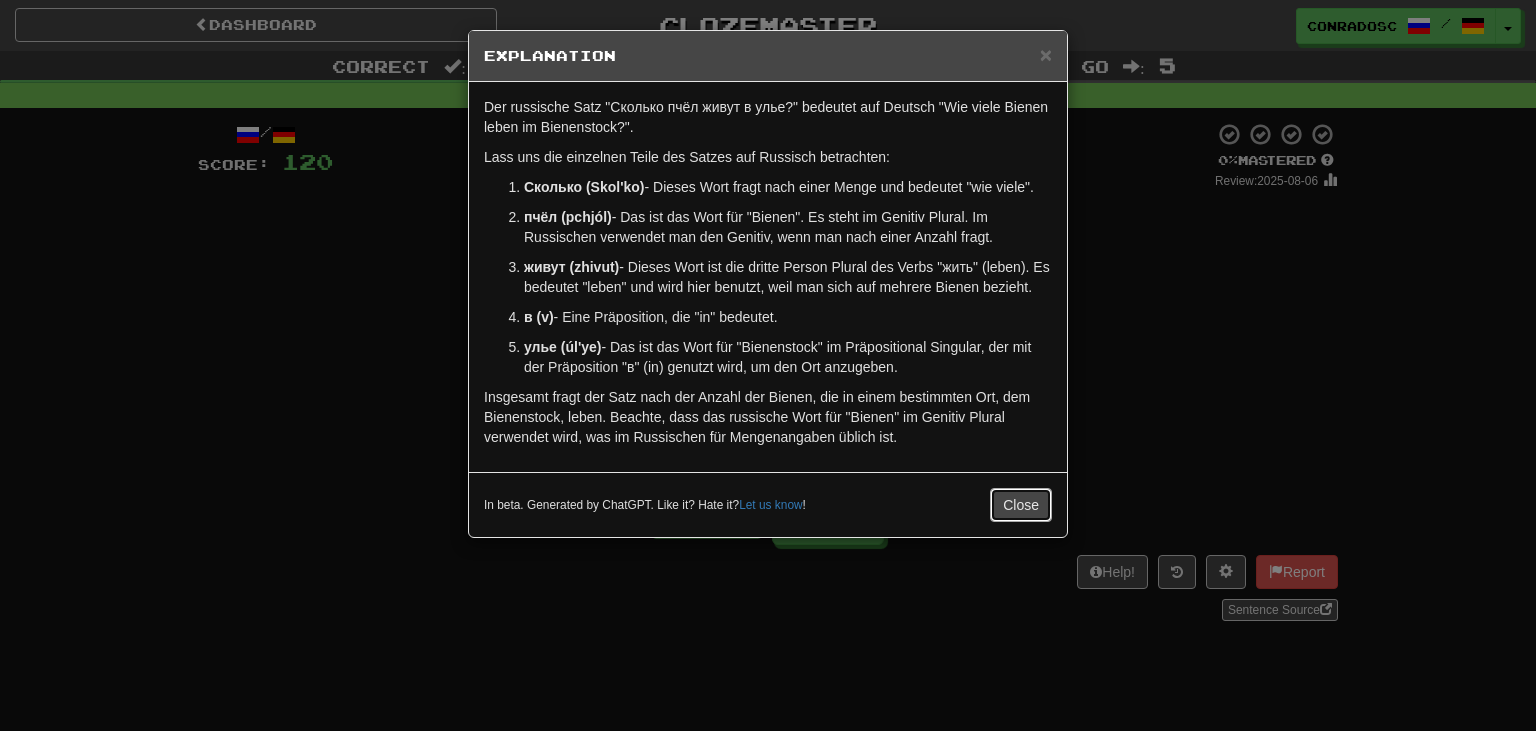 click on "Close" at bounding box center (1021, 505) 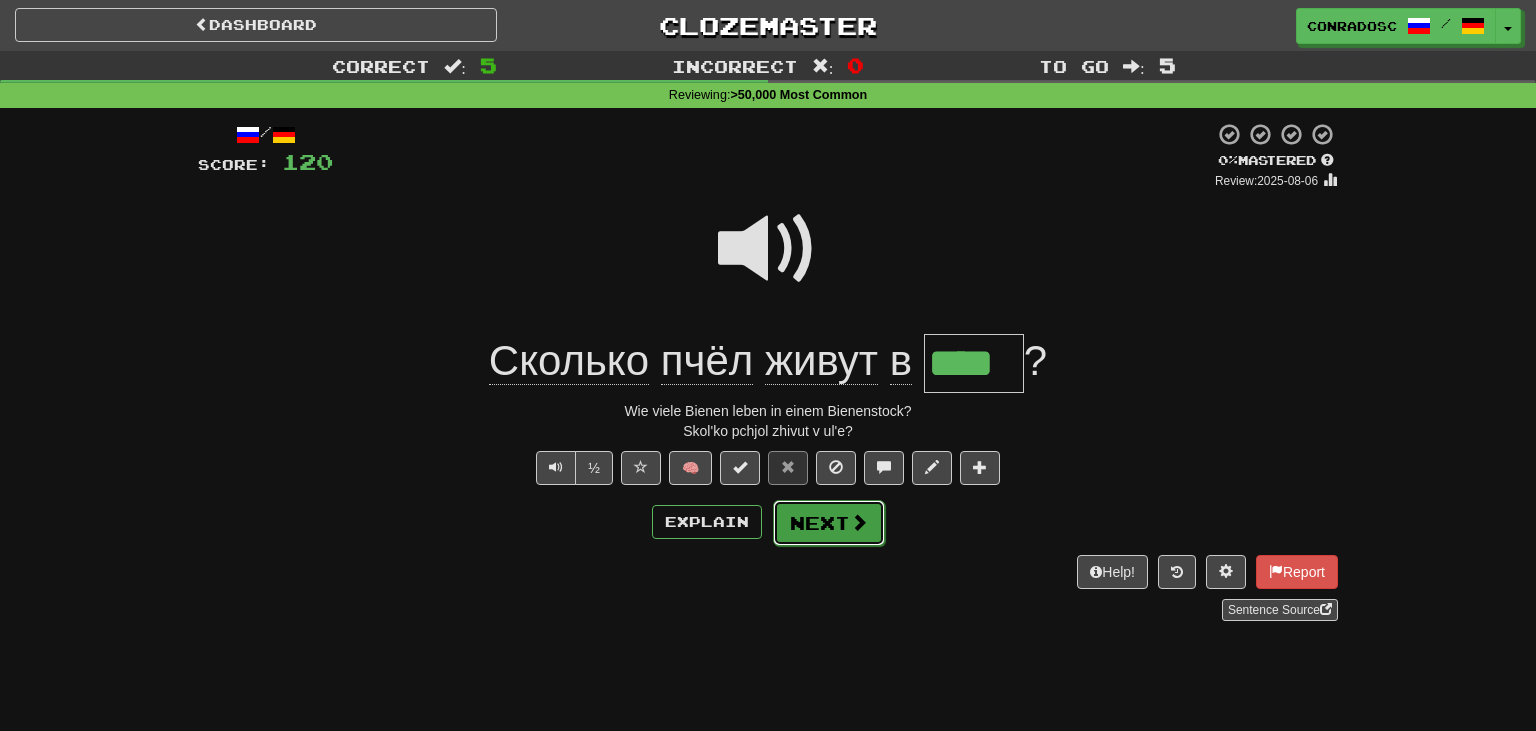 click on "Next" at bounding box center [829, 523] 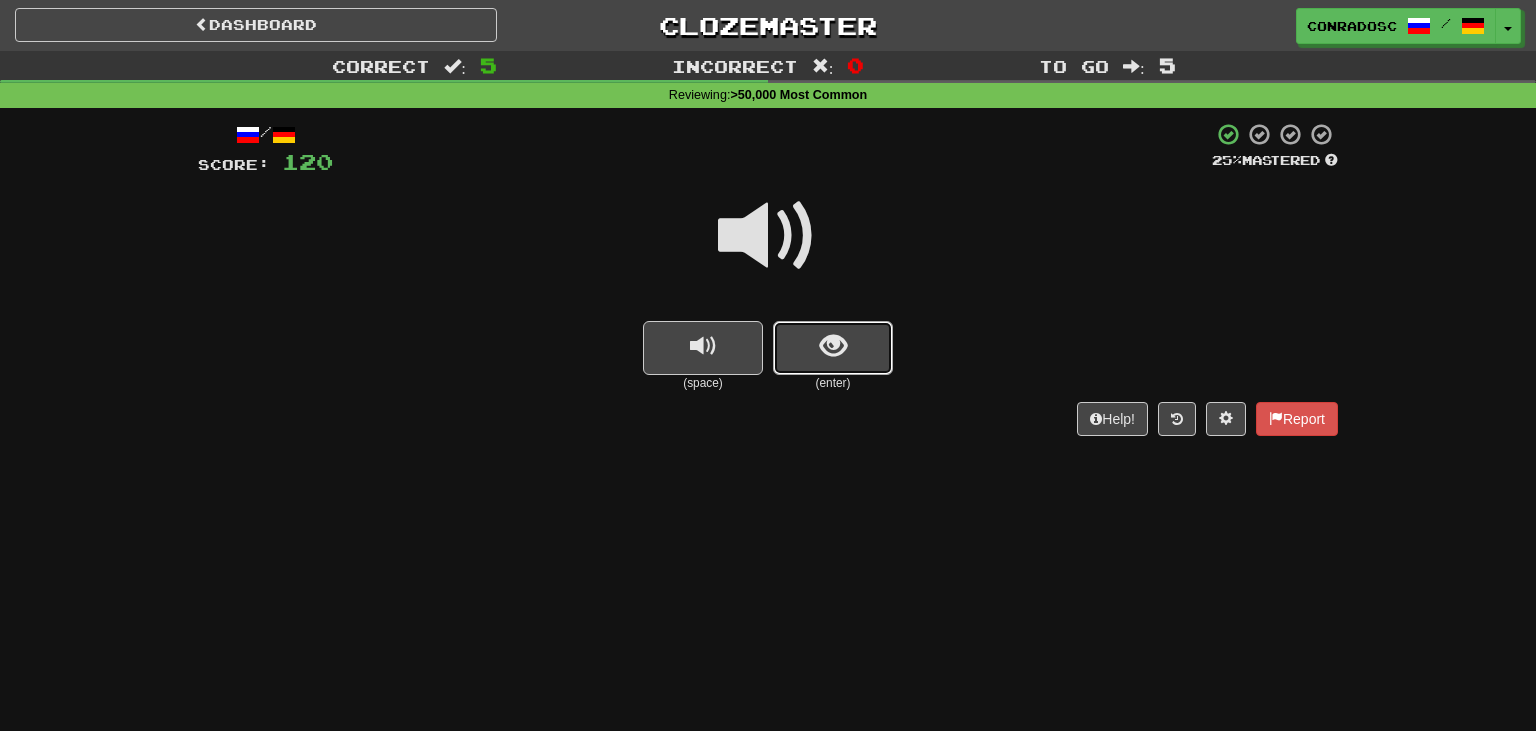 click at bounding box center [833, 348] 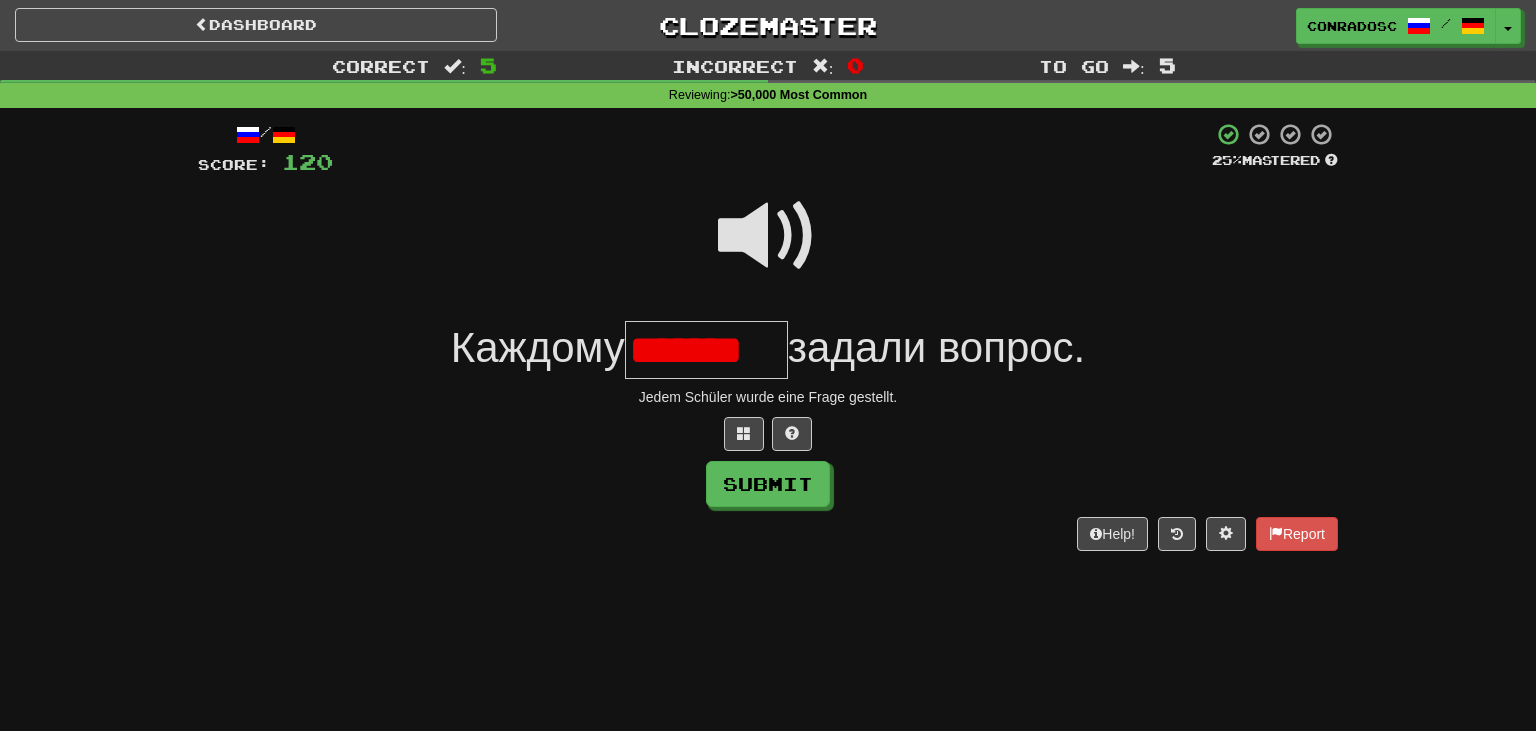 click on "*******" at bounding box center (706, 350) 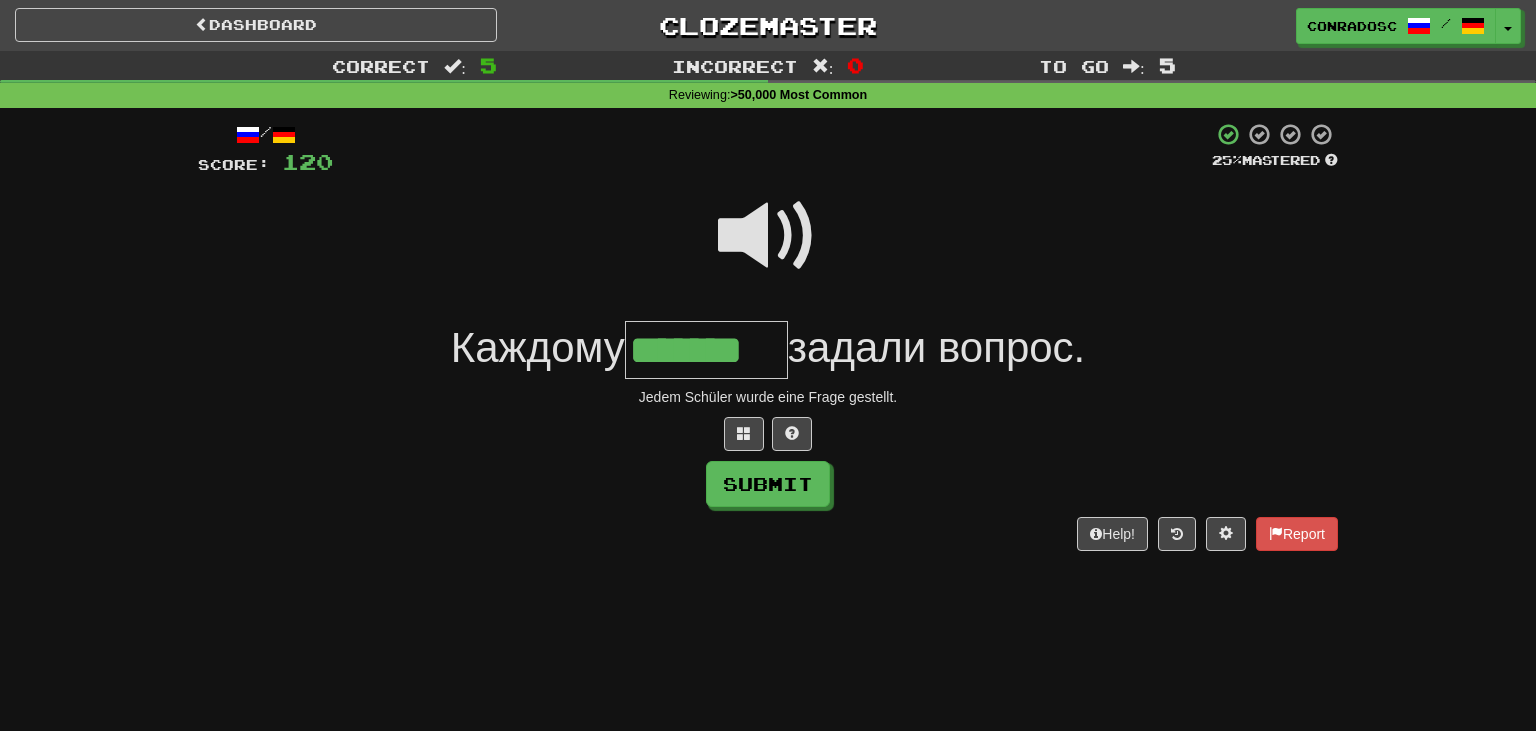 type on "*******" 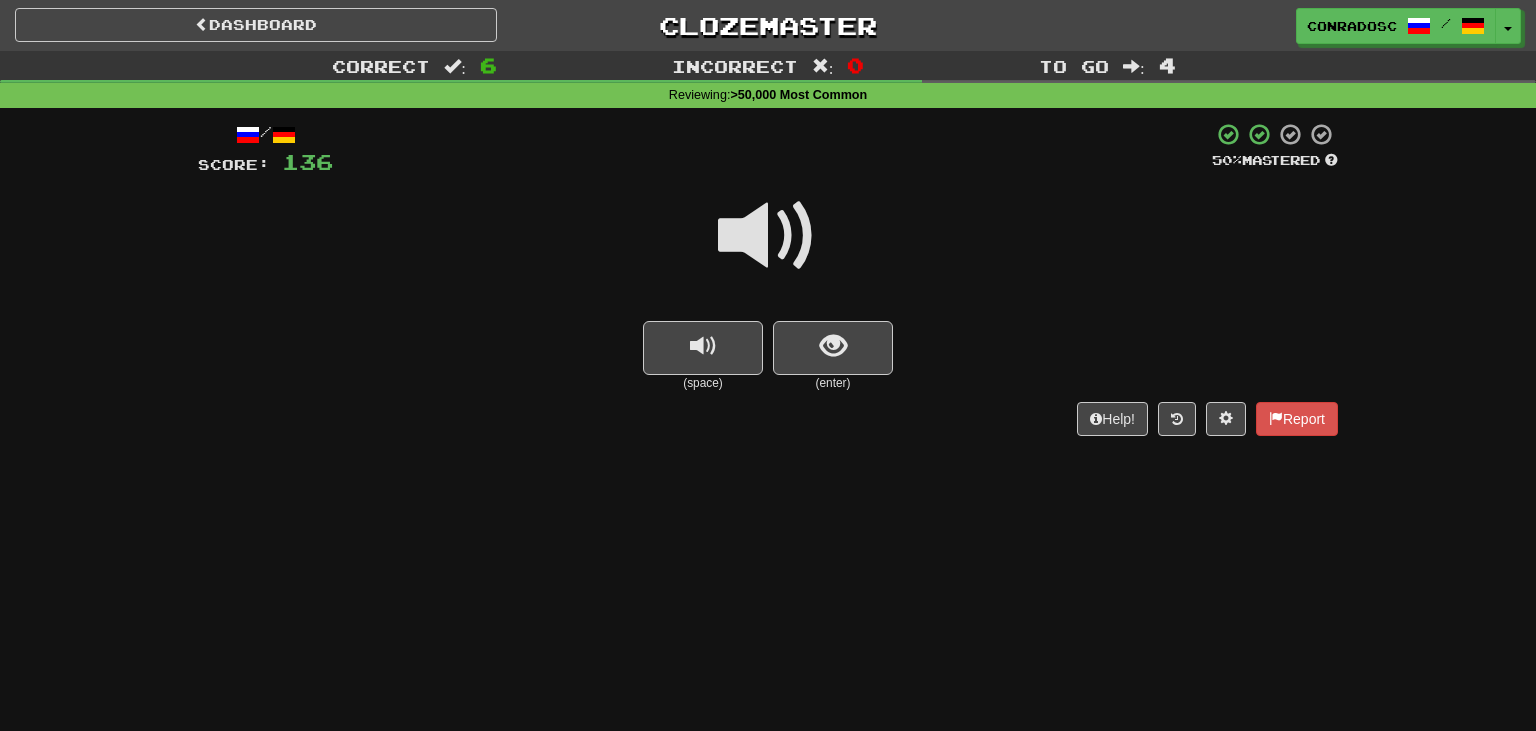 click at bounding box center (768, 236) 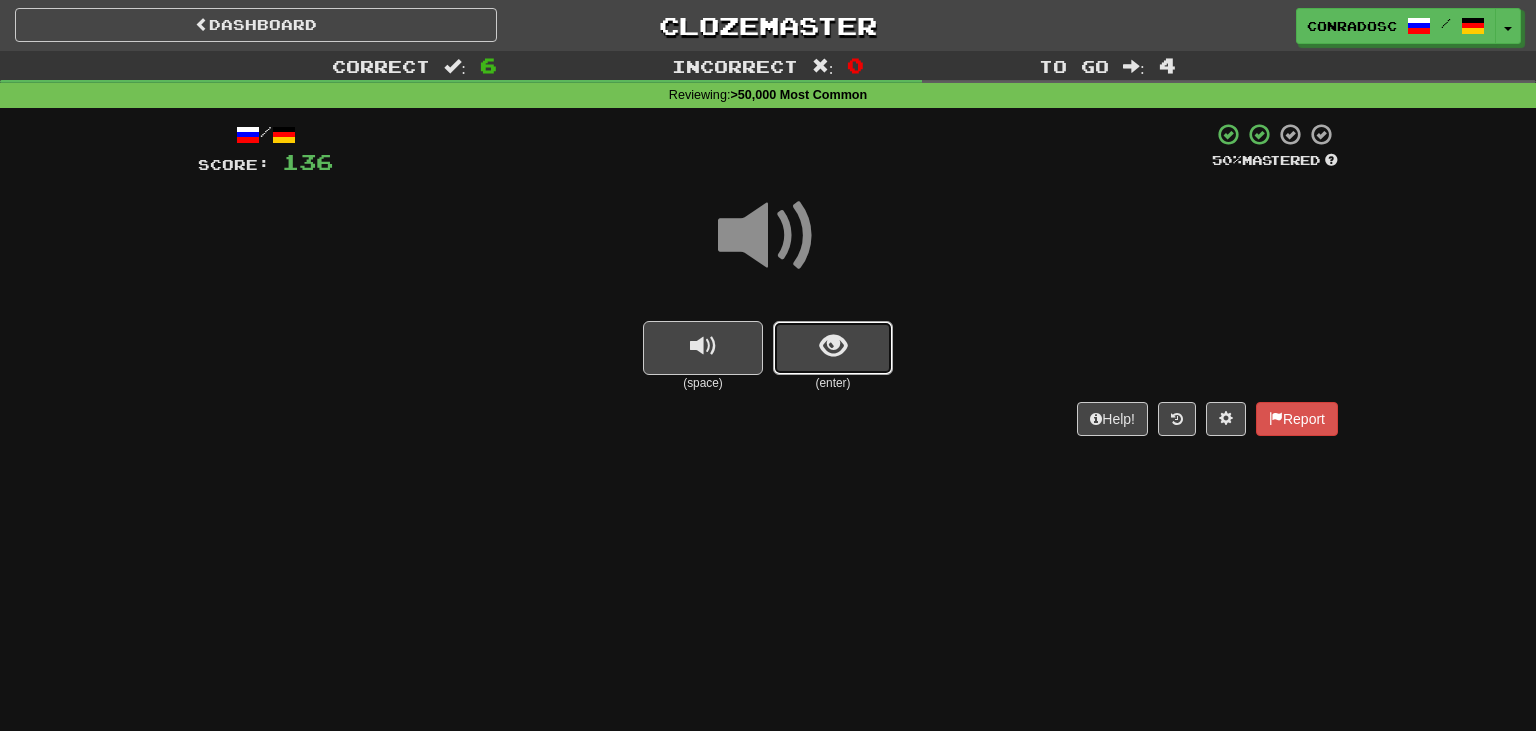 click at bounding box center (833, 348) 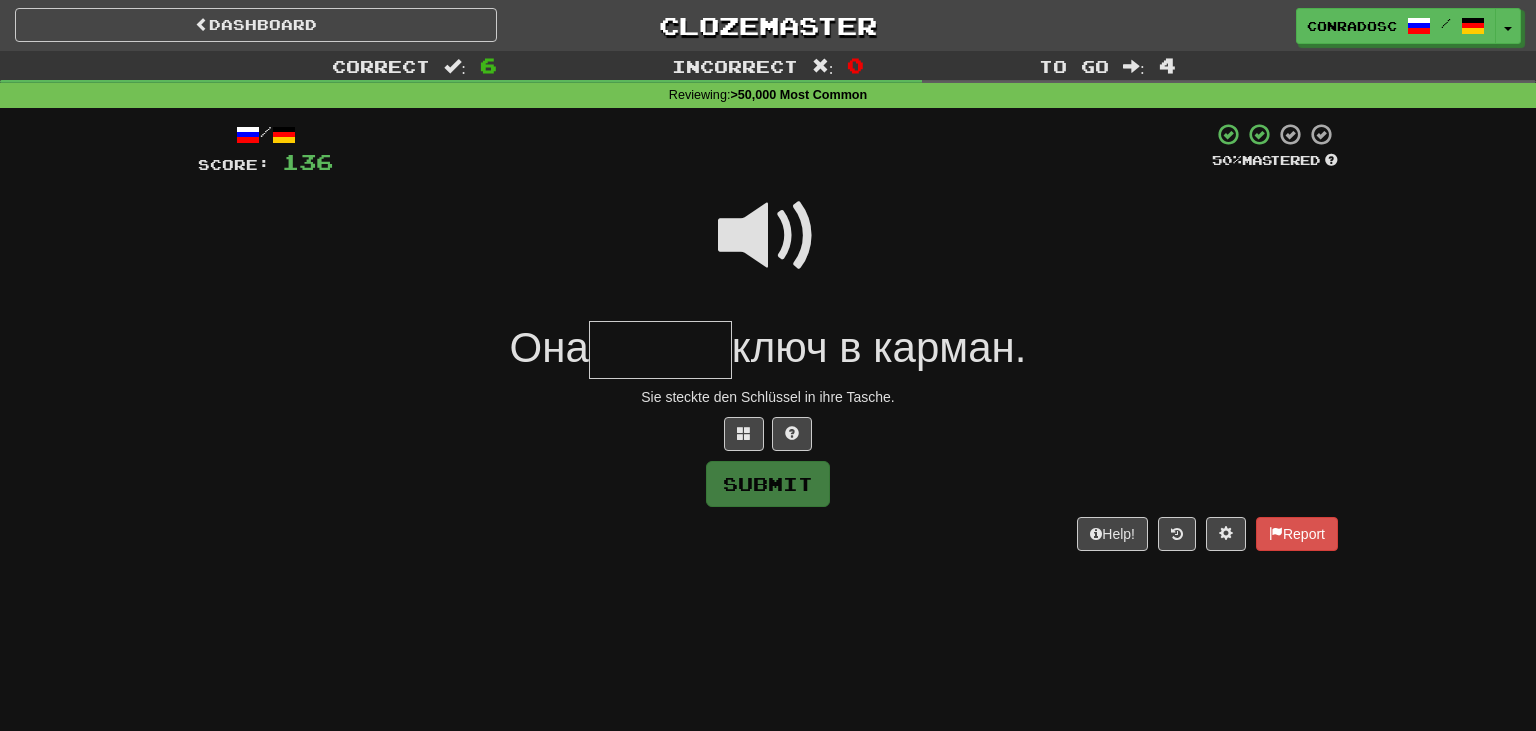 click at bounding box center (768, 236) 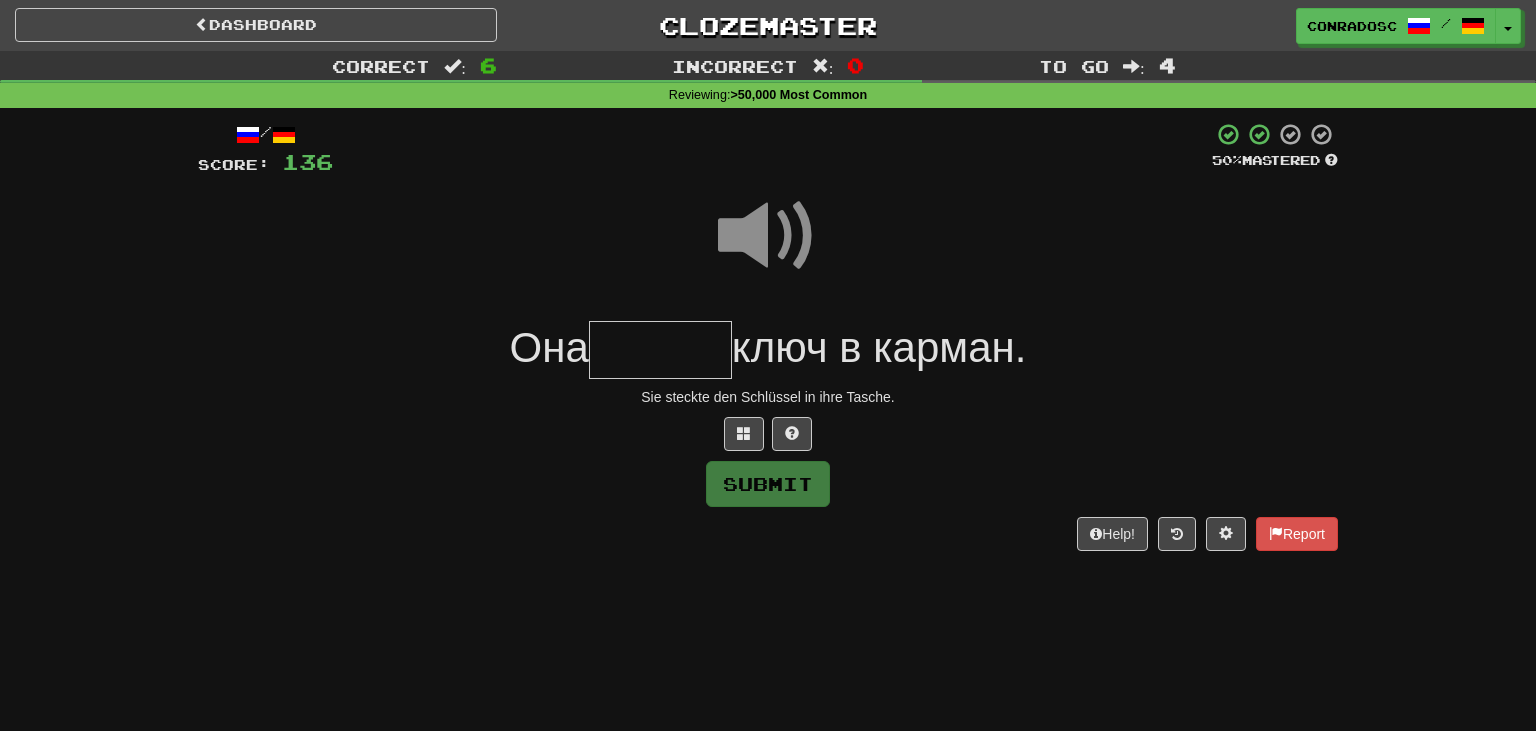 click at bounding box center [660, 350] 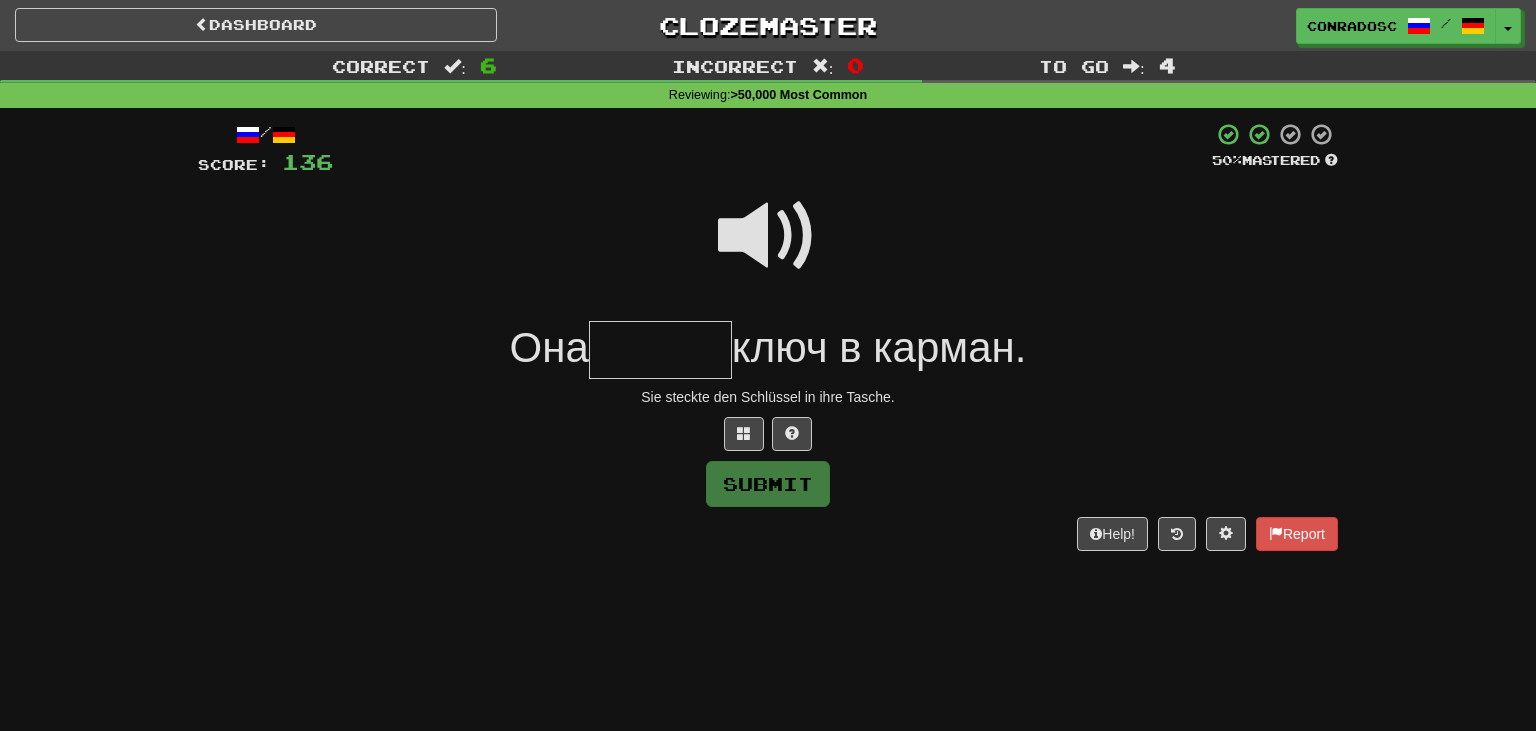 type on "*" 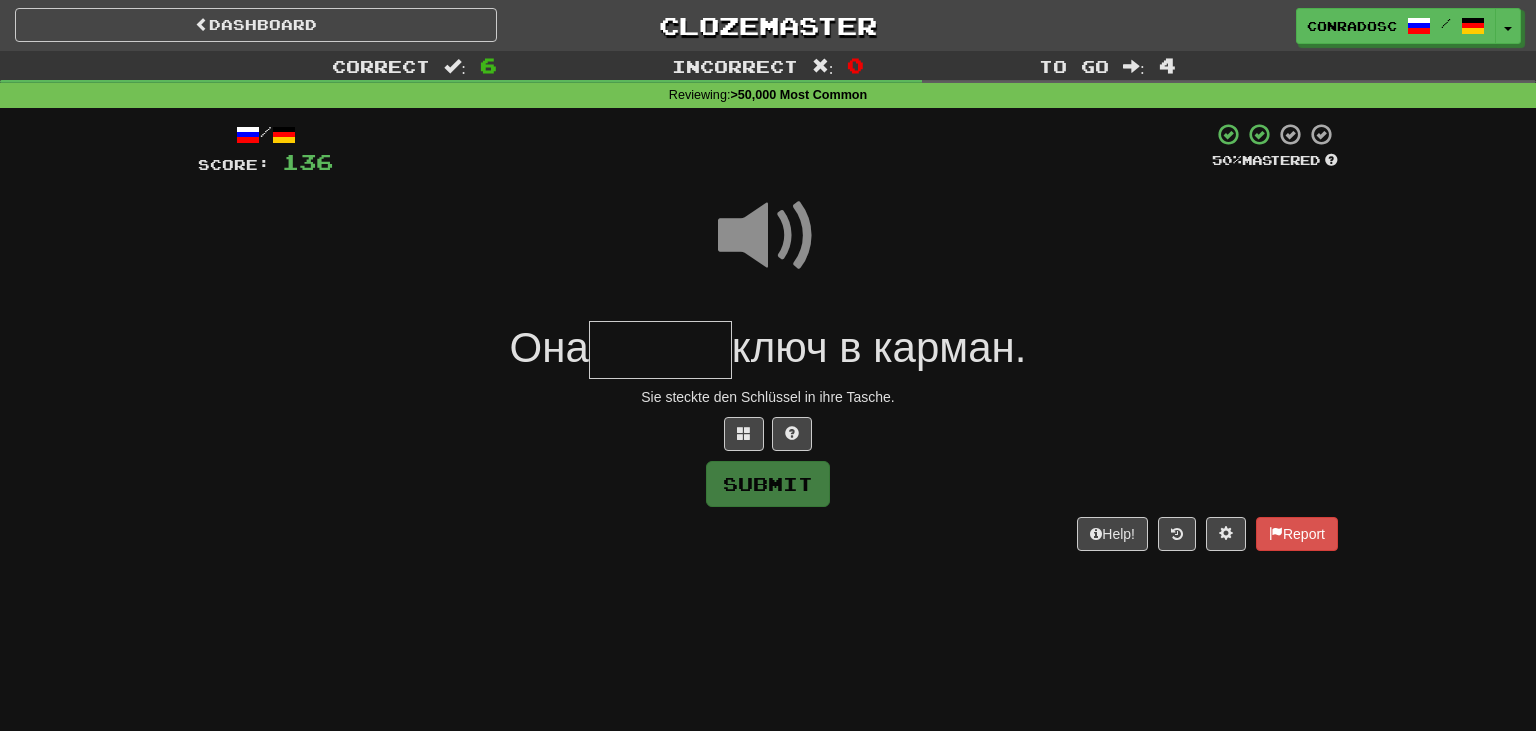 click at bounding box center [660, 350] 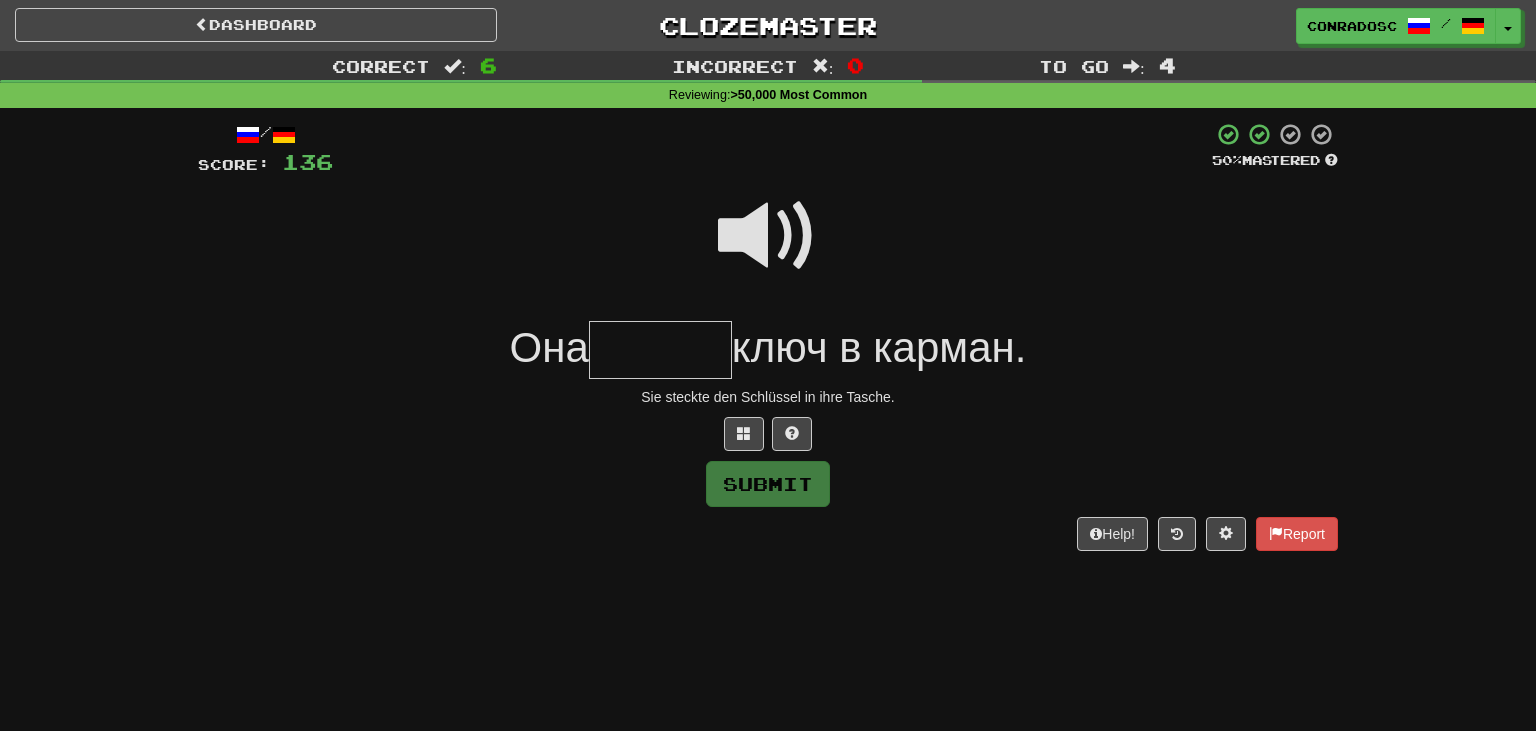 type on "*" 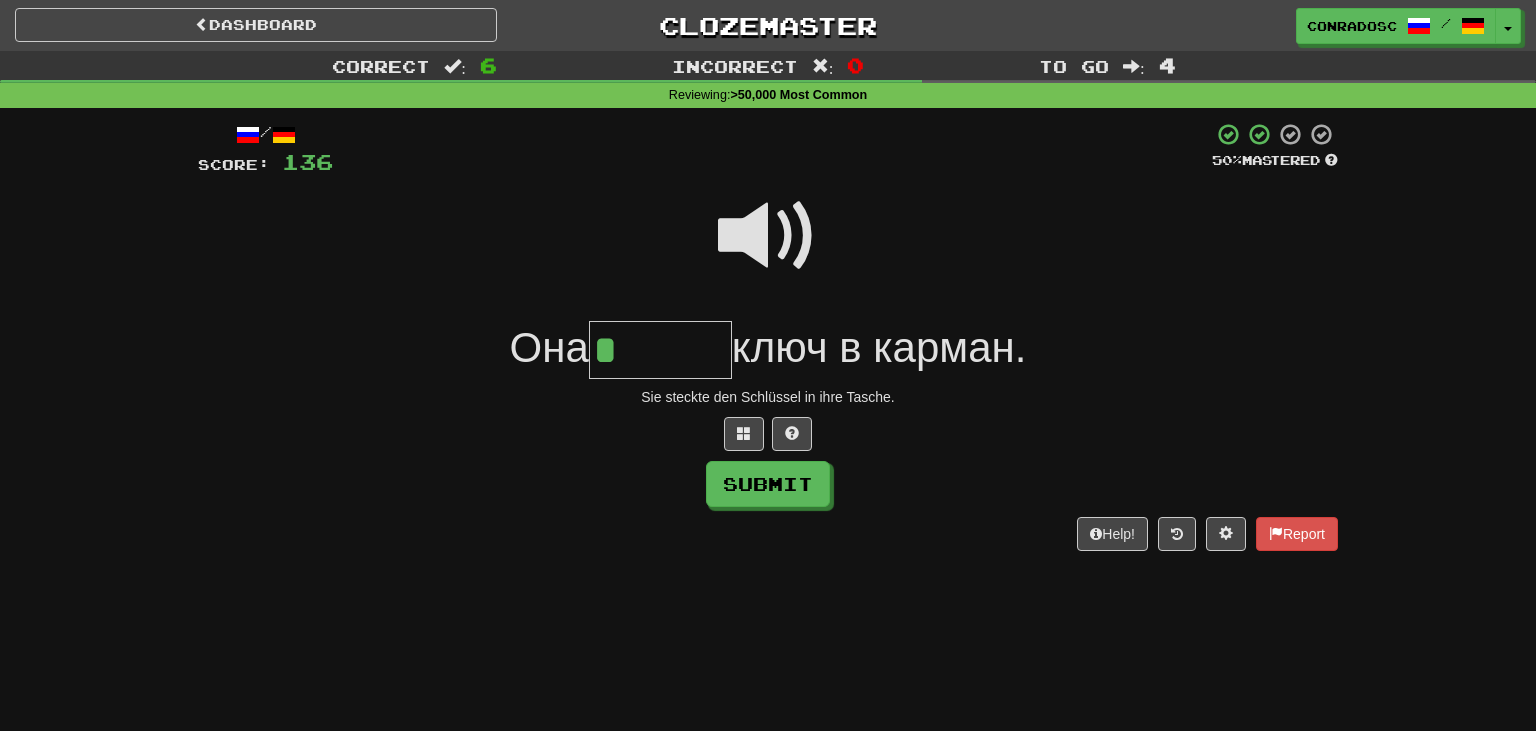 click at bounding box center (768, 236) 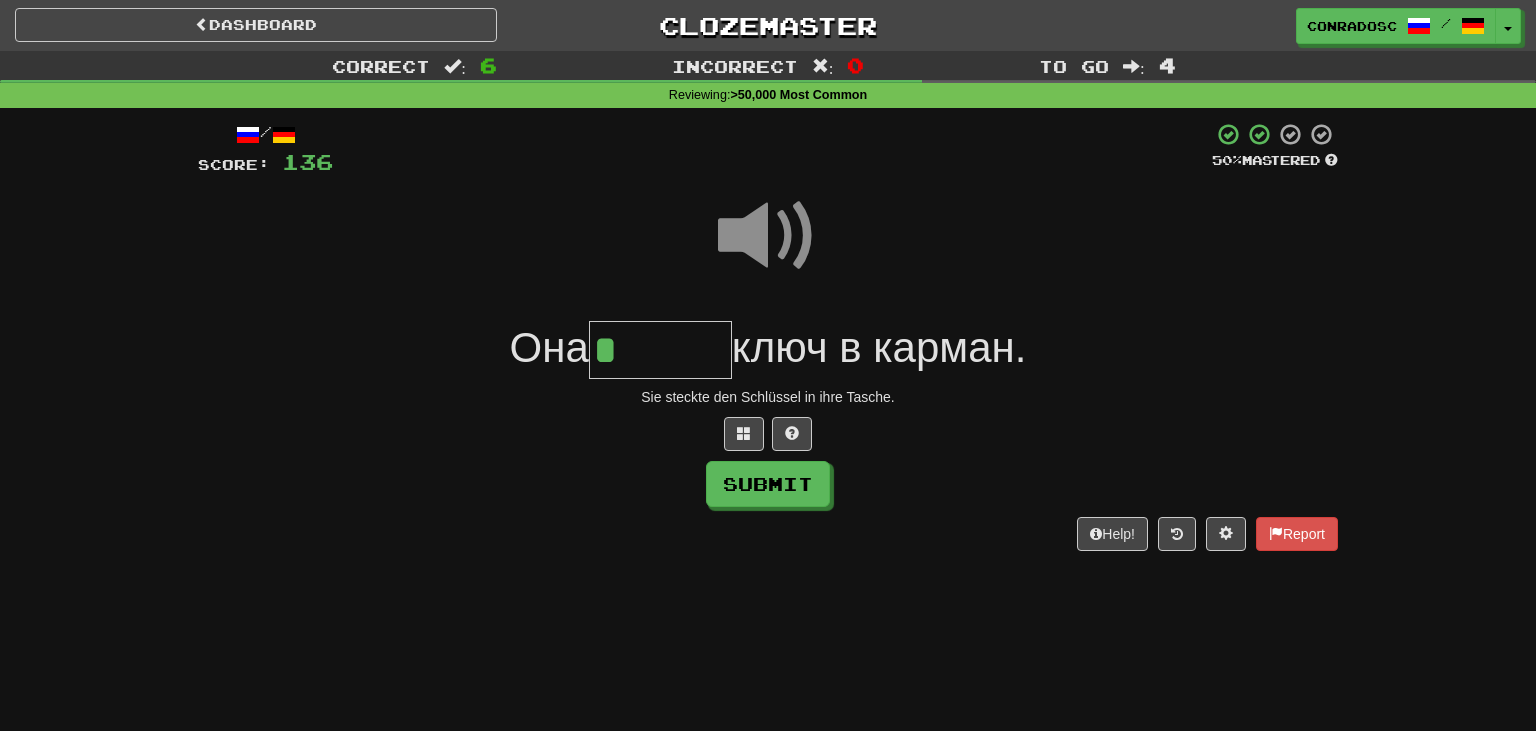click on "*" at bounding box center [660, 350] 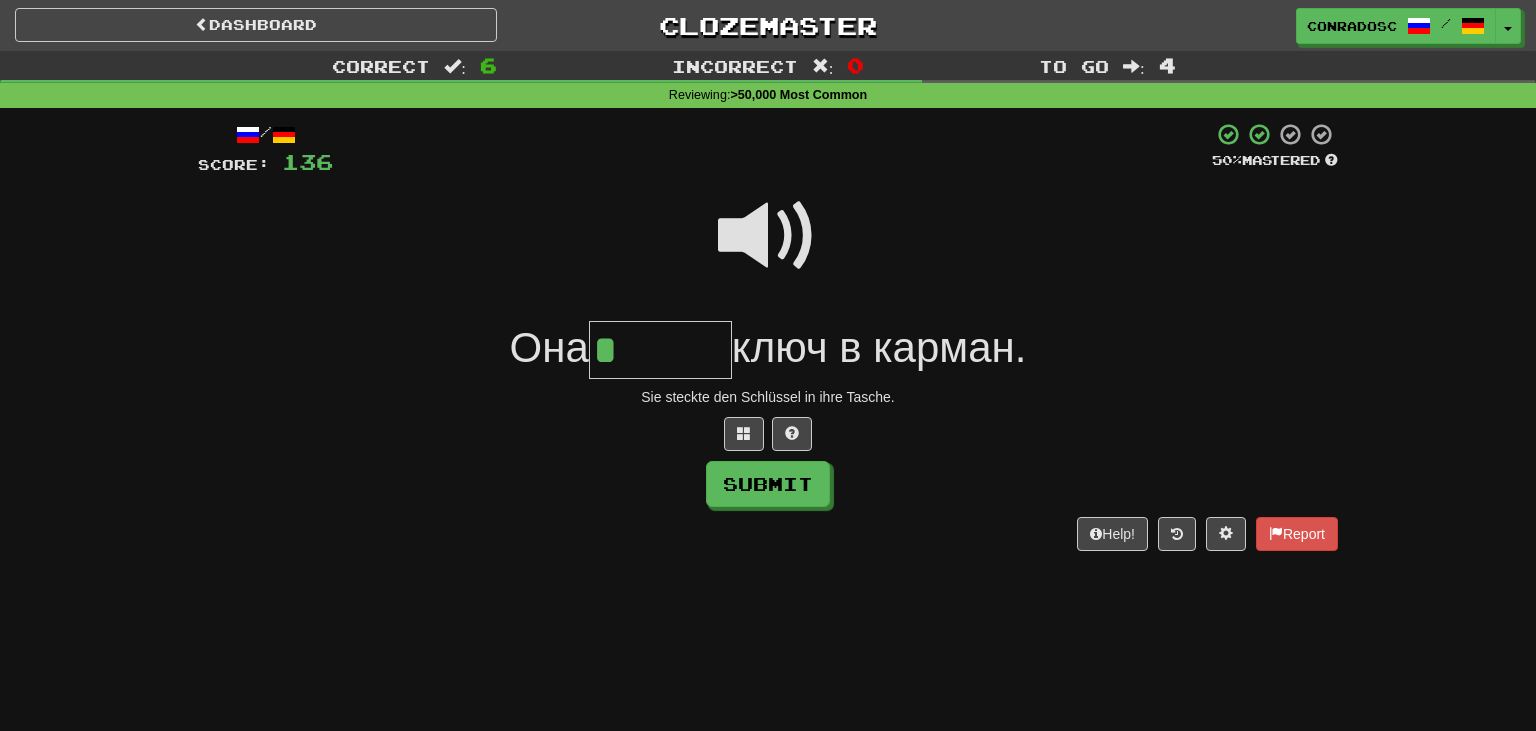 click at bounding box center [768, 236] 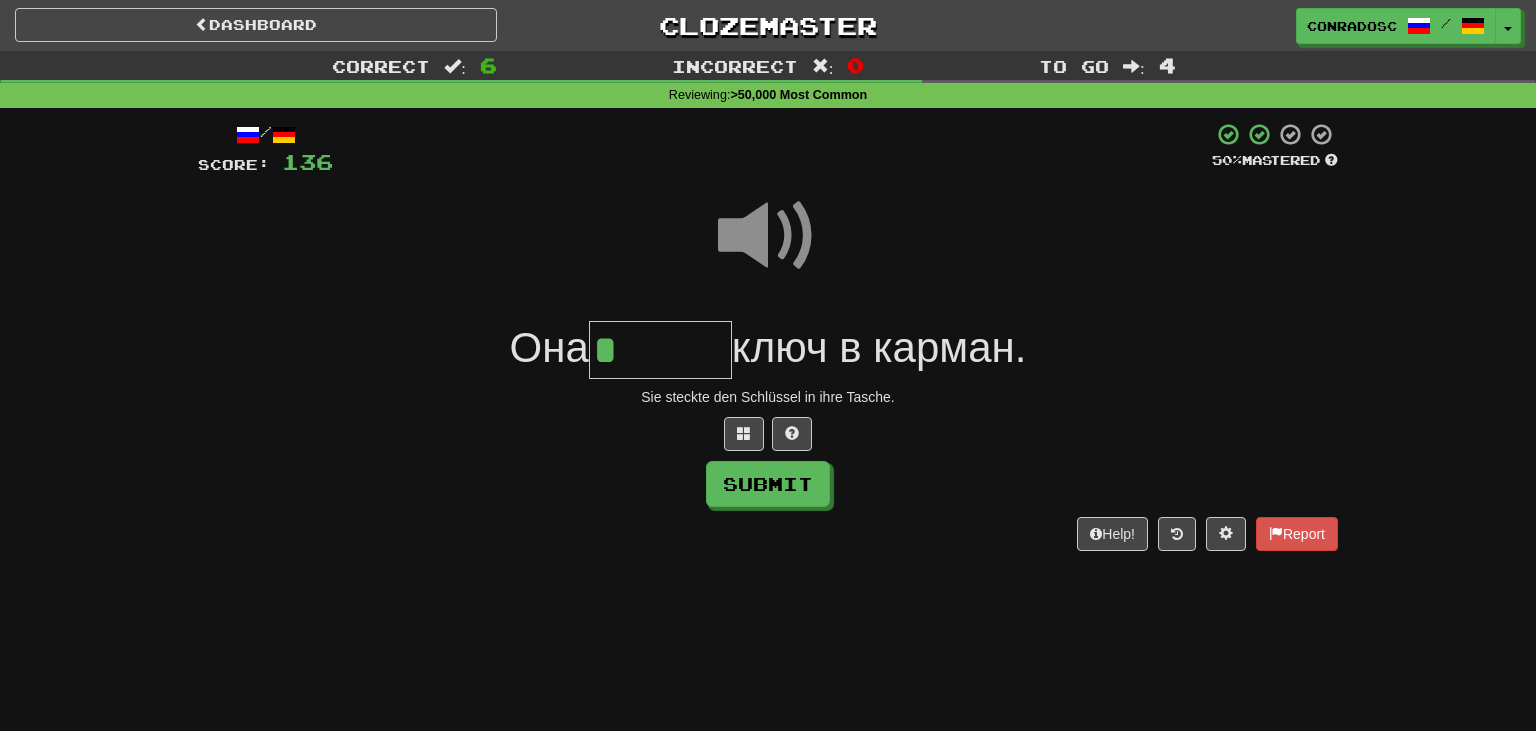 click on "*" at bounding box center [660, 350] 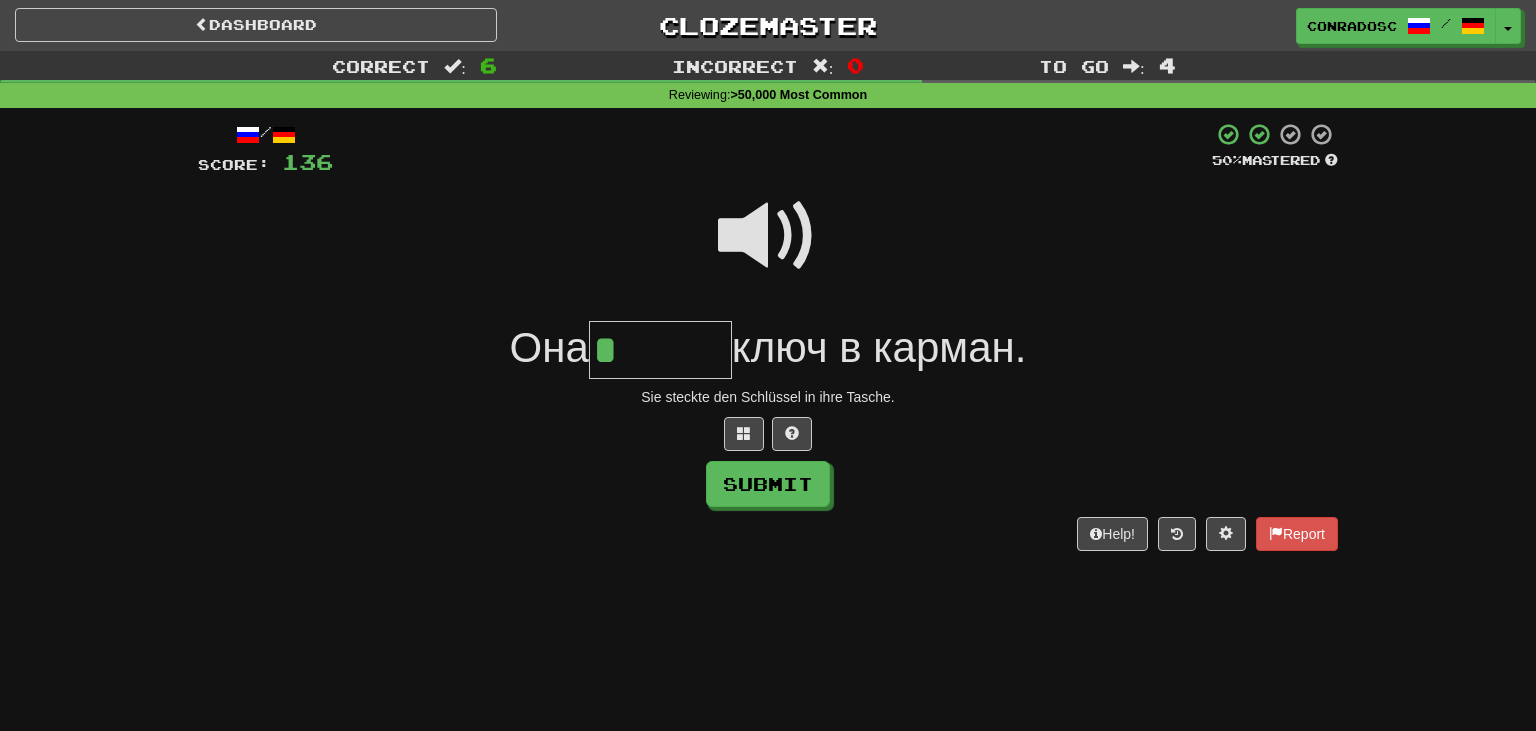 click at bounding box center [768, 236] 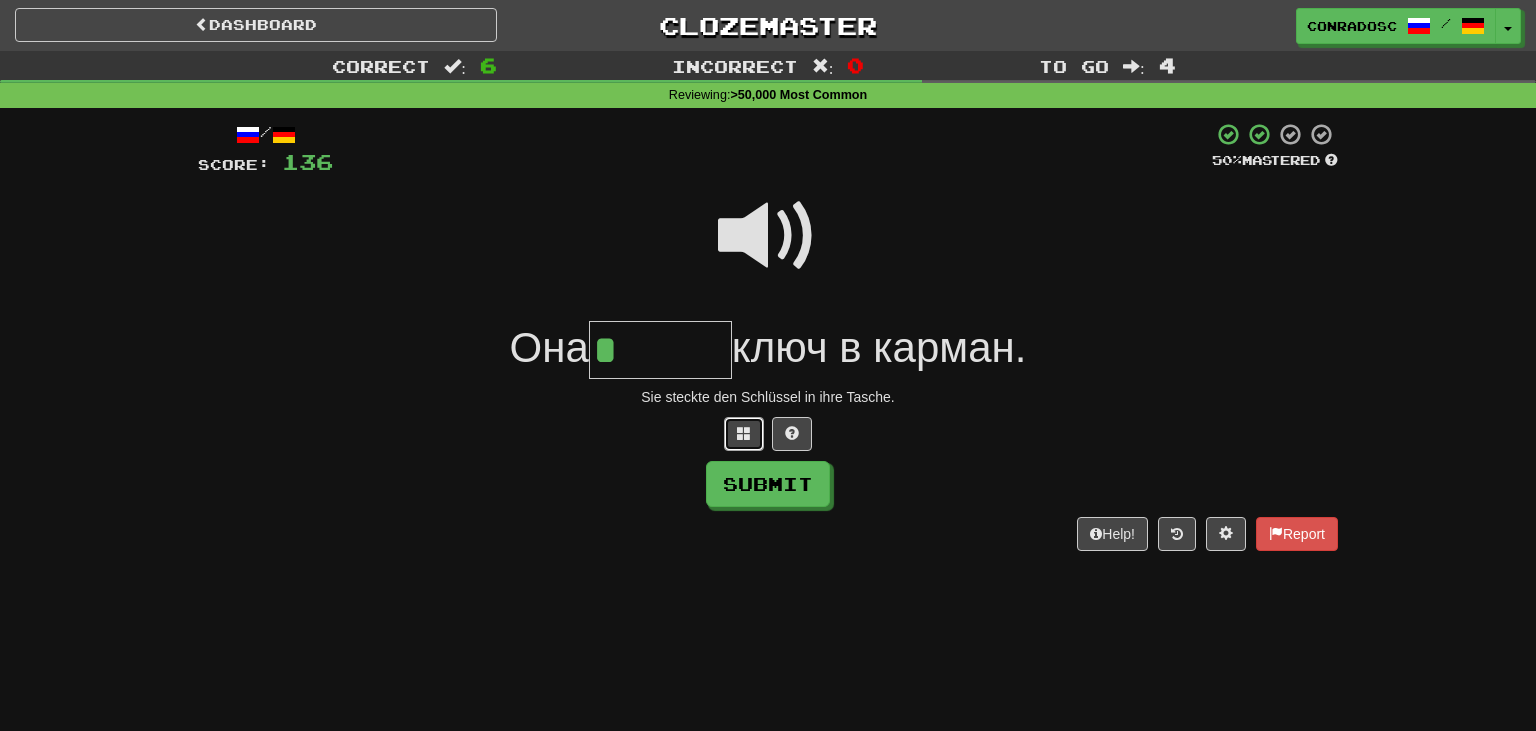click at bounding box center [744, 434] 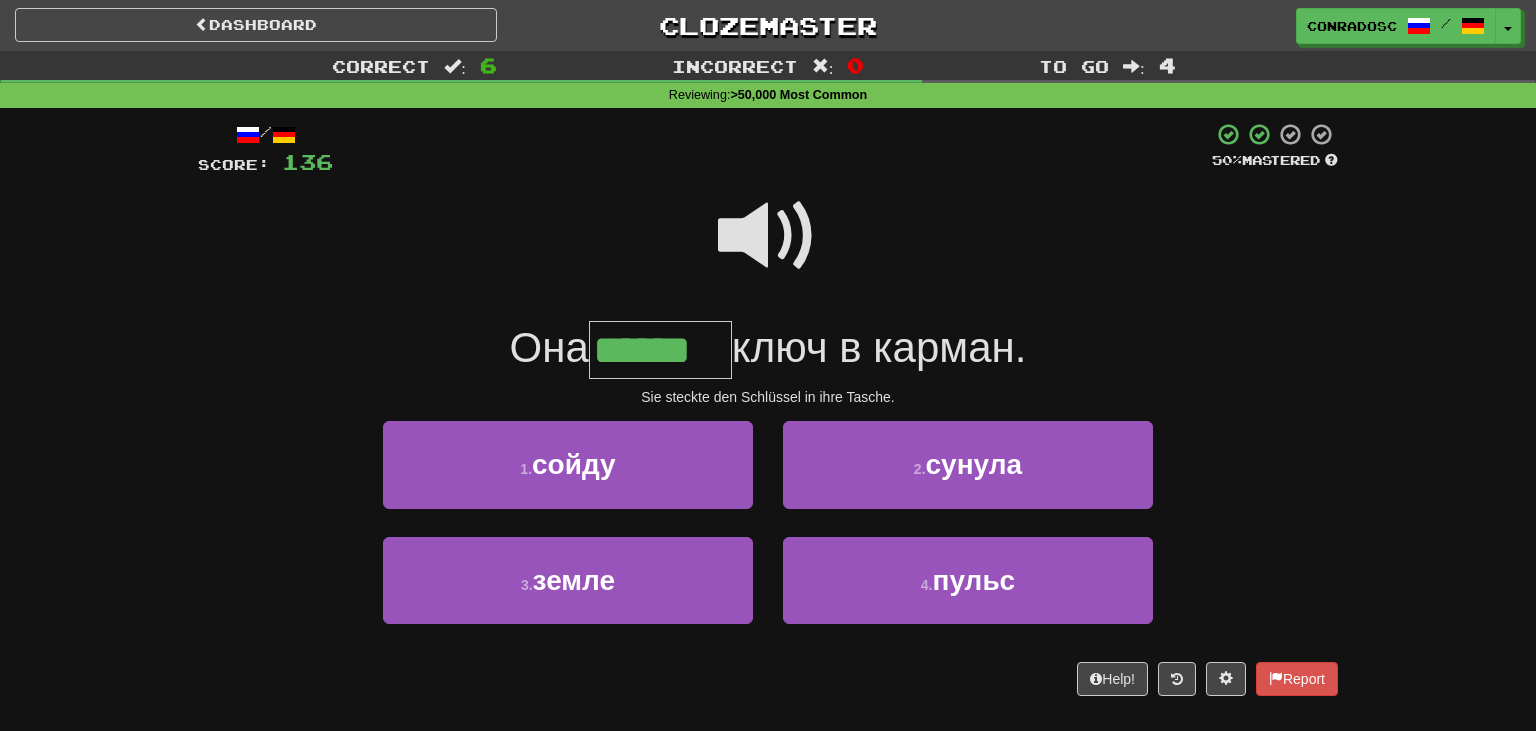 type on "******" 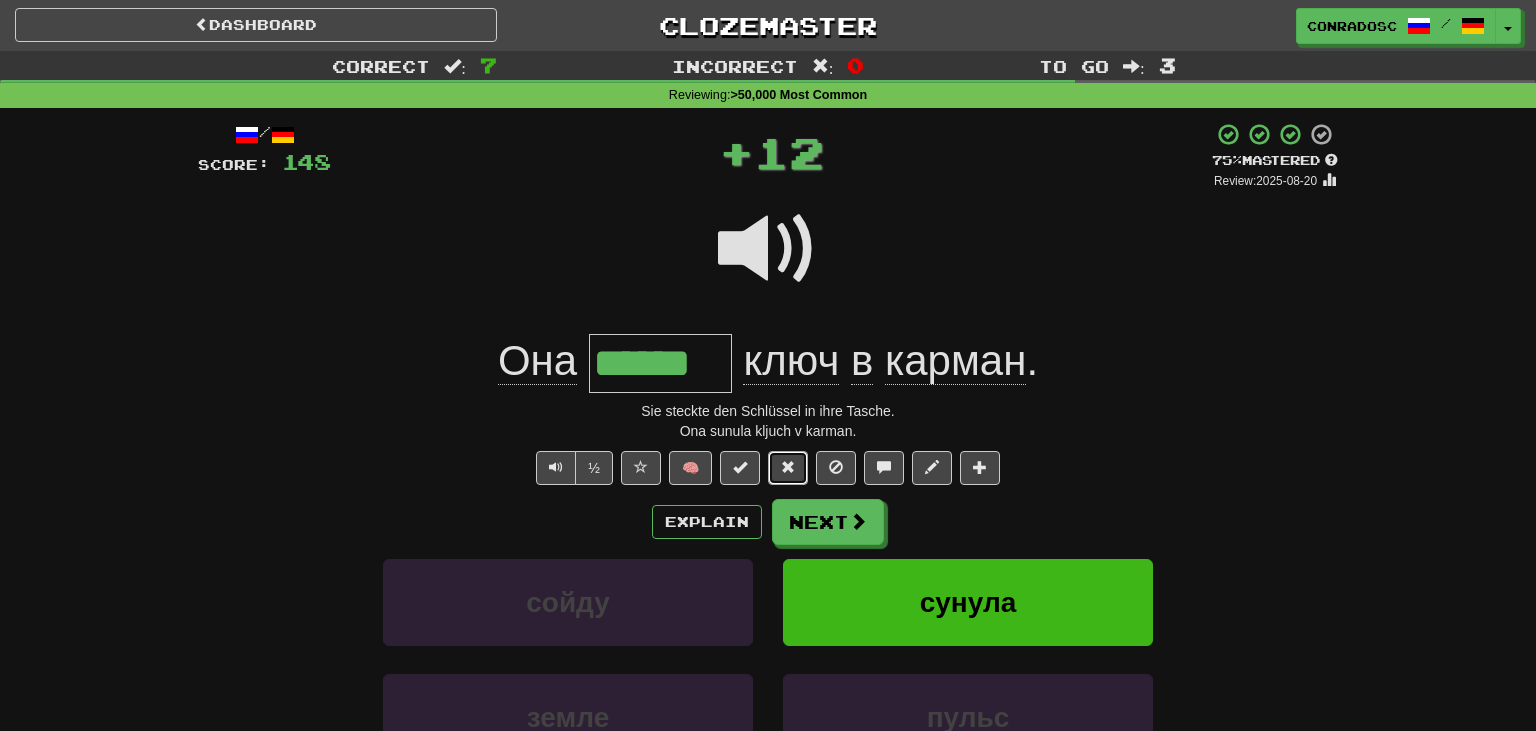 click at bounding box center [788, 468] 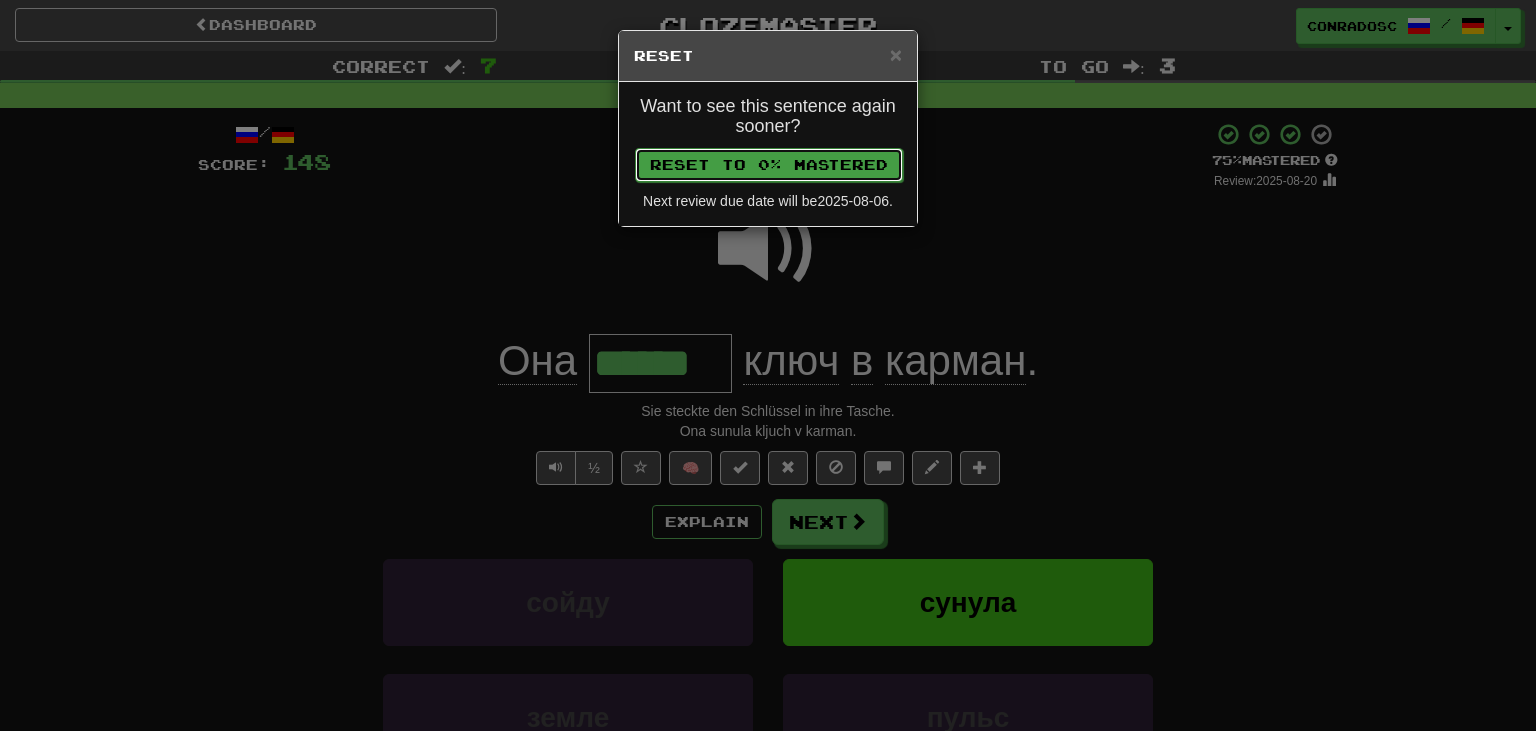 click on "Reset to 0% Mastered" at bounding box center (769, 165) 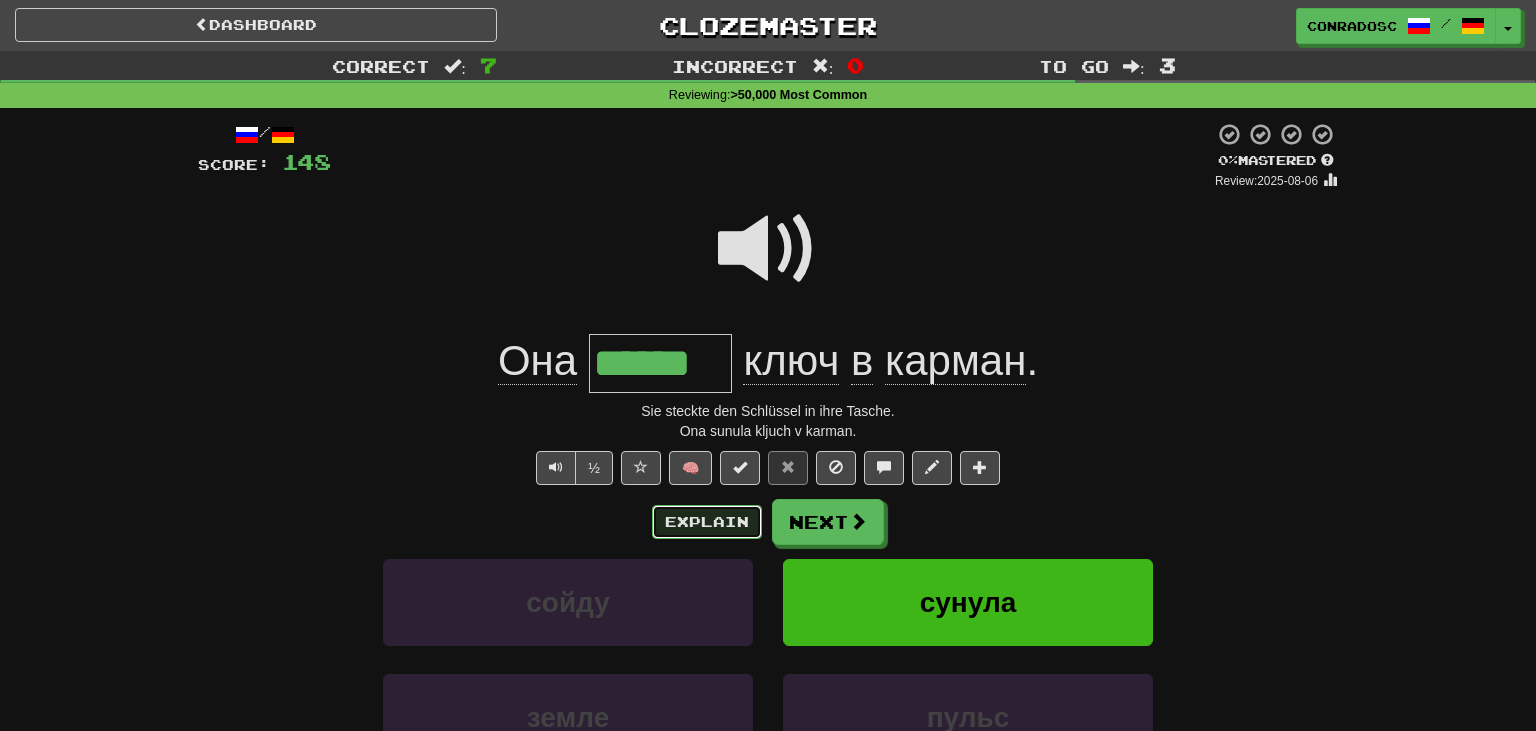 click on "Explain" at bounding box center [707, 522] 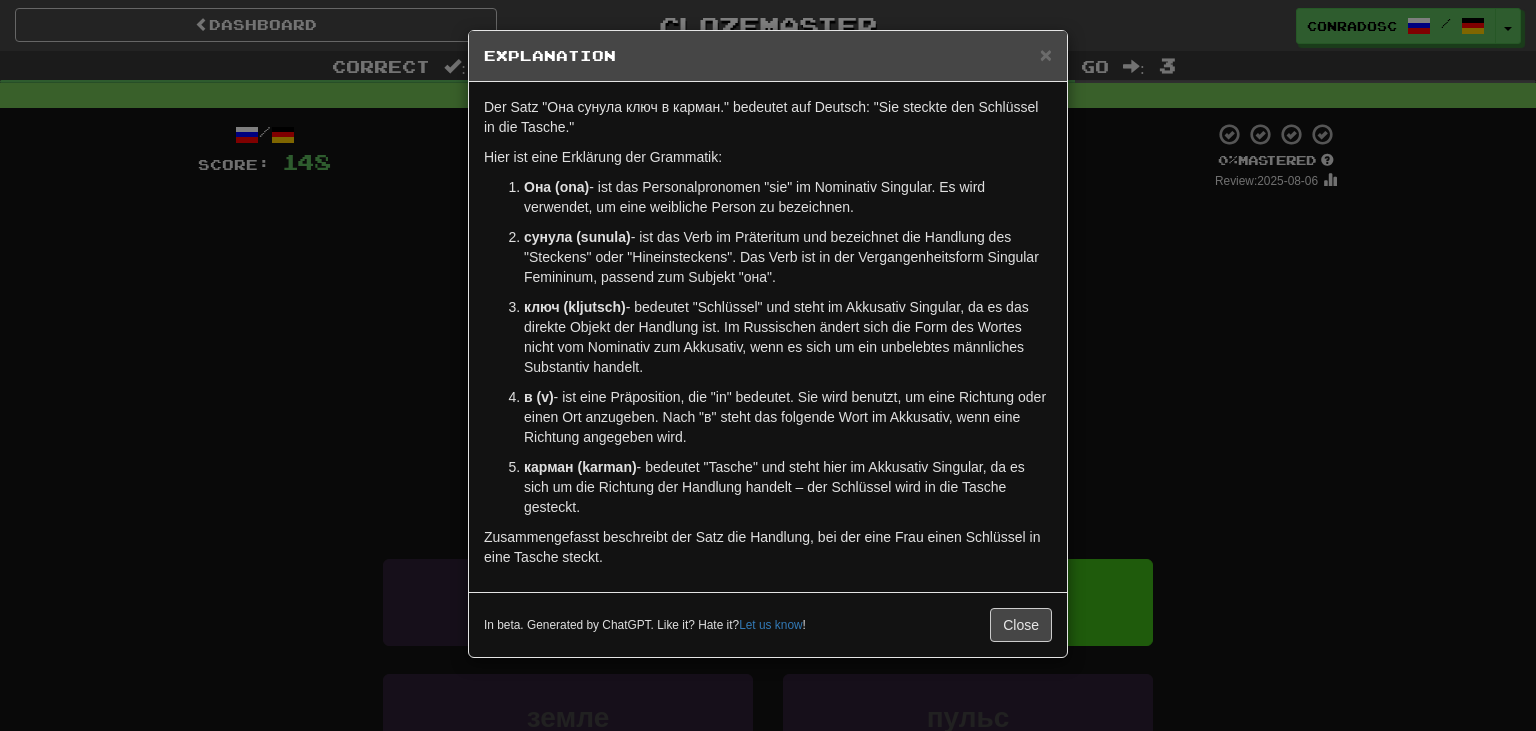 click on "× Explanation Der Satz "Она сунула ключ в карман." bedeutet auf Deutsch: "Sie steckte den Schlüssel in die Tasche."
Hier ist eine Erklärung der Grammatik:
Она (ona)  - ist das Personalpronomen "sie" im Nominativ Singular. Es wird verwendet, um eine weibliche Person zu bezeichnen.
сунула (sunula)  - ist das Verb im Präteritum und bezeichnet die Handlung des "Steckens" oder "Hineinsteckens". Das Verb ist in der Vergangenheitsform Singular Femininum, passend zum Subjekt "она".
ключ (kljutsch)  - bedeutet "Schlüssel" und steht im Akkusativ Singular, da es das direkte Objekt der Handlung ist. Im Russischen ändert sich die Form des Wortes nicht vom Nominativ zum Akkusativ, wenn es sich um ein unbelebtes männliches Substantiv handelt.
в (v)  - ist eine Präposition, die "in" bedeutet. Sie wird benutzt, um eine Richtung oder einen Ort anzugeben. Nach "в" steht das folgende Wort im Akkusativ, wenn eine Richtung angegeben wird.
! Close" at bounding box center [768, 365] 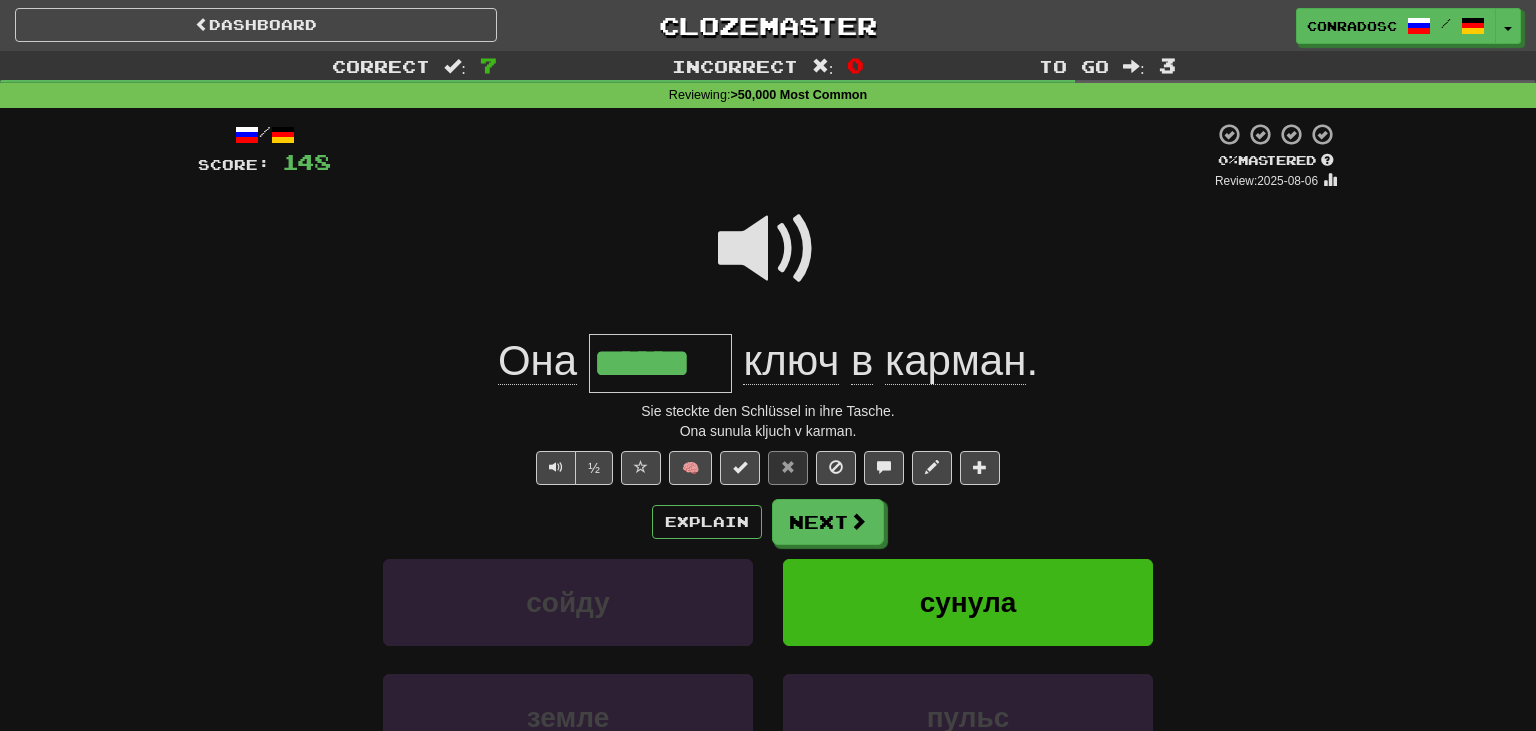 click at bounding box center [768, 249] 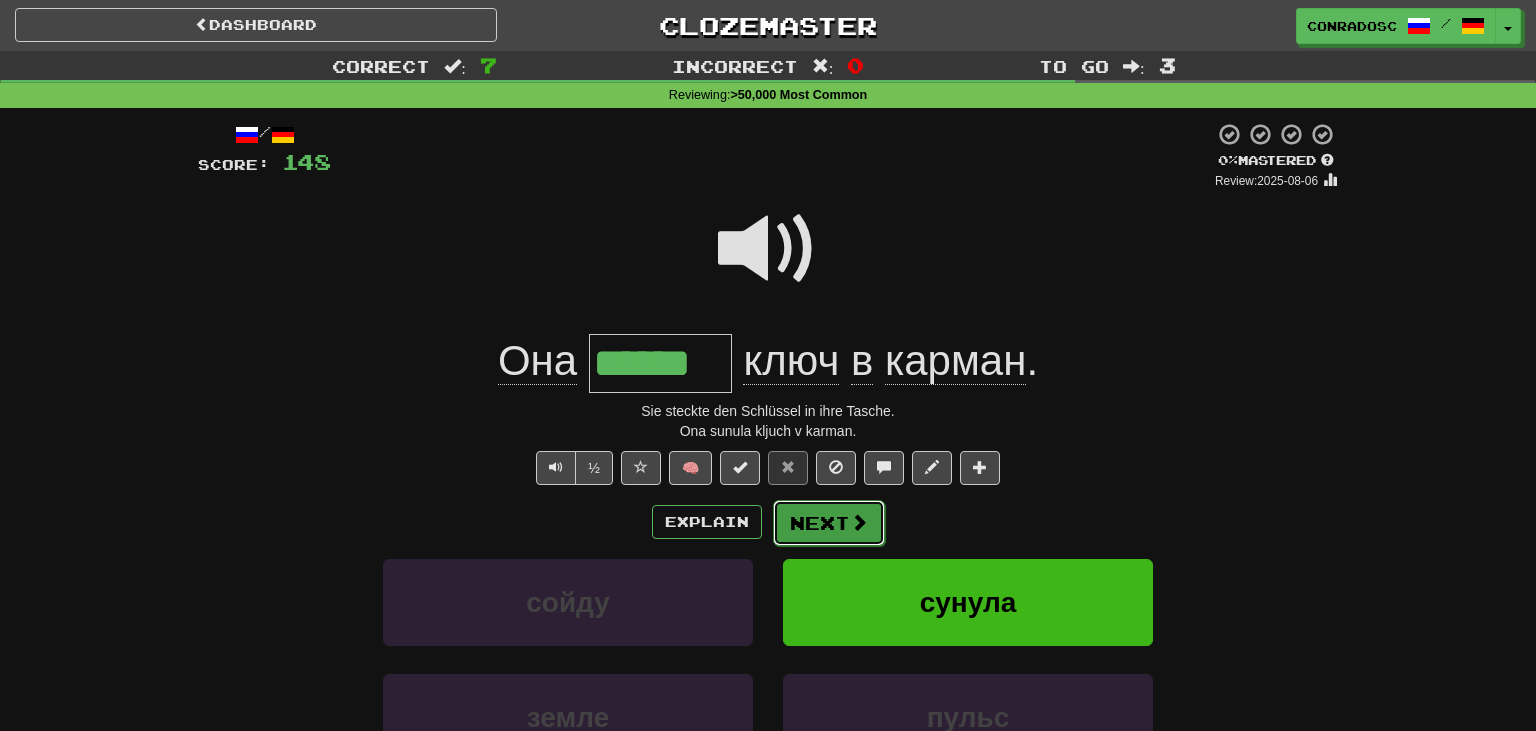 click on "Next" at bounding box center [829, 523] 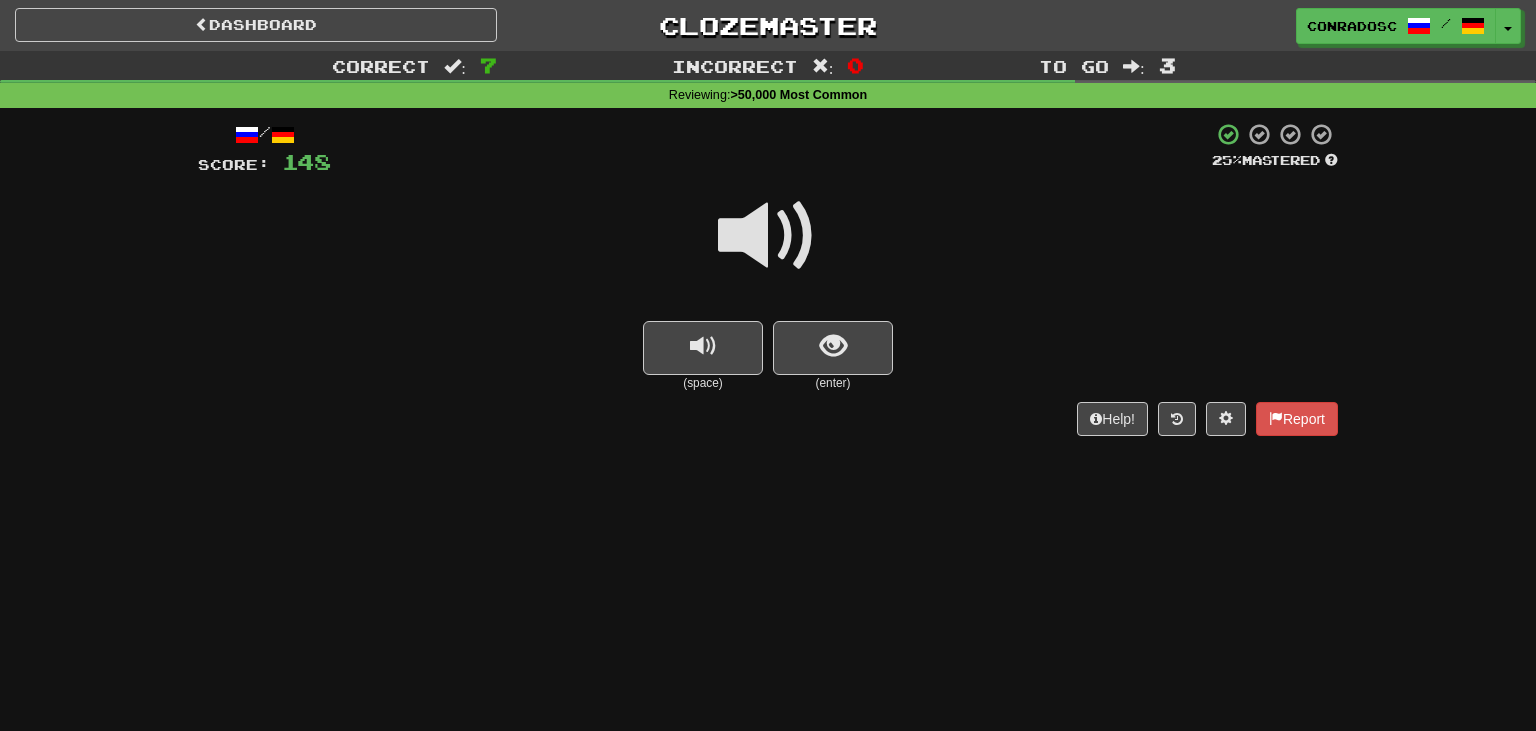 click at bounding box center (768, 236) 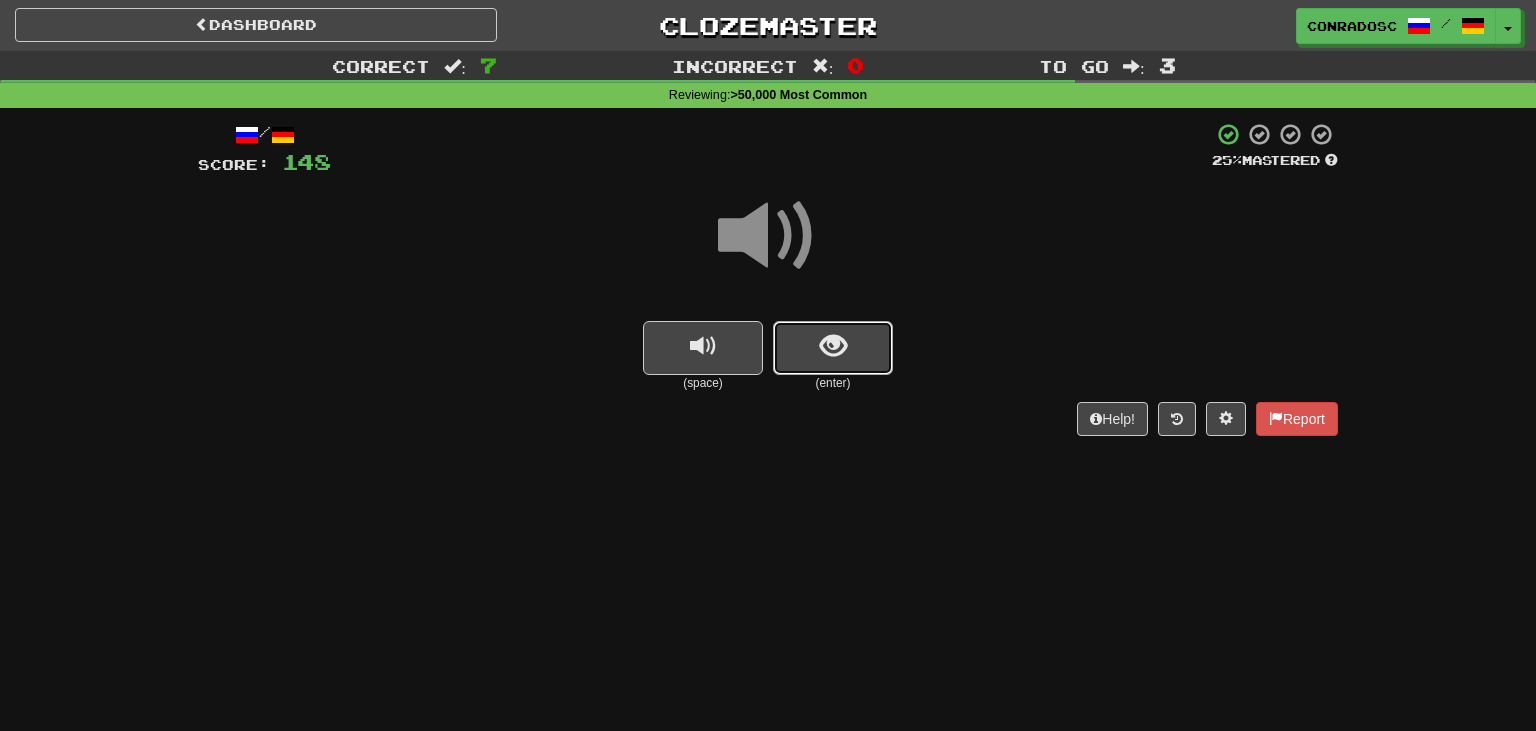 click at bounding box center [833, 348] 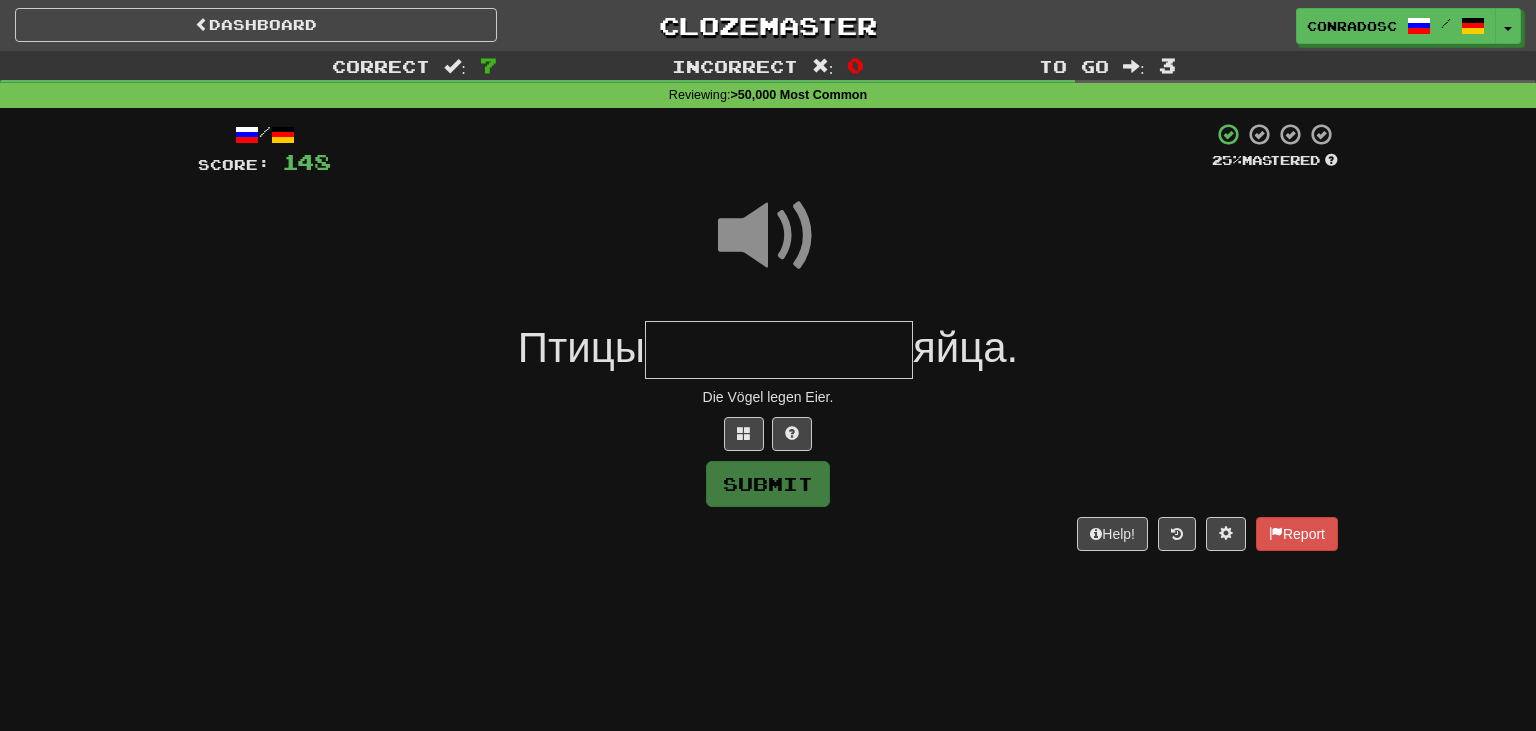click at bounding box center [779, 350] 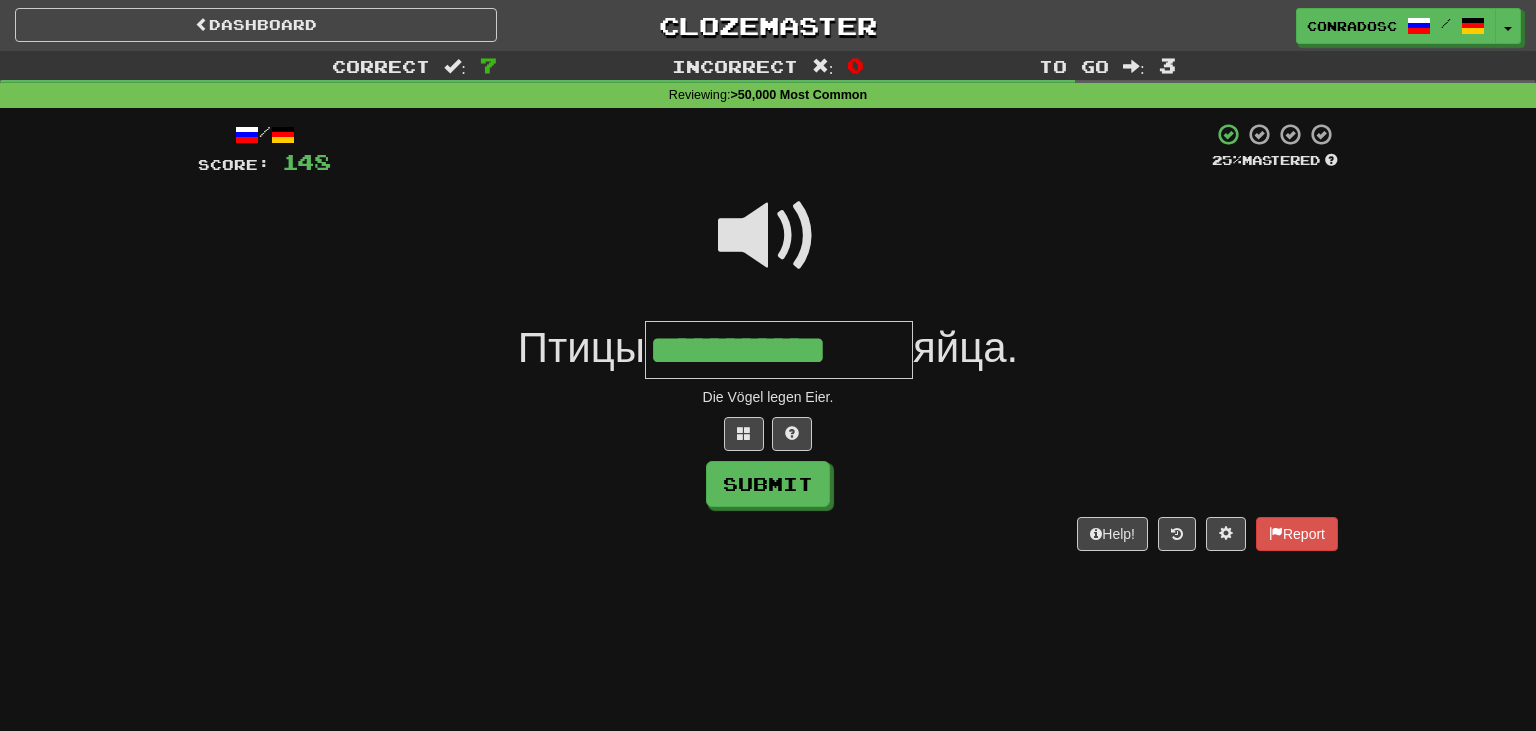type on "**********" 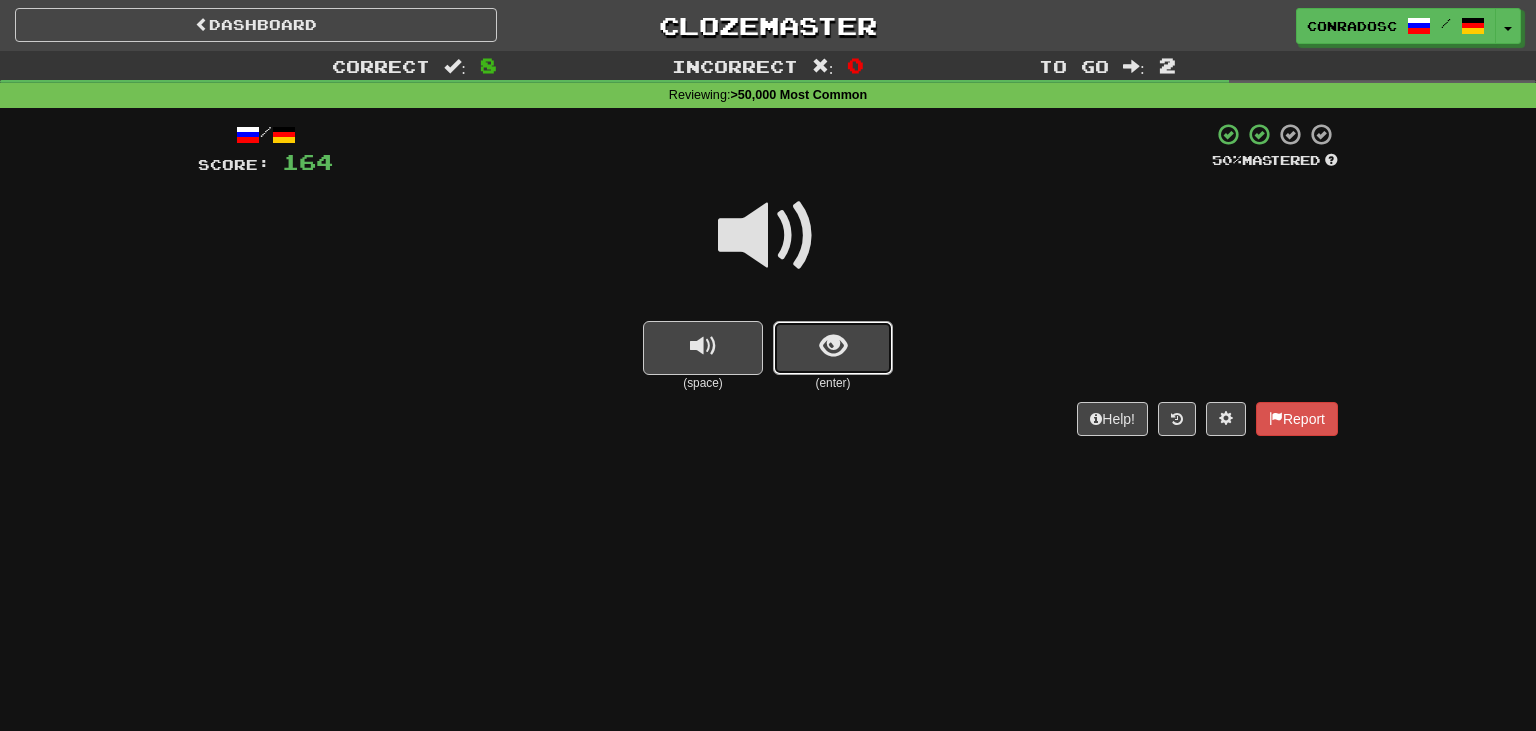click at bounding box center (833, 348) 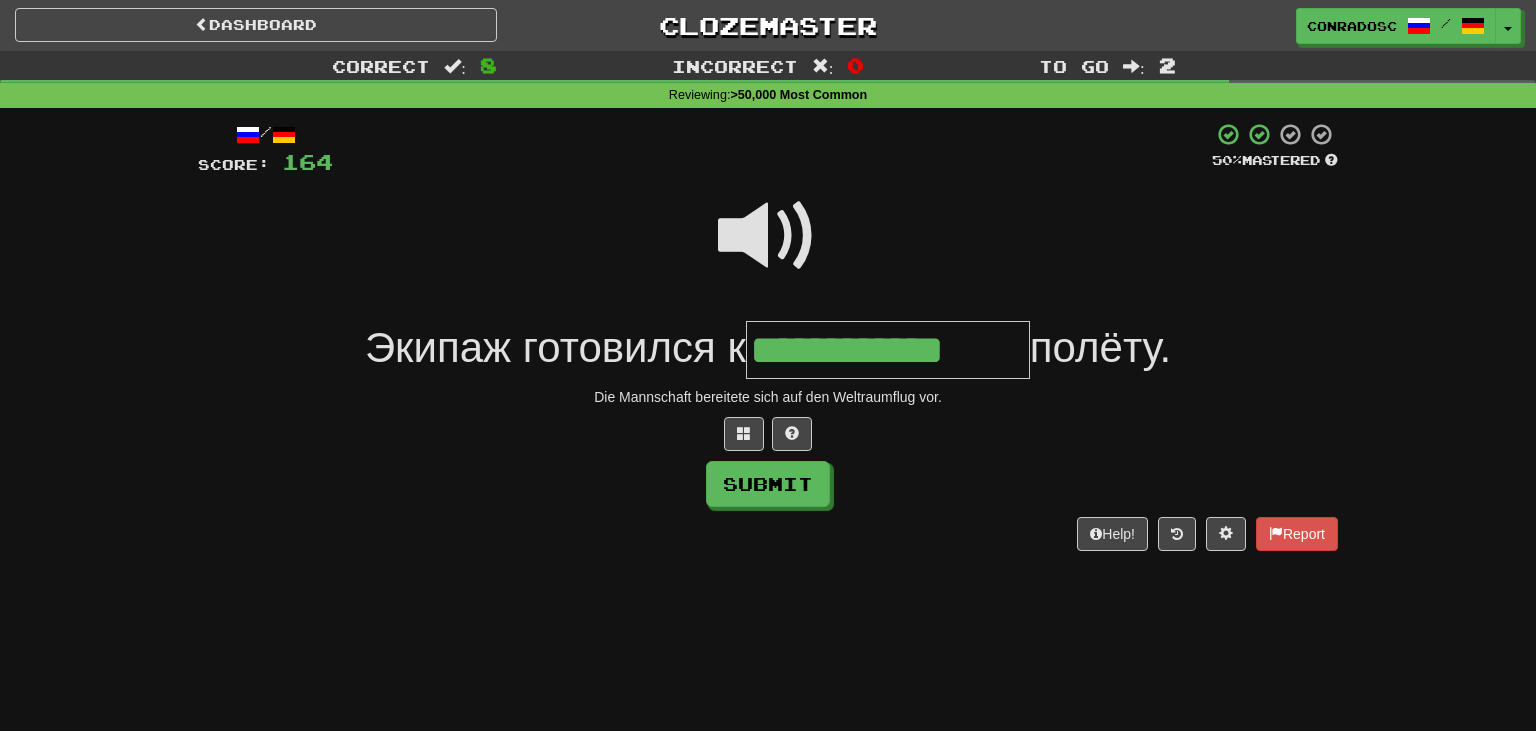 type on "**********" 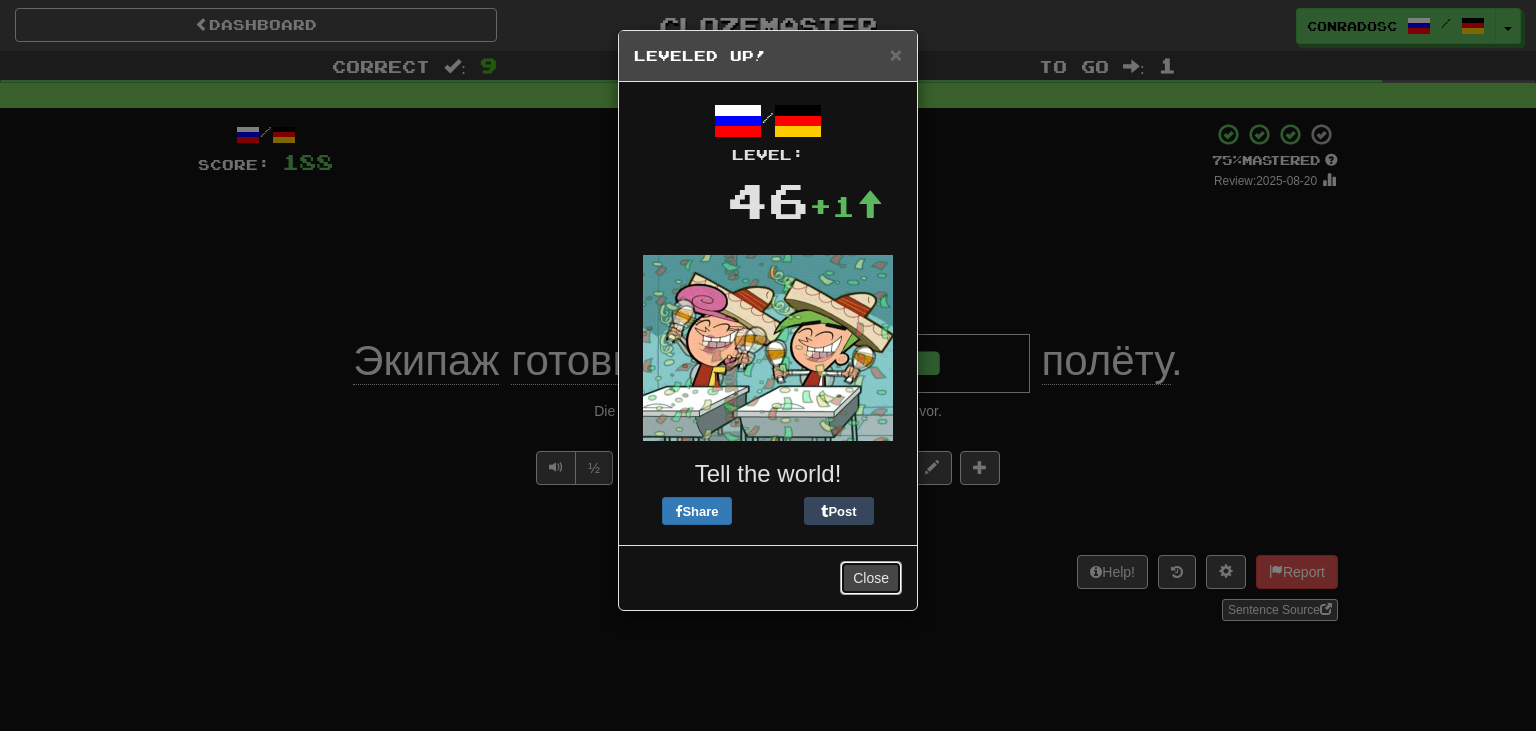 click on "Close" at bounding box center (871, 578) 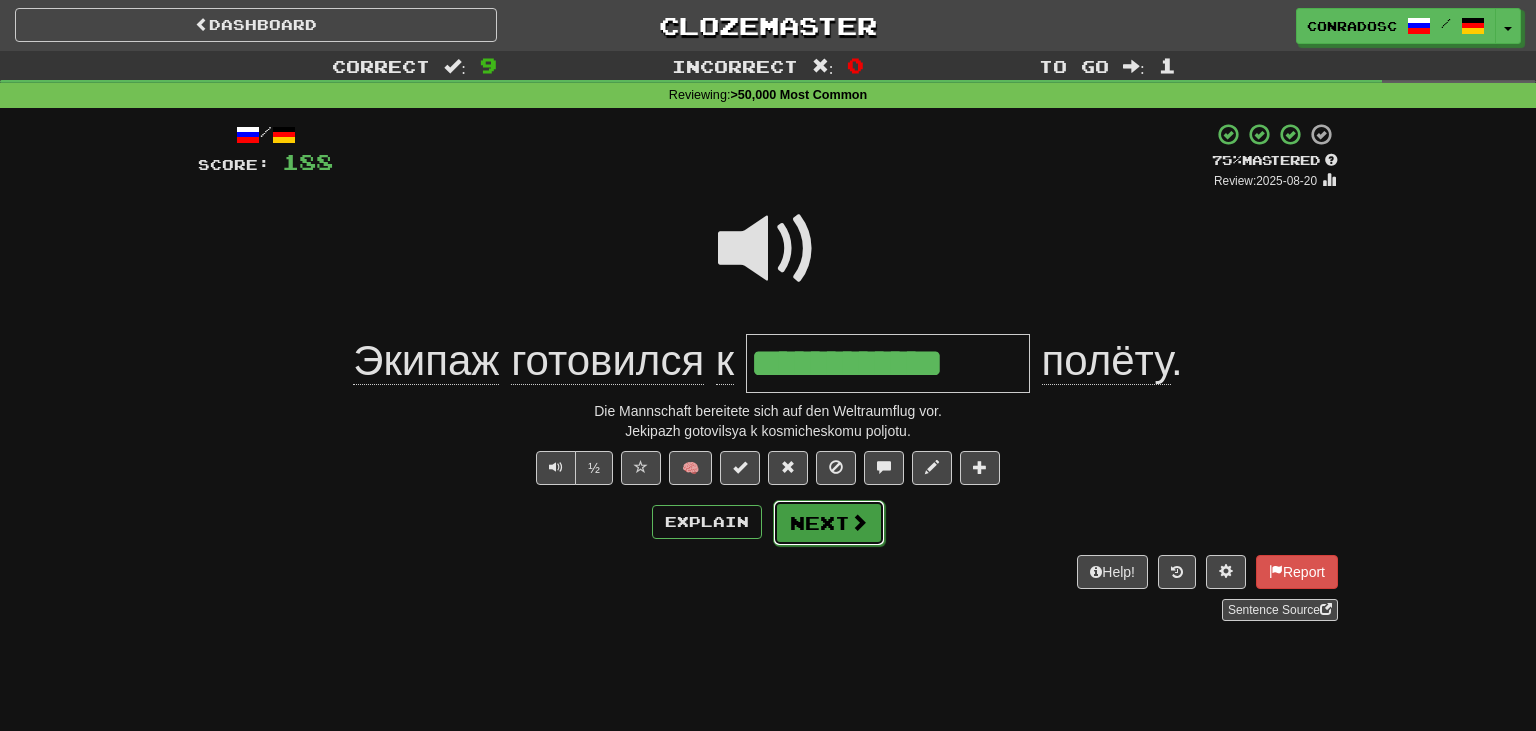 click on "Next" at bounding box center [829, 523] 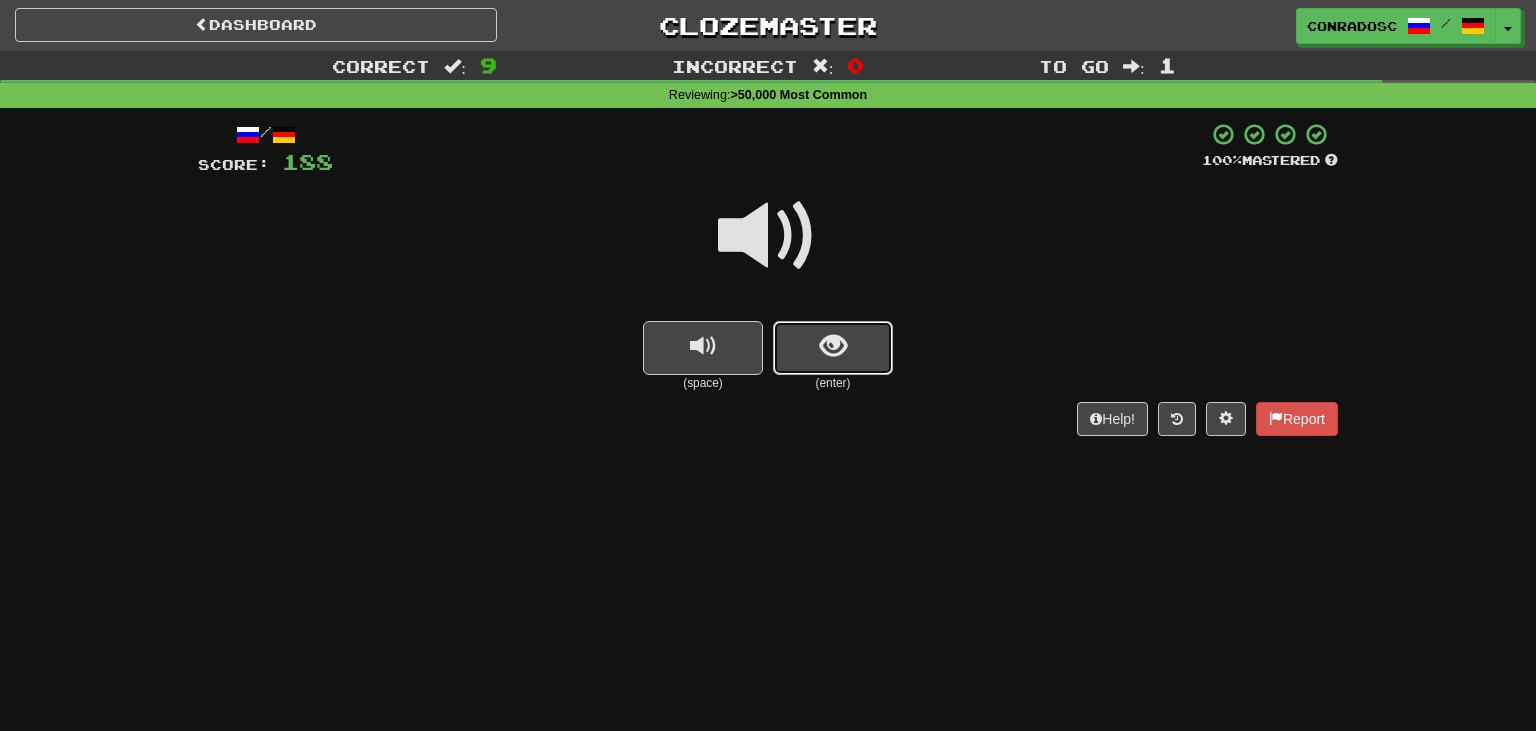 click at bounding box center (833, 348) 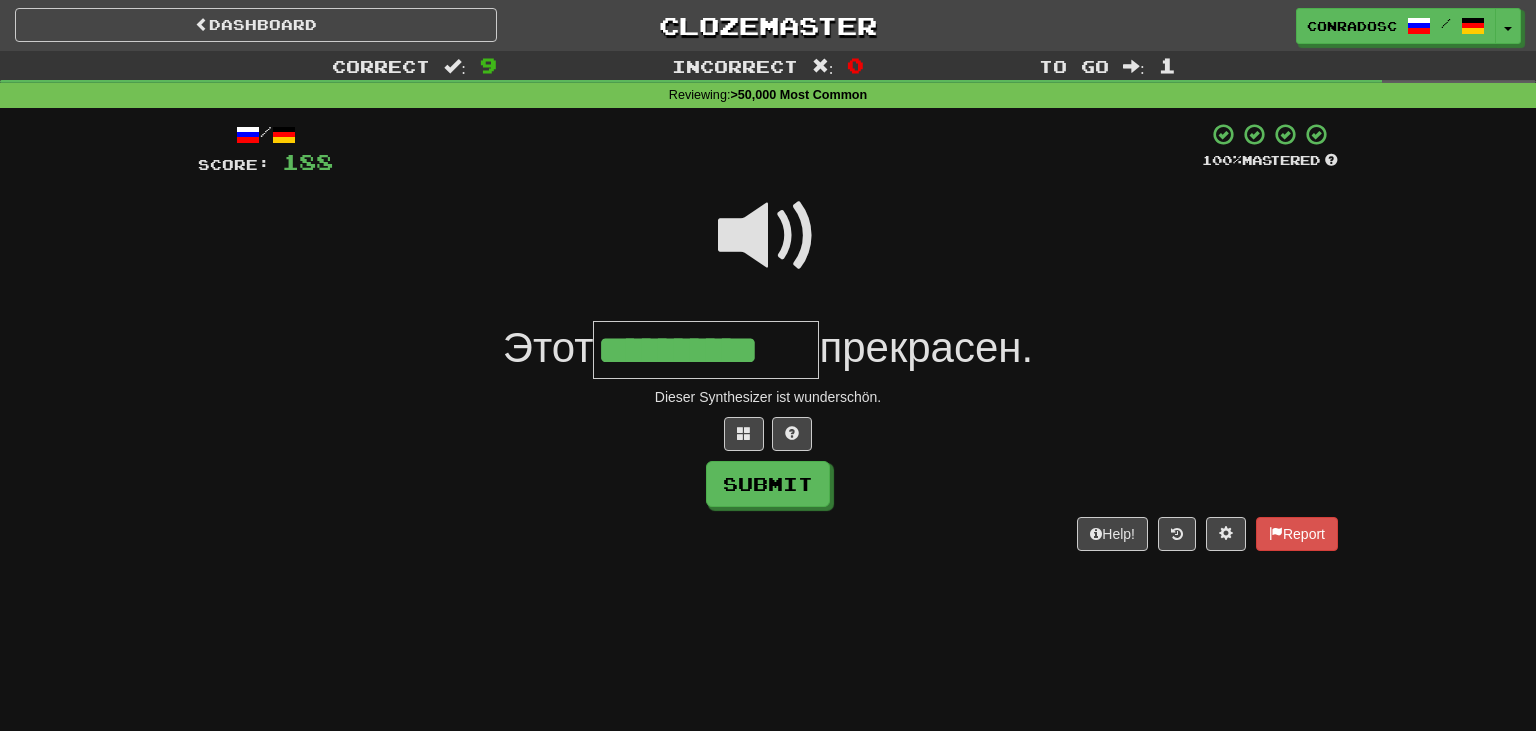 type on "**********" 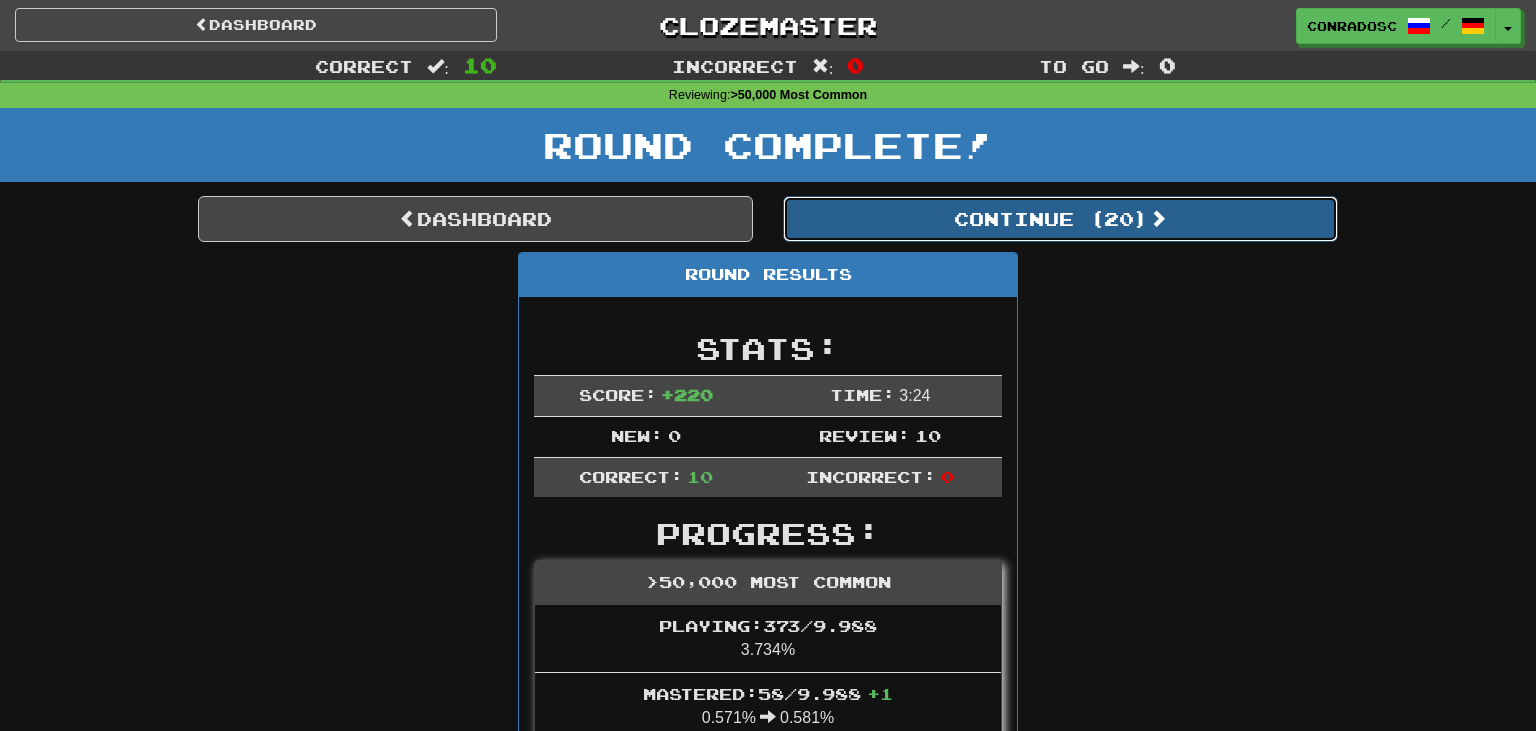 click on "Continue ( 20 )" at bounding box center [1060, 219] 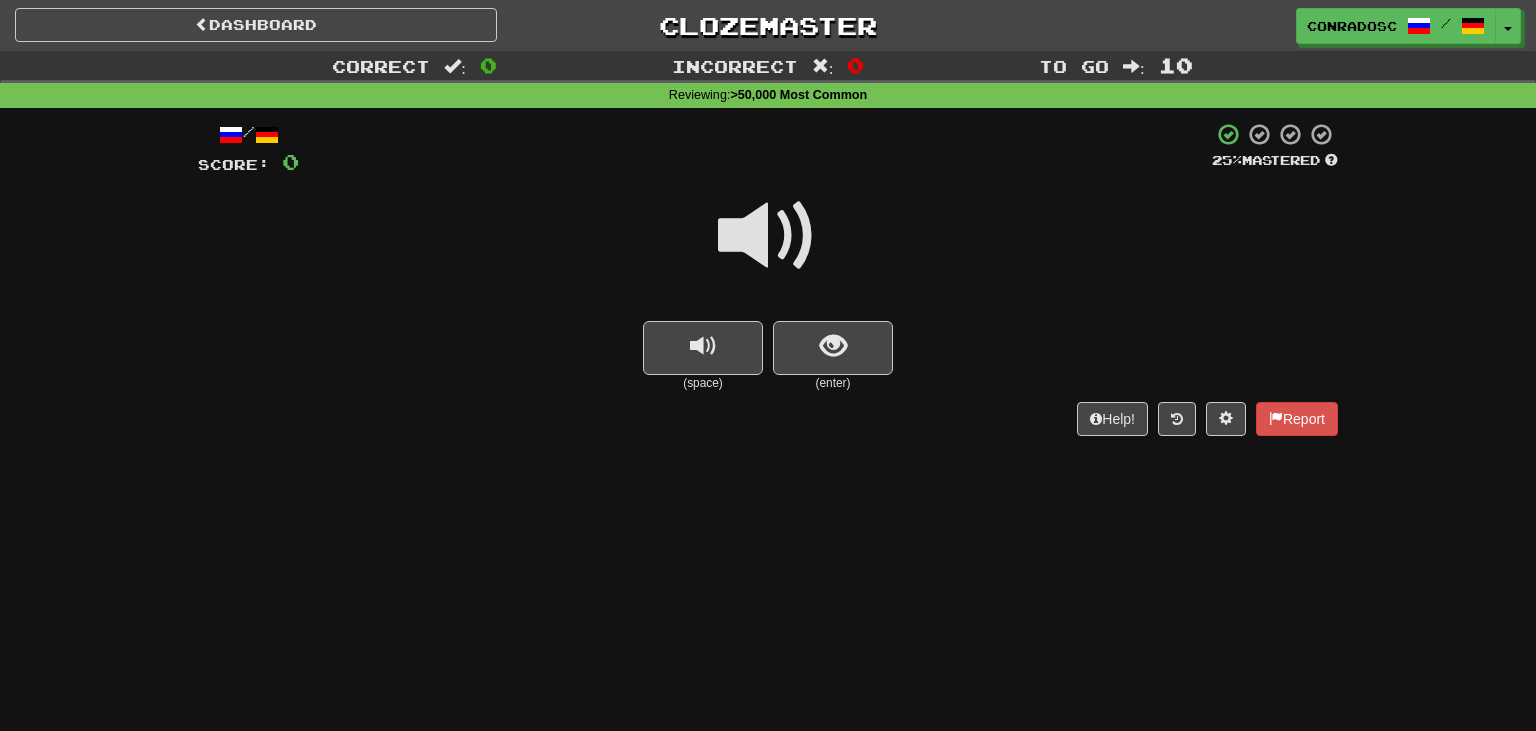 click at bounding box center [768, 236] 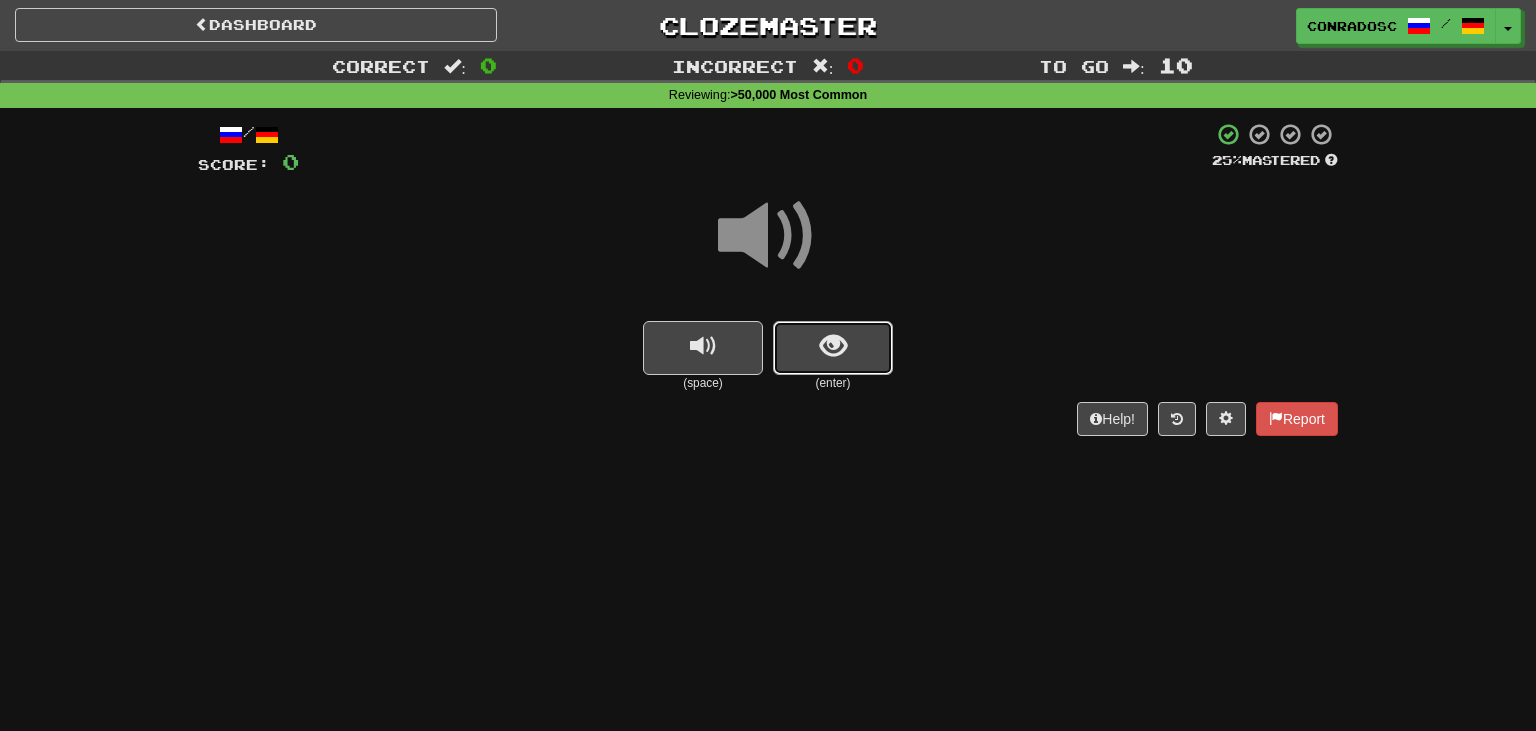click at bounding box center [833, 348] 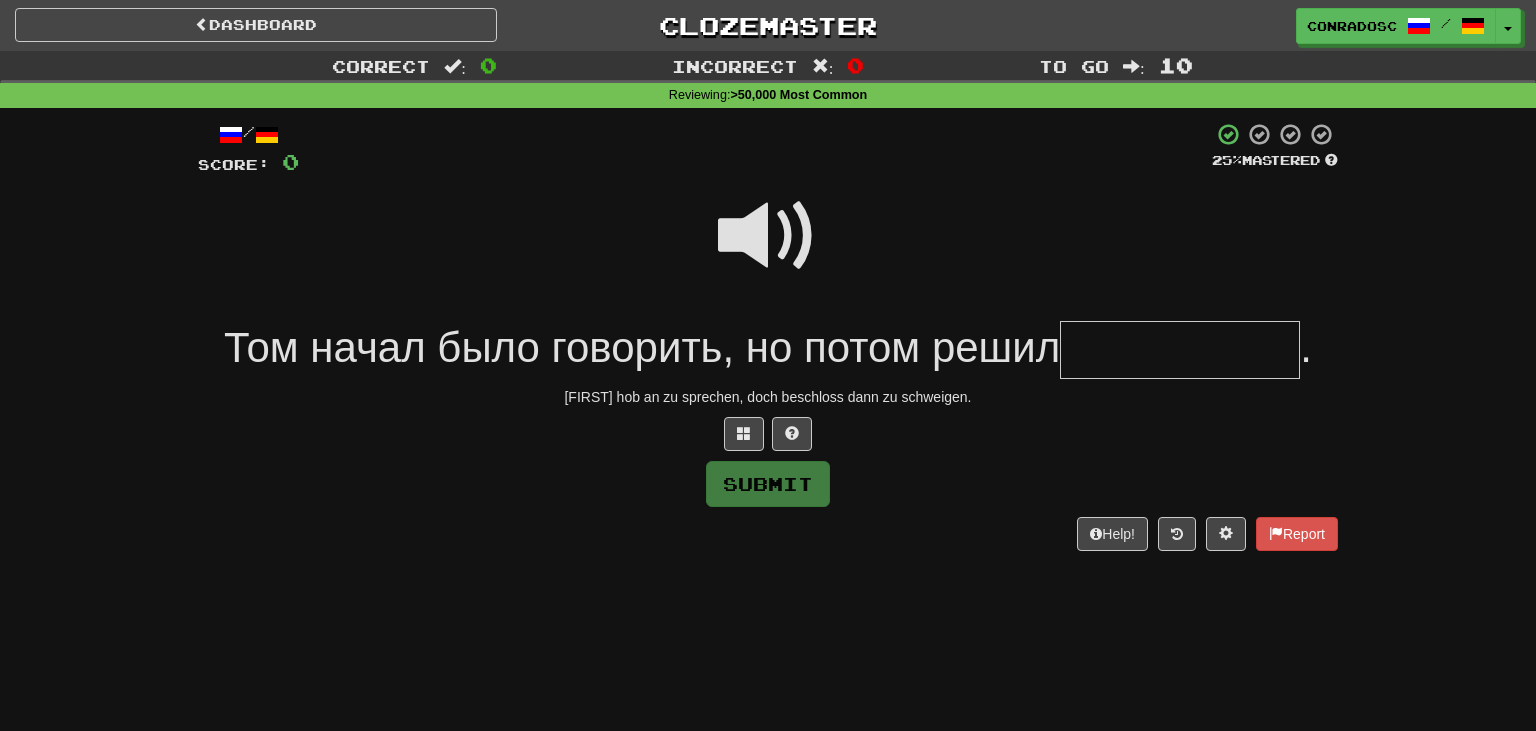 click at bounding box center (768, 236) 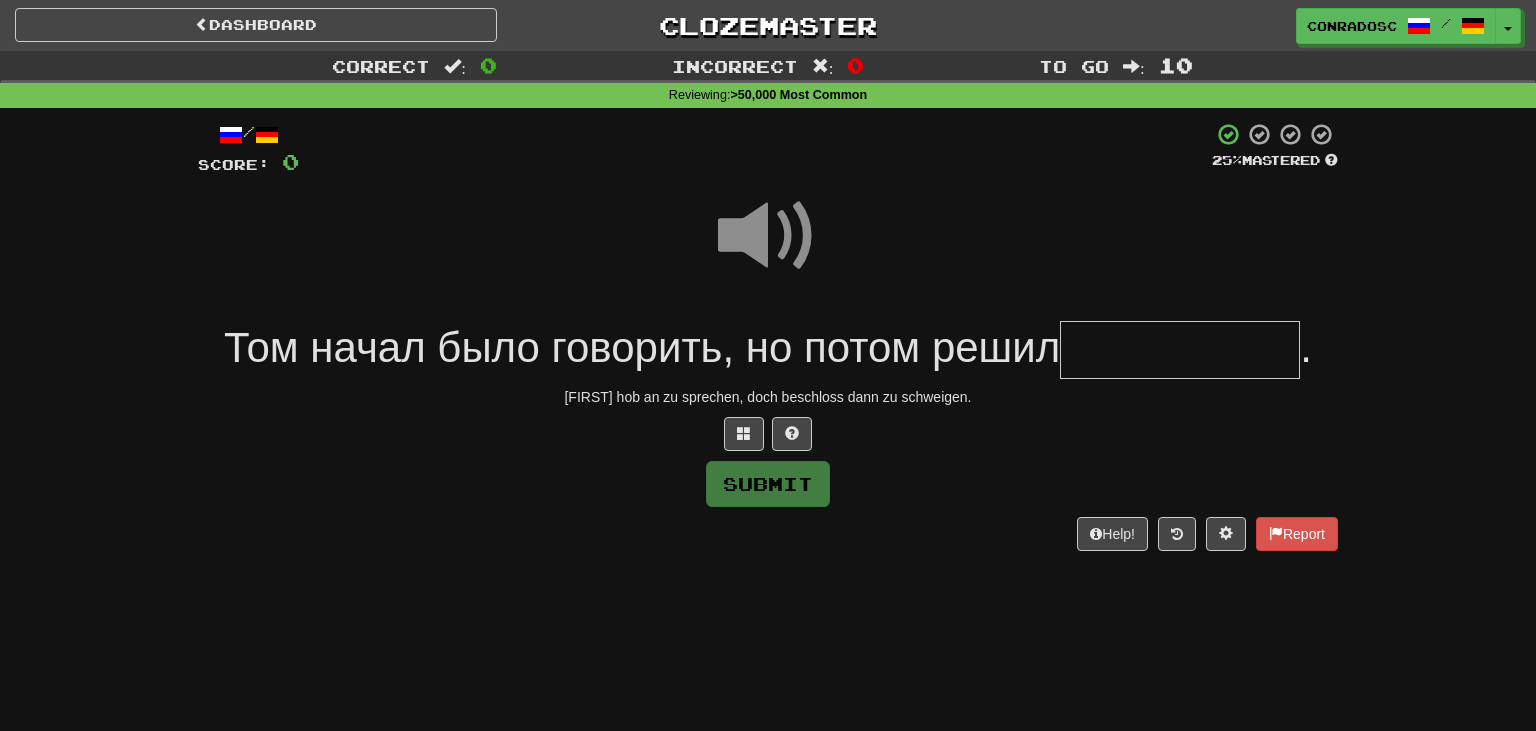 click at bounding box center [1180, 350] 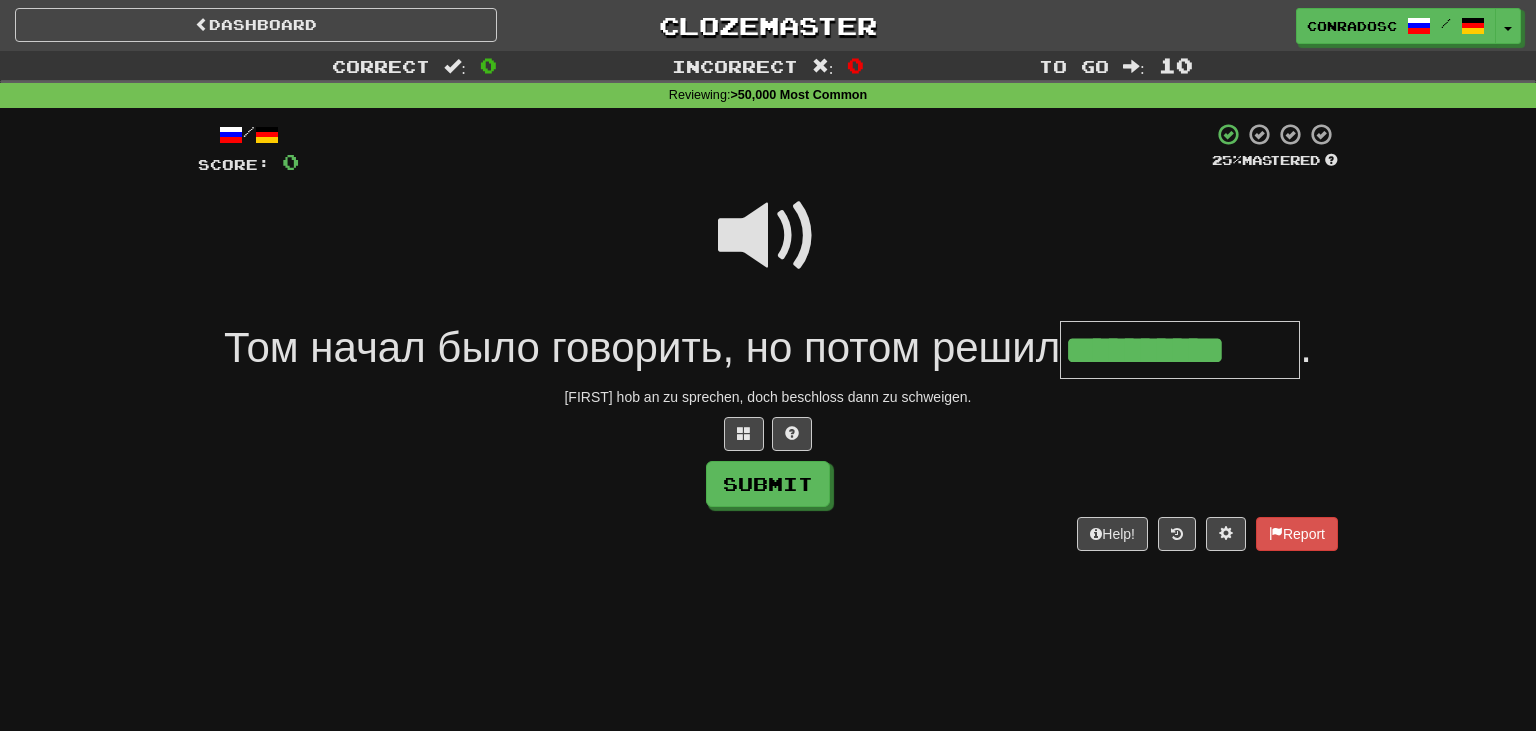 type on "**********" 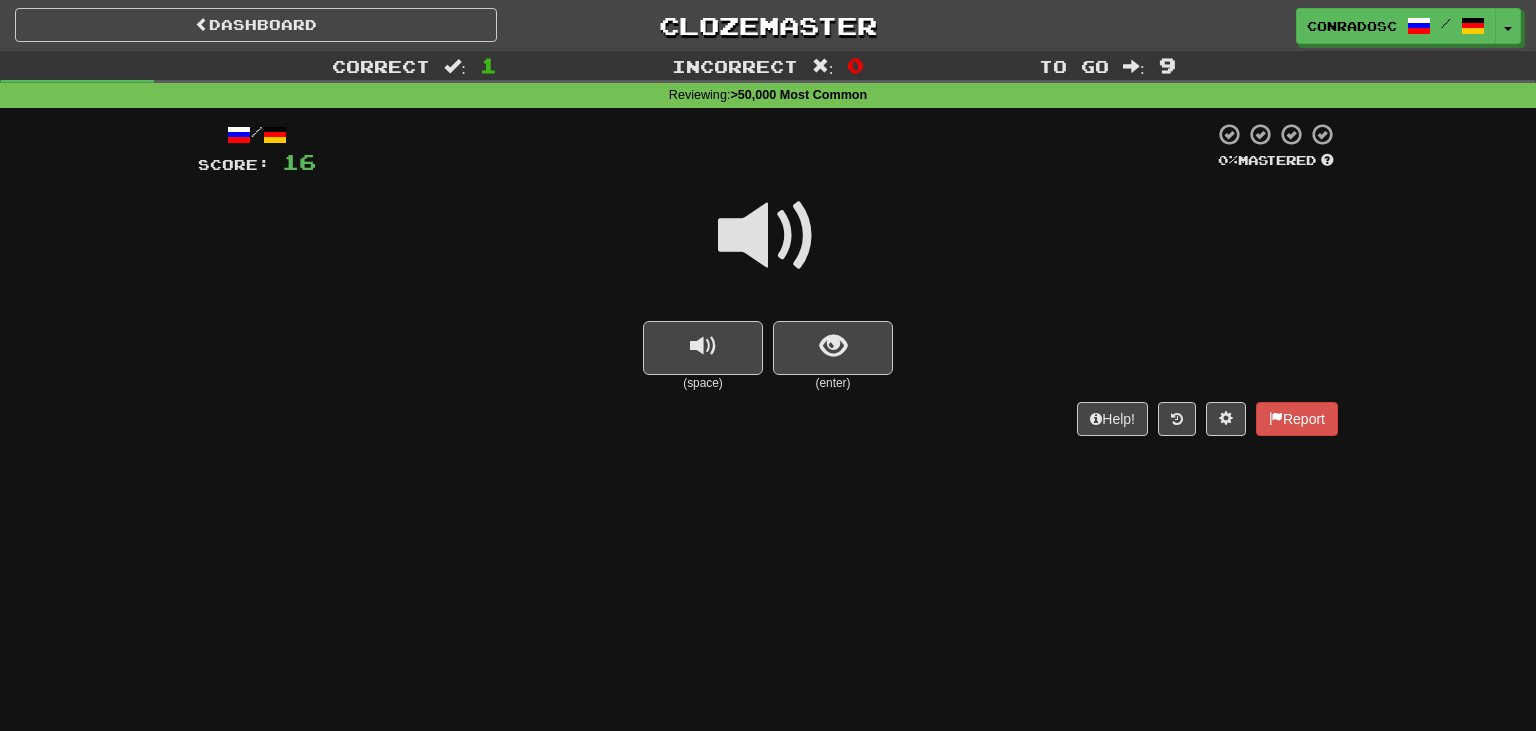 click at bounding box center (768, 236) 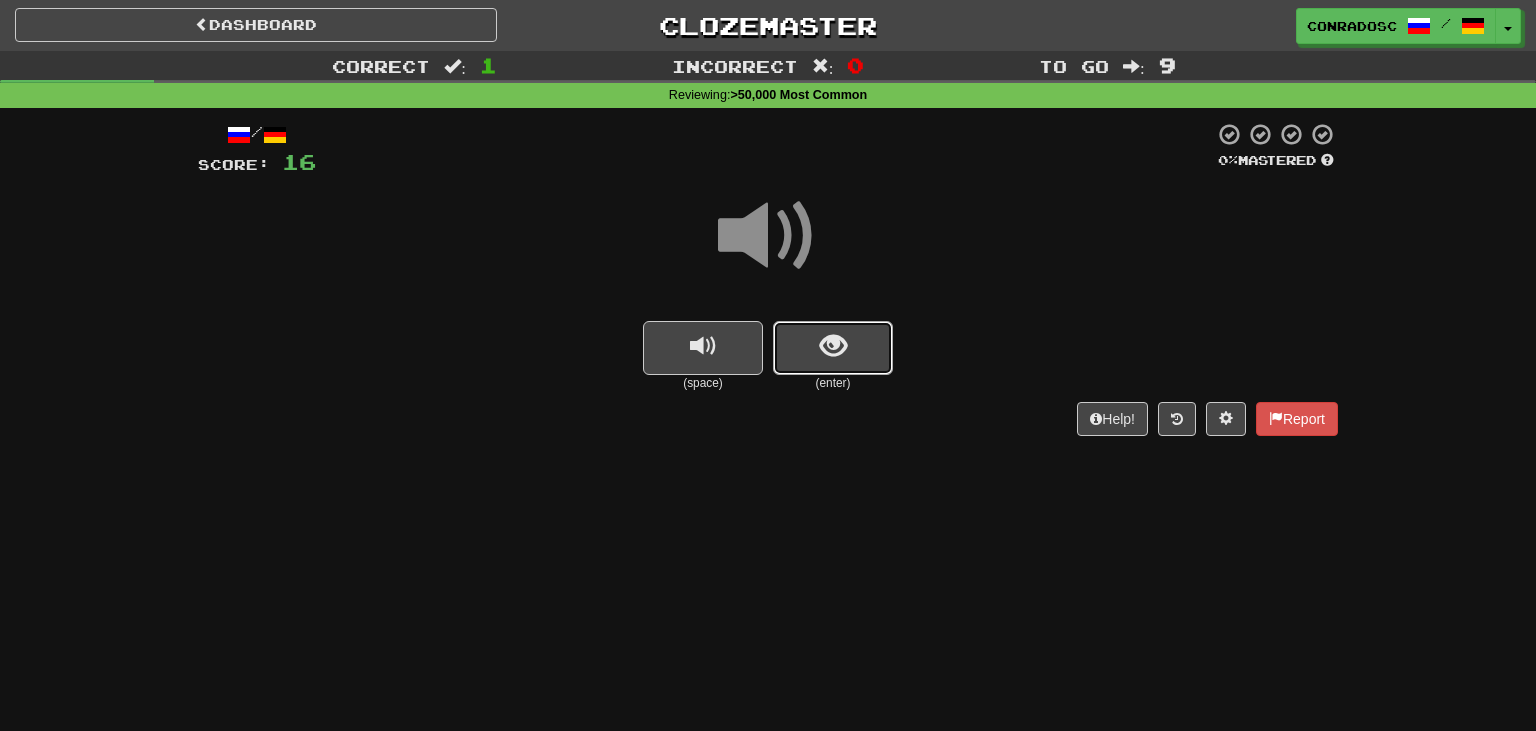 click at bounding box center (833, 348) 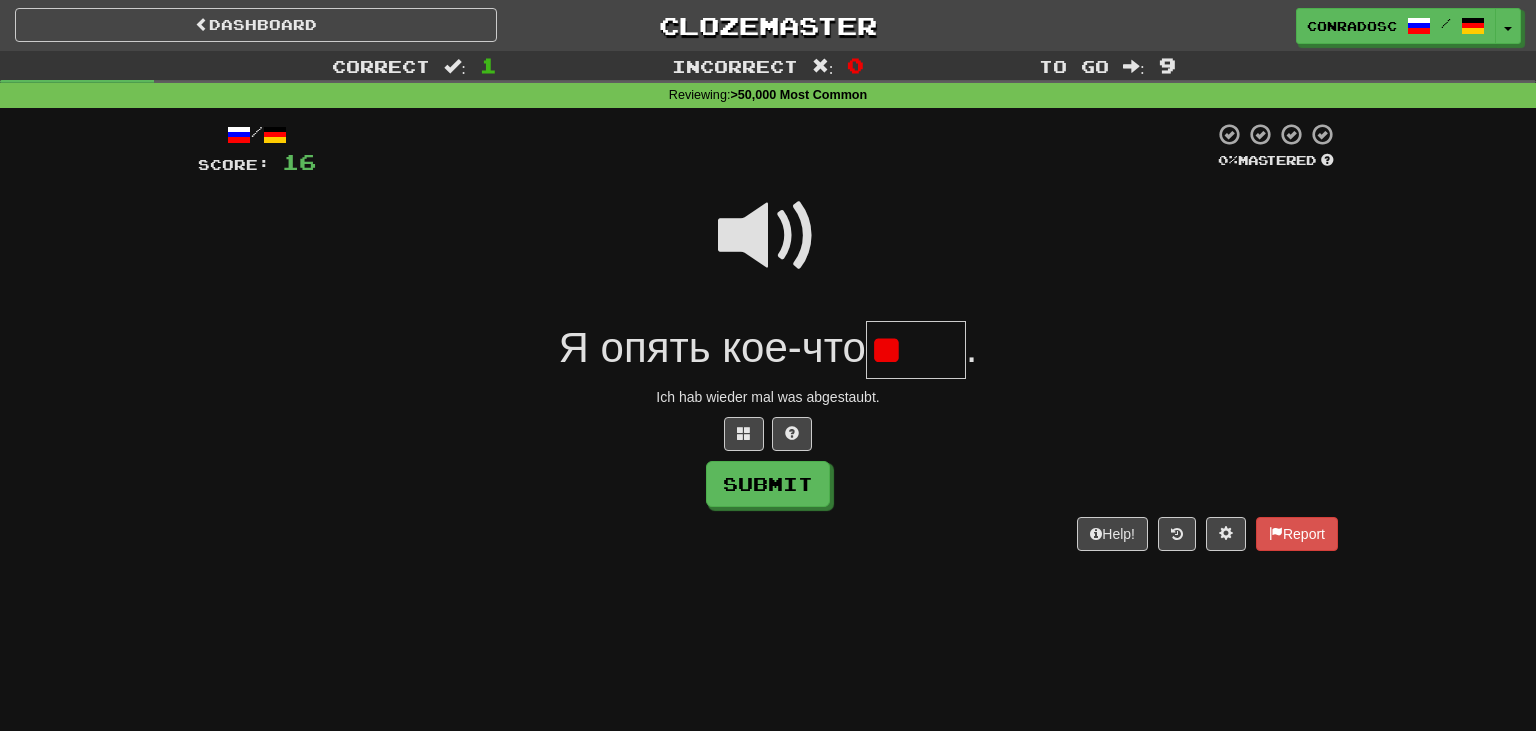 type on "*" 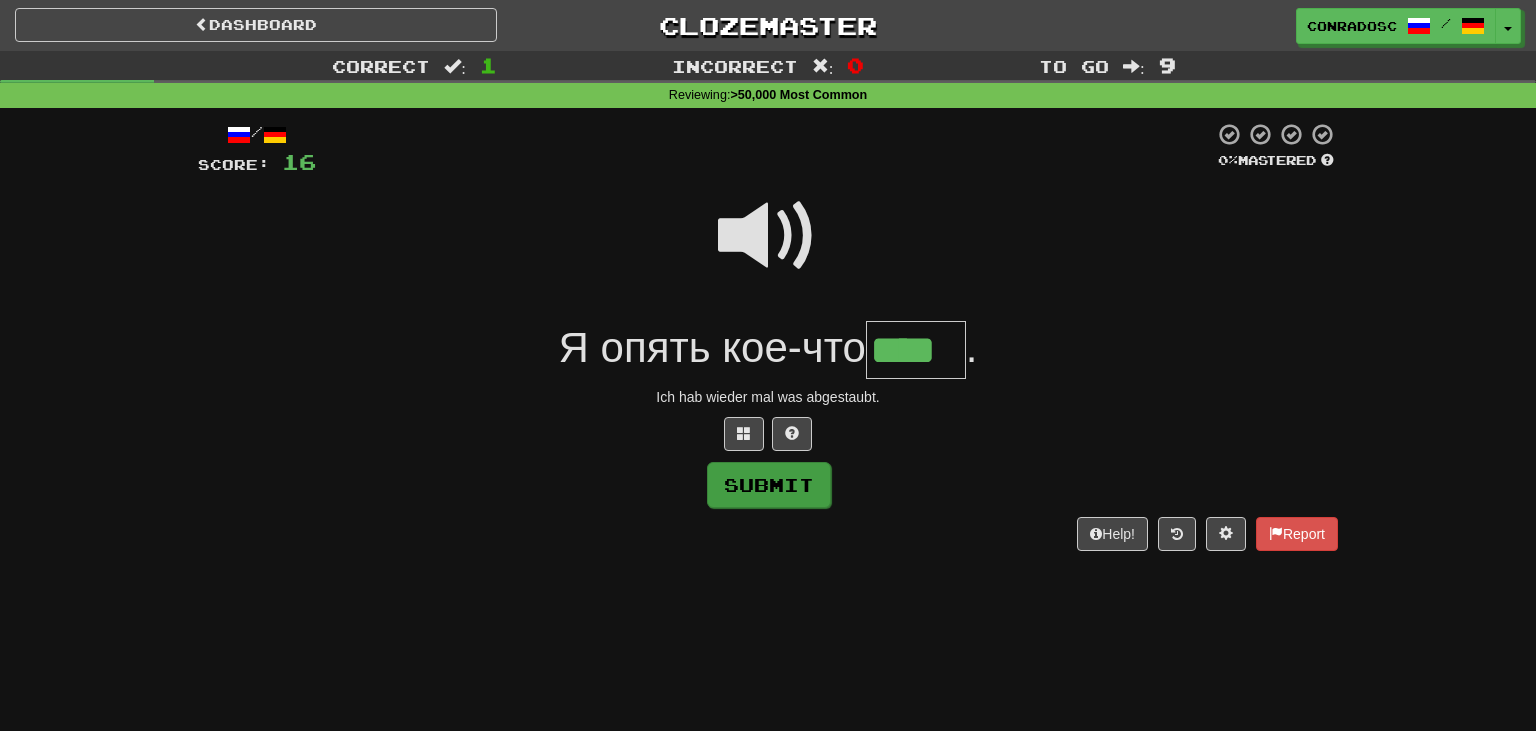 type on "****" 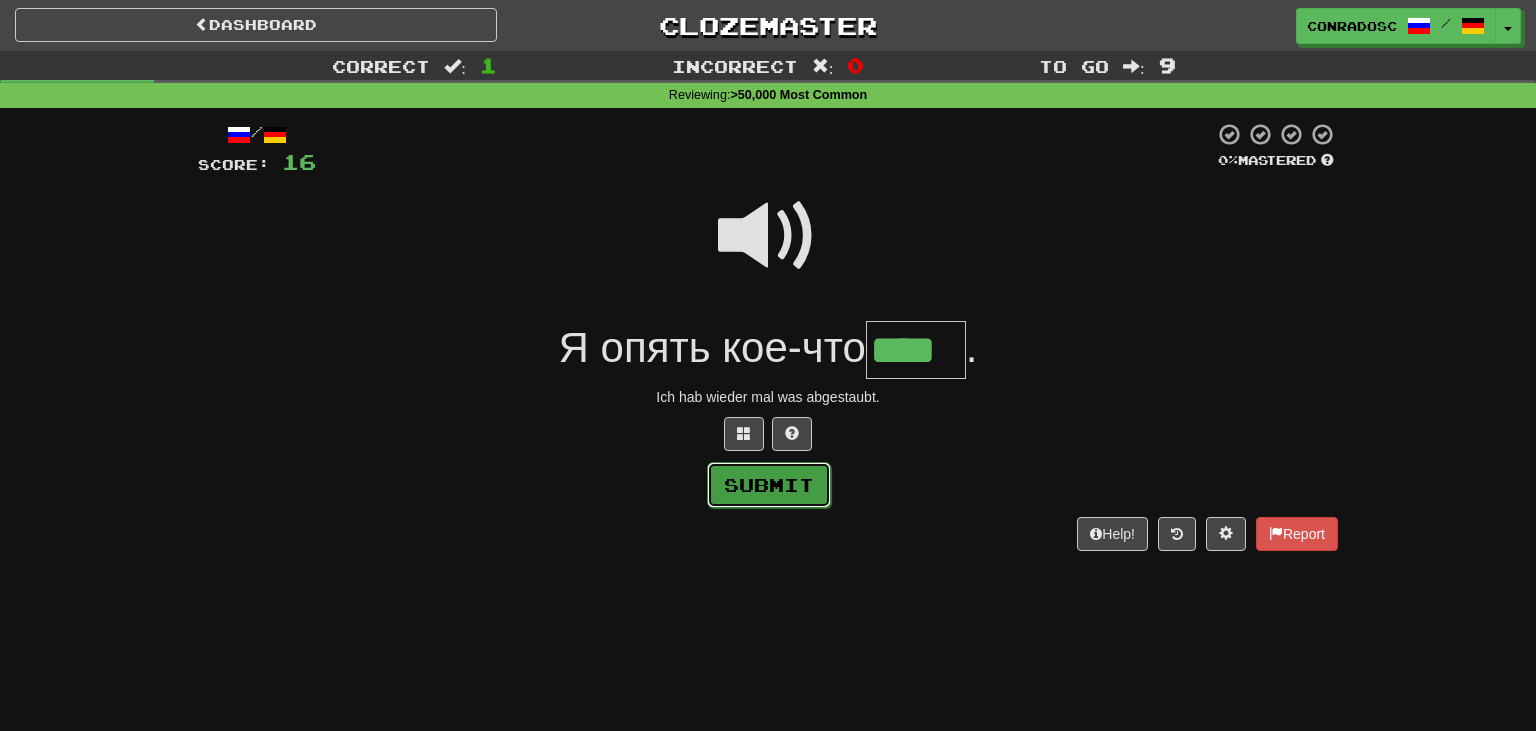click on "Submit" at bounding box center (769, 485) 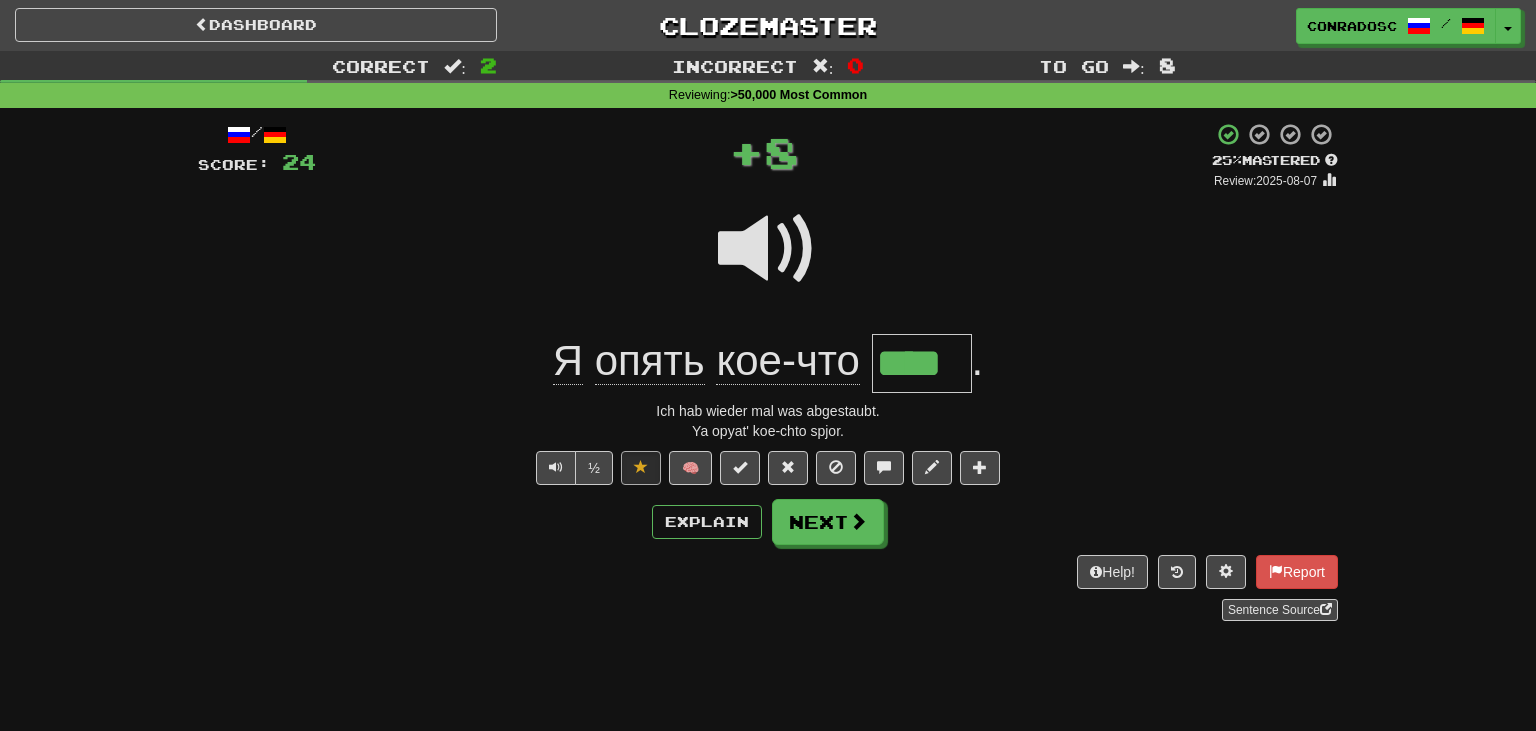 click on "Explain Next" at bounding box center (768, 522) 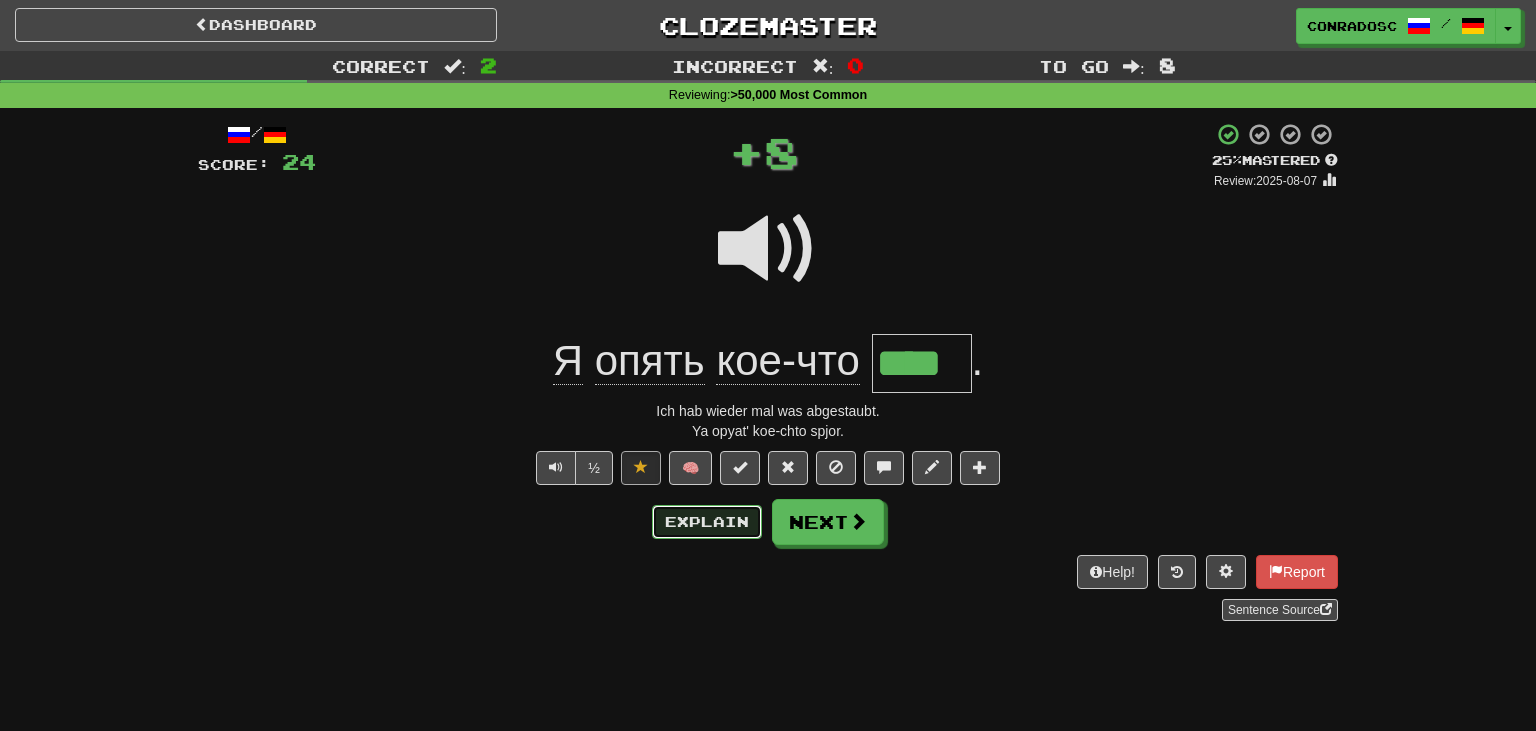 click on "Explain" at bounding box center (707, 522) 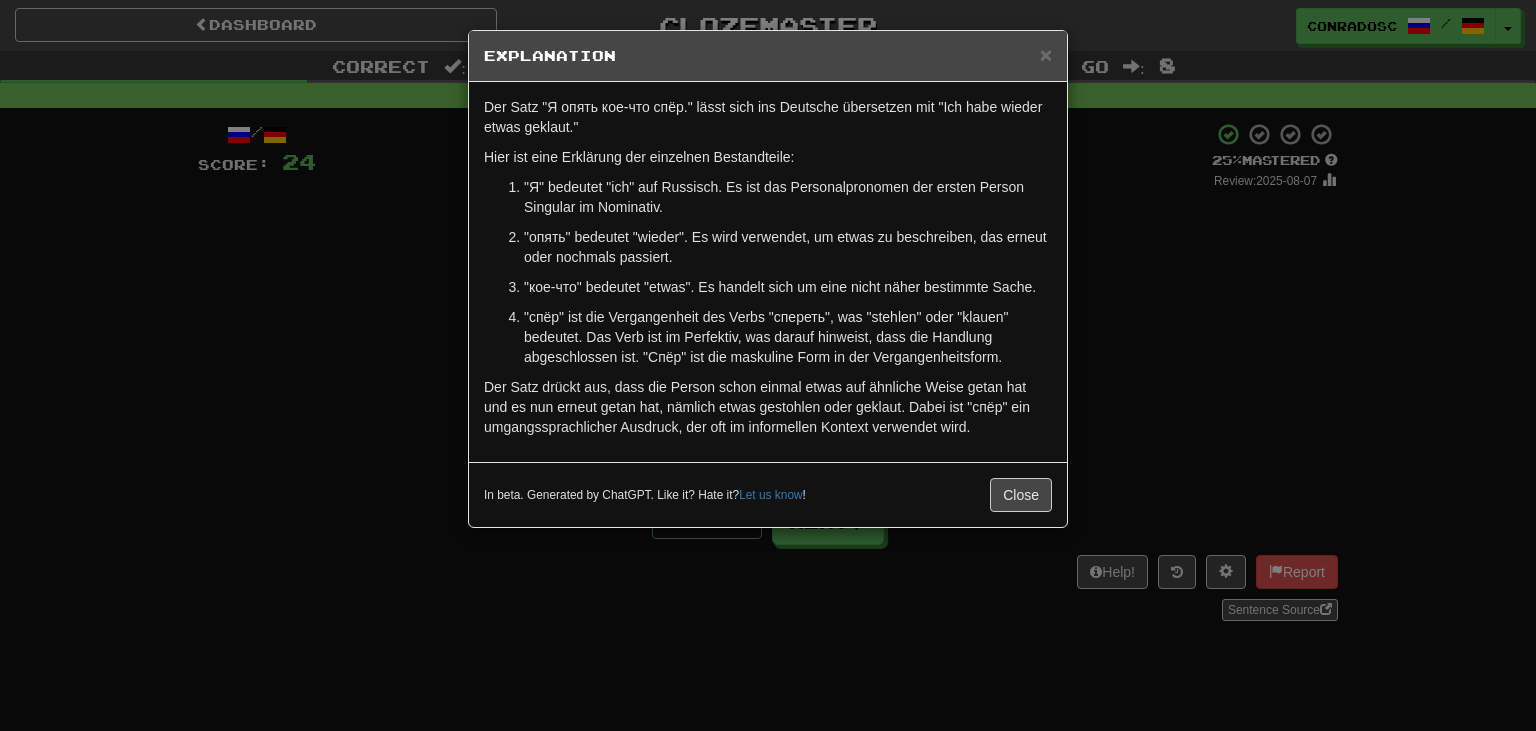 click on "× Explanation Der Satz "Я опять кое-что спёр." lässt sich ins Deutsche übersetzen mit "Ich habe wieder etwas geklaut."
Hier ist eine Erklärung der einzelnen Bestandteile:
"Я" bedeutet "ich" auf Russisch. Es ist das Personalpronomen der ersten Person Singular im Nominativ.
"опять" bedeutet "wieder". Es wird verwendet, um etwas zu beschreiben, das erneut oder nochmals passiert.
"кое-что" bedeutet "etwas". Es handelt sich um eine nicht näher bestimmte Sache.
"спёр" ist die Vergangenheit des Verbs "спереть", was "stehlen" oder "klauen" bedeutet. Das Verb ist im Perfektiv, was darauf hinweist, dass die Handlung abgeschlossen ist. "Спёр" ist die maskuline Form in der Vergangenheitsform.
In beta. Generated by ChatGPT. Like it? Hate it?  Let us know ! Close" at bounding box center [768, 365] 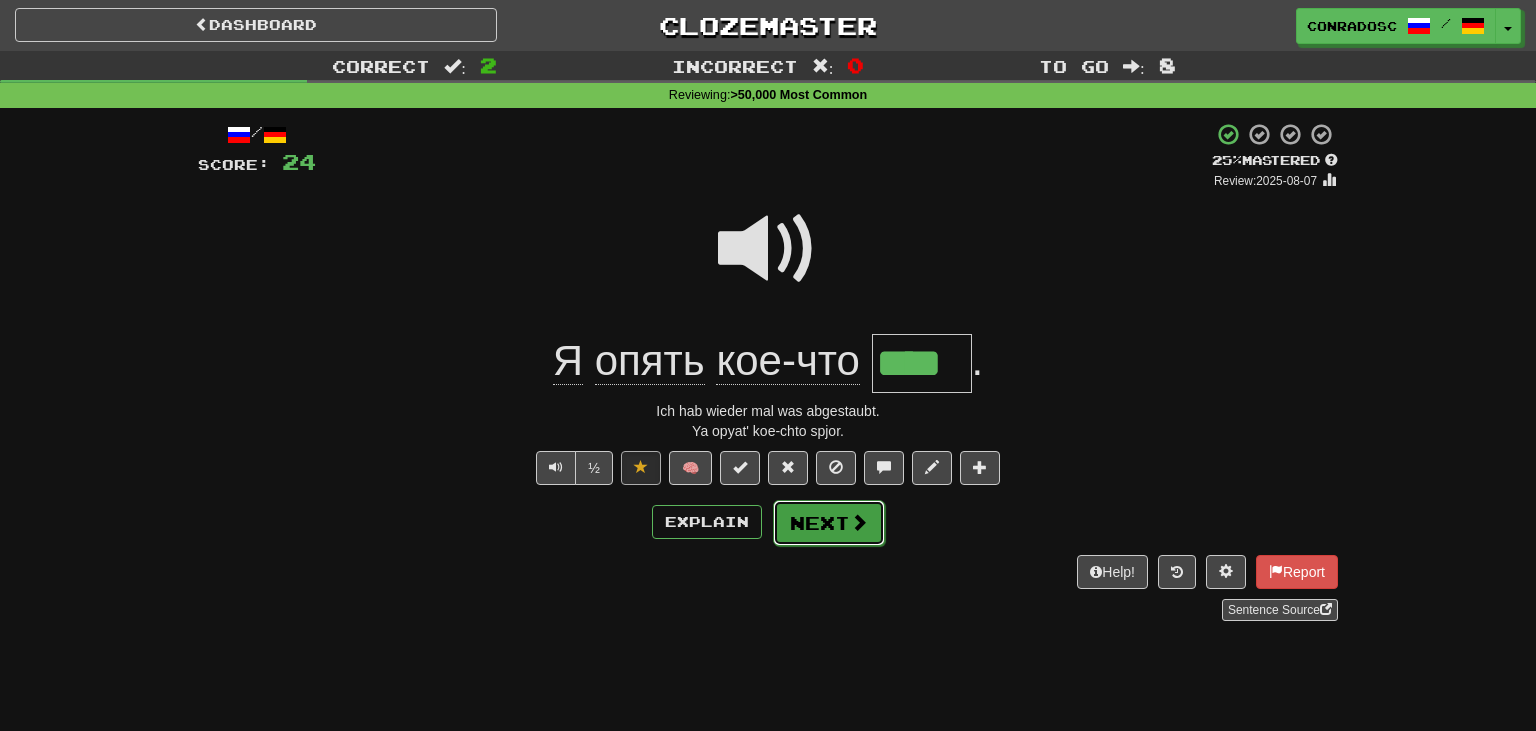 click on "Next" at bounding box center [829, 523] 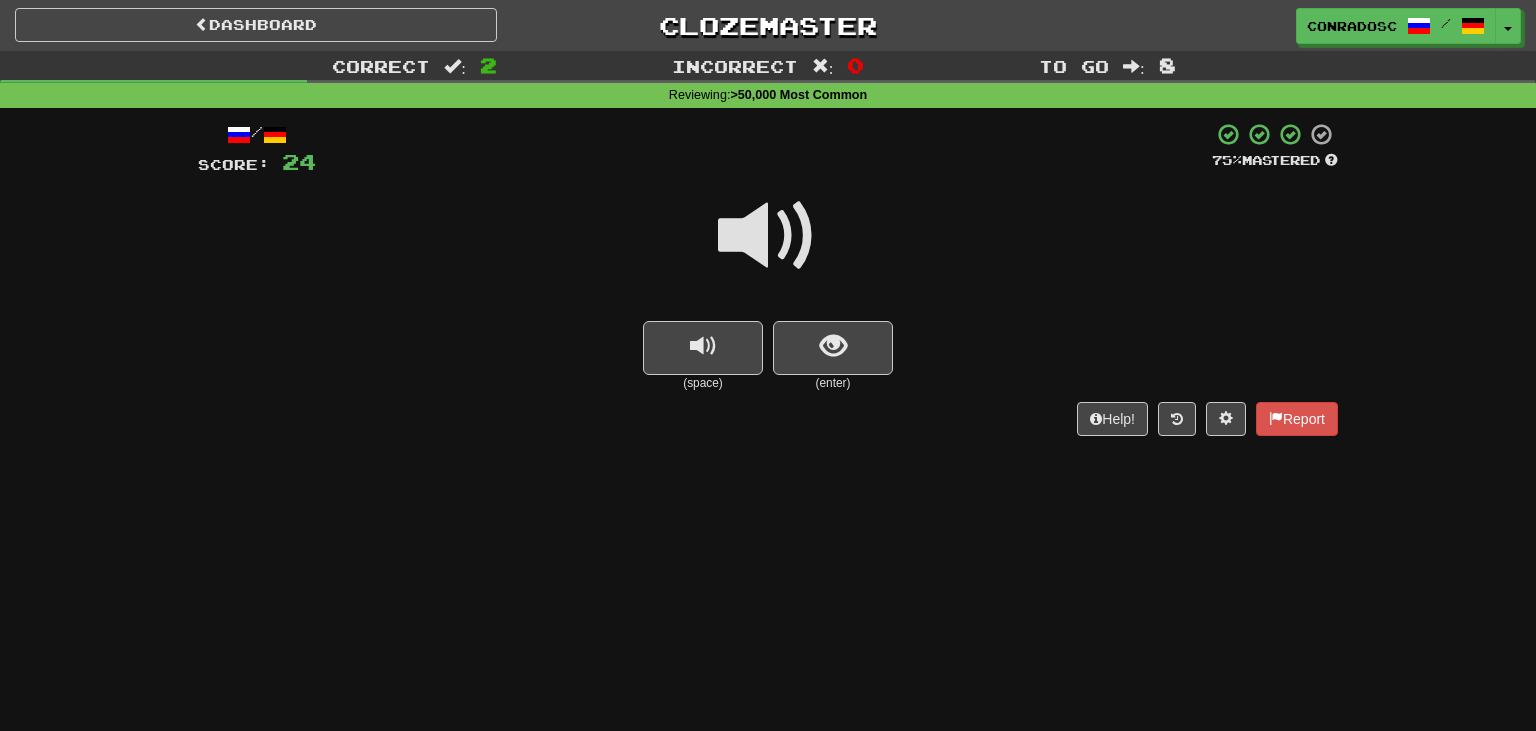 click at bounding box center [768, 236] 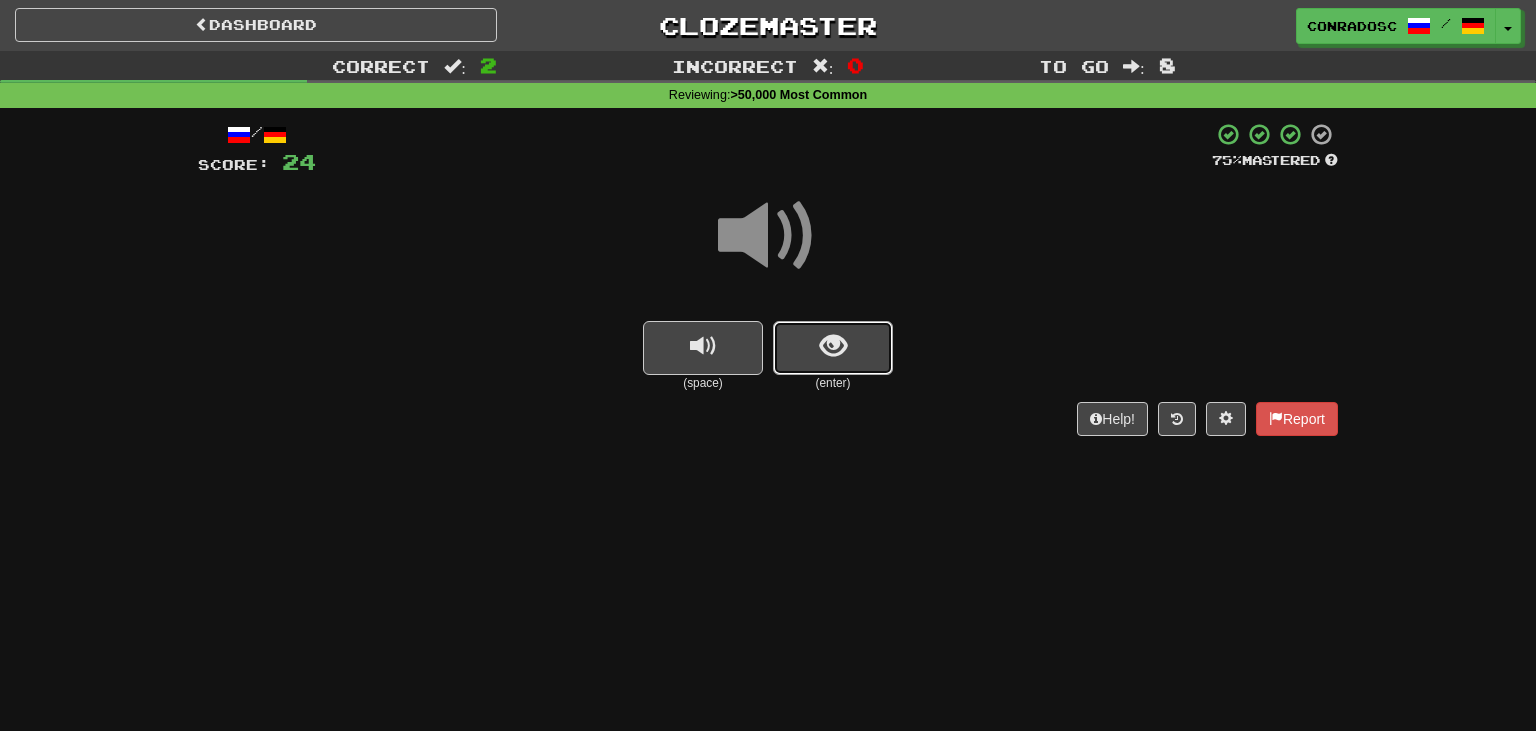 click at bounding box center (833, 348) 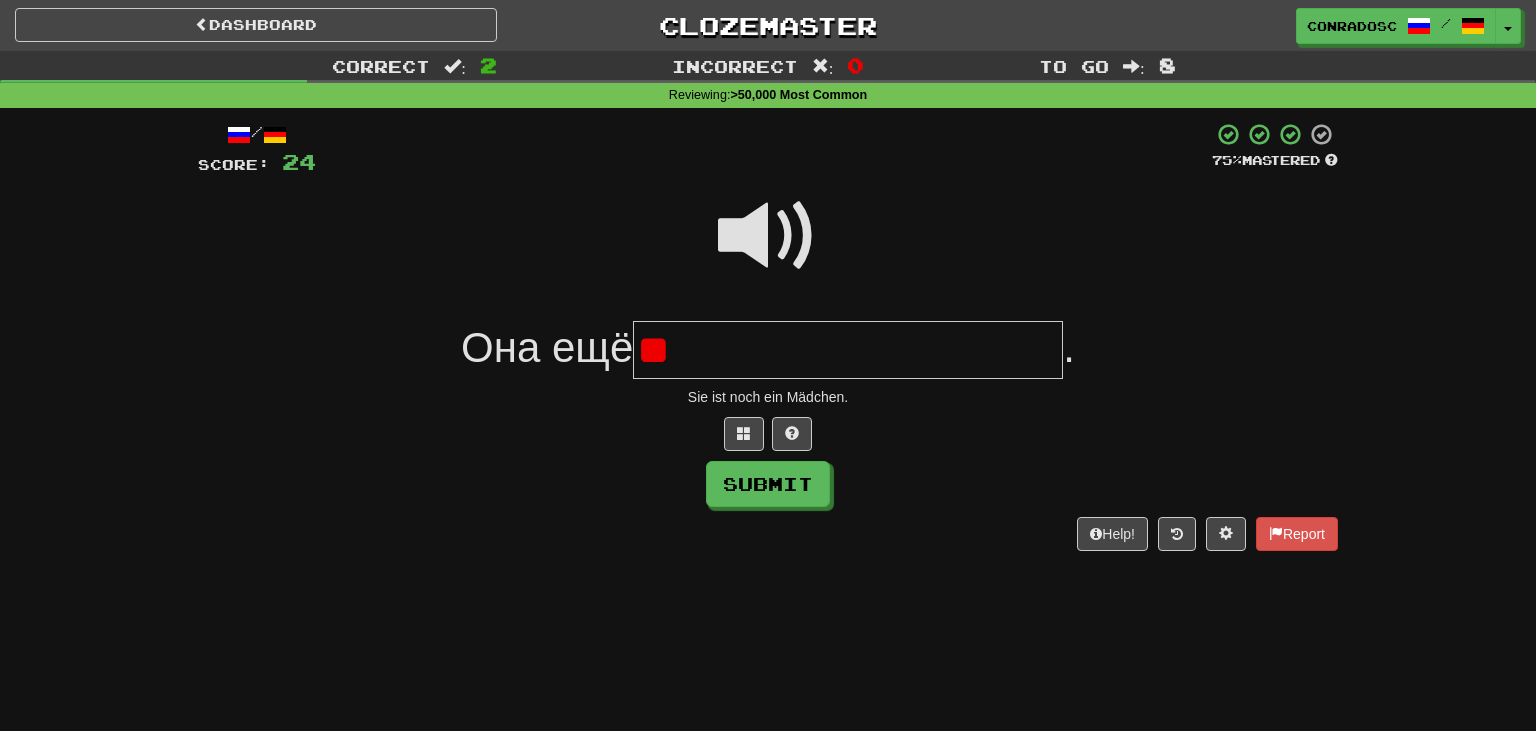 type on "*" 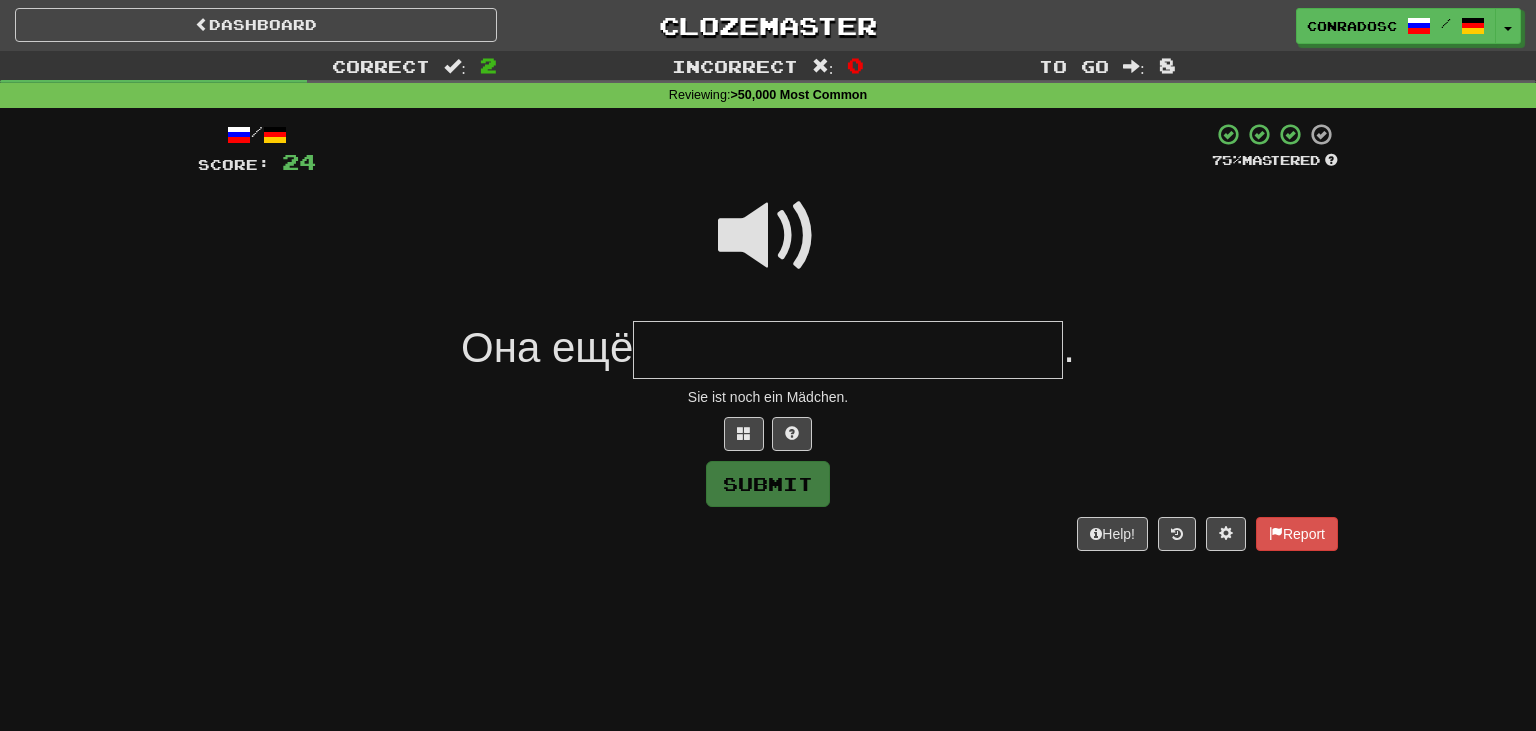 click at bounding box center (768, 236) 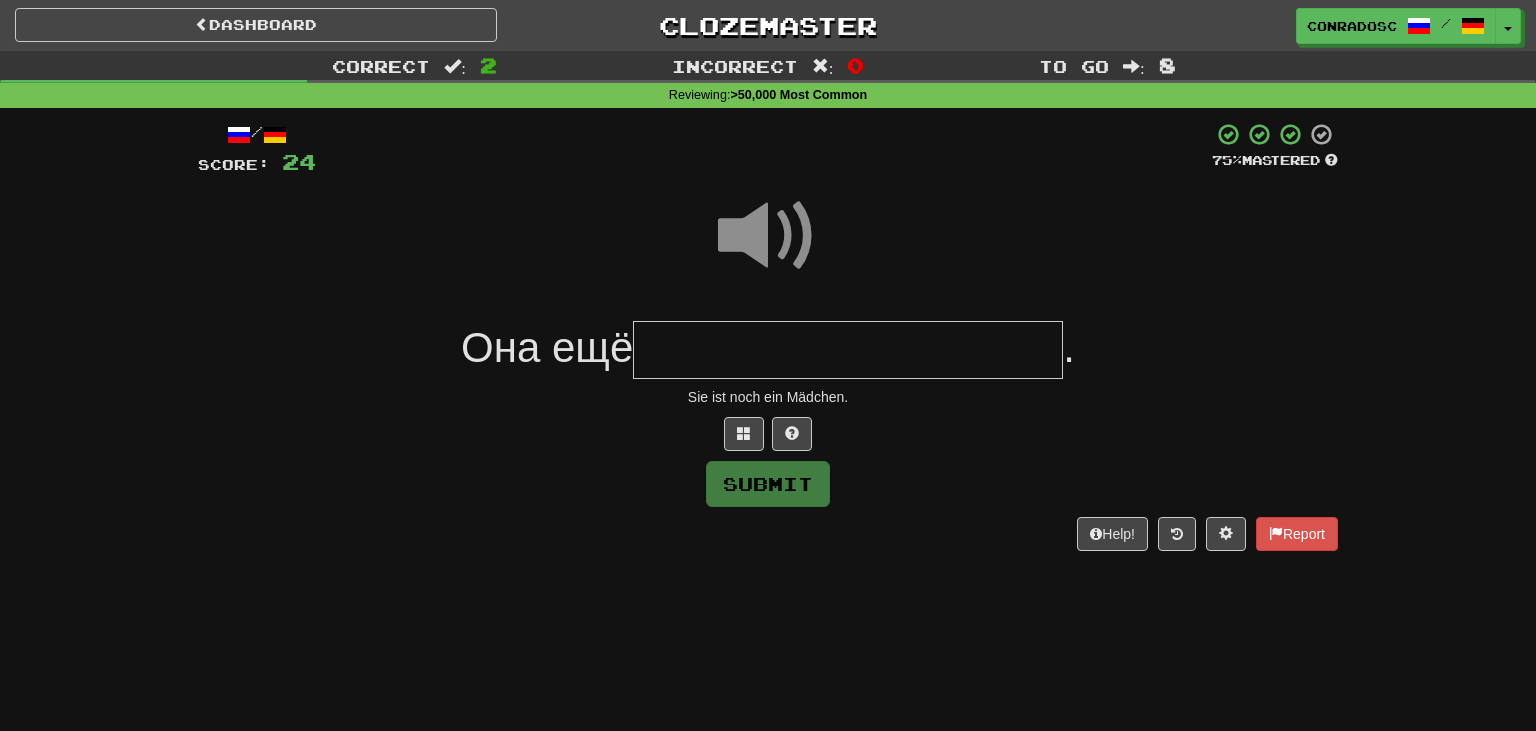 click on "/  Score:   24 75 %  Mastered Она ещё  . Sie ist noch ein Mädchen. Submit  Help!  Report" at bounding box center (768, 336) 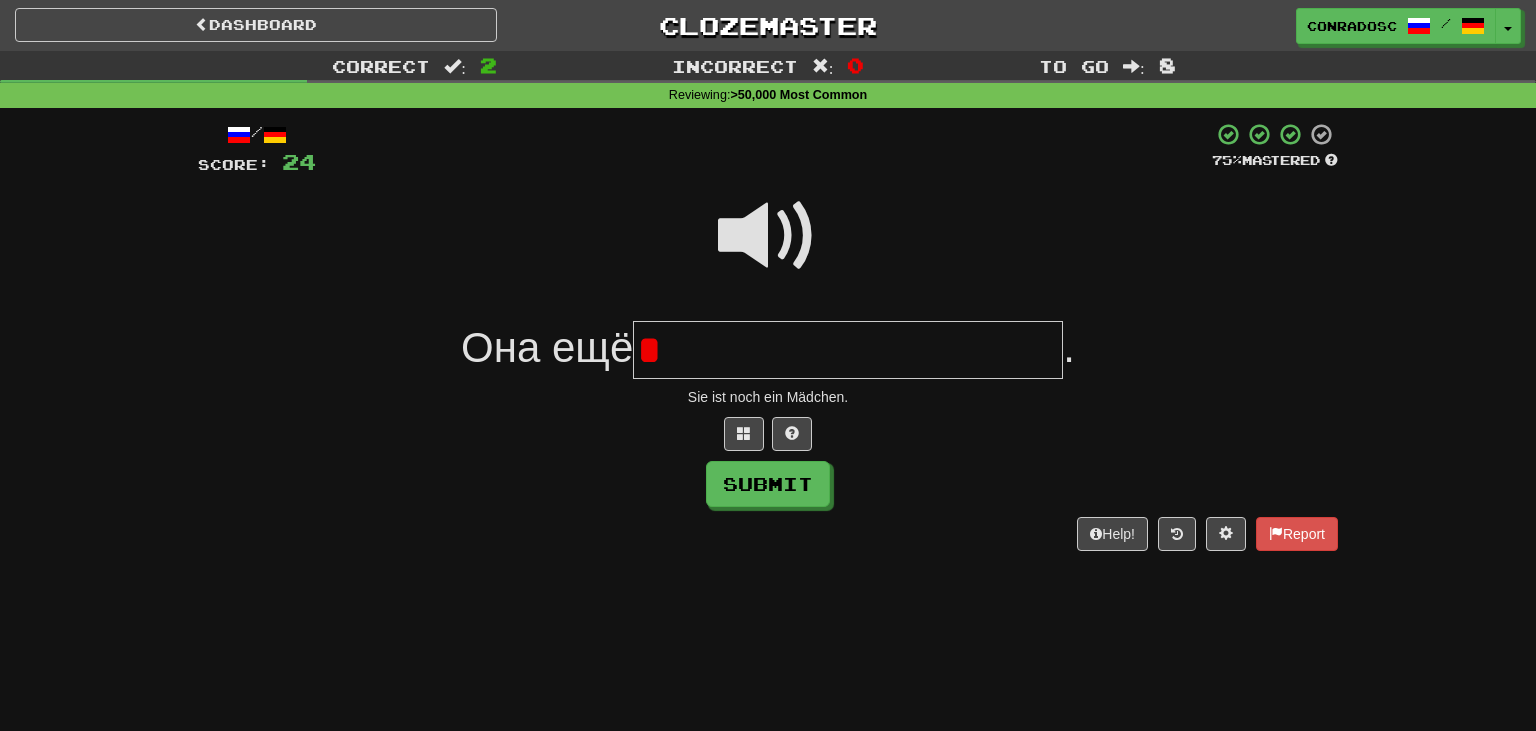 type on "*" 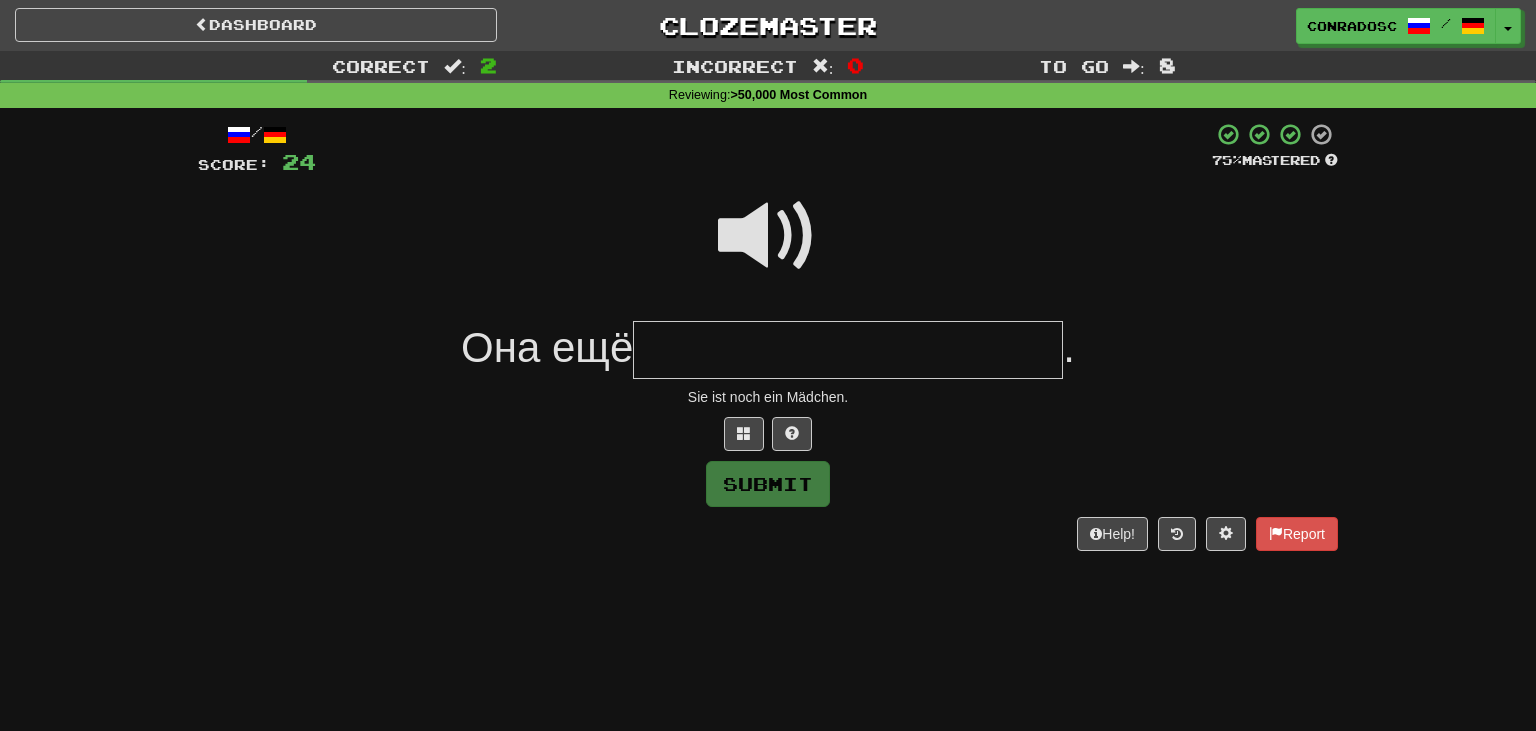 type on "*" 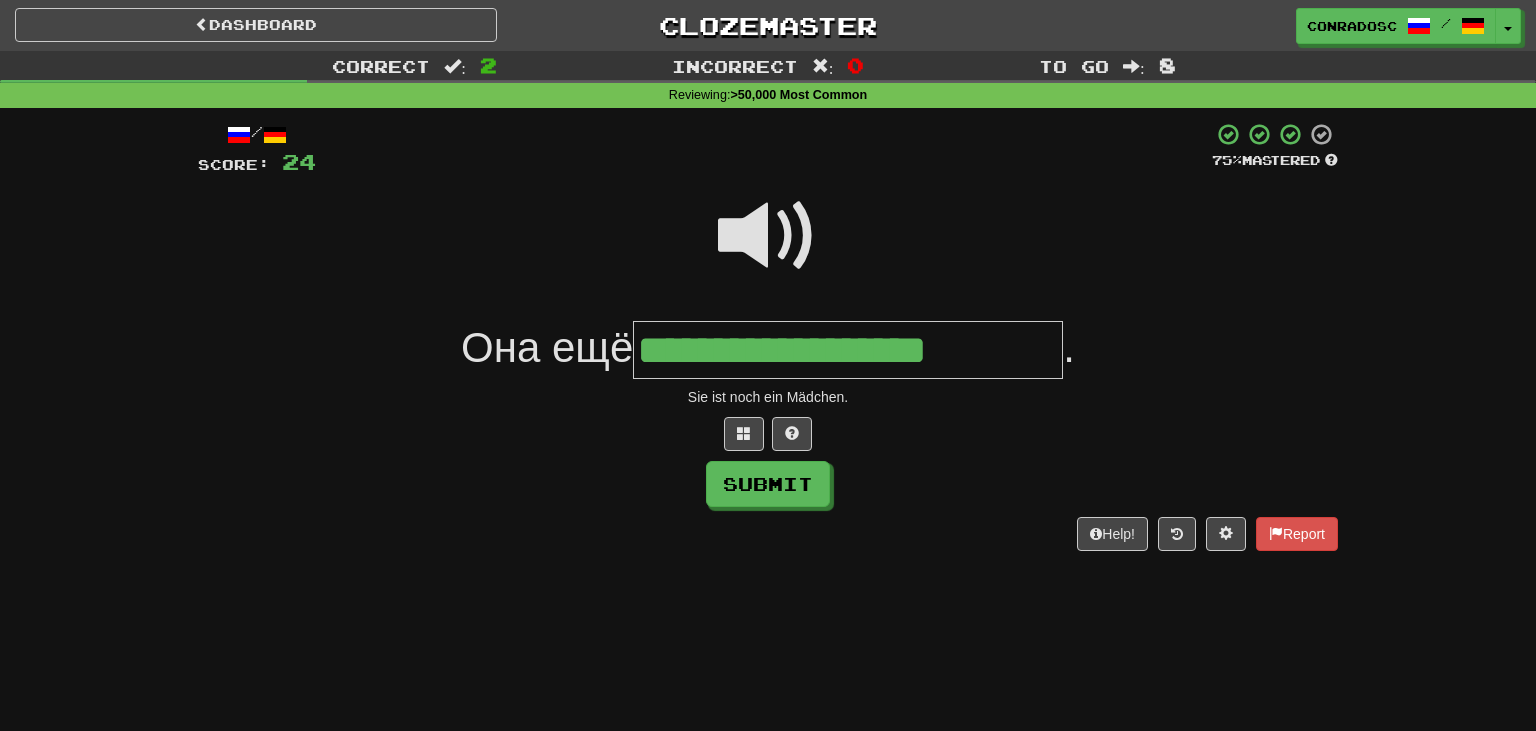 type on "**********" 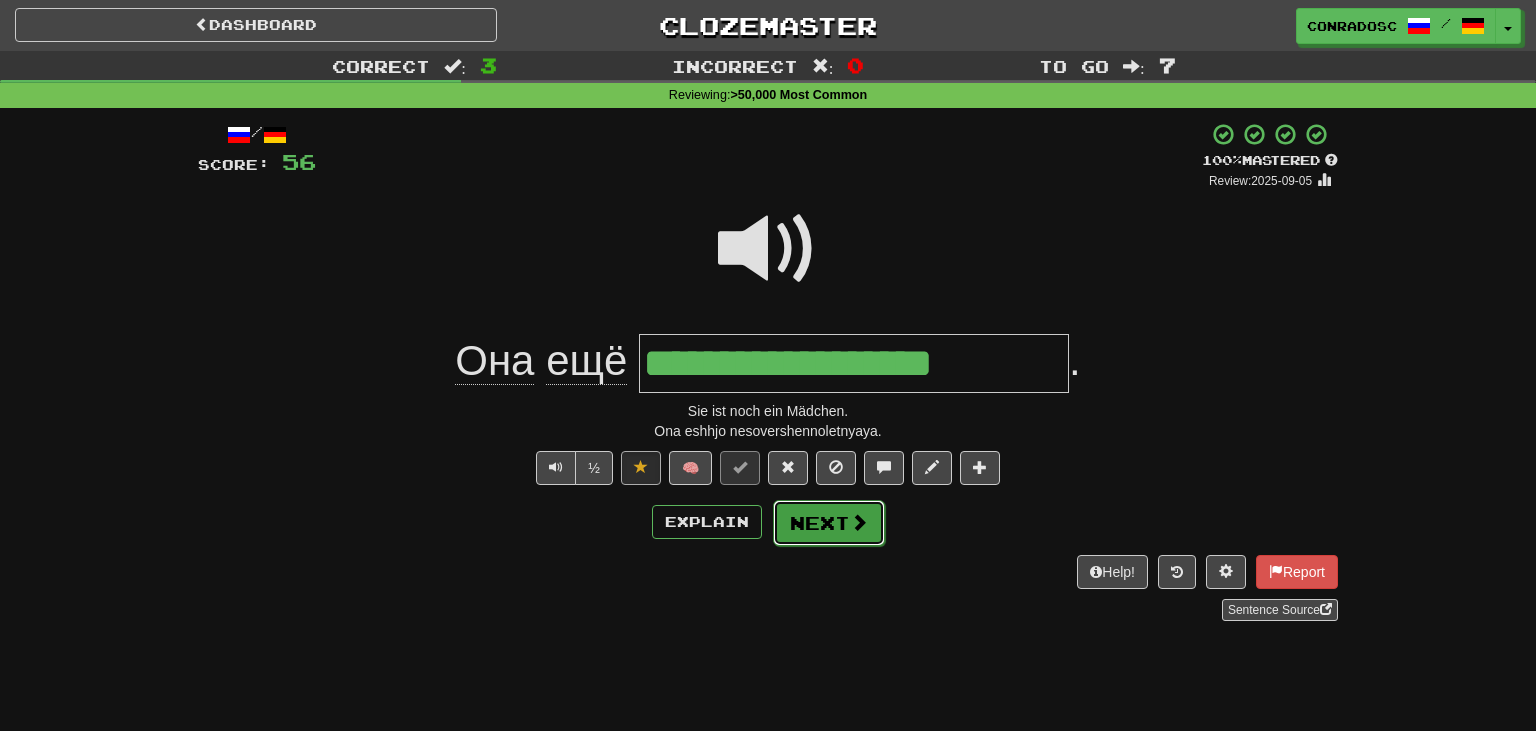 click on "Next" at bounding box center [829, 523] 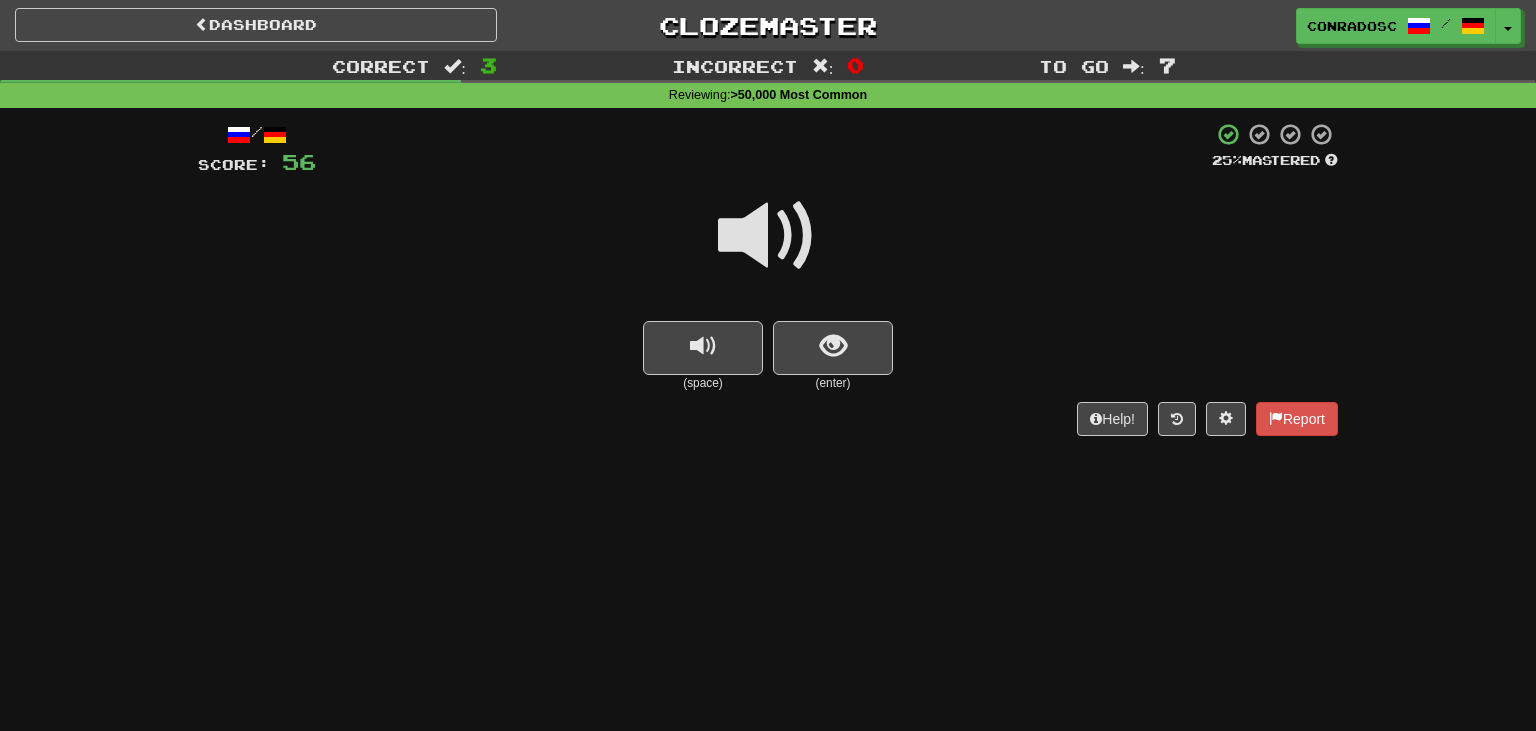 click at bounding box center [768, 236] 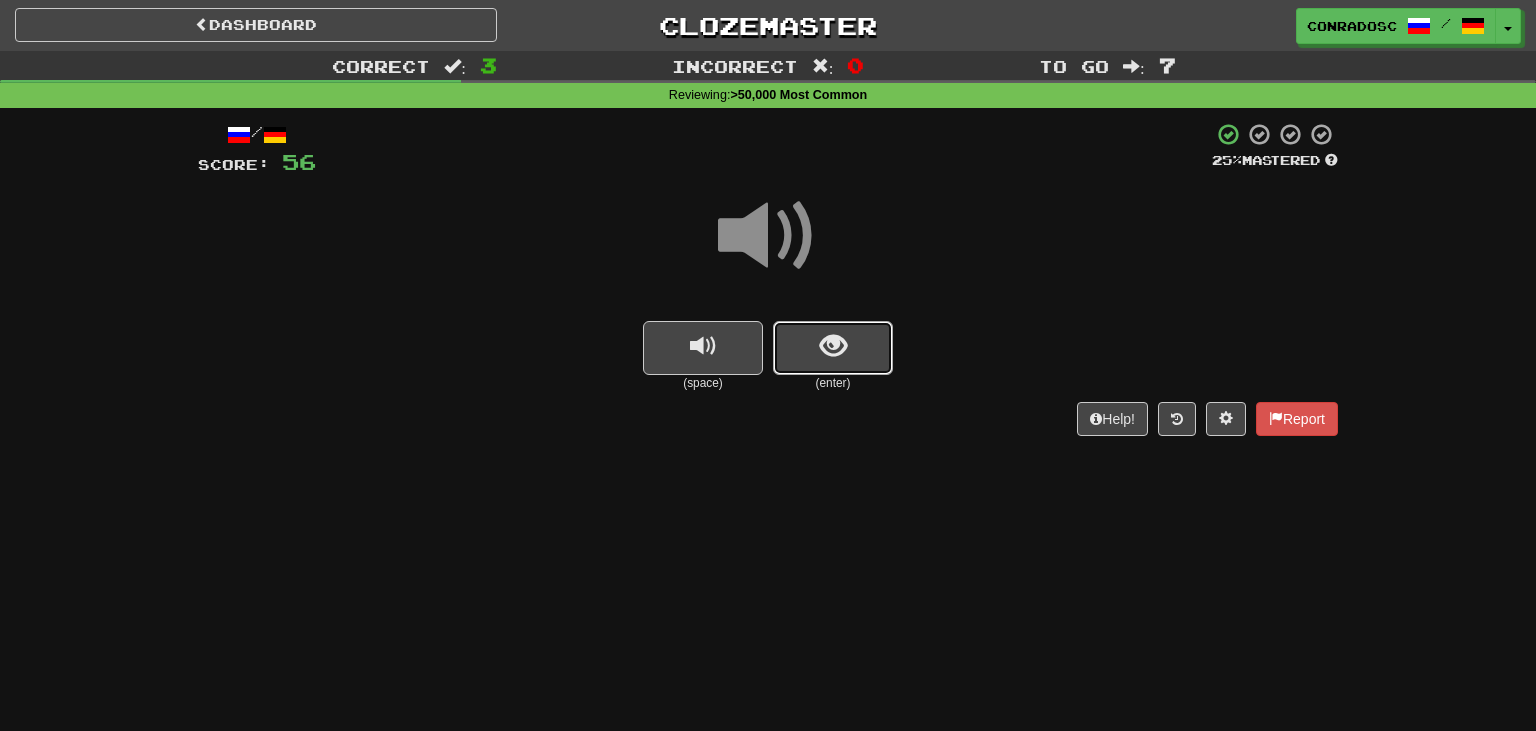 click at bounding box center [833, 346] 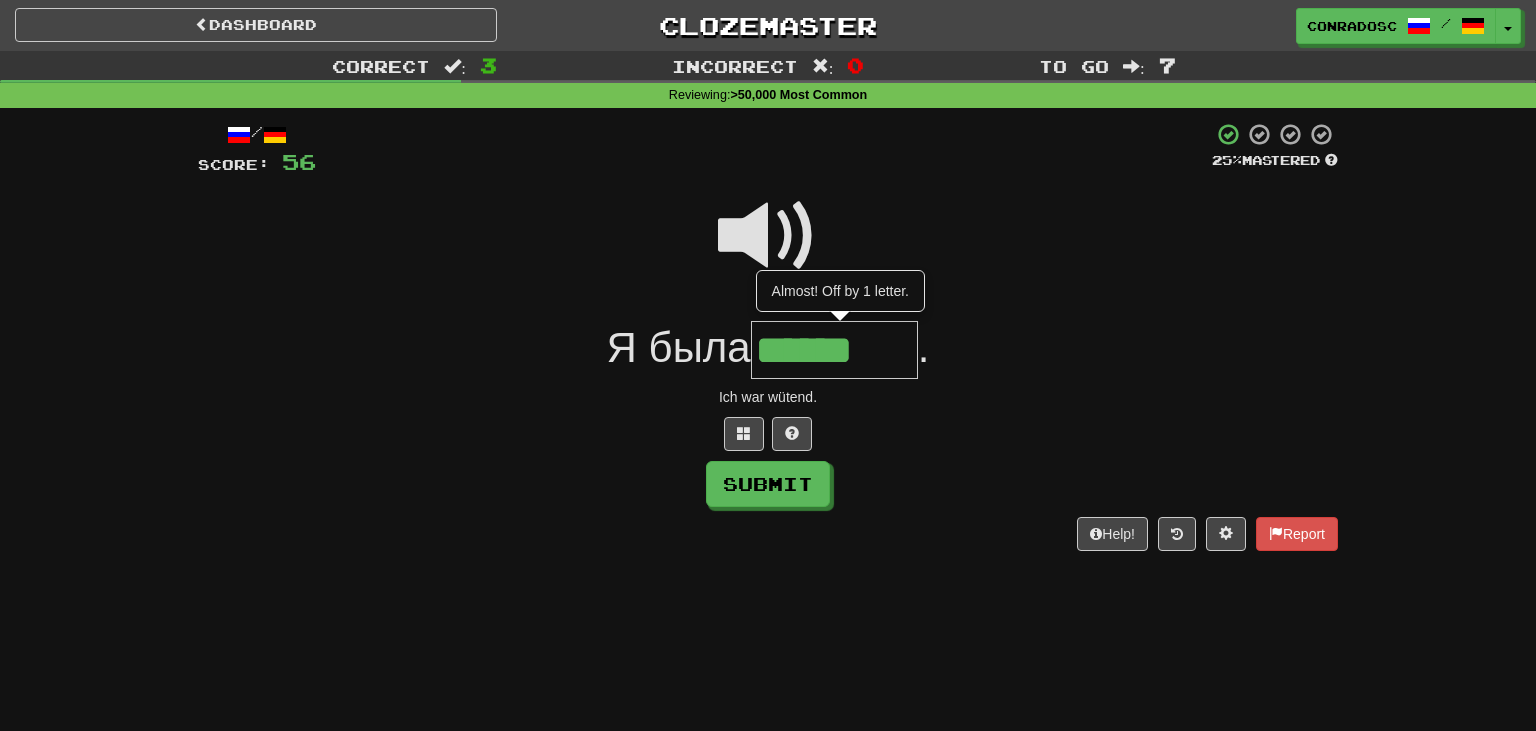scroll, scrollTop: 0, scrollLeft: 0, axis: both 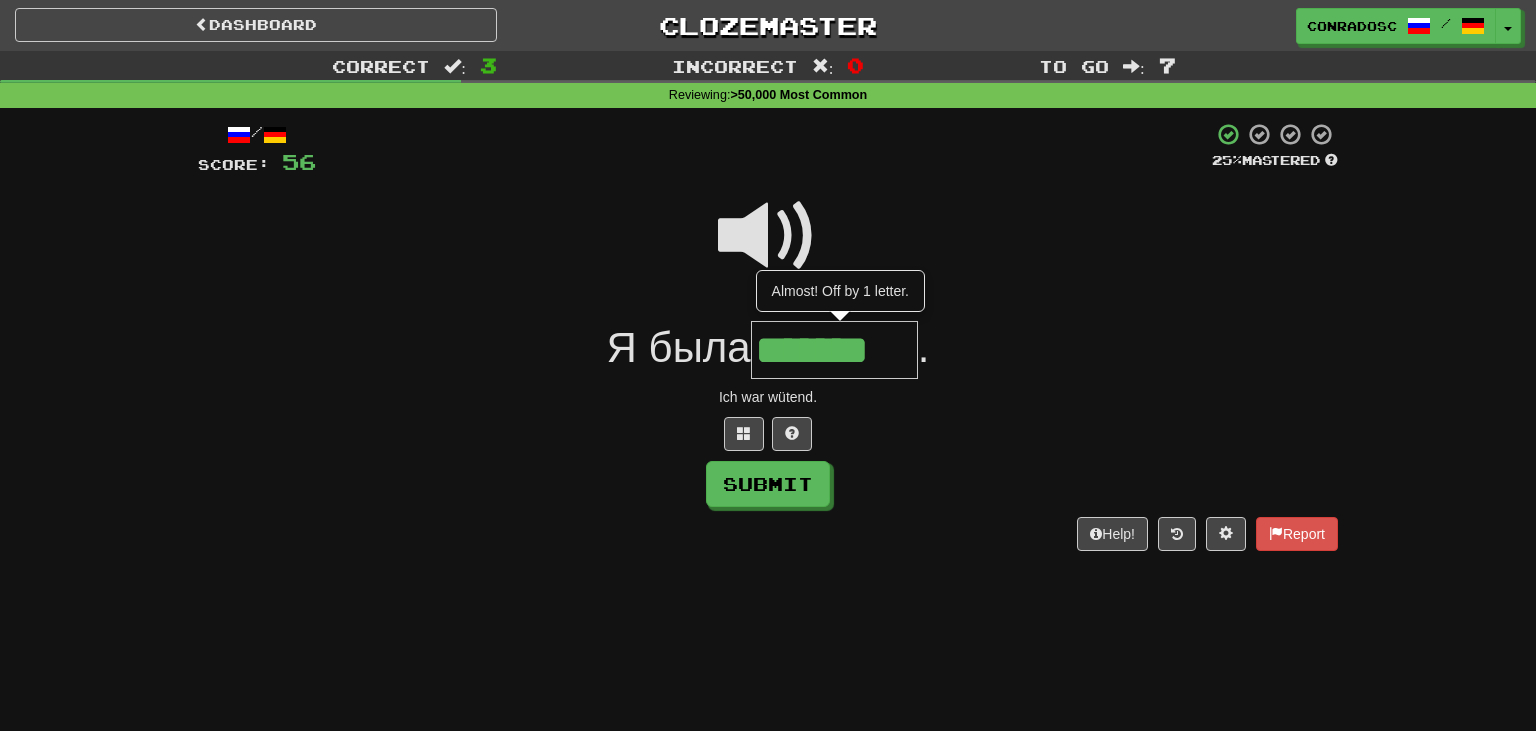 type on "*******" 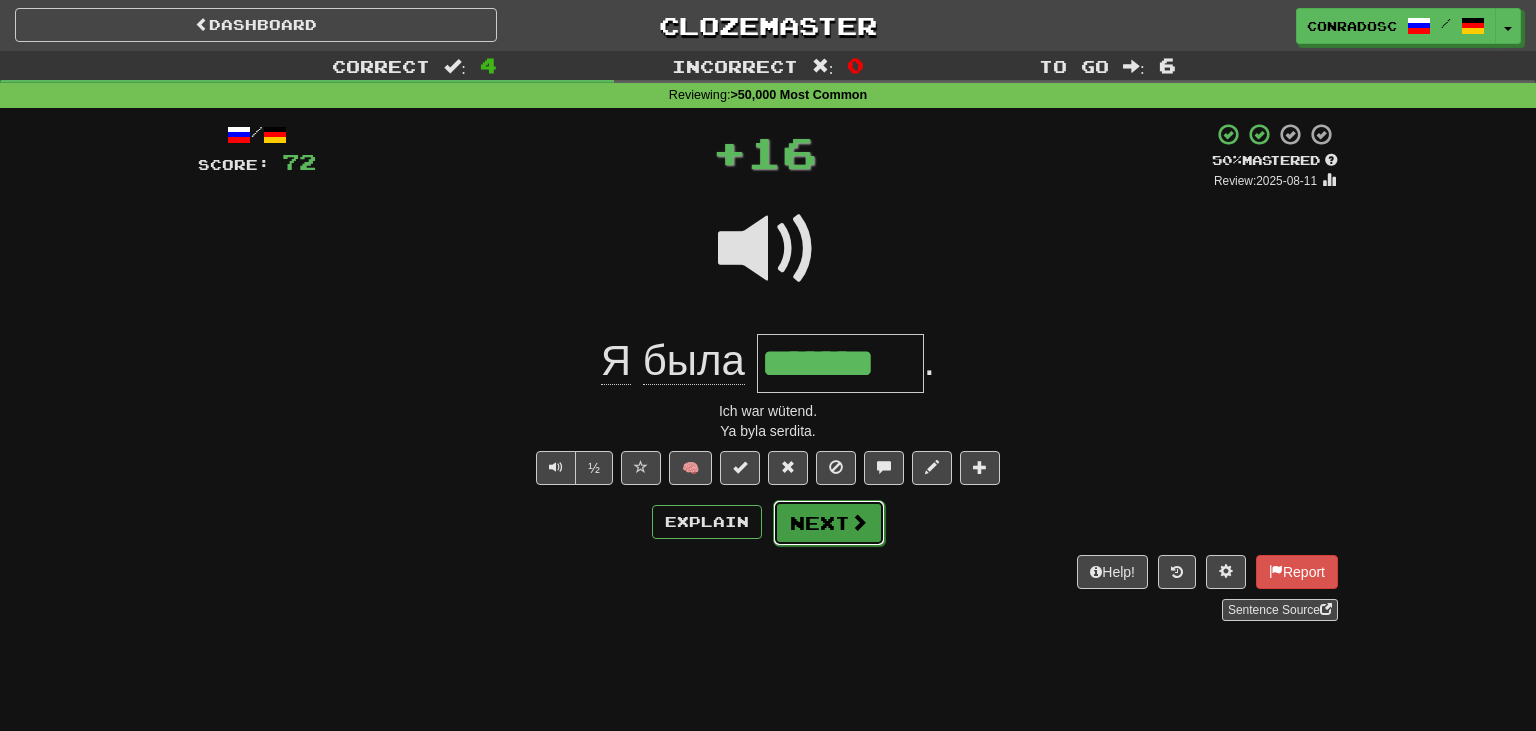 click on "Next" at bounding box center [829, 523] 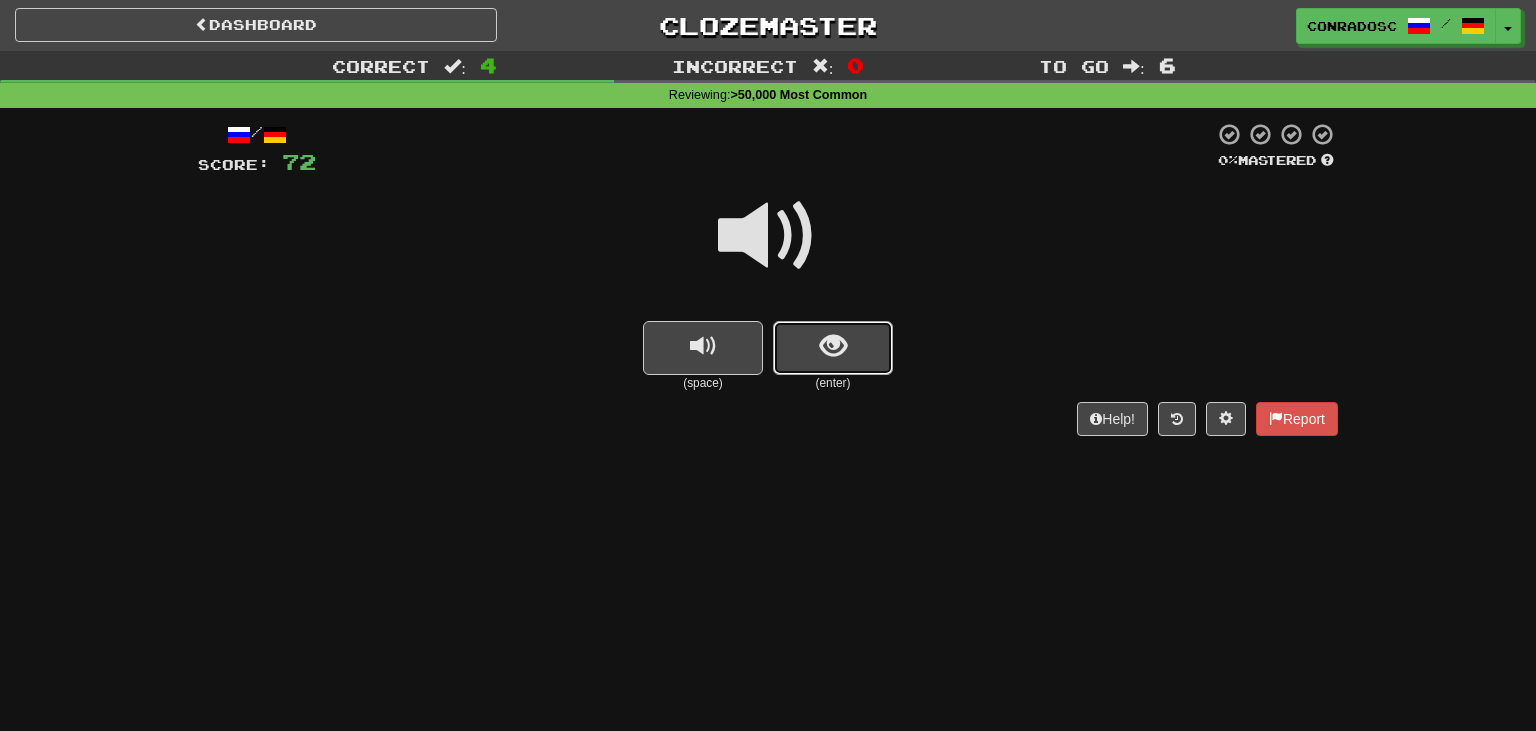 click at bounding box center (833, 348) 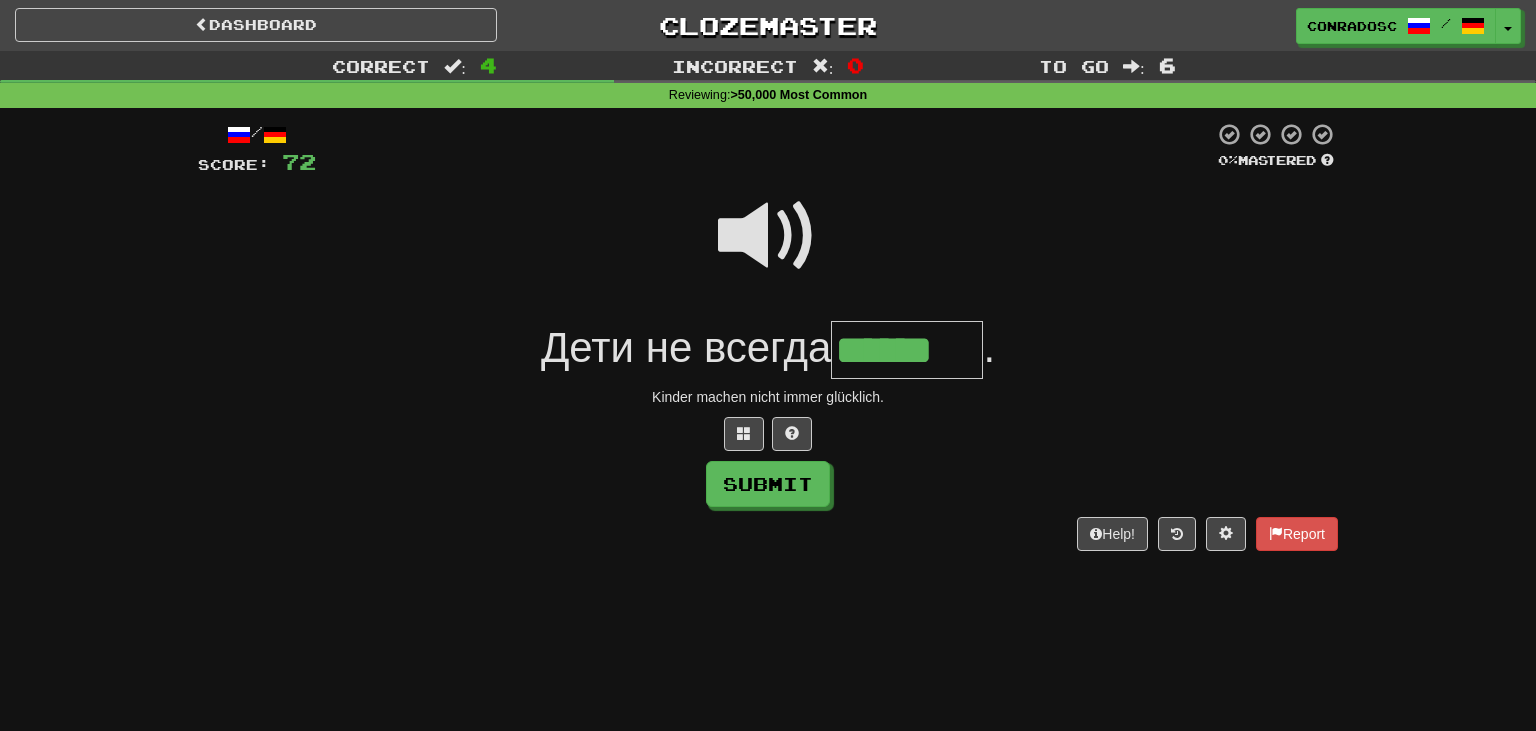 type on "******" 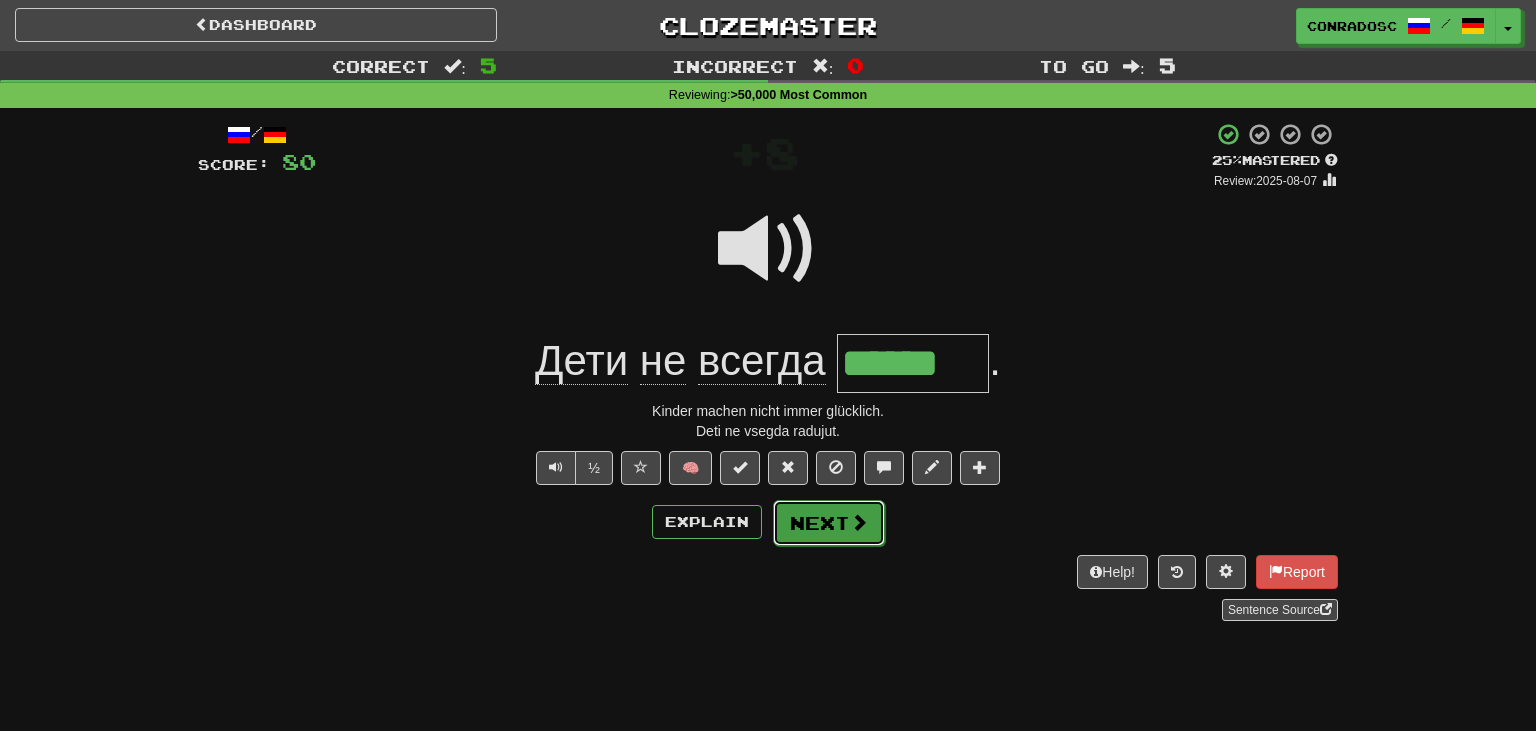 click at bounding box center (859, 522) 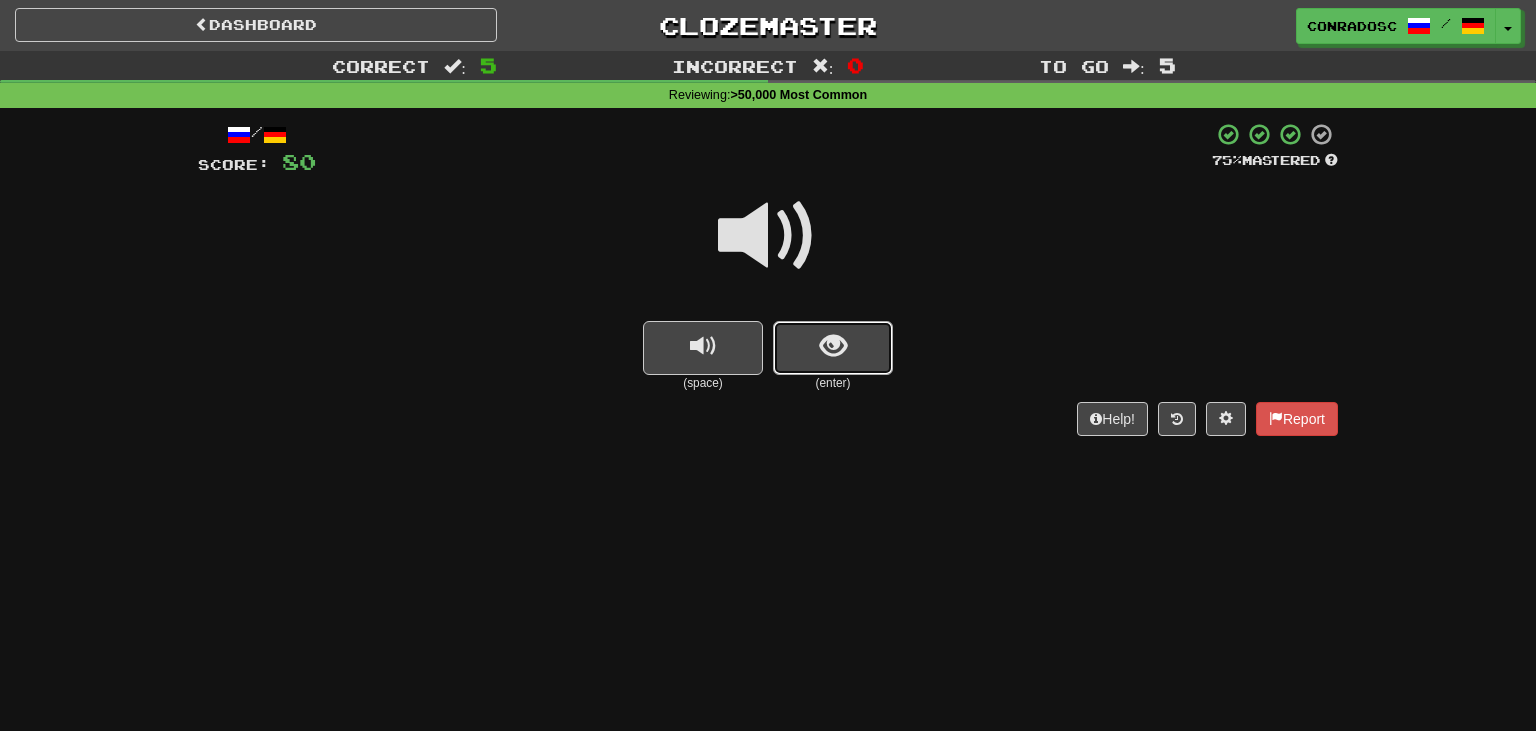 click at bounding box center (833, 348) 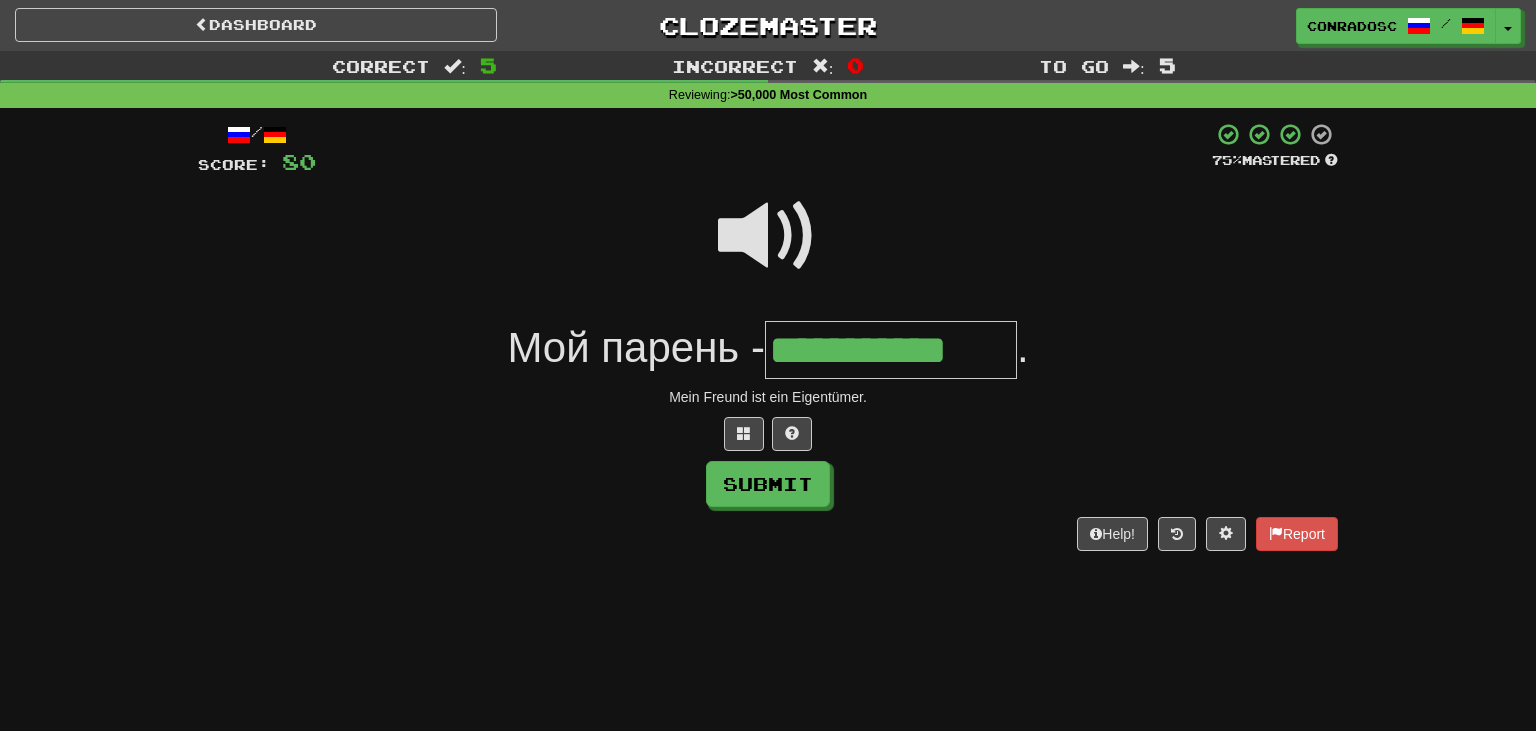 type on "**********" 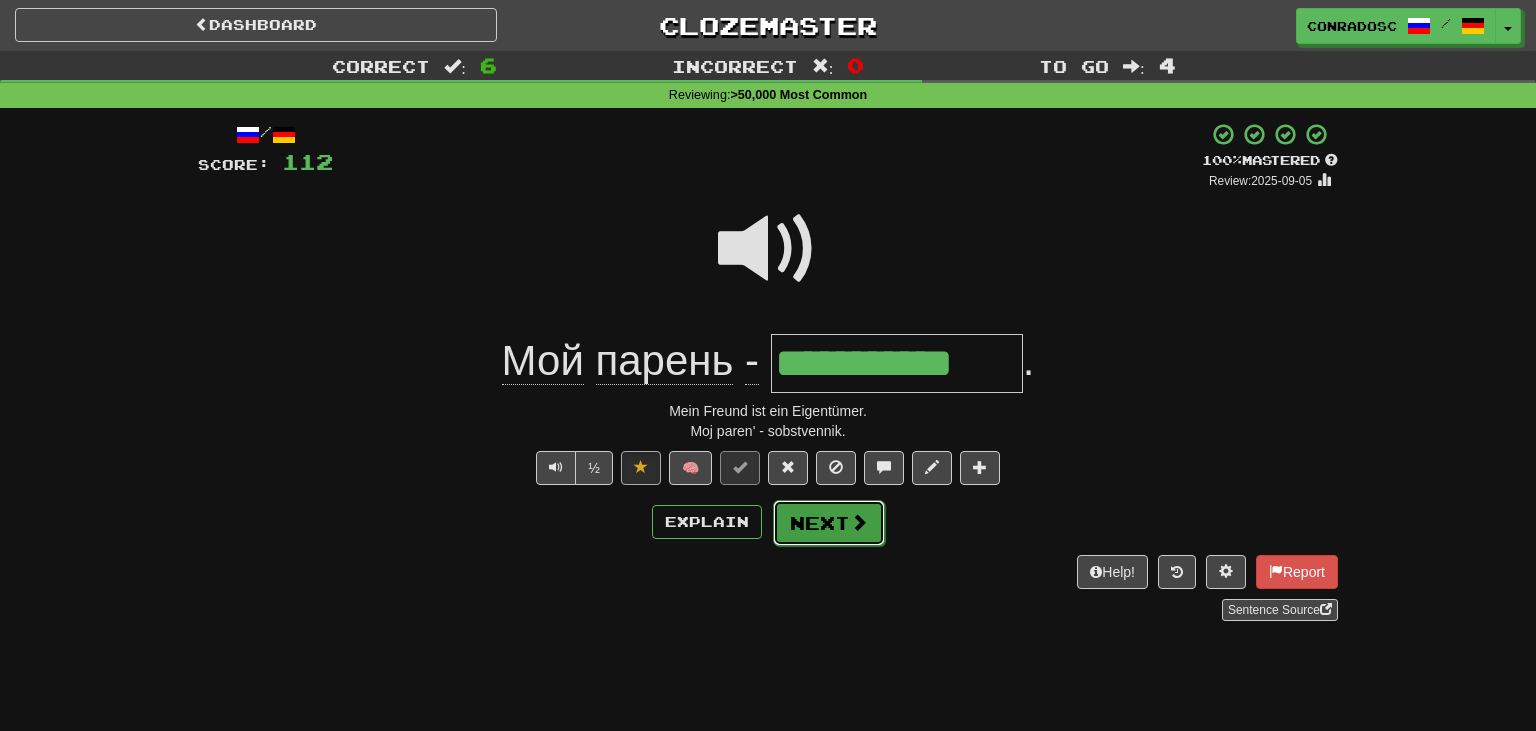 click on "Next" at bounding box center [829, 523] 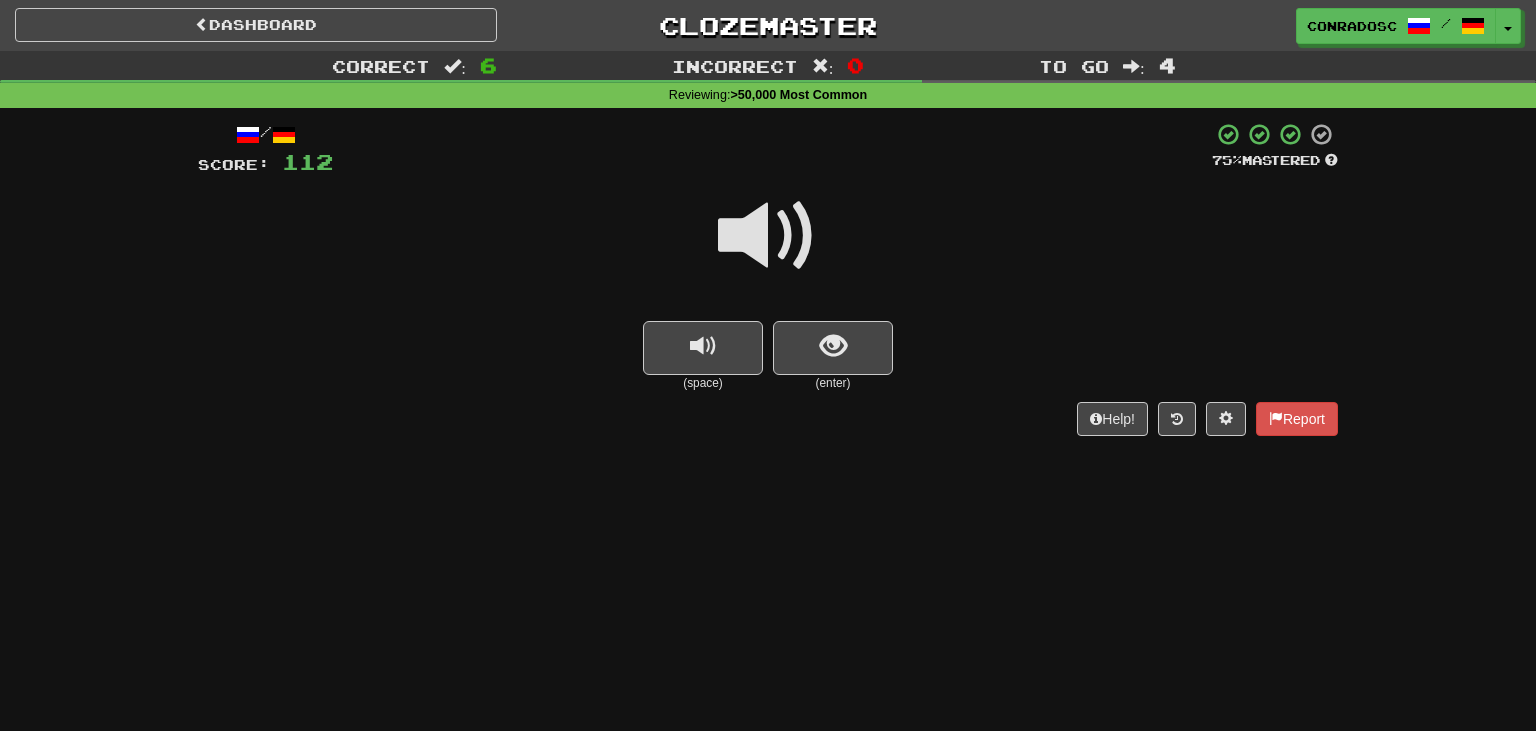 click at bounding box center [768, 236] 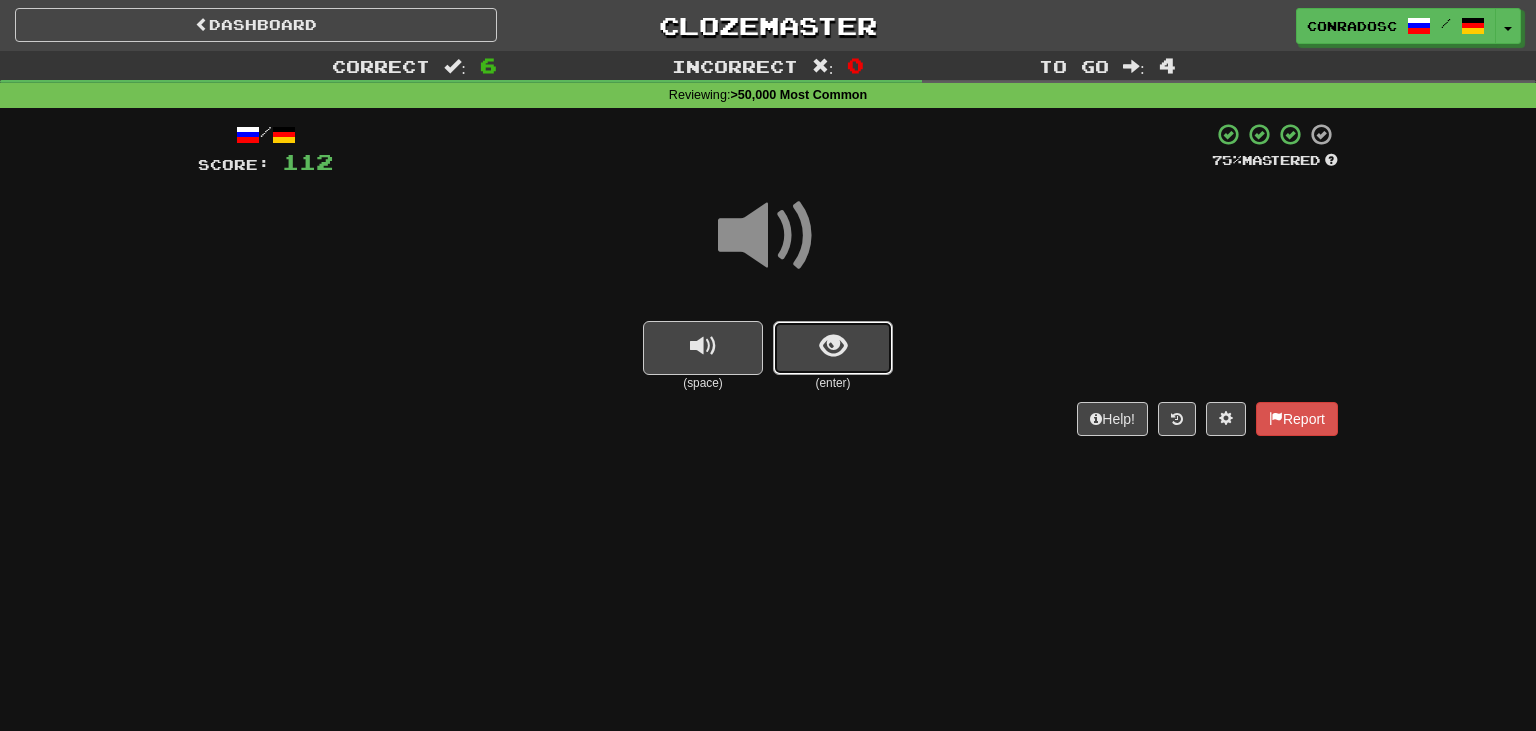 click at bounding box center (833, 348) 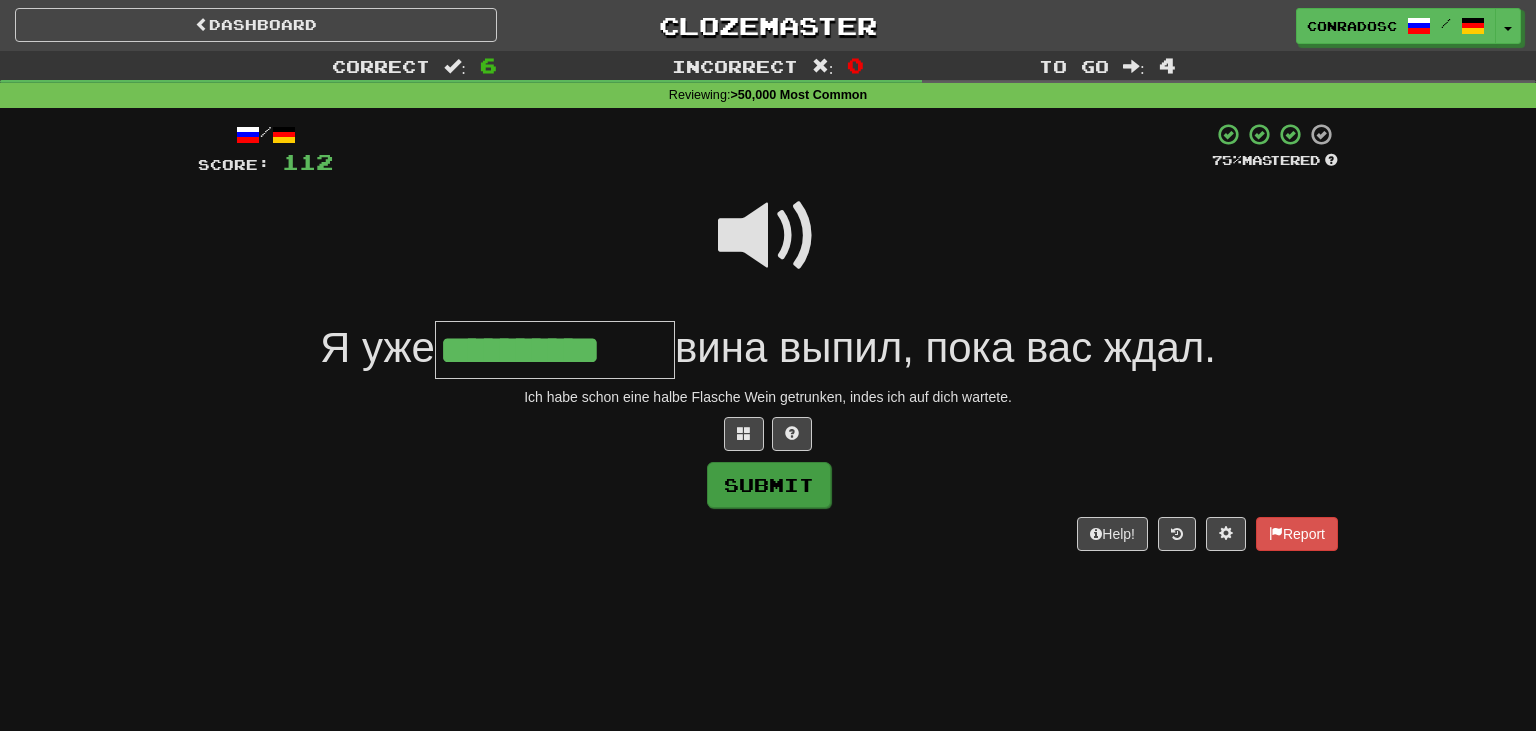 type on "**********" 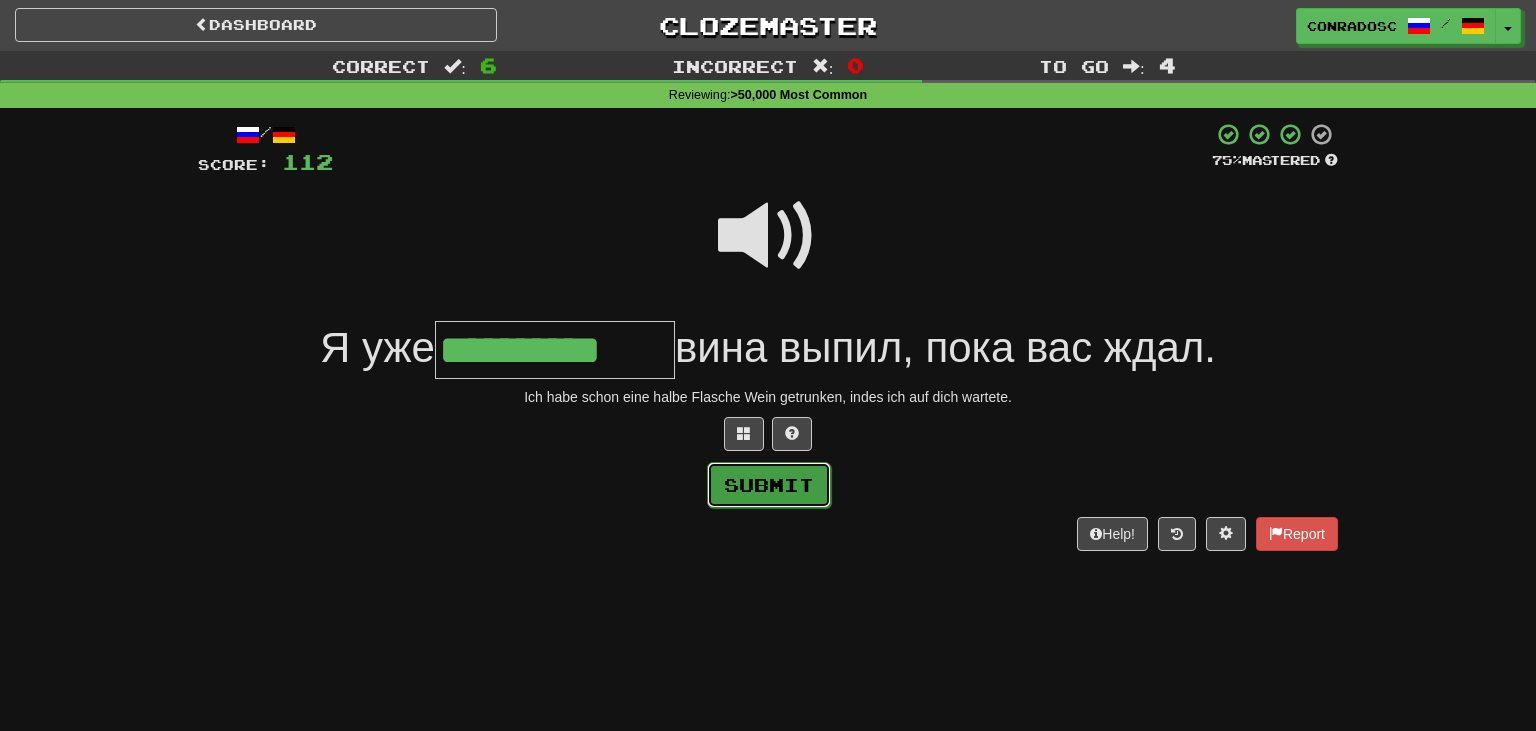 click on "Submit" at bounding box center [769, 485] 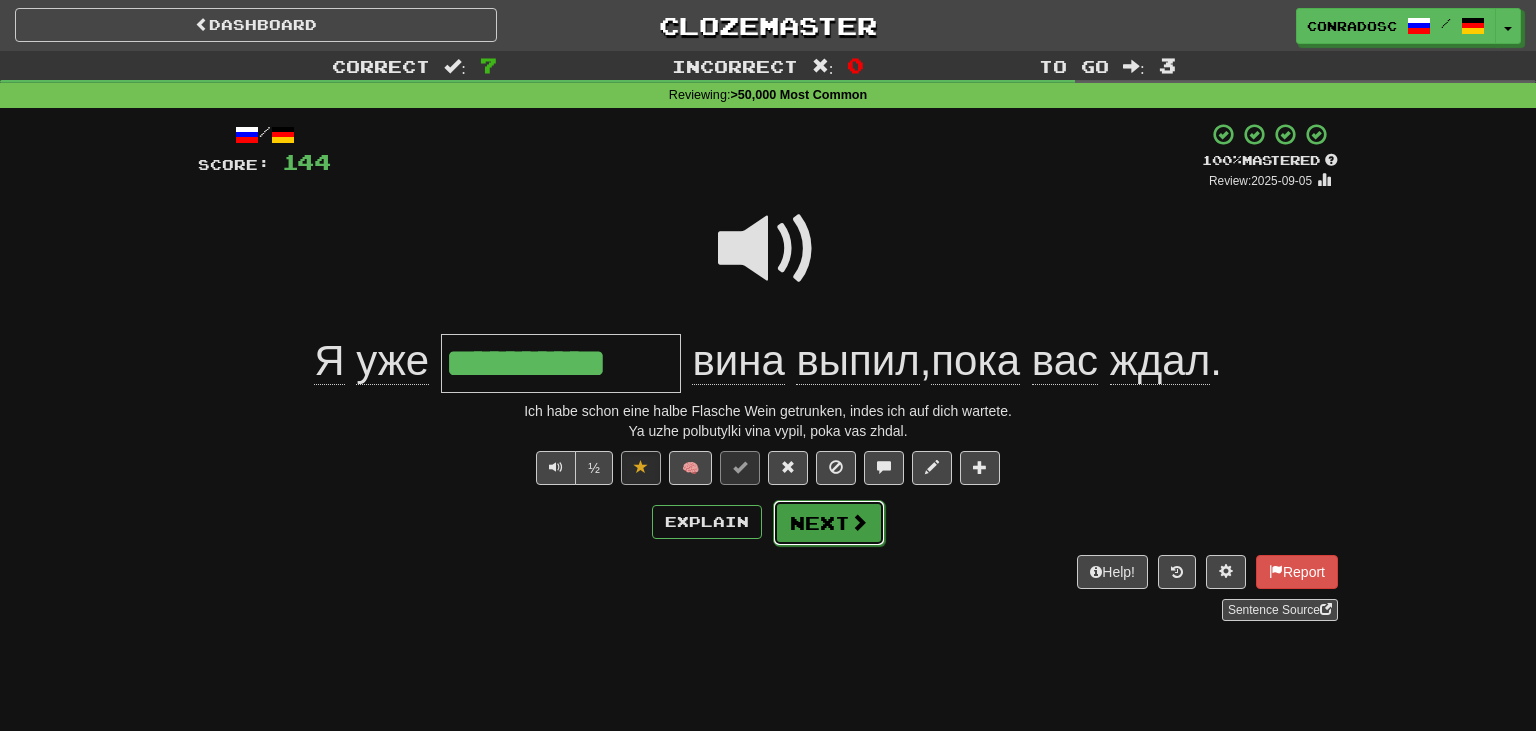 click on "Next" at bounding box center (829, 523) 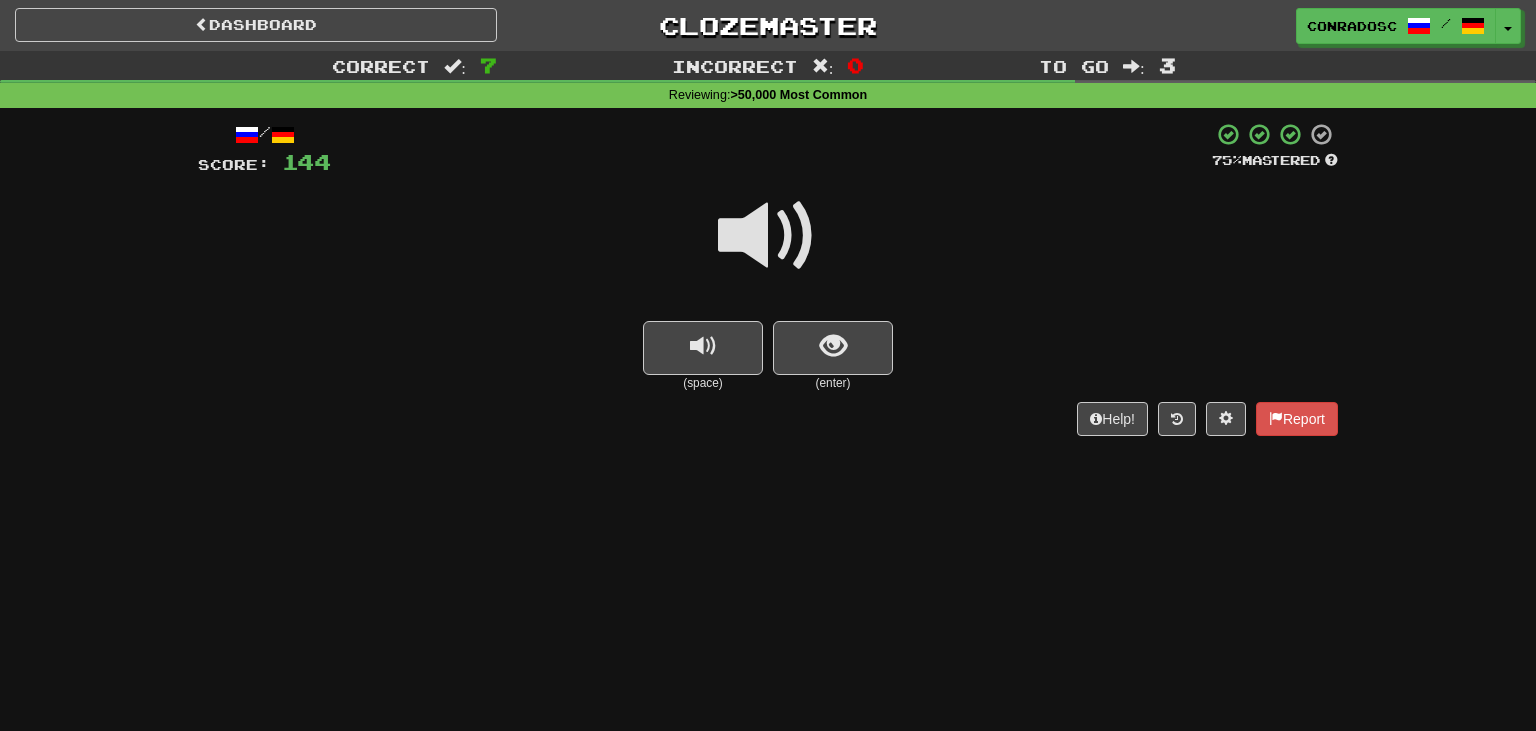 click at bounding box center (768, 236) 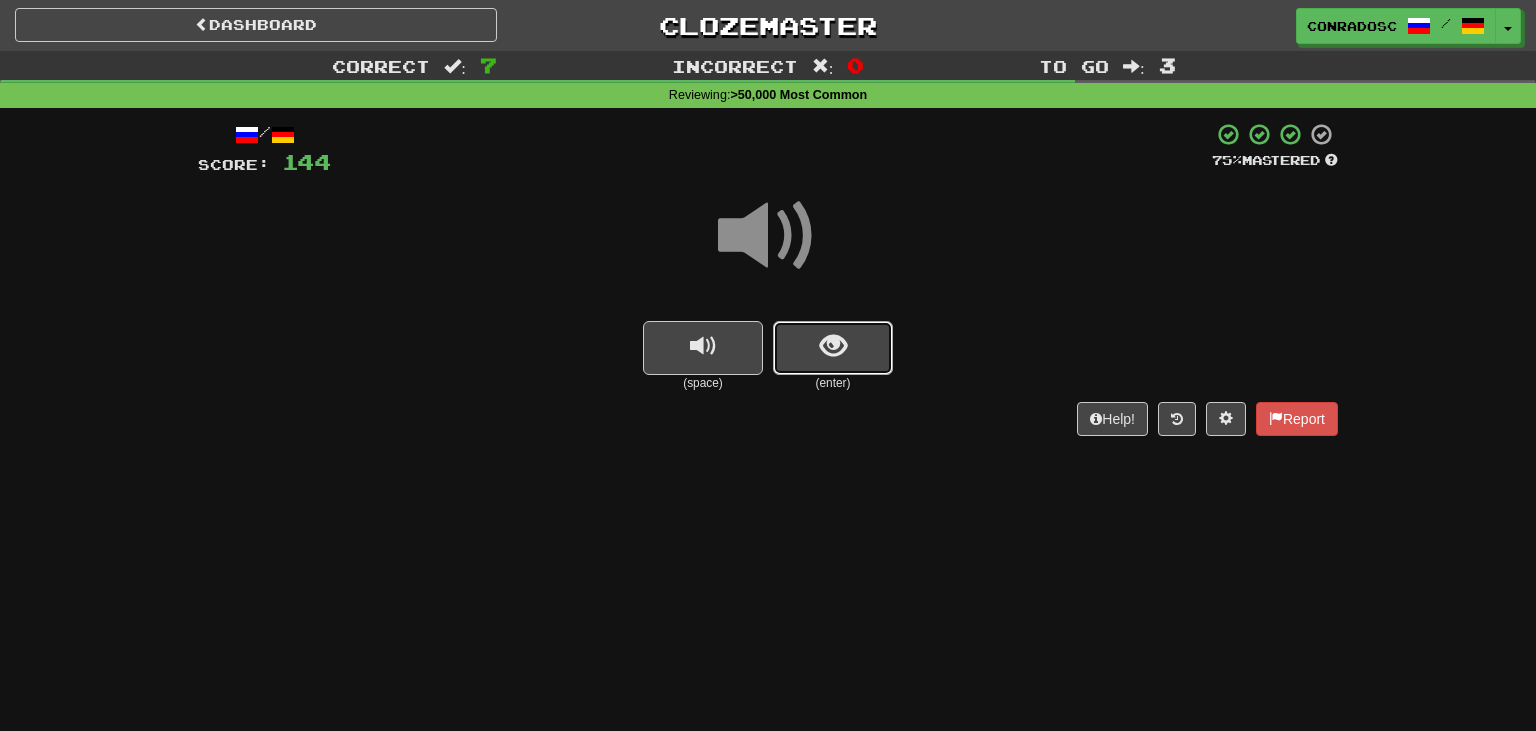 click at bounding box center (833, 348) 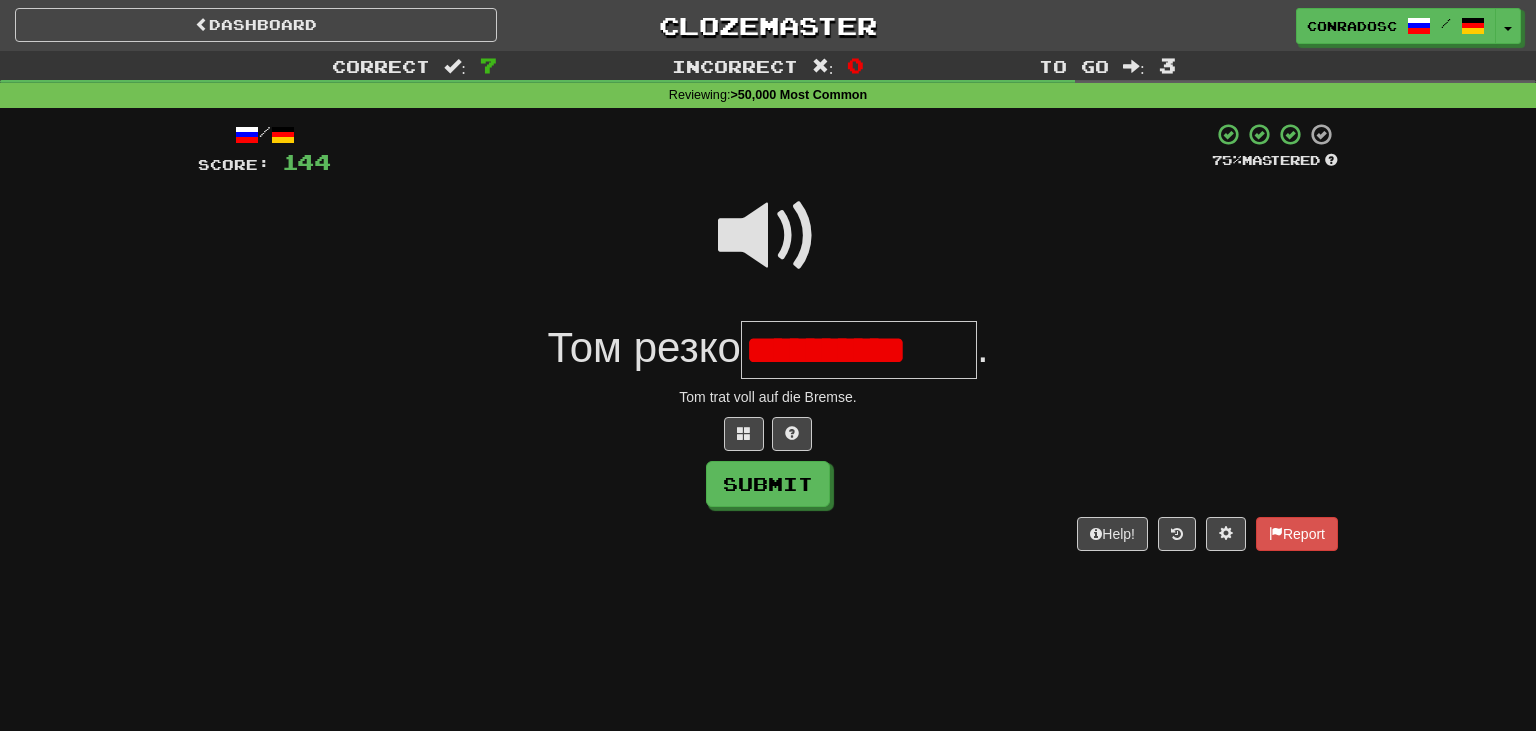 scroll, scrollTop: 0, scrollLeft: 0, axis: both 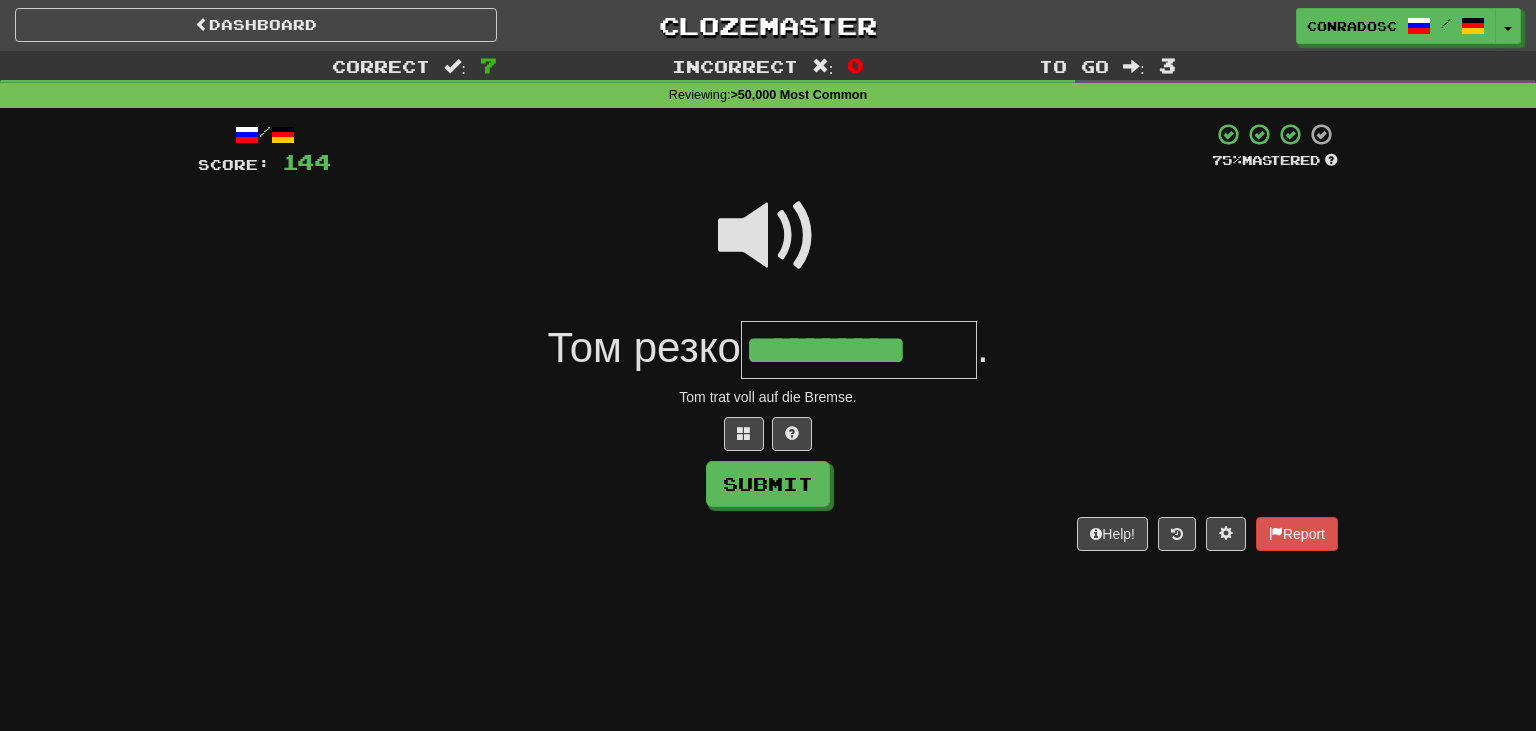 type on "**********" 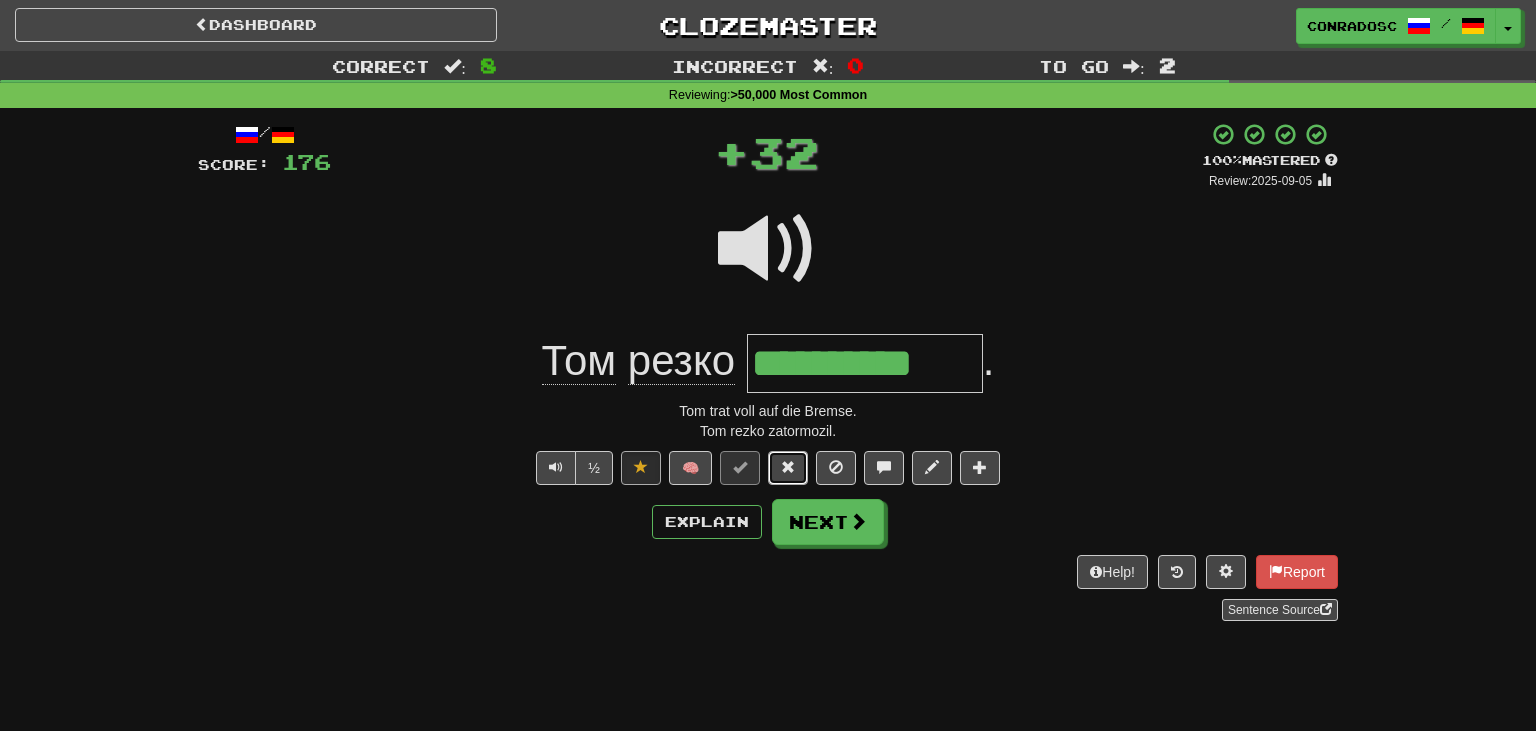 click at bounding box center [788, 467] 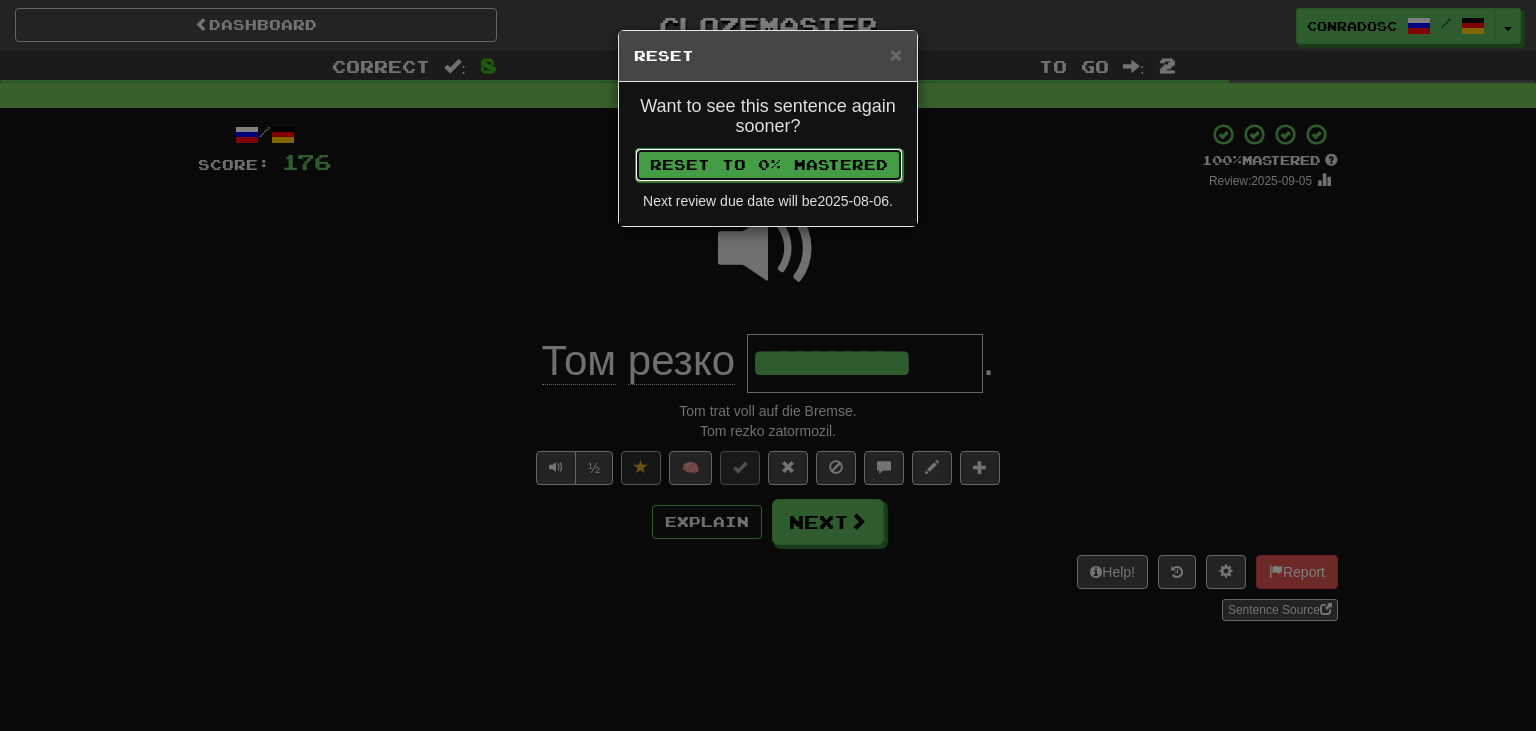 click on "Reset to 0% Mastered" at bounding box center (769, 165) 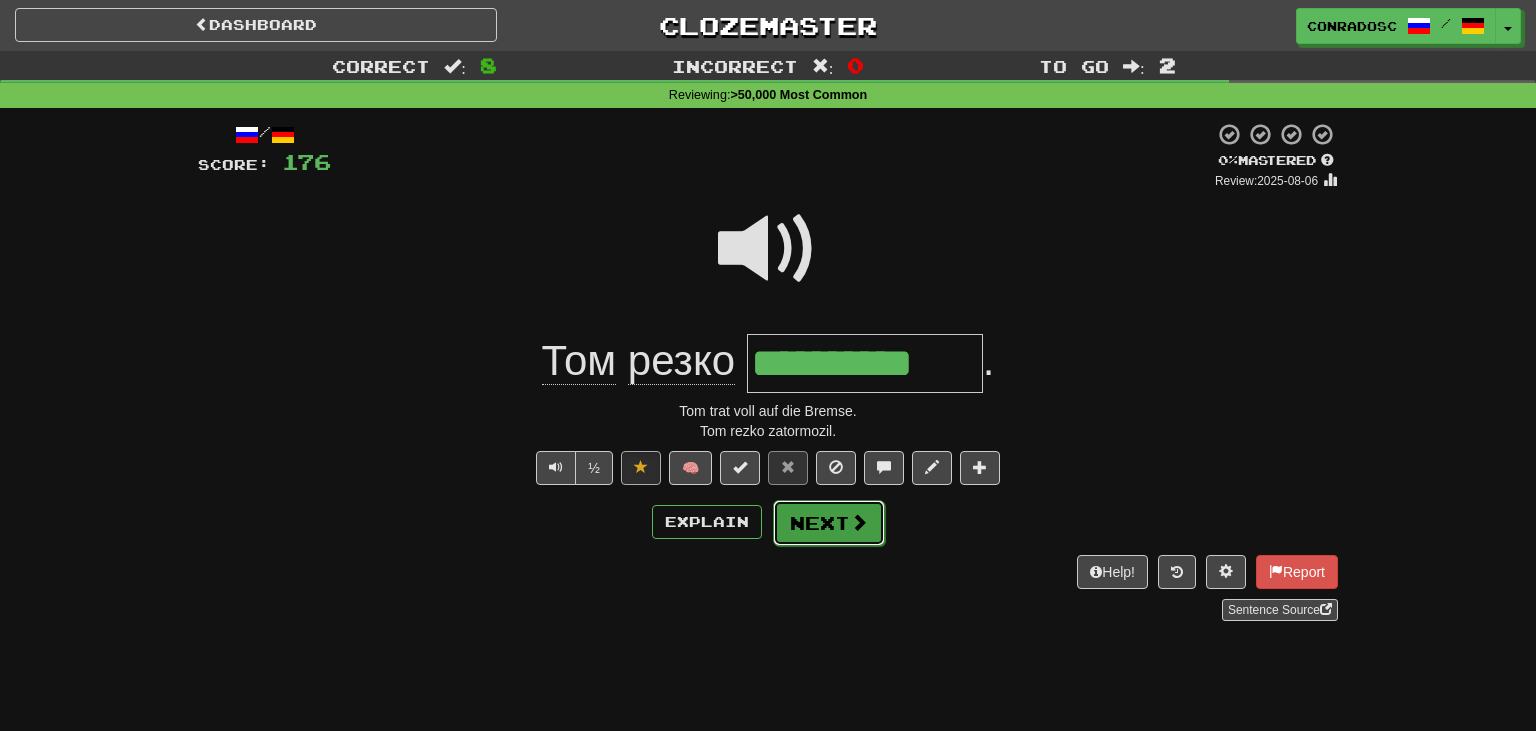 click on "Next" at bounding box center (829, 523) 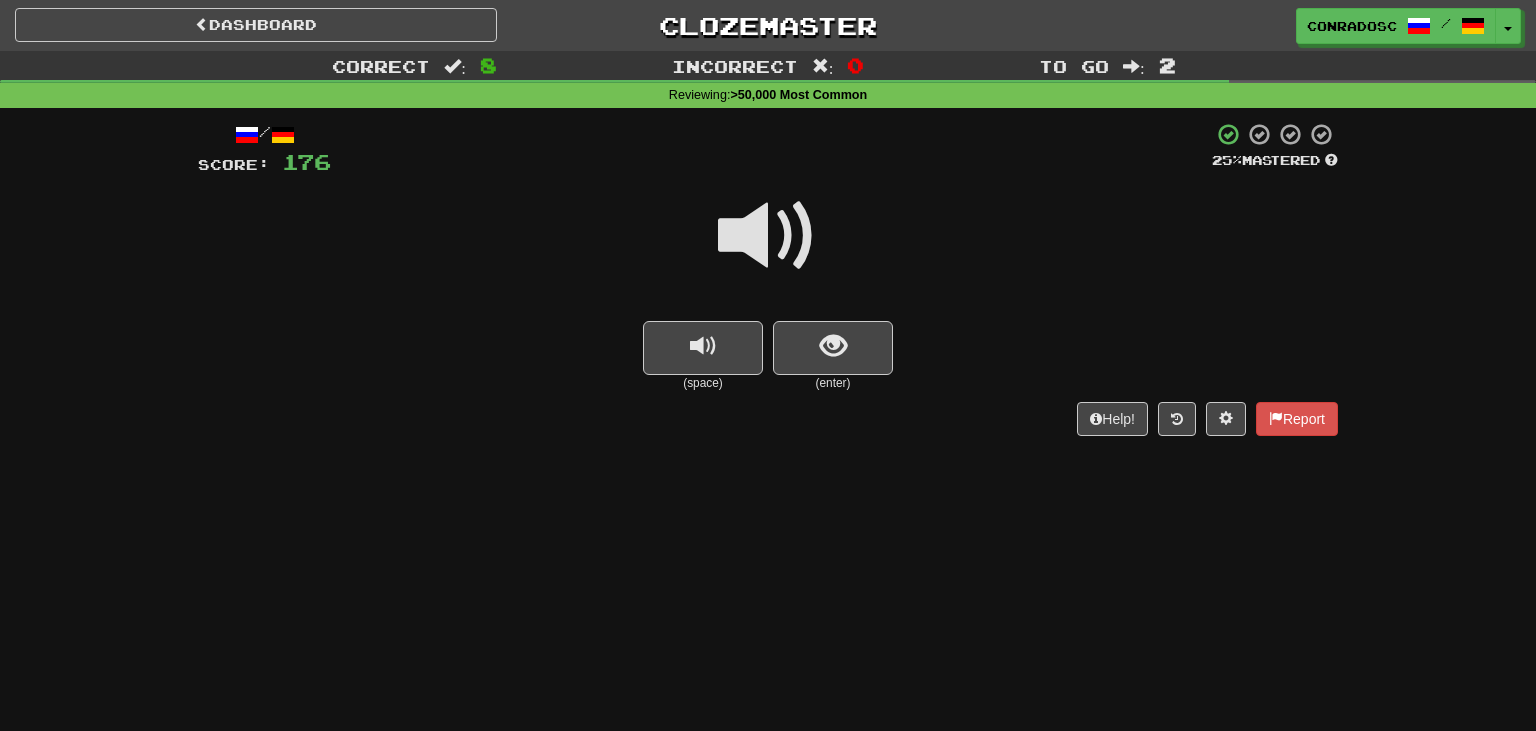 click at bounding box center (768, 236) 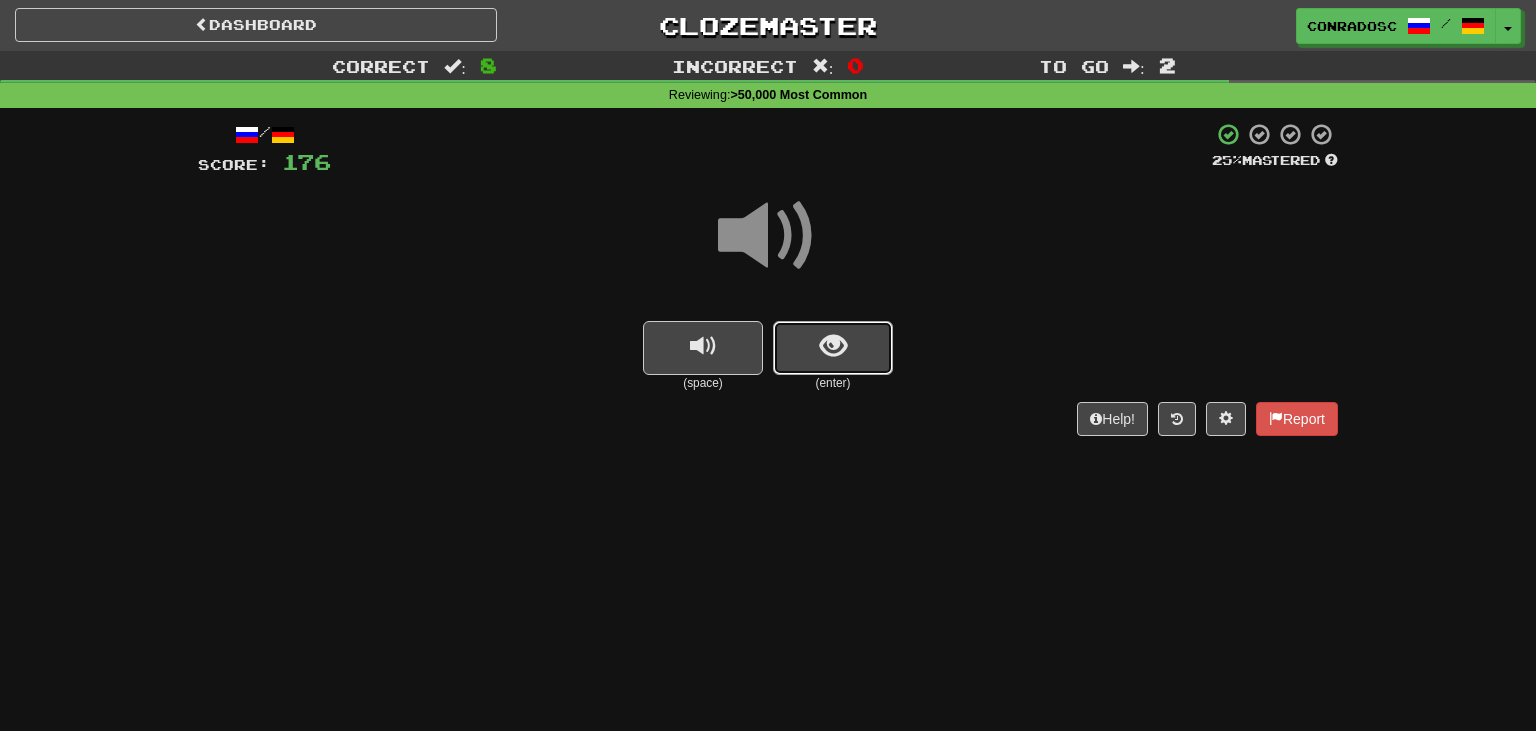 click at bounding box center [833, 348] 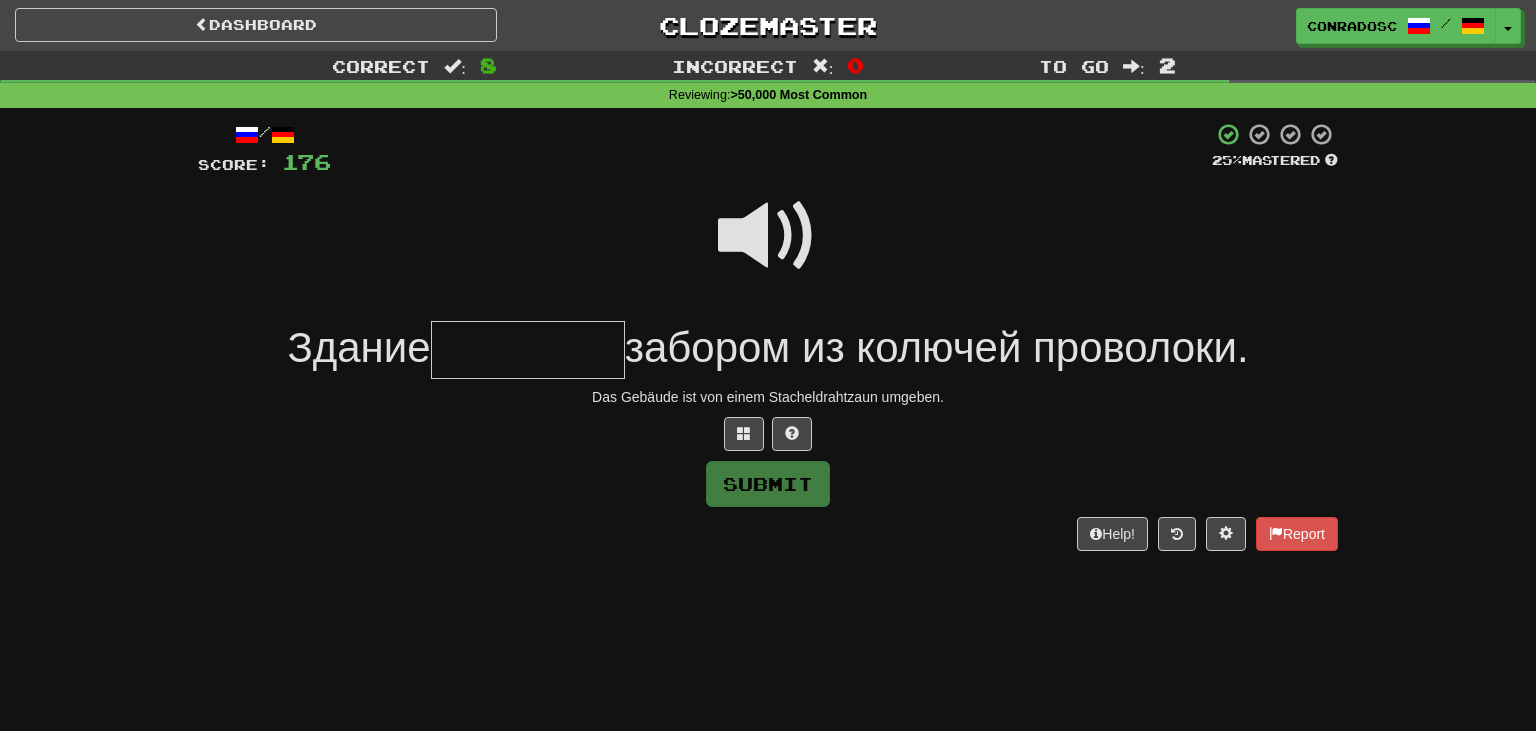 click at bounding box center (768, 236) 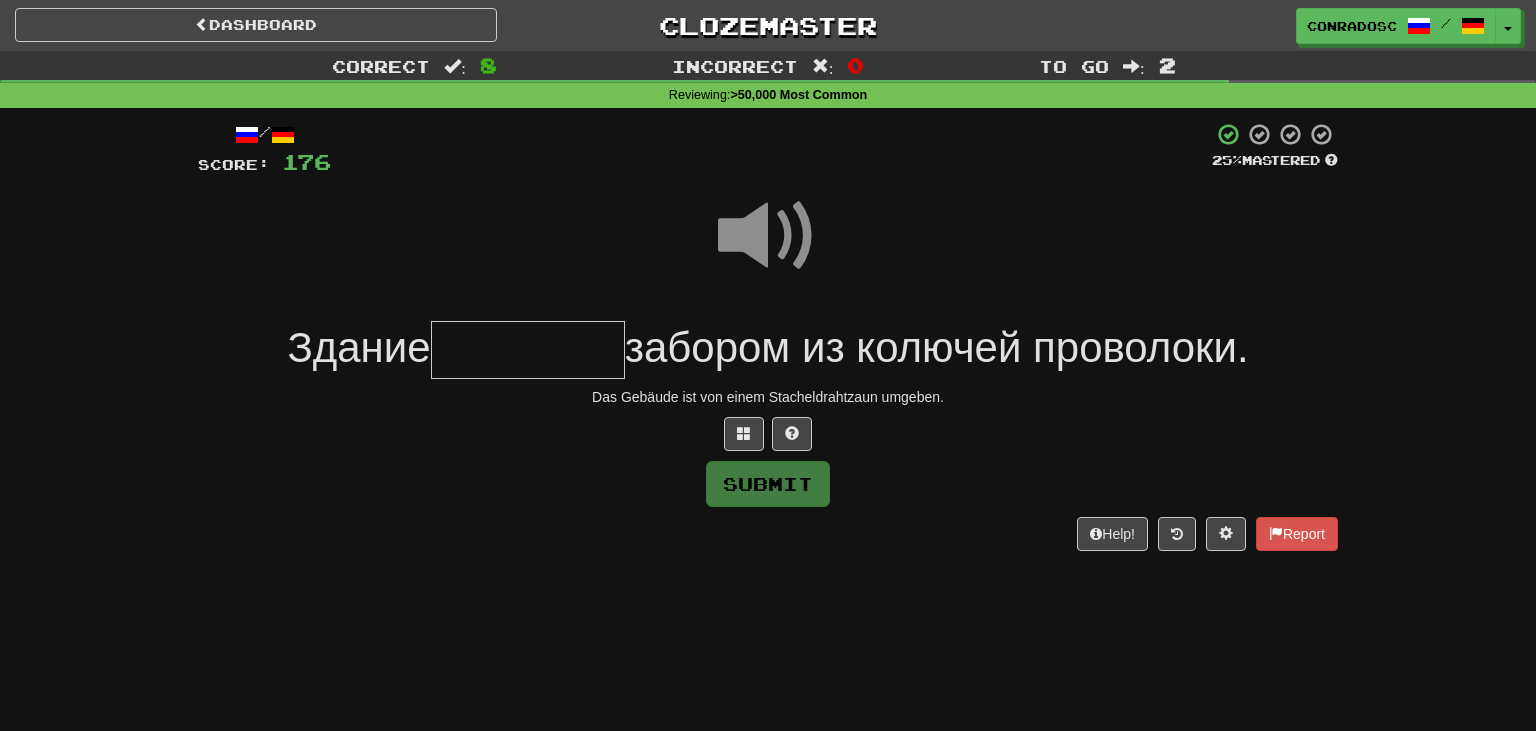 click on "Das Gebäude ist von einem Stacheldrahtzaun umgeben." at bounding box center [768, 397] 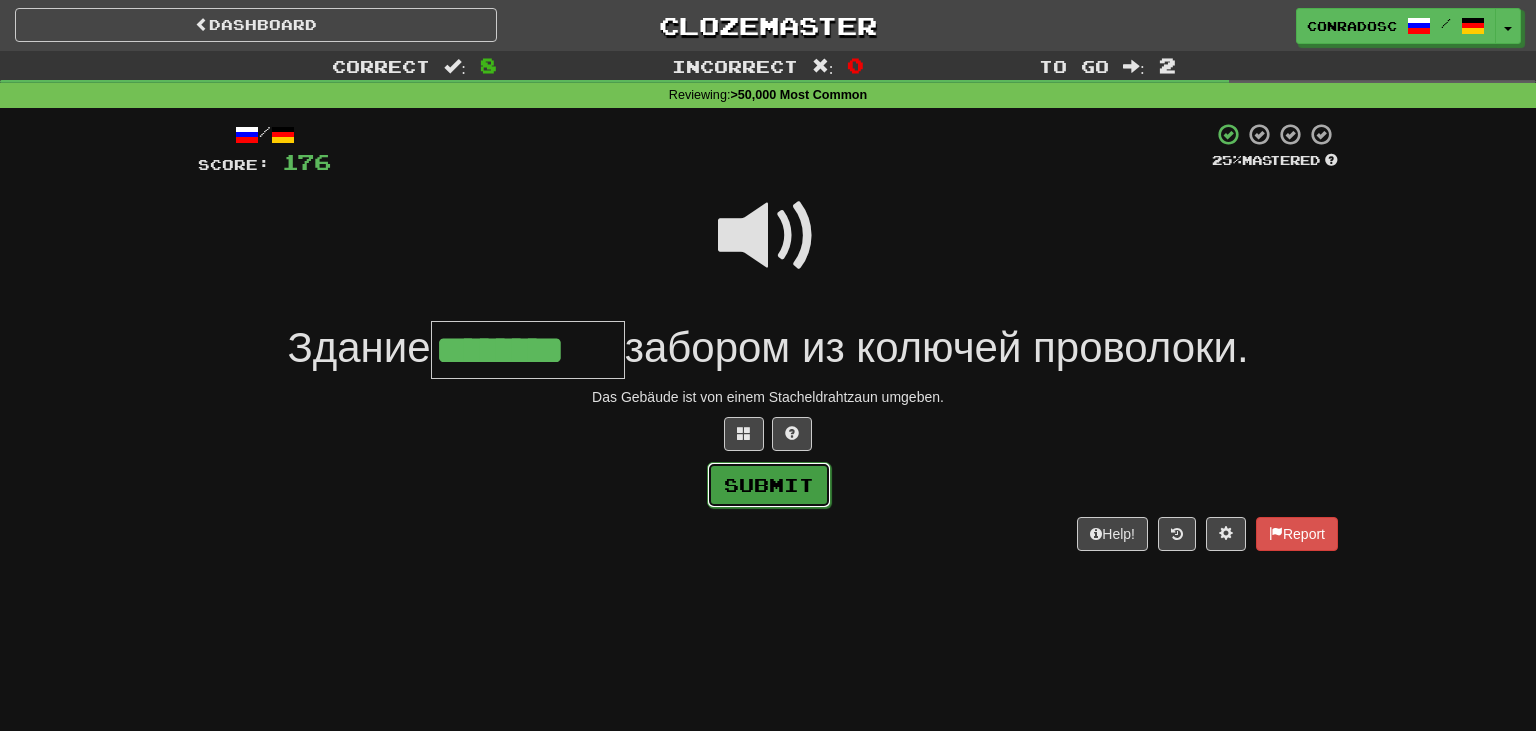 click on "Submit" at bounding box center [769, 485] 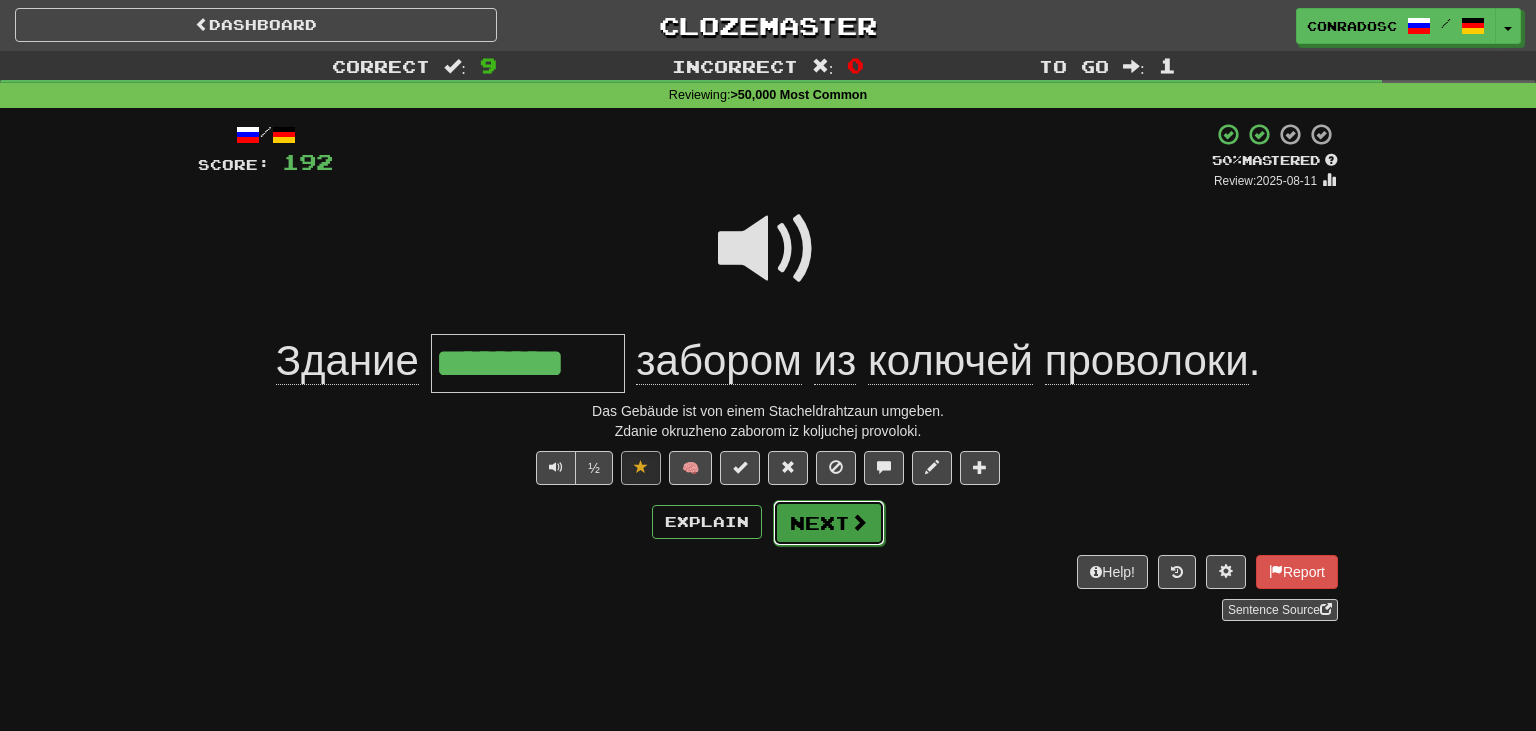 click on "Next" at bounding box center [829, 523] 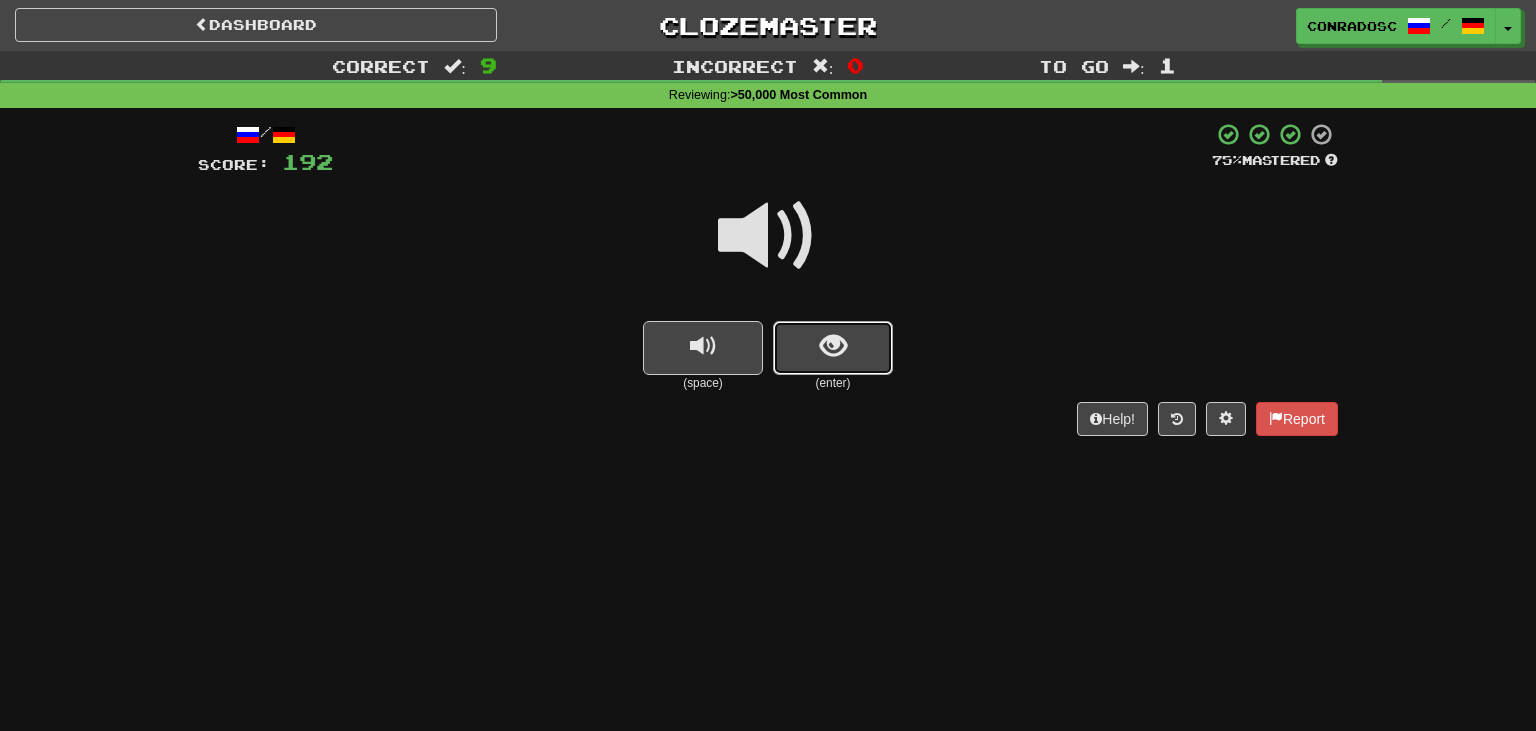 click at bounding box center (833, 348) 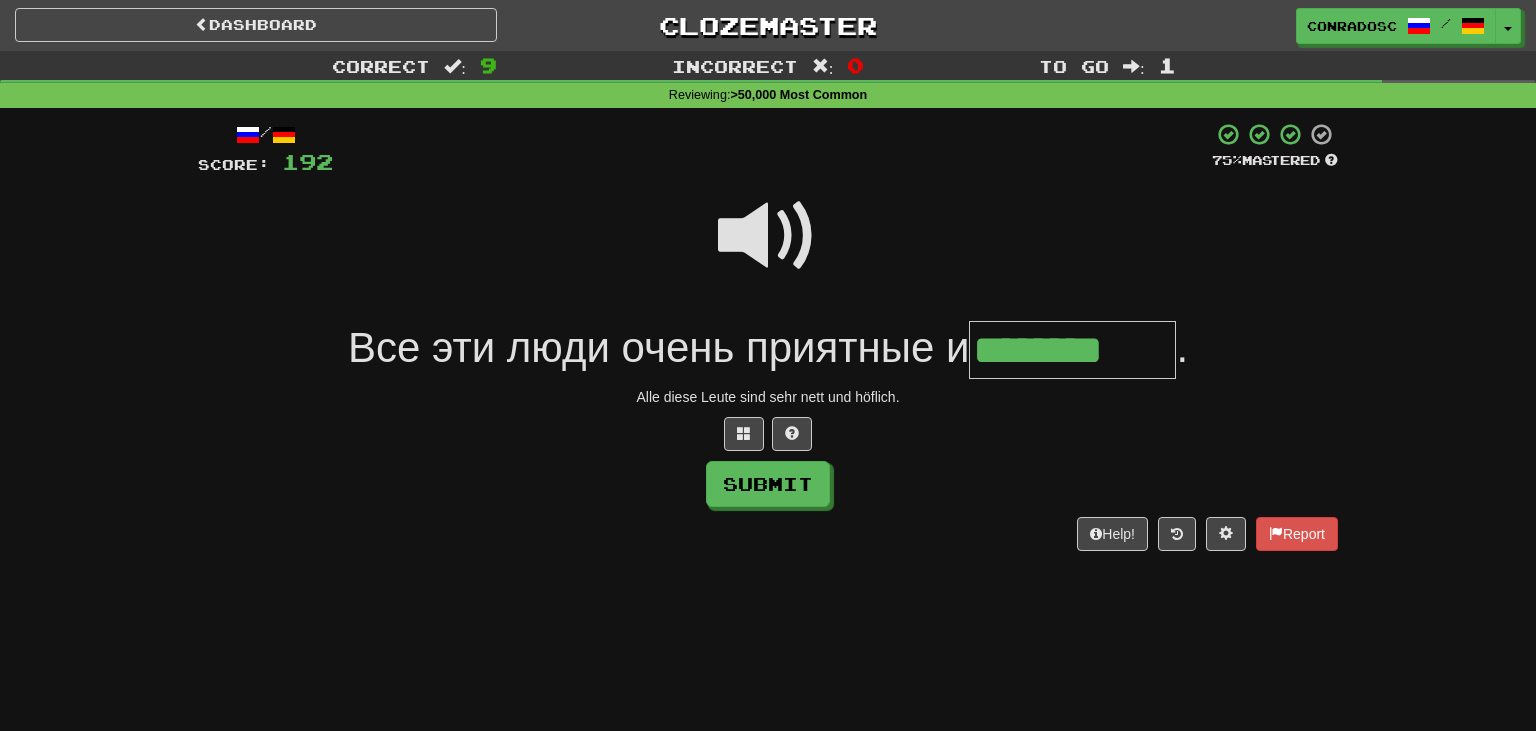 type on "********" 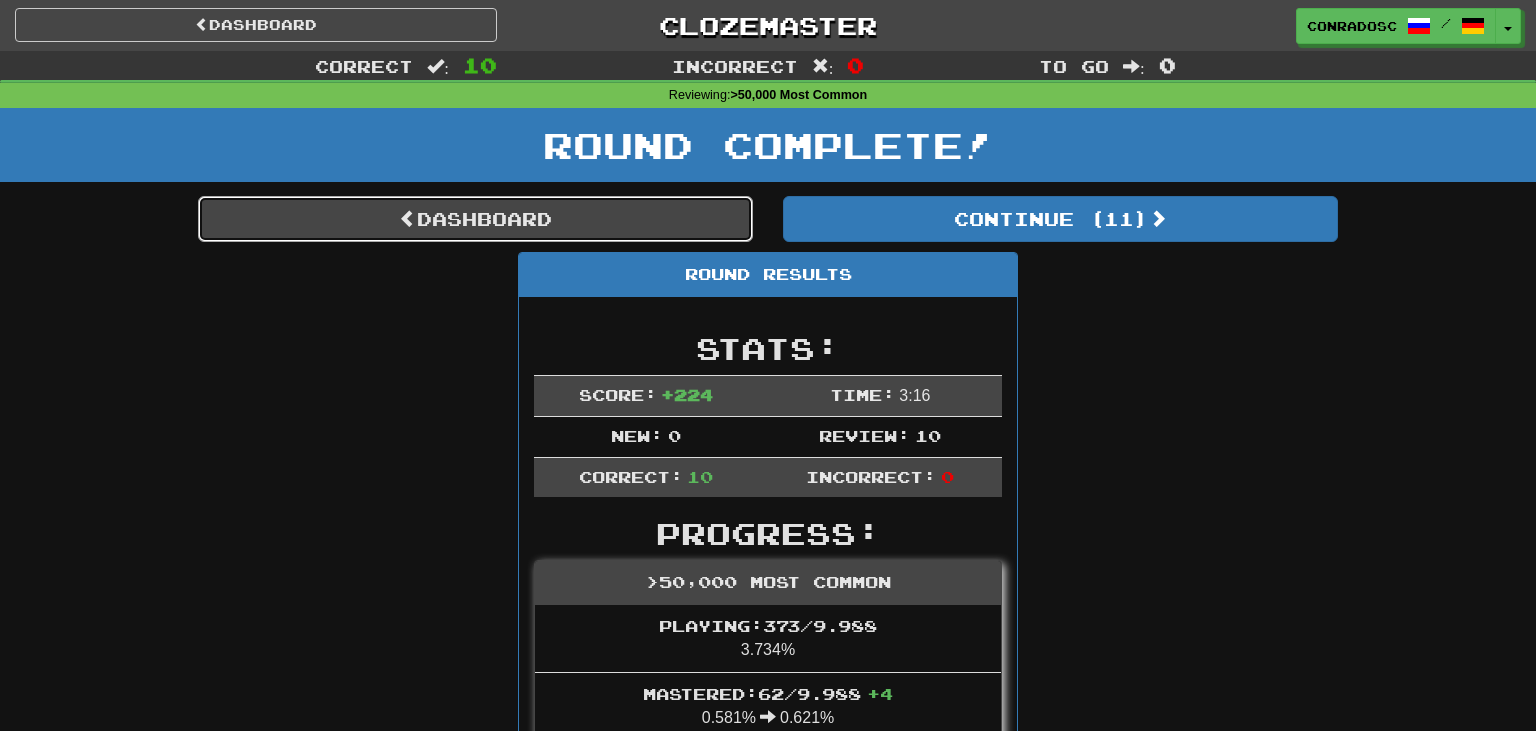 click on "Dashboard" at bounding box center (475, 219) 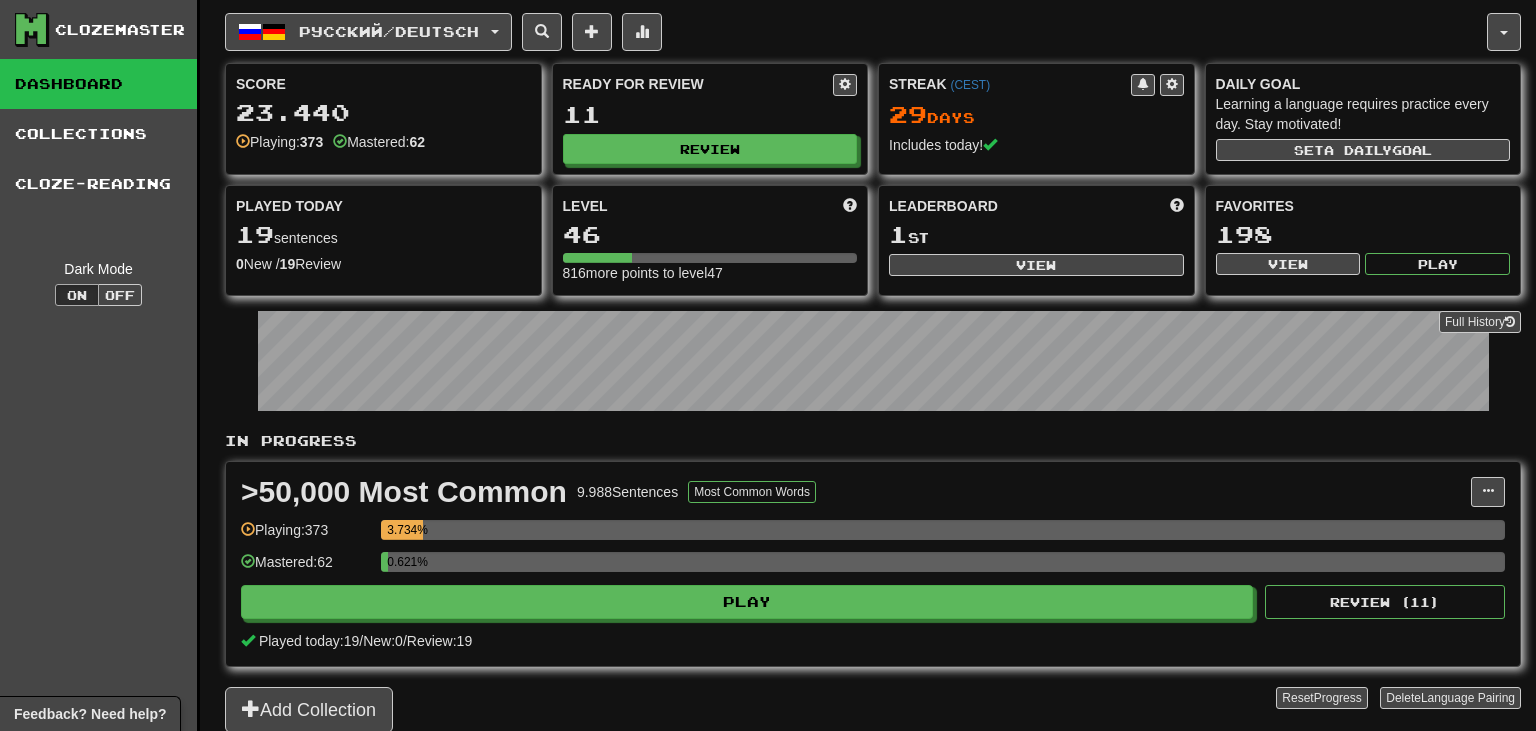 scroll, scrollTop: 0, scrollLeft: 0, axis: both 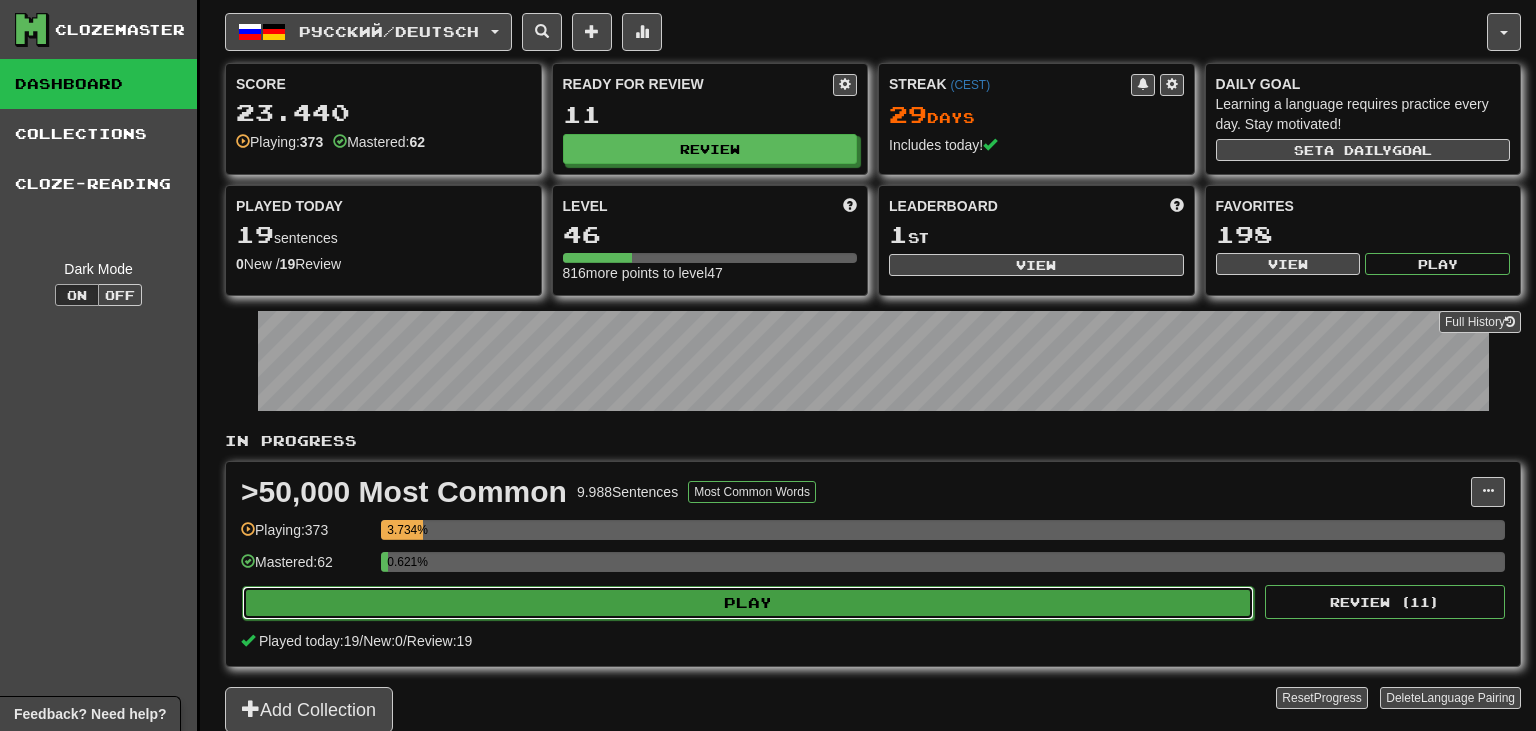 click on "Play" at bounding box center (748, 603) 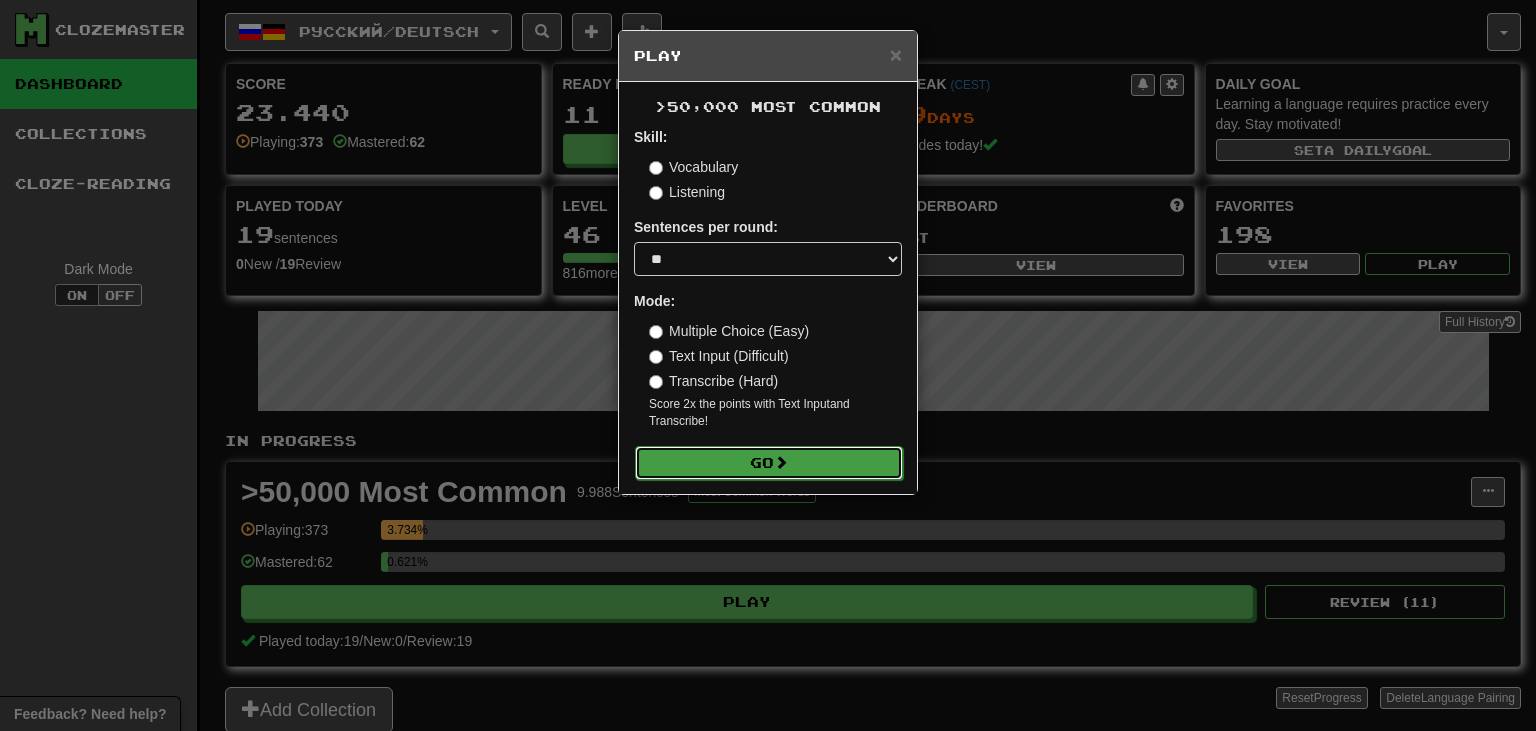 click on "Go" at bounding box center [769, 463] 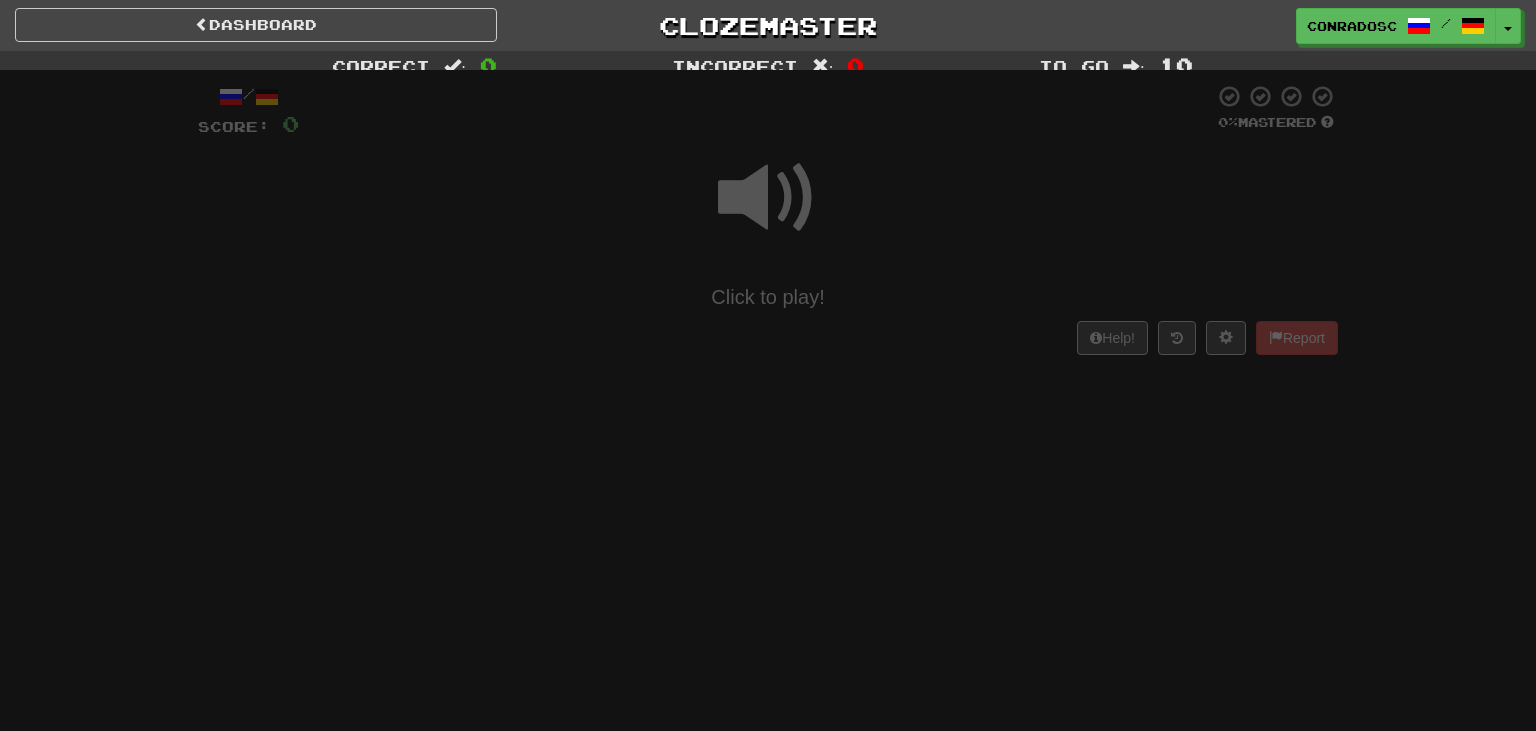 scroll, scrollTop: 0, scrollLeft: 0, axis: both 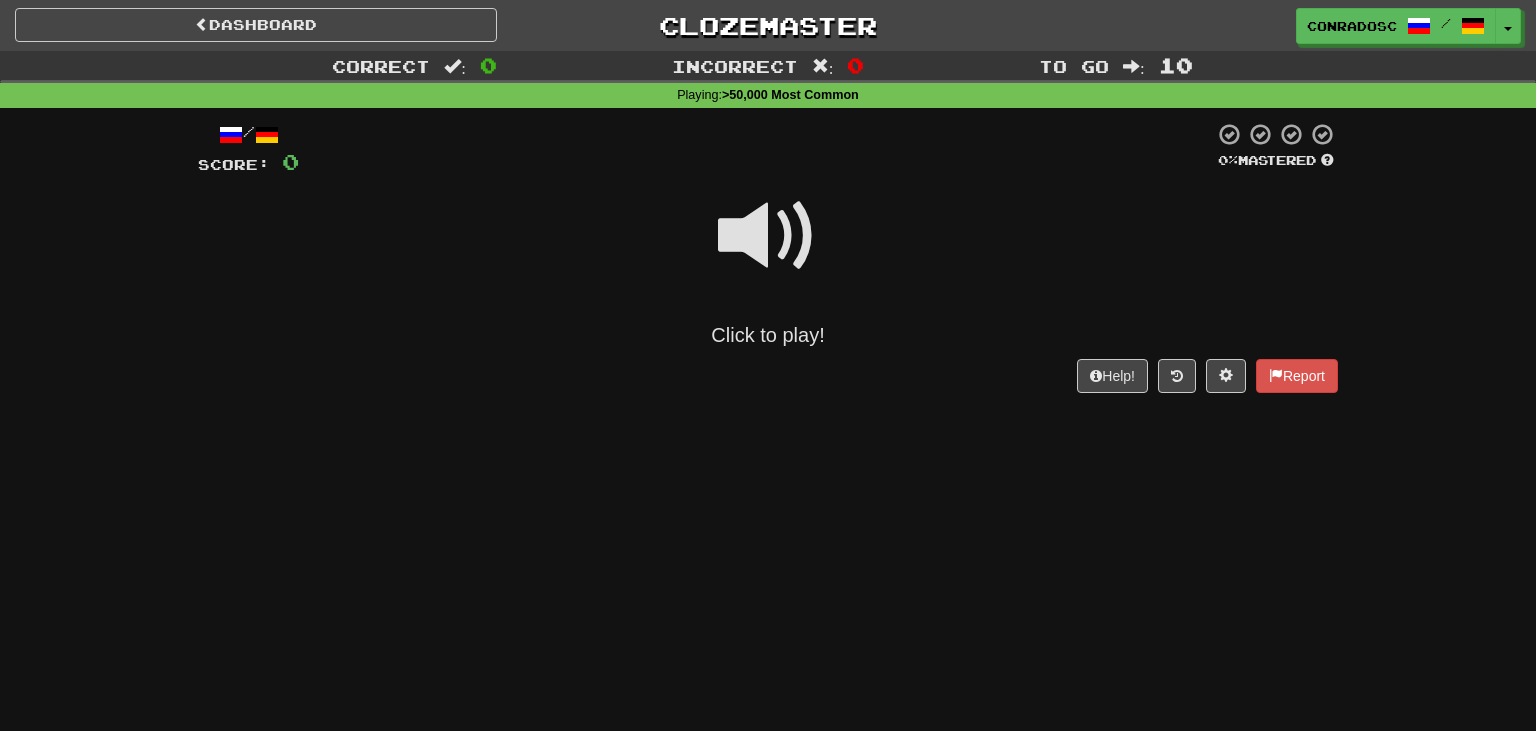 click at bounding box center (768, 236) 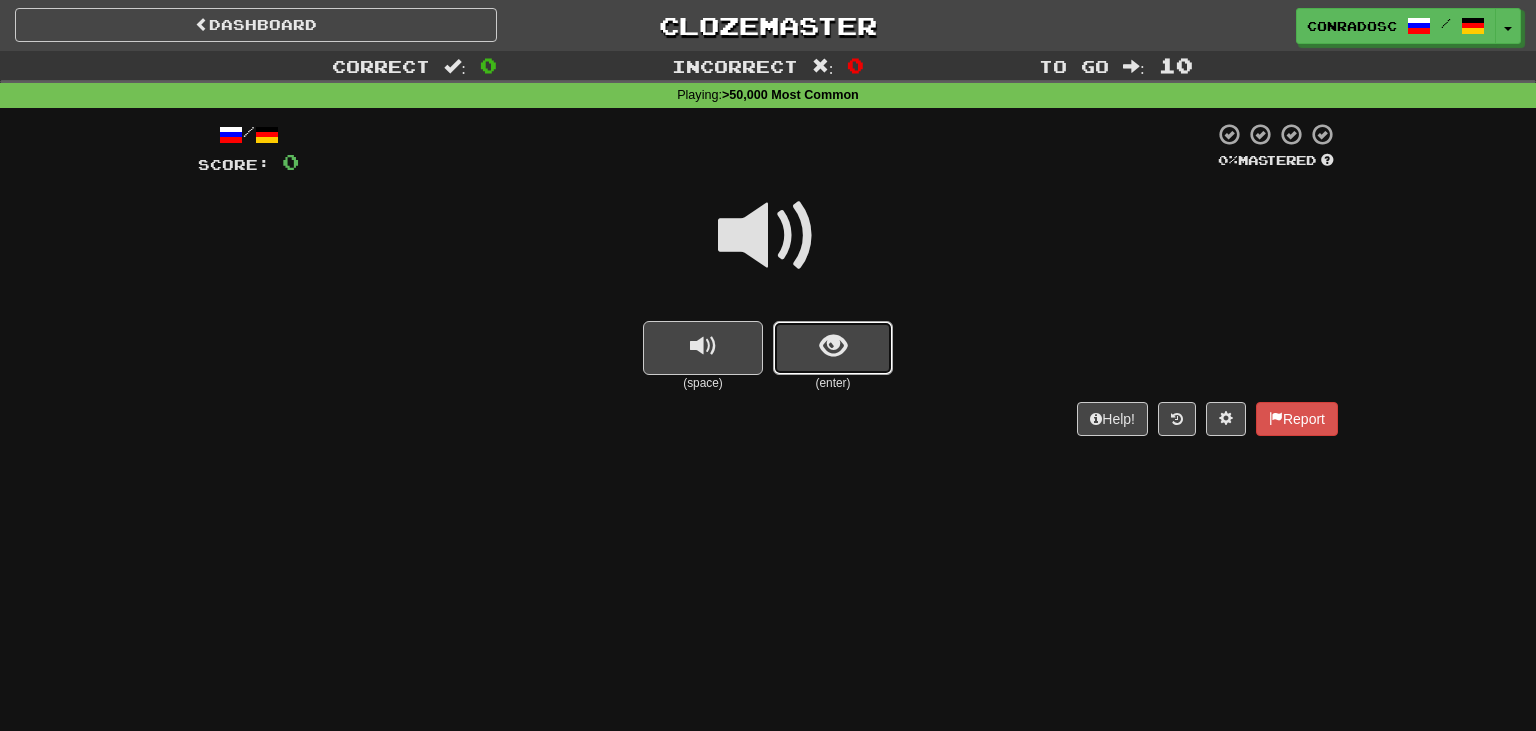 click at bounding box center (833, 346) 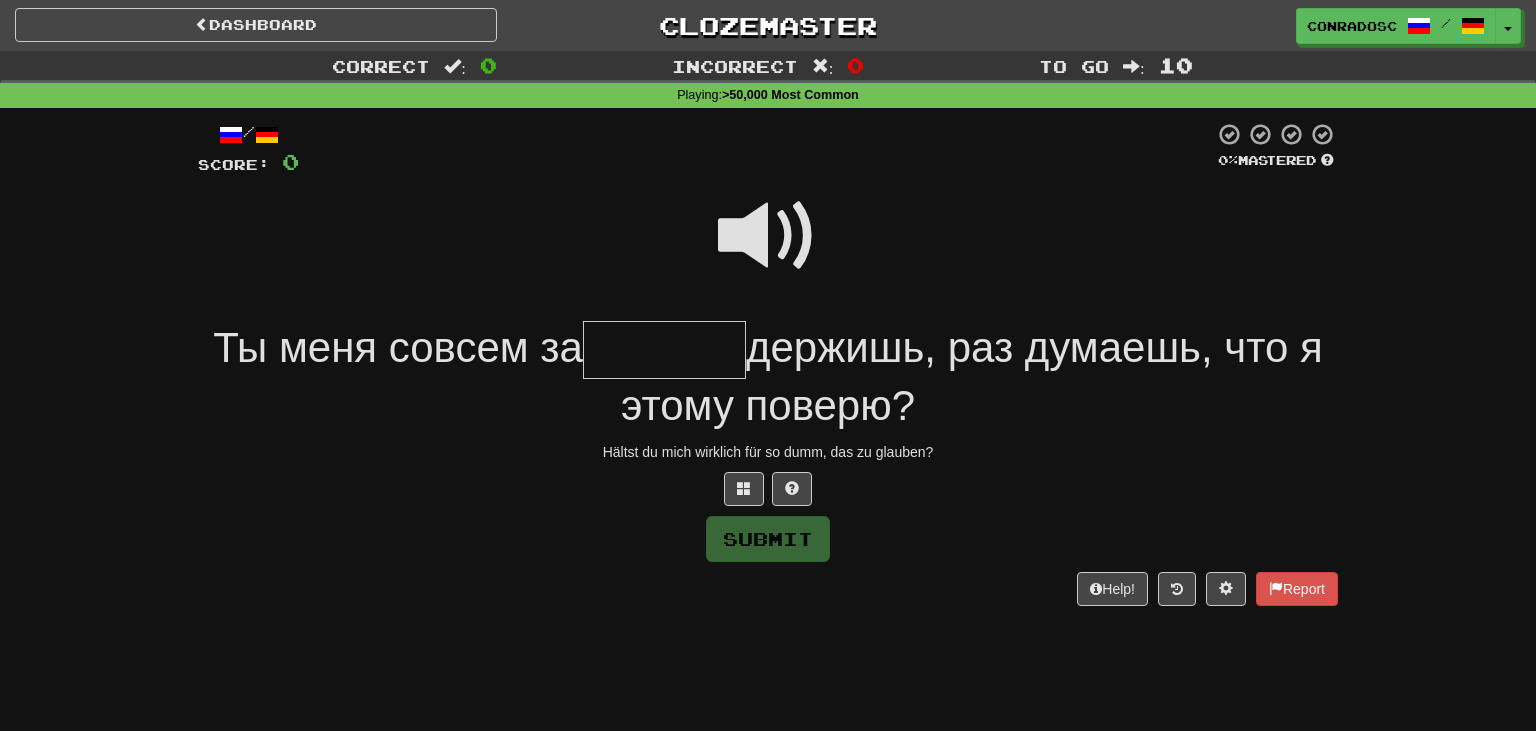 click at bounding box center [756, 149] 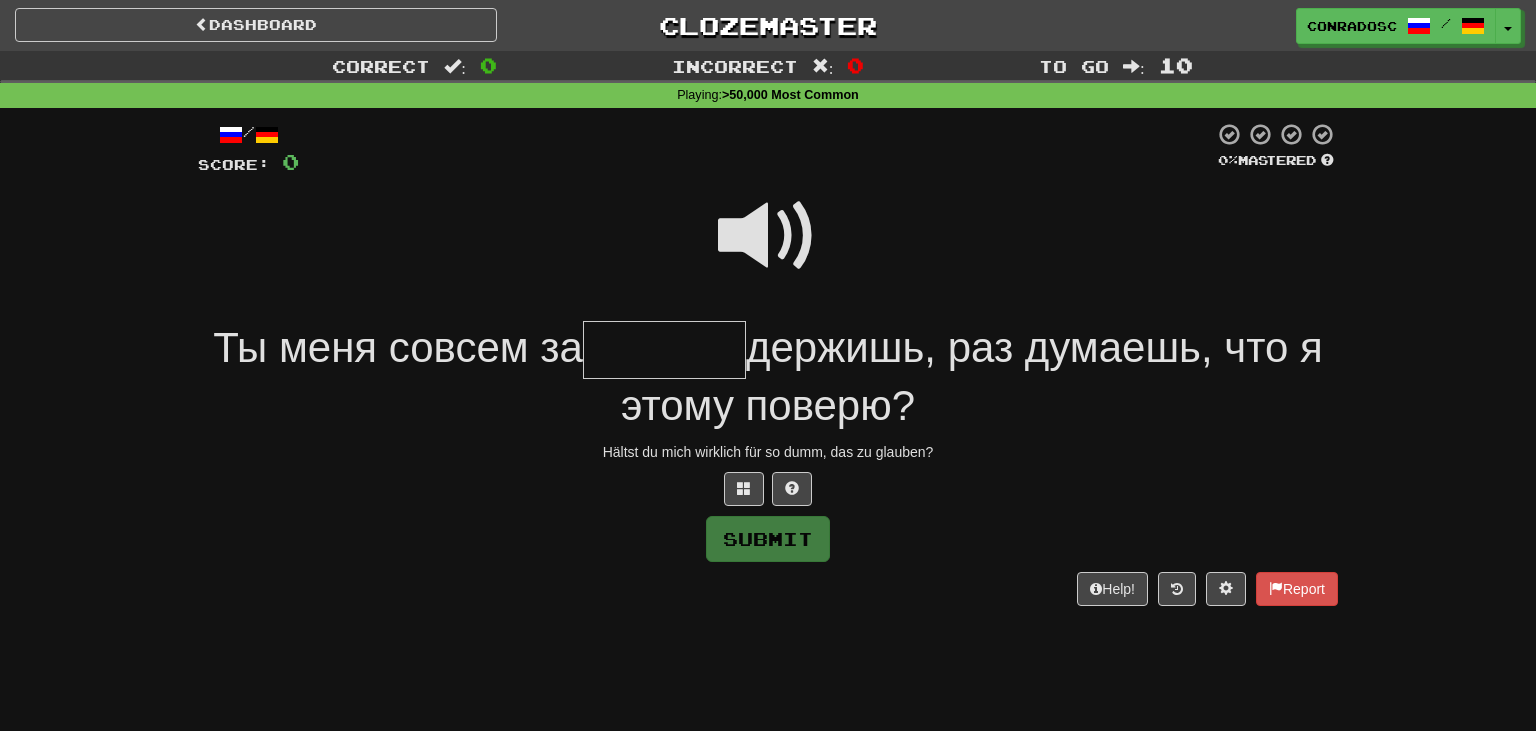 click at bounding box center (768, 236) 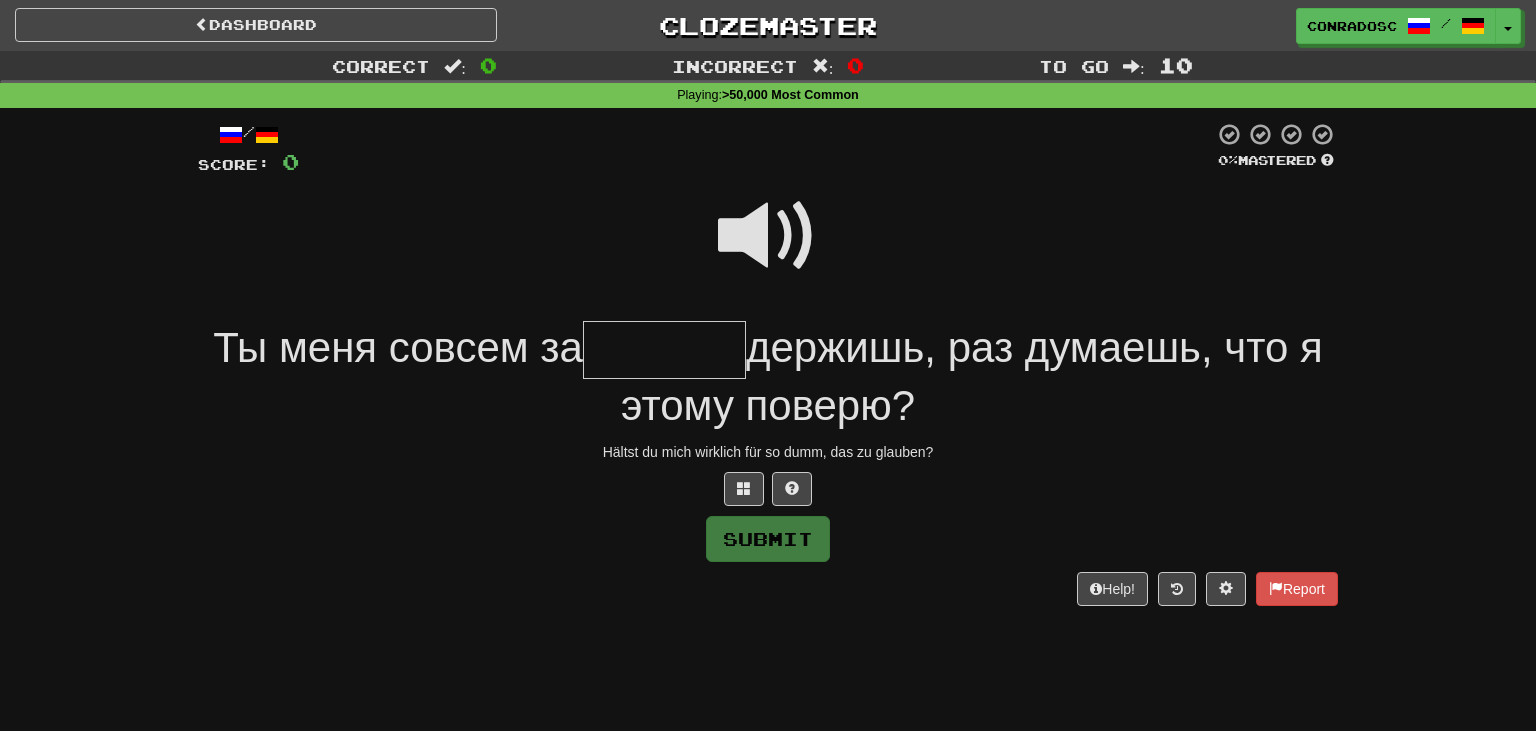 click at bounding box center [768, 236] 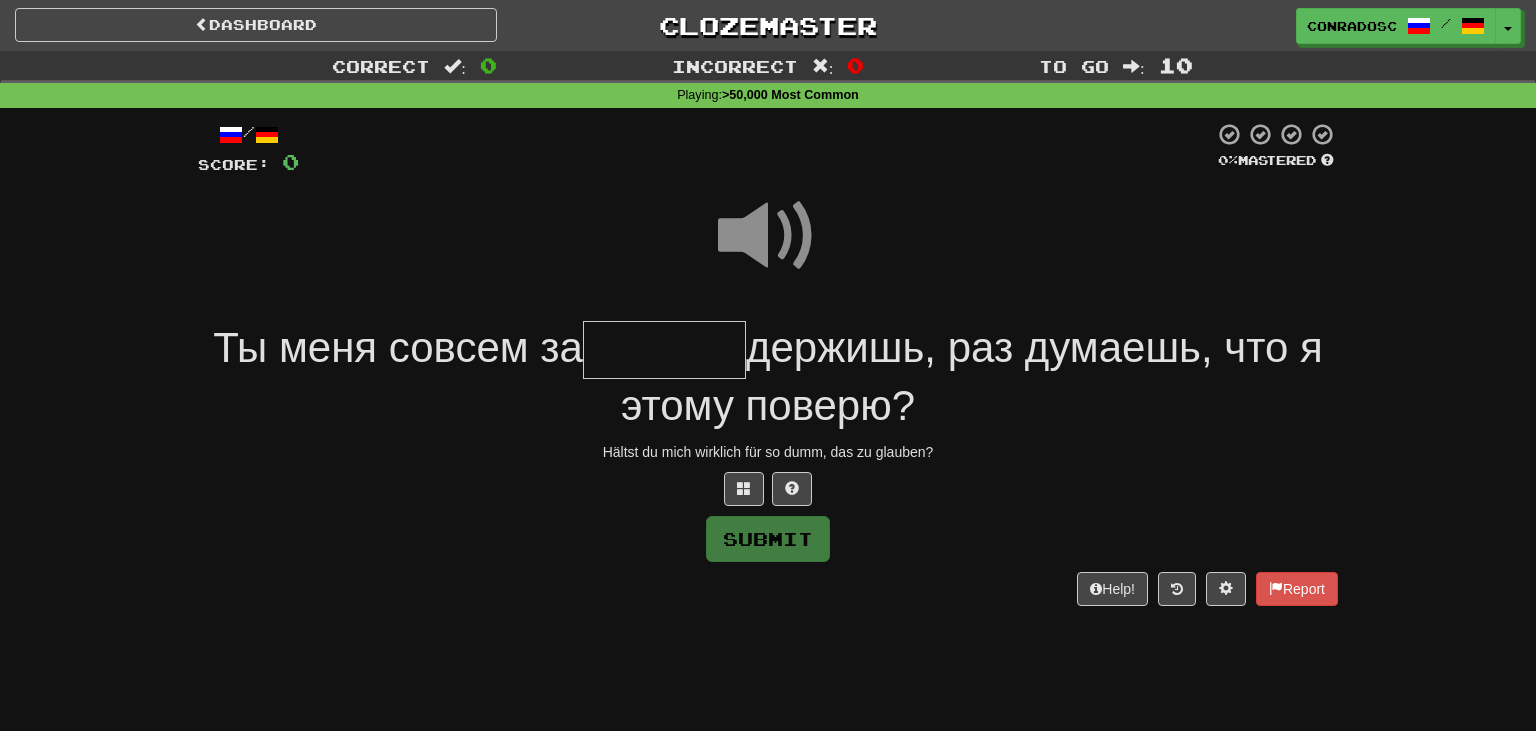 click at bounding box center [664, 350] 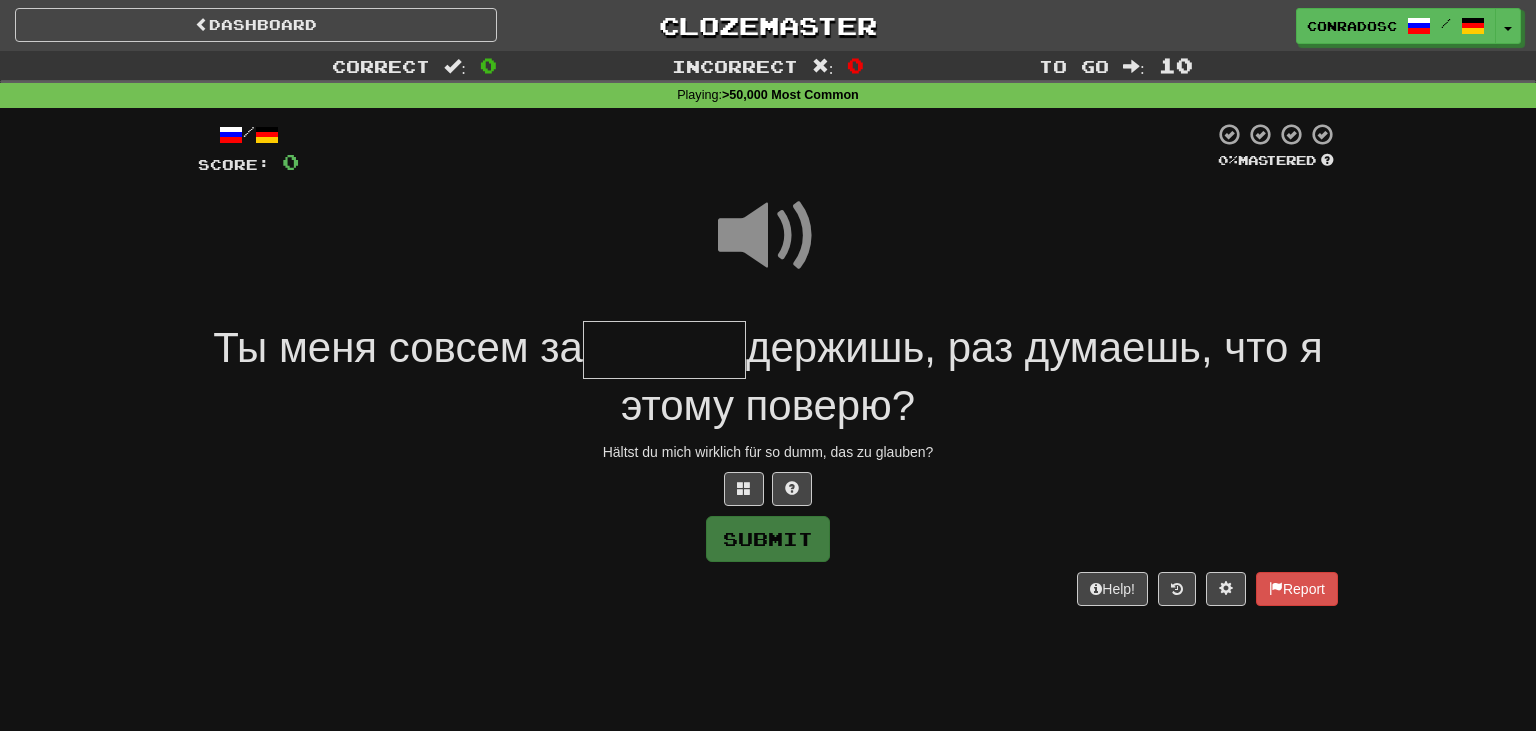 click at bounding box center (664, 350) 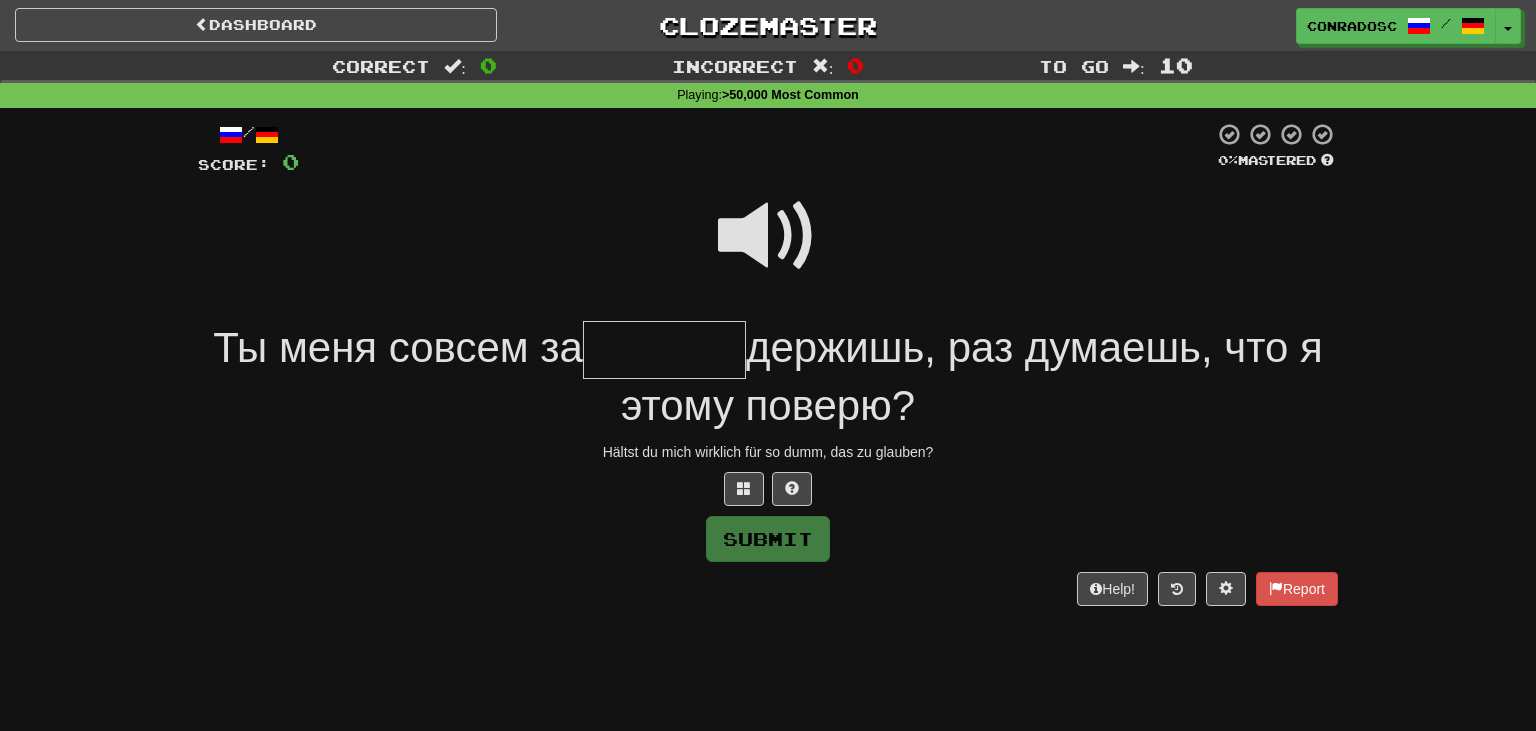 click at bounding box center (768, 236) 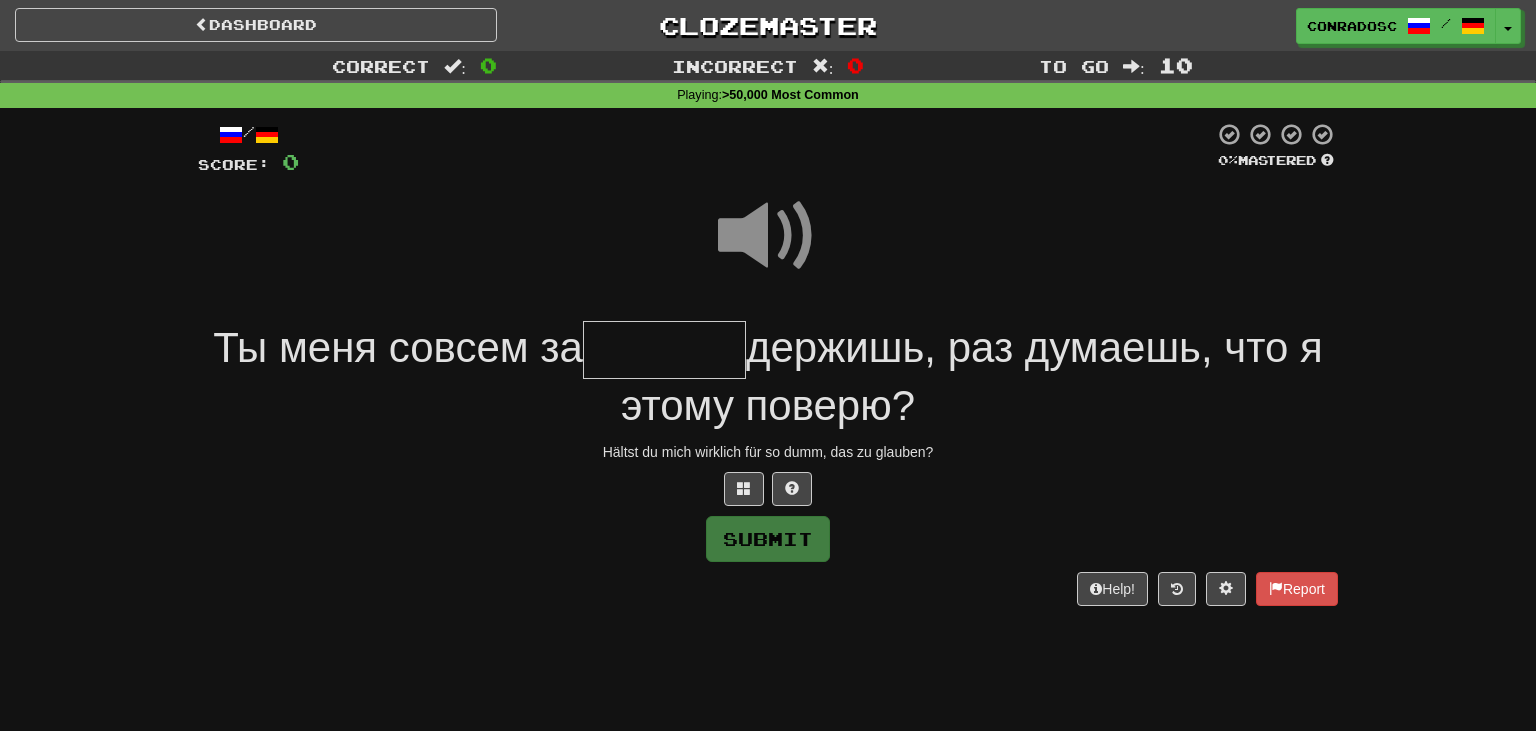 click at bounding box center [664, 350] 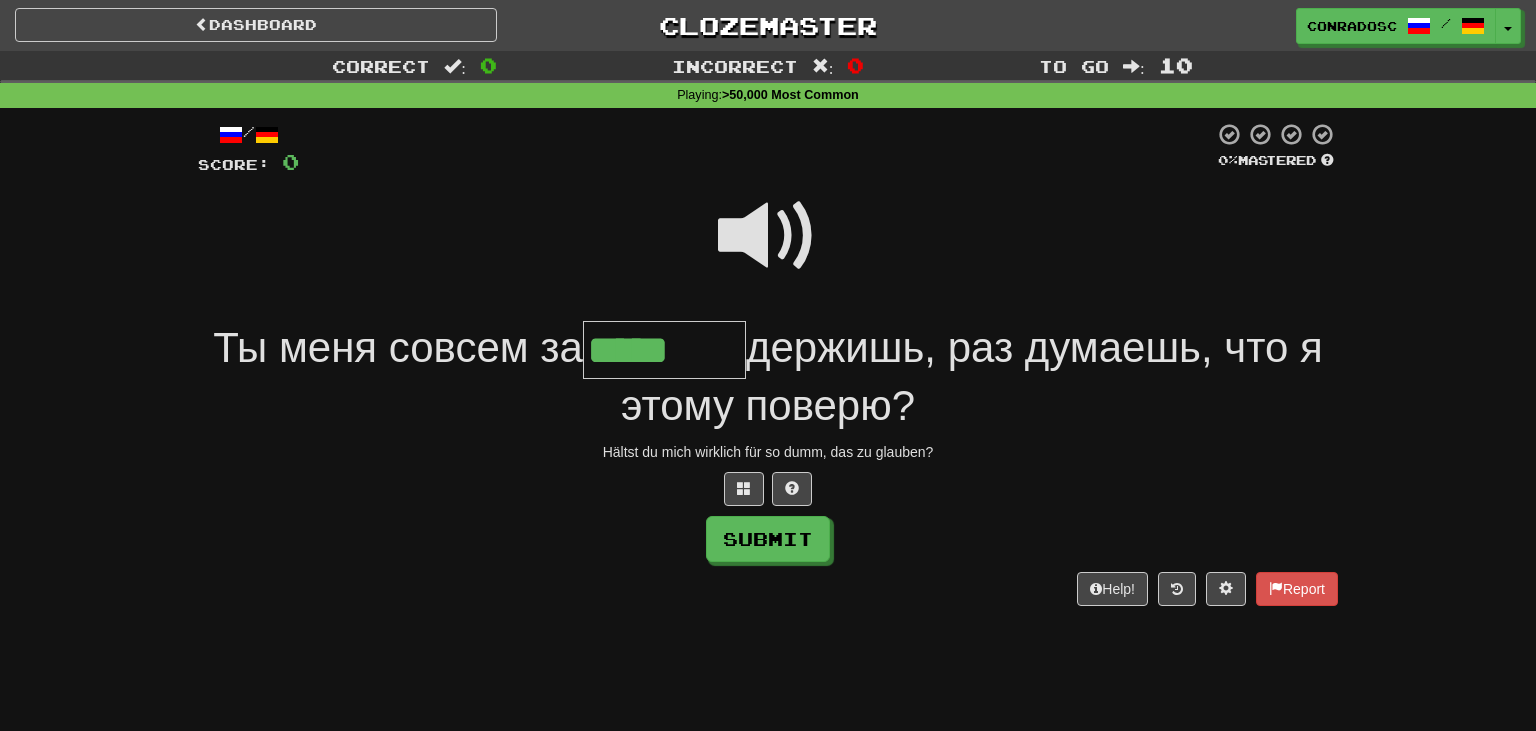 click at bounding box center (768, 236) 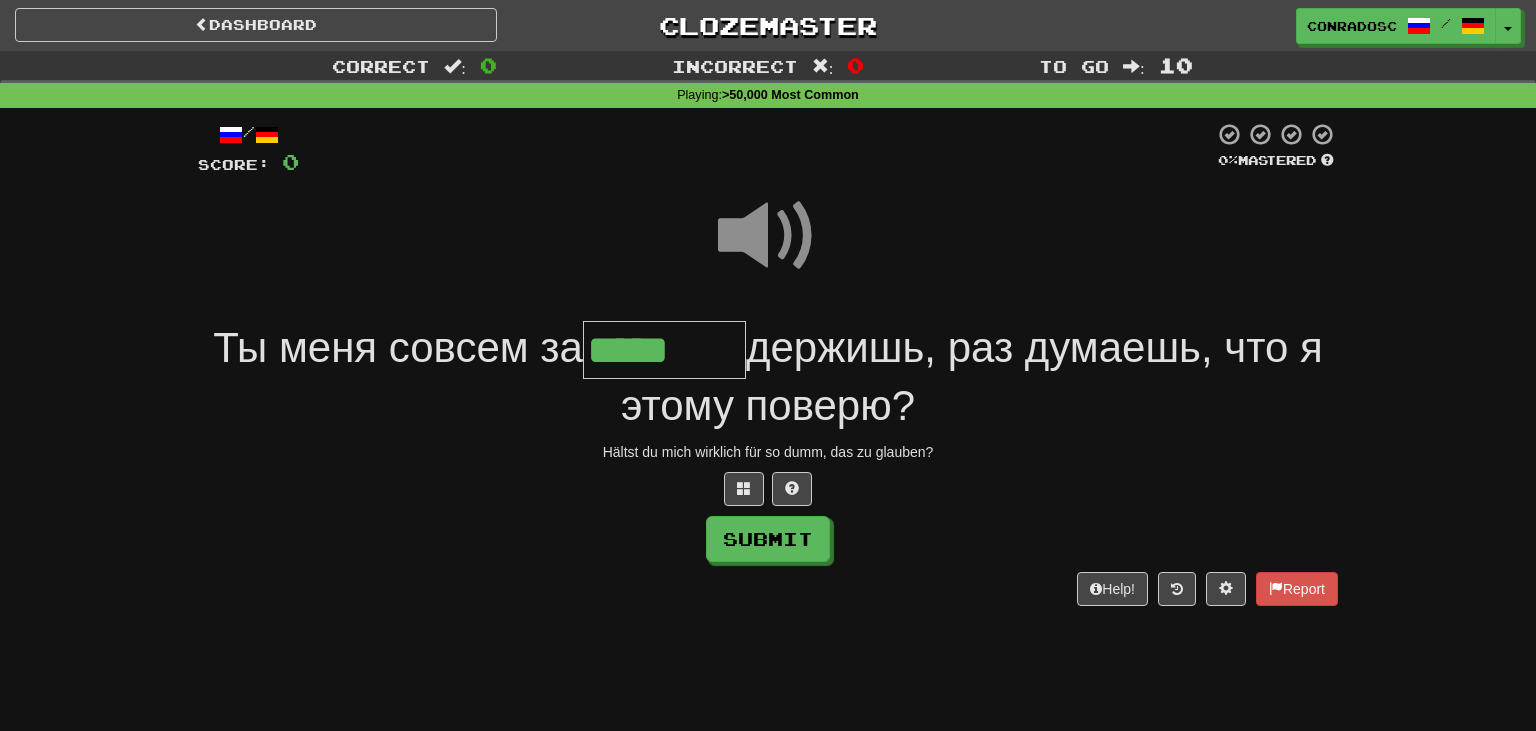 click on "*****" at bounding box center (664, 350) 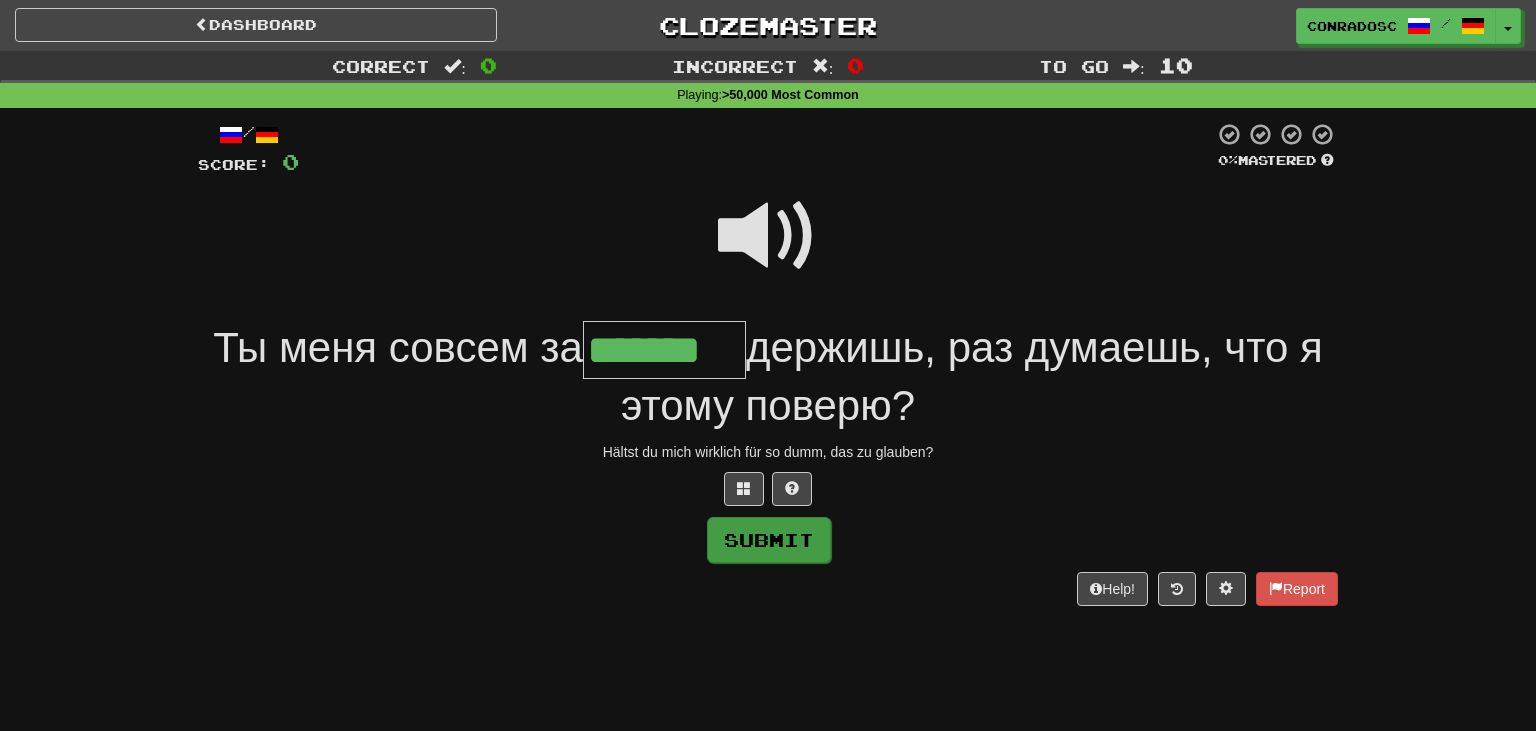 type on "*******" 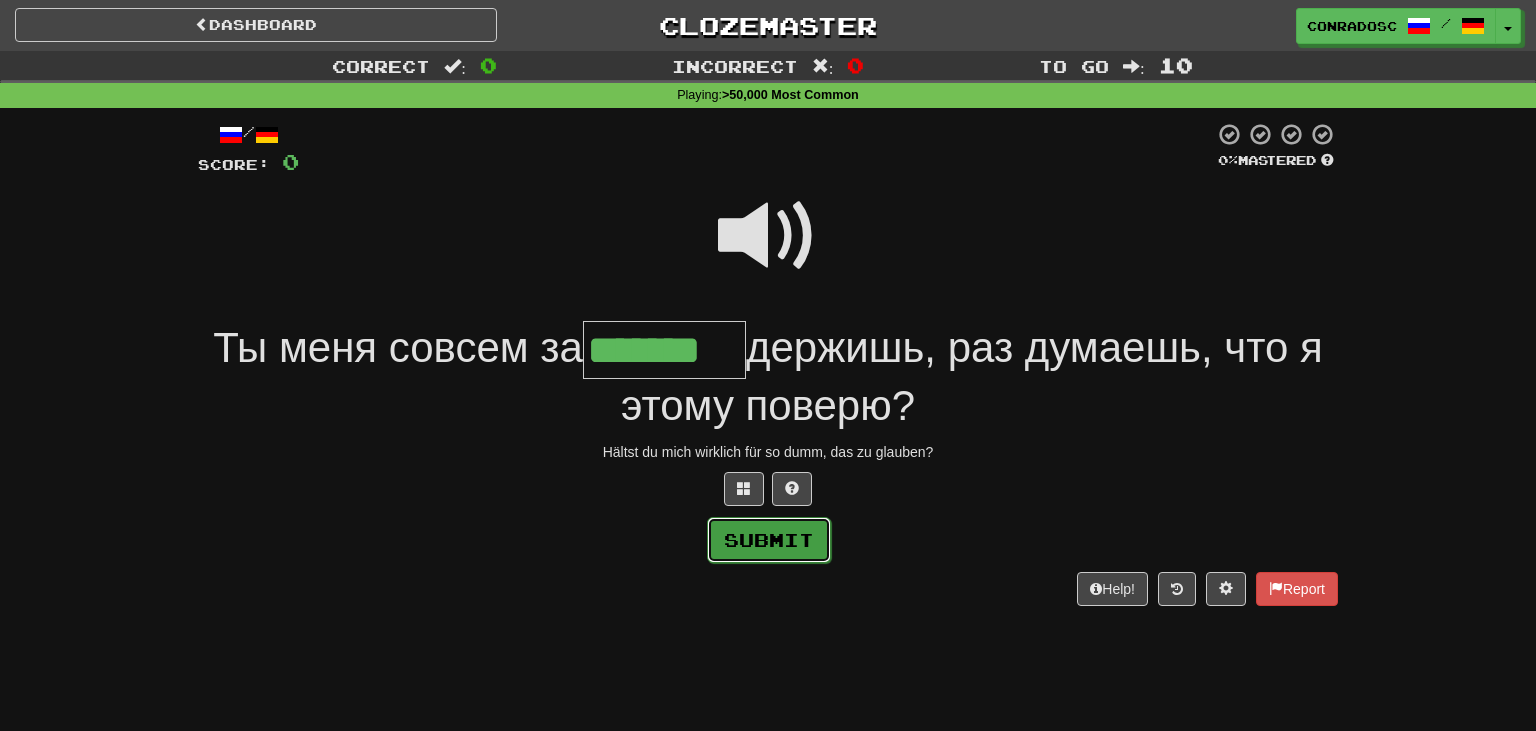 click on "Submit" at bounding box center [769, 540] 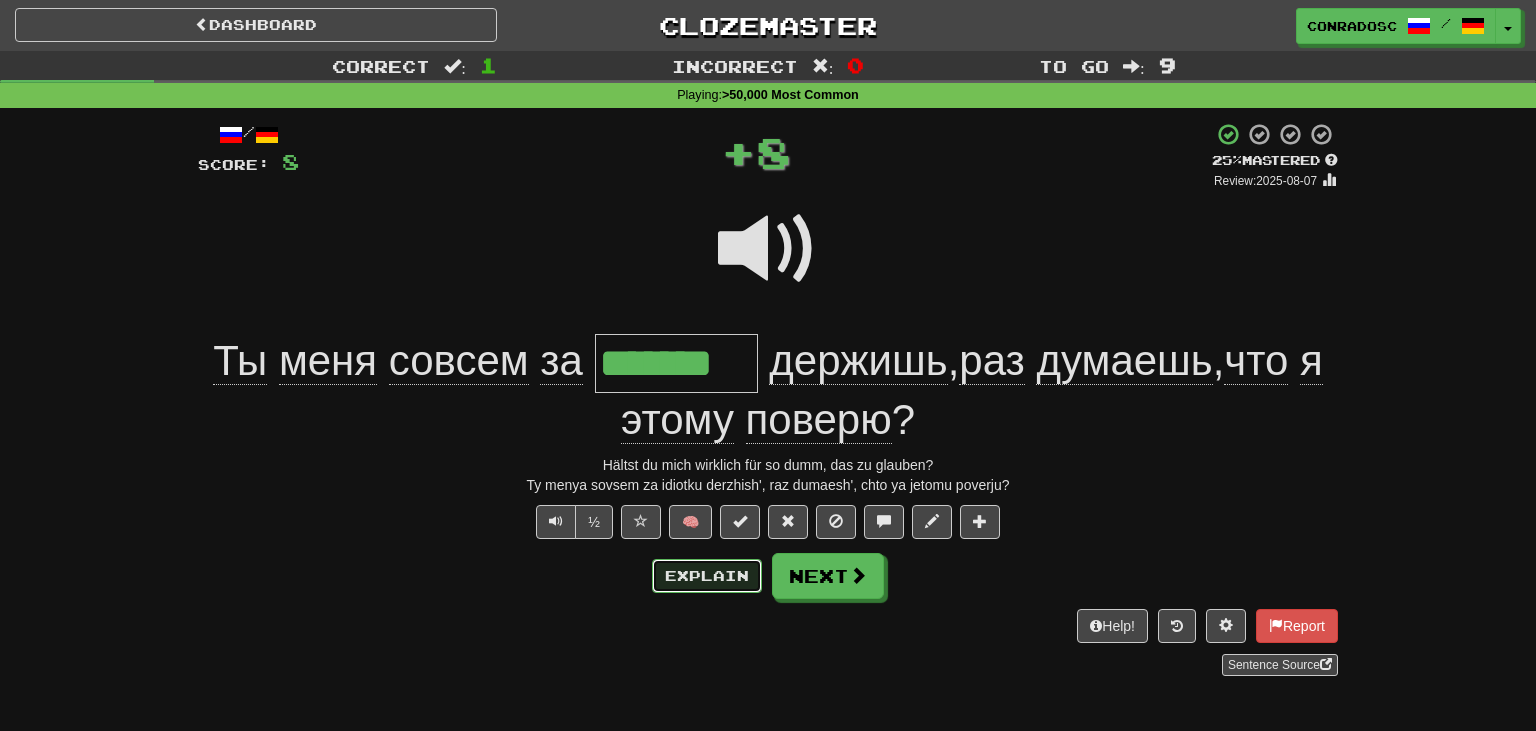 click on "Explain" at bounding box center [707, 576] 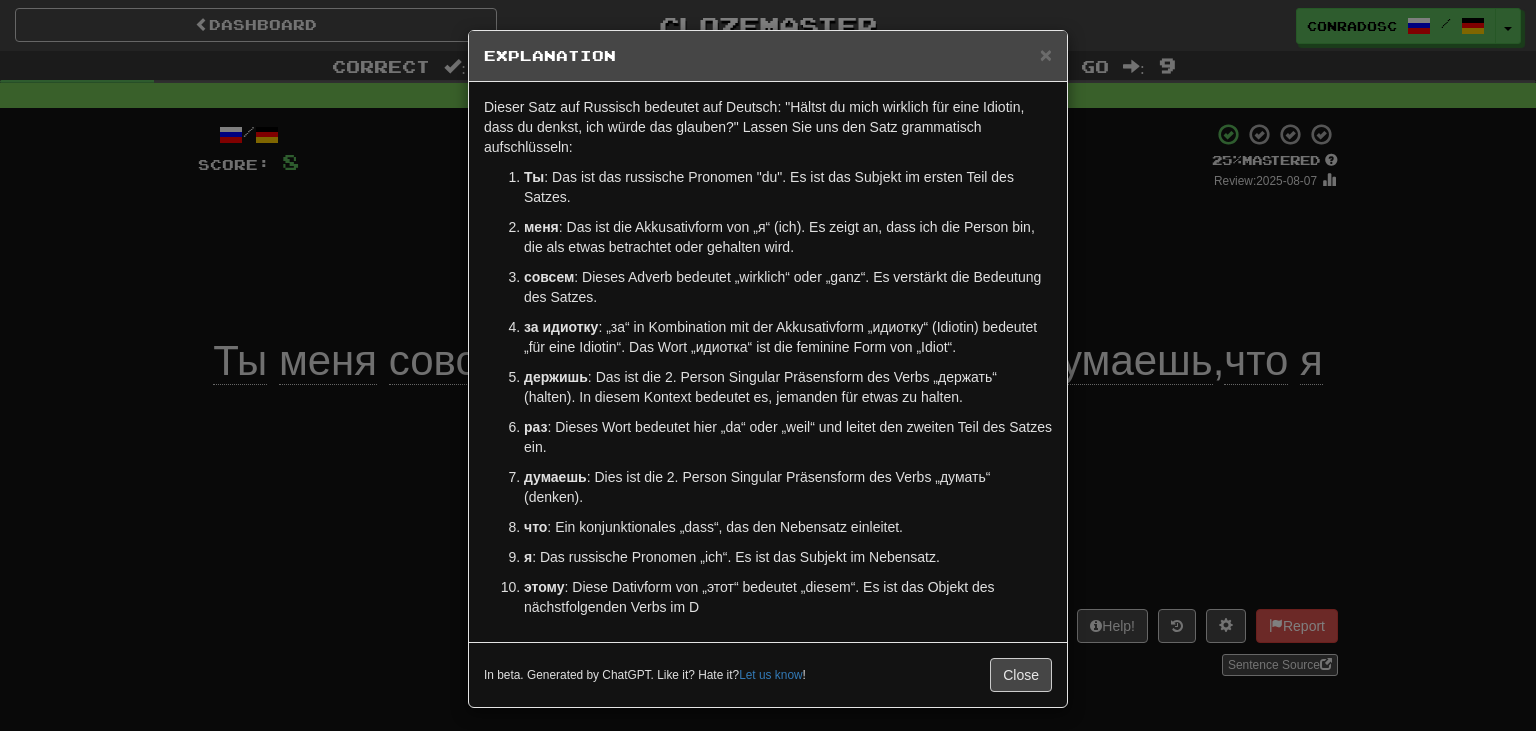click on "× Explanation Dieser Satz auf Russisch bedeutet auf Deutsch: "Hältst du mich wirklich für eine Idiotin, dass du denkst, ich würde das glauben?" Lassen Sie uns den Satz grammatisch aufschlüsseln:
Ты : Das ist das russische Pronomen "du". Es ist das Subjekt im ersten Teil des Satzes.
меня : Das ist die Akkusativform von „я“ (ich). Es zeigt an, dass ich die Person bin, die als etwas betrachtet oder gehalten wird.
совсем : Dieses Adverb bedeutet „wirklich“ oder „ganz“. Es verstärkt die Bedeutung des Satzes.
за идиотку : „за“ in Kombination mit der Akkusativform „идиотку“ (Idiotin) bedeutet „für eine Idiotin“. Das Wort „идиотка“ ist die feminine Form von „Idiot“.
держишь : Das ist die 2. Person Singular Präsensform des Verbs „держать“ (halten). In diesem Kontext bedeutet es, jemanden für etwas zu halten.
раз
думаешь
что
я
этому
! Close" at bounding box center (768, 365) 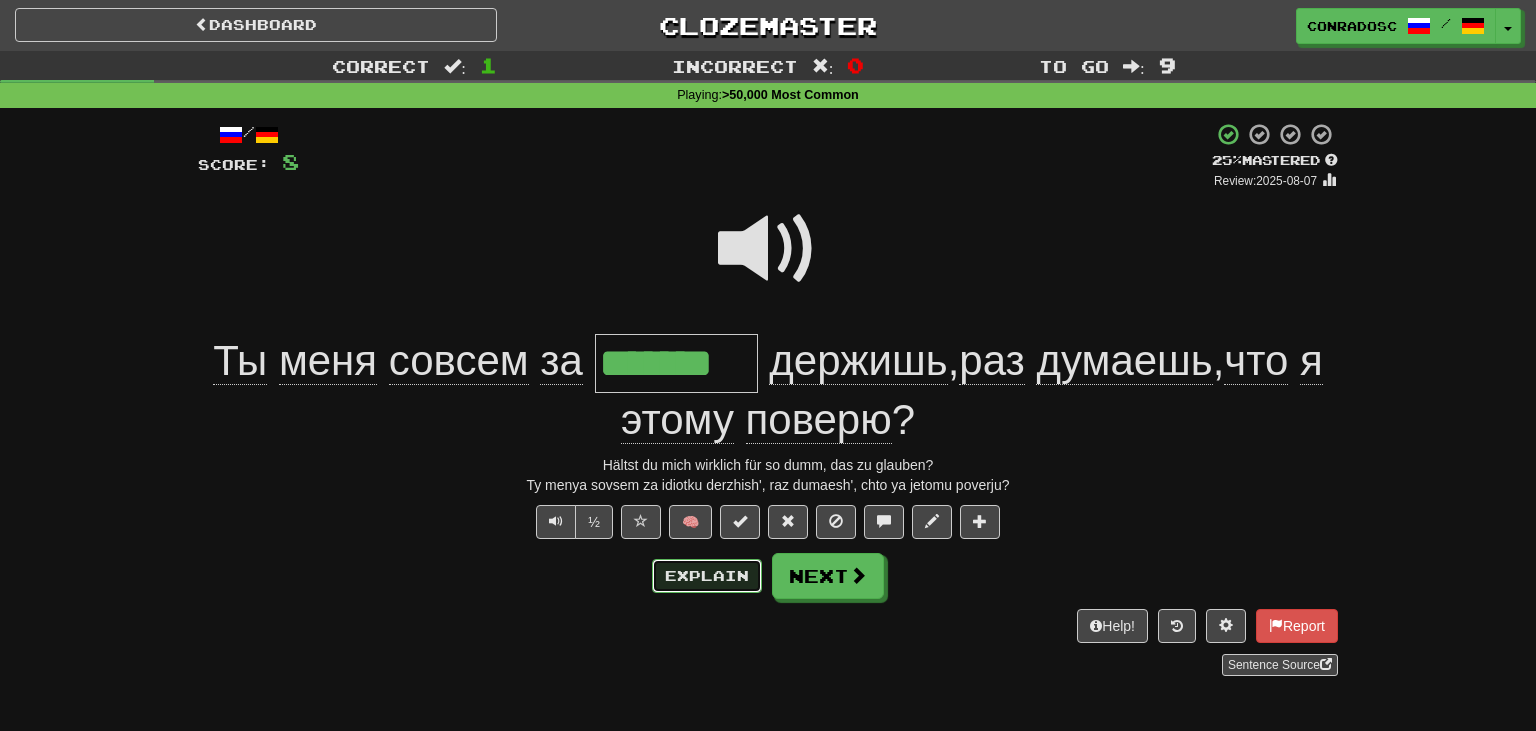 click on "Explain" at bounding box center [707, 576] 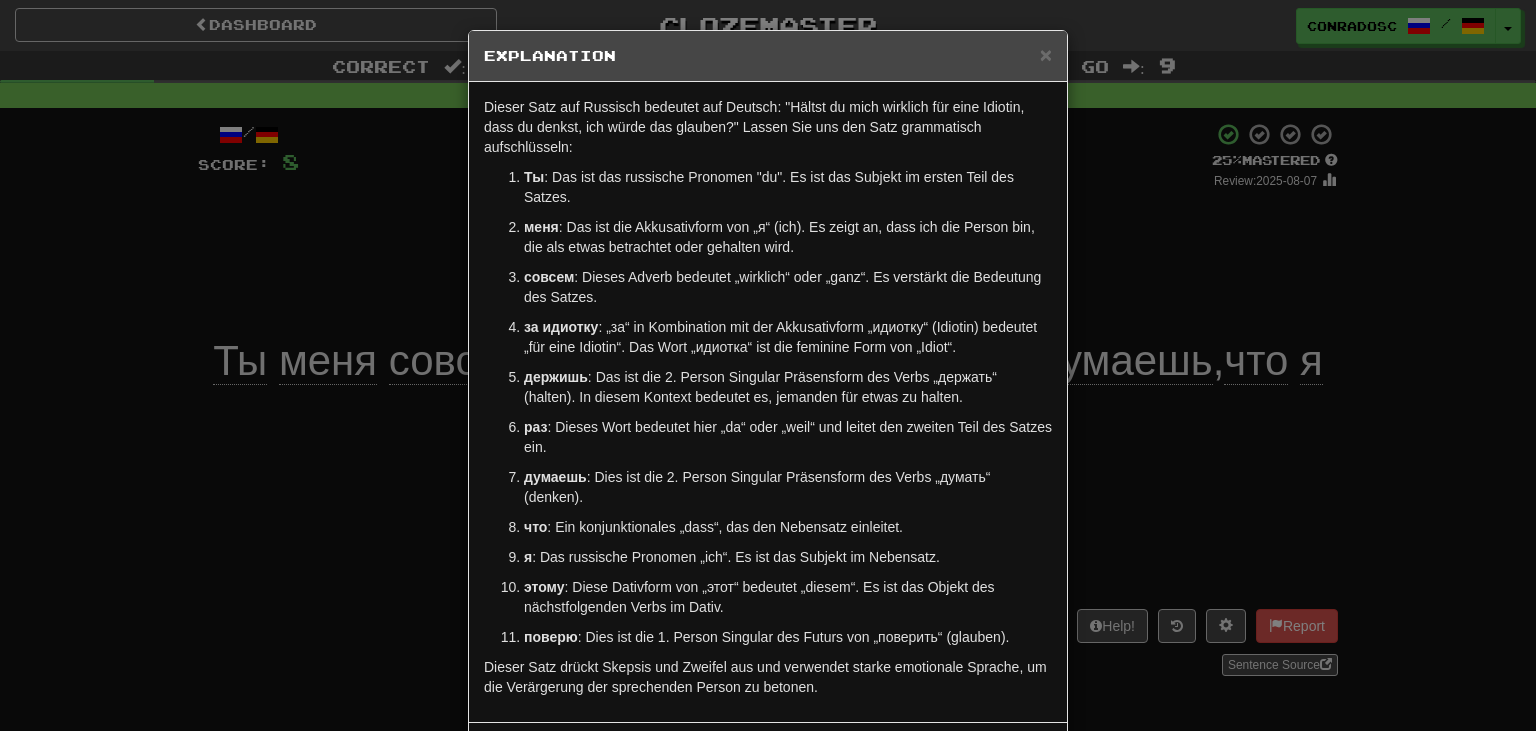 click on "× Explanation Dieser Satz auf Russisch bedeutet auf Deutsch: "Hältst du mich wirklich für eine Idiotin, dass du denkst, ich würde das glauben?" Lassen Sie uns den Satz grammatisch aufschlüsseln:
Ты : Das ist das russische Pronomen "du". Es ist das Subjekt im ersten Teil des Satzes.
меня : Das ist die Akkusativform von „я“ (ich). Es zeigt an, dass ich die Person bin, die als etwas betrachtet oder gehalten wird.
совсем : Dieses Adverb bedeutet „wirklich“ oder „ganz“. Es verstärkt die Bedeutung des Satzes.
за идиотку : „за“ in Kombination mit der Akkusativform „идиотку“ (Idiotin) bedeutet „für eine Idiotin“. Das Wort „идиотка“ ist die feminine Form von „Idiot“.
держишь : Das ist die 2. Person Singular Präsensform des Verbs „держать“ (halten). In diesem Kontext bedeutet es, jemanden für etwas zu halten.
раз
думаешь
что
я
этому
!" at bounding box center (768, 365) 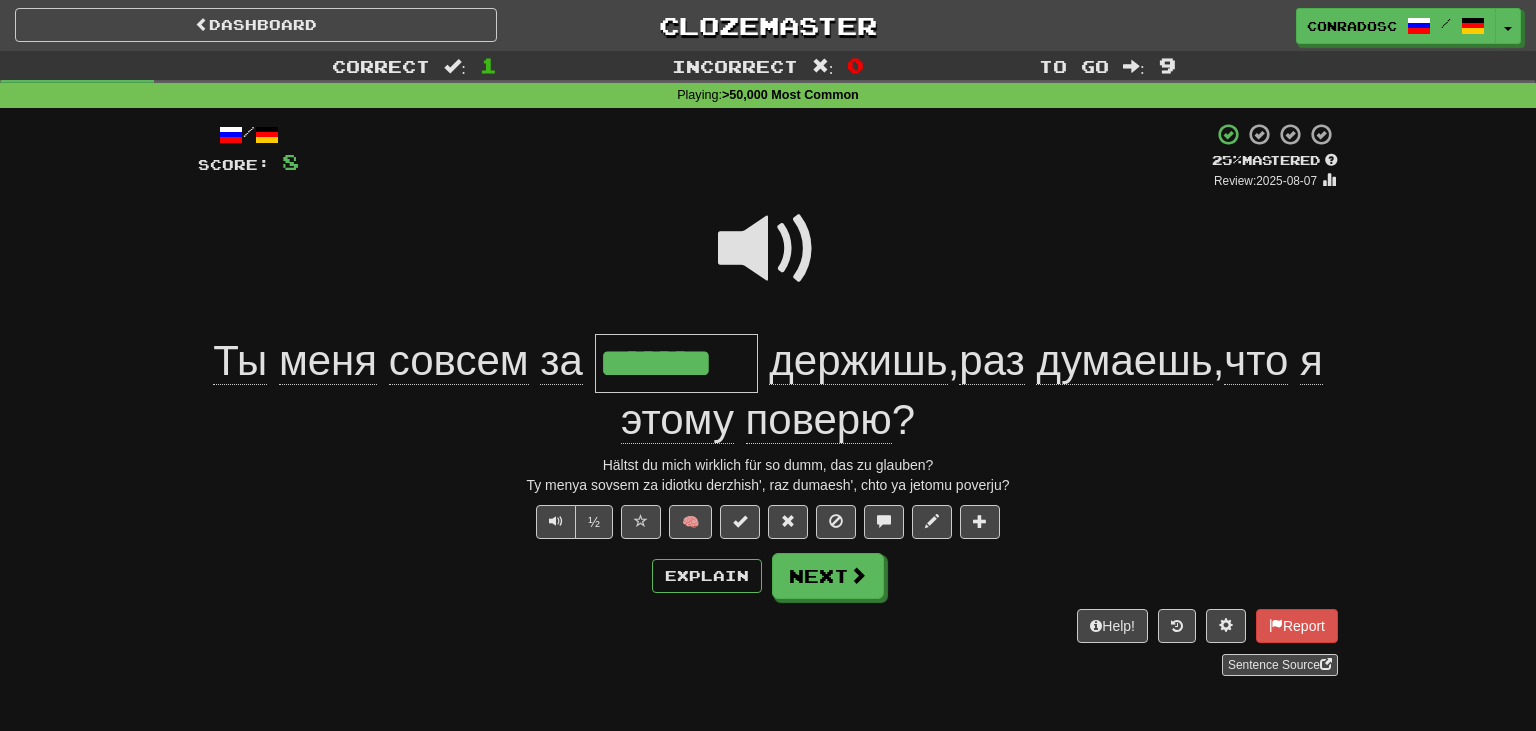click on "Explain Next" at bounding box center [768, 576] 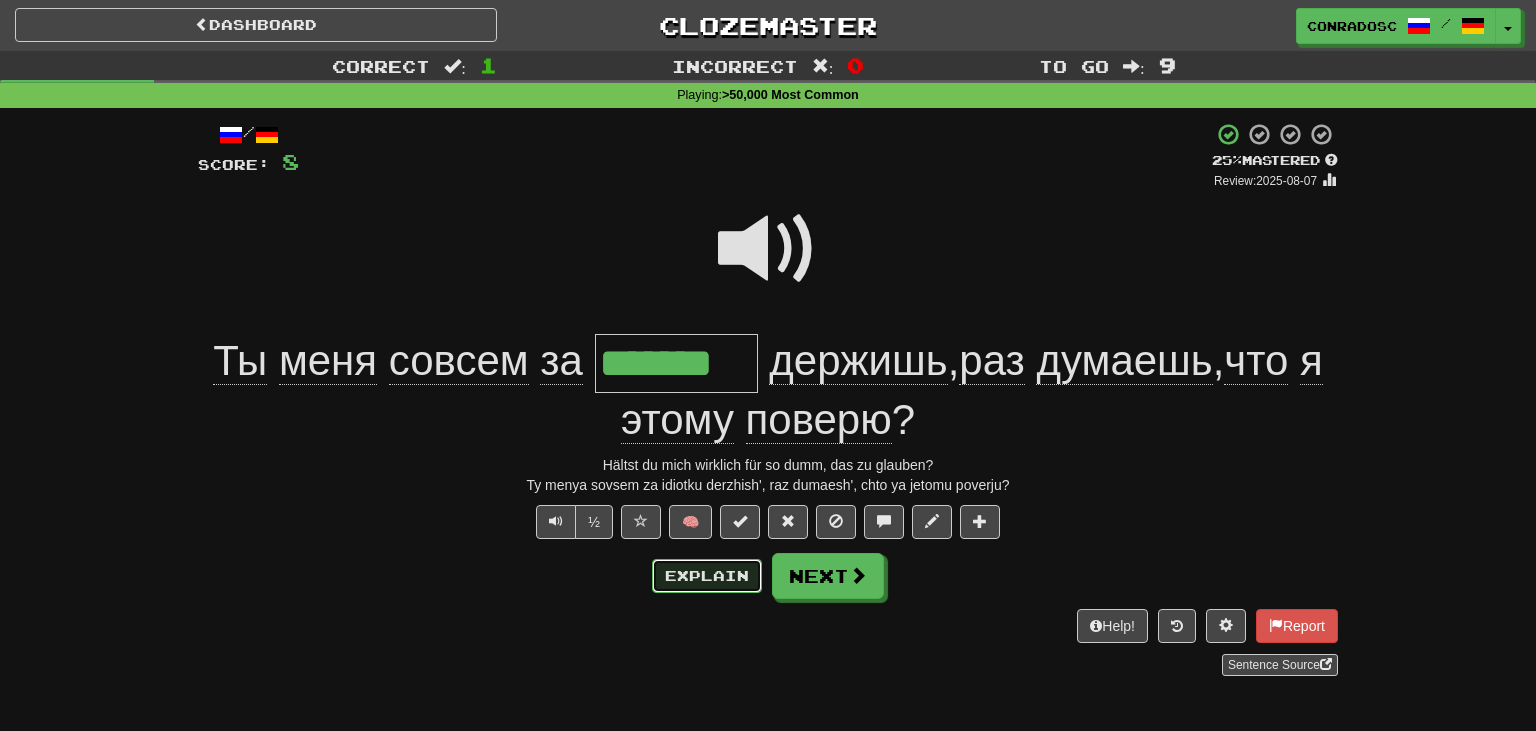 click on "Explain" at bounding box center [707, 576] 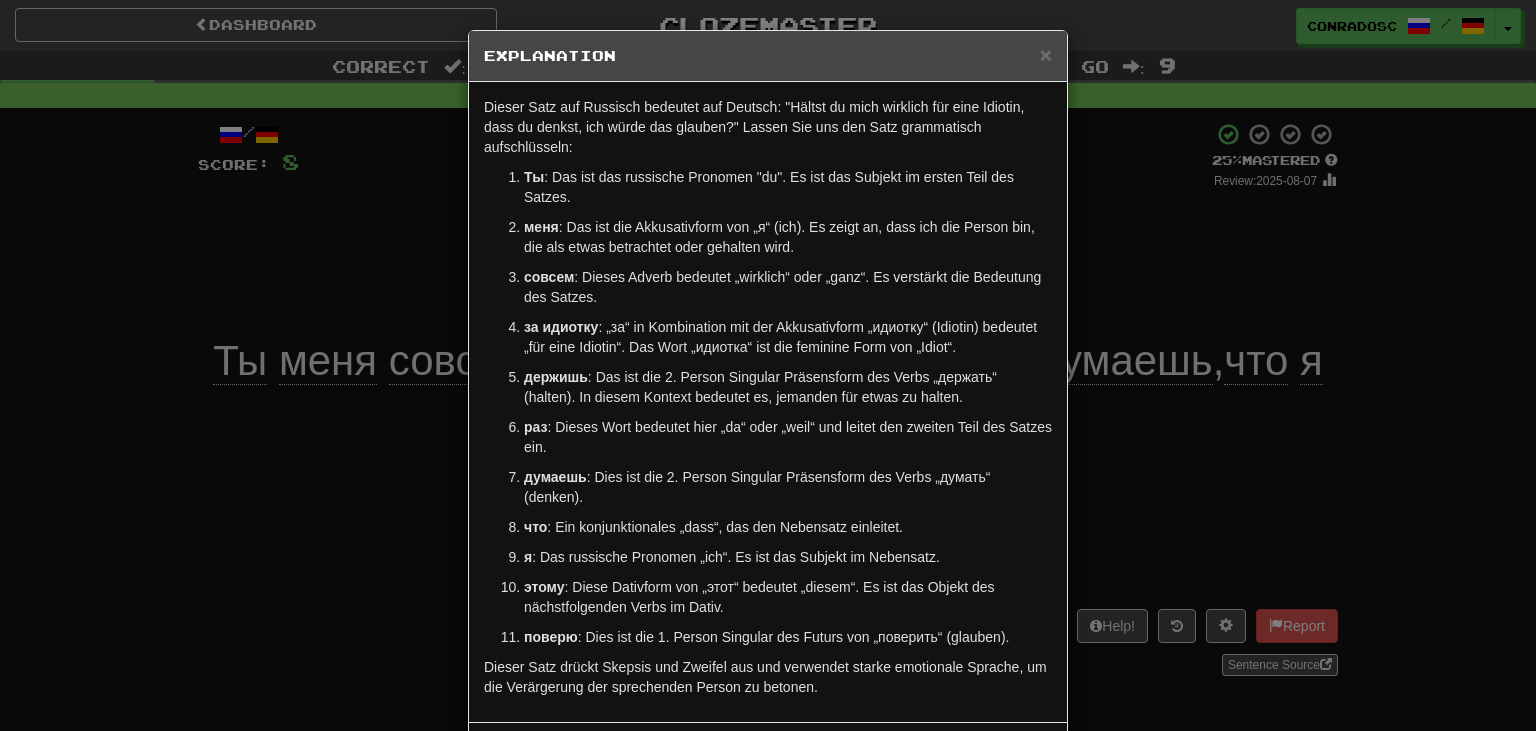 click on "× Explanation Dieser Satz auf Russisch bedeutet auf Deutsch: "Hältst du mich wirklich für eine Idiotin, dass du denkst, ich würde das glauben?" Lassen Sie uns den Satz grammatisch aufschlüsseln:
Ты : Das ist das russische Pronomen "du". Es ist das Subjekt im ersten Teil des Satzes.
меня : Das ist die Akkusativform von „я“ (ich). Es zeigt an, dass ich die Person bin, die als etwas betrachtet oder gehalten wird.
совсем : Dieses Adverb bedeutet „wirklich“ oder „ganz“. Es verstärkt die Bedeutung des Satzes.
за идиотку : „за“ in Kombination mit der Akkusativform „идиотку“ (Idiotin) bedeutet „für eine Idiotin“. Das Wort „идиотка“ ist die feminine Form von „Idiot“.
держишь : Das ist die 2. Person Singular Präsensform des Verbs „держать“ (halten). In diesem Kontext bedeutet es, jemanden für etwas zu halten.
раз
думаешь
что
я
этому
!" at bounding box center (768, 365) 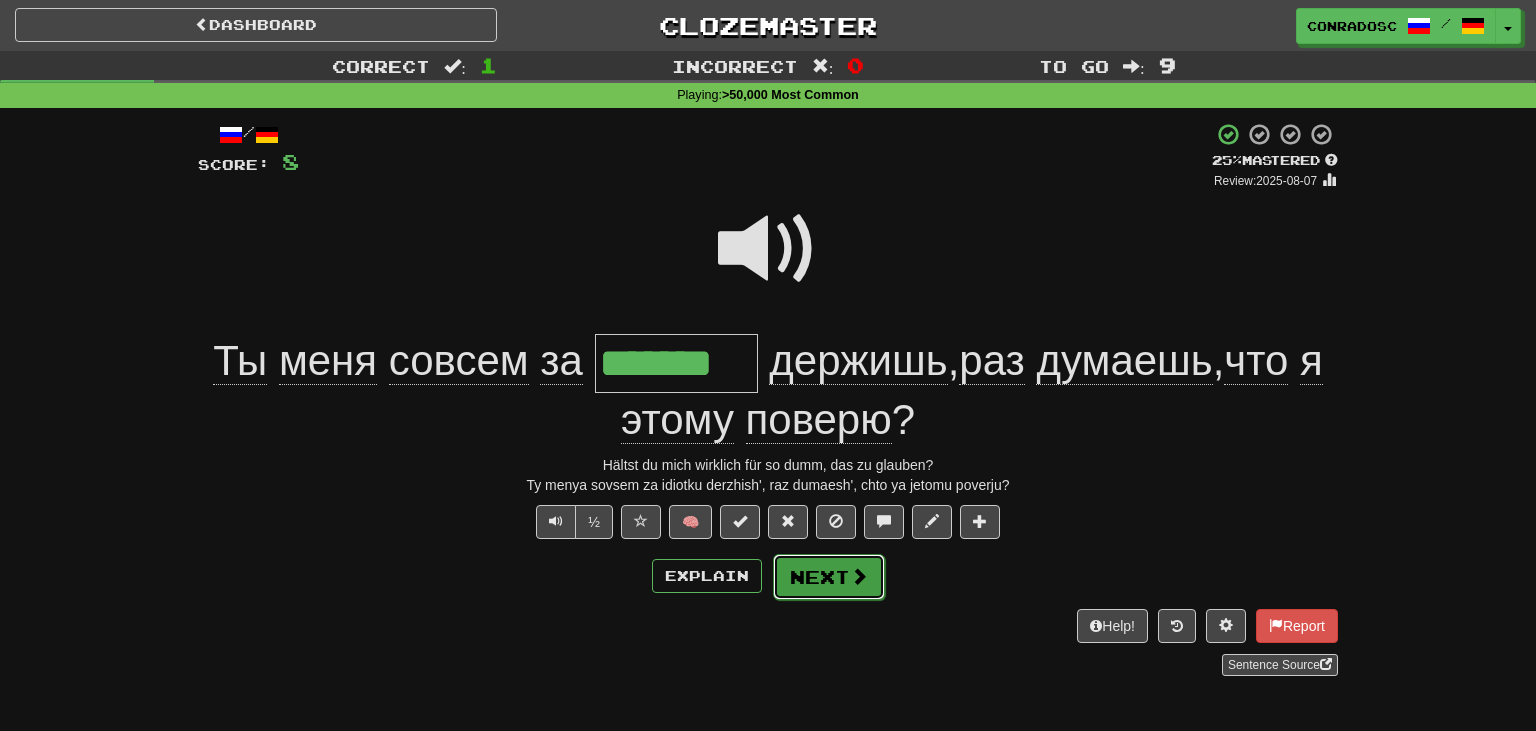 click on "Next" at bounding box center (829, 577) 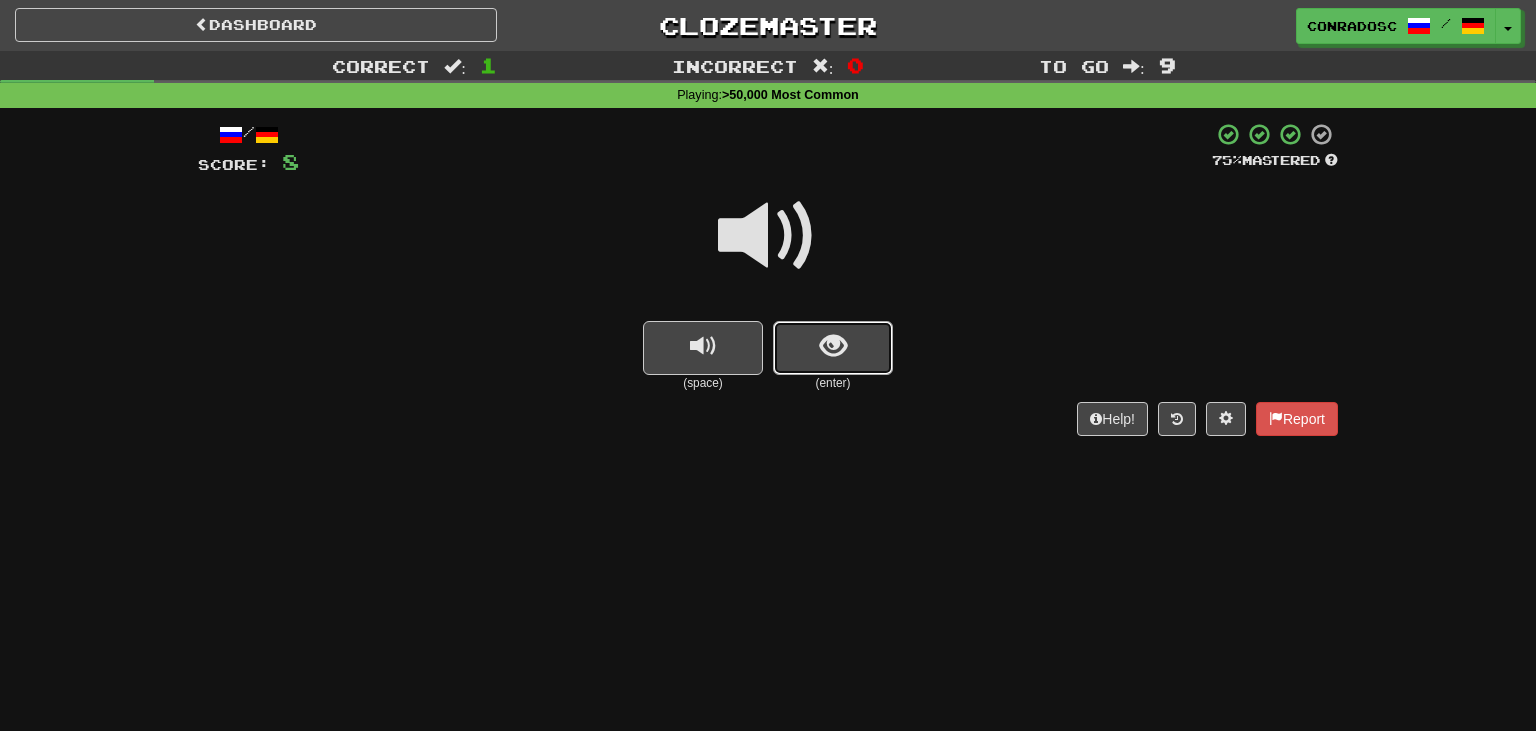 click at bounding box center (833, 348) 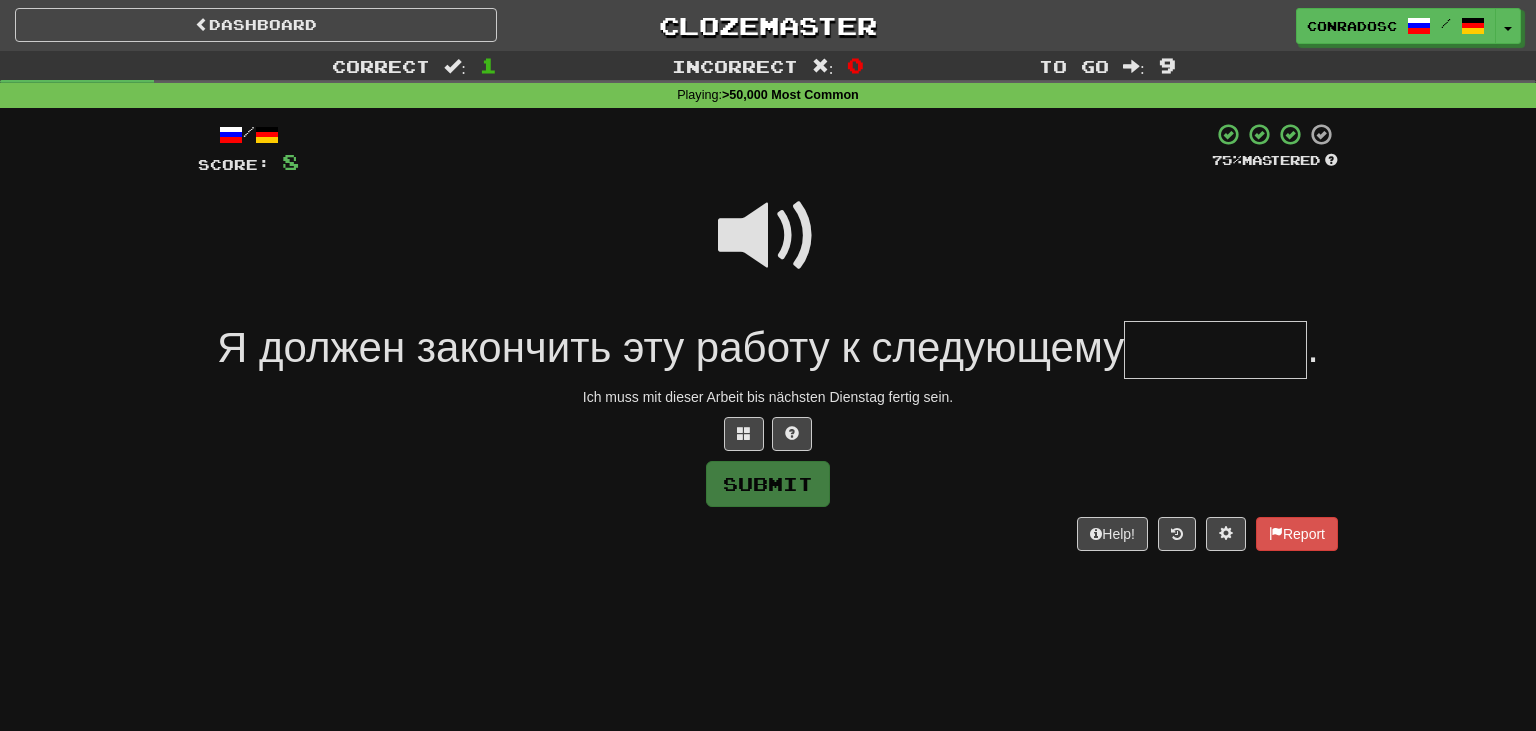 click at bounding box center (1215, 350) 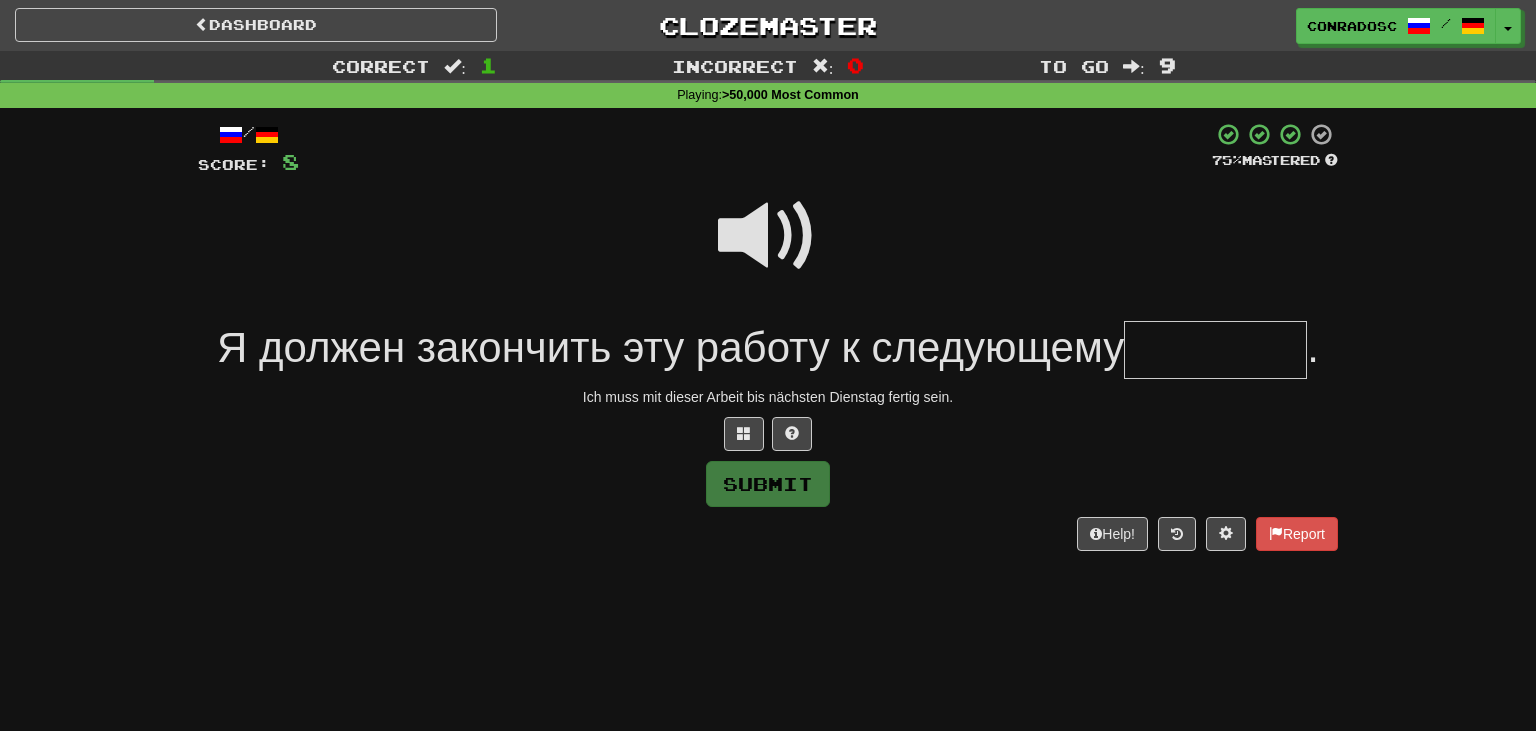 click at bounding box center (768, 236) 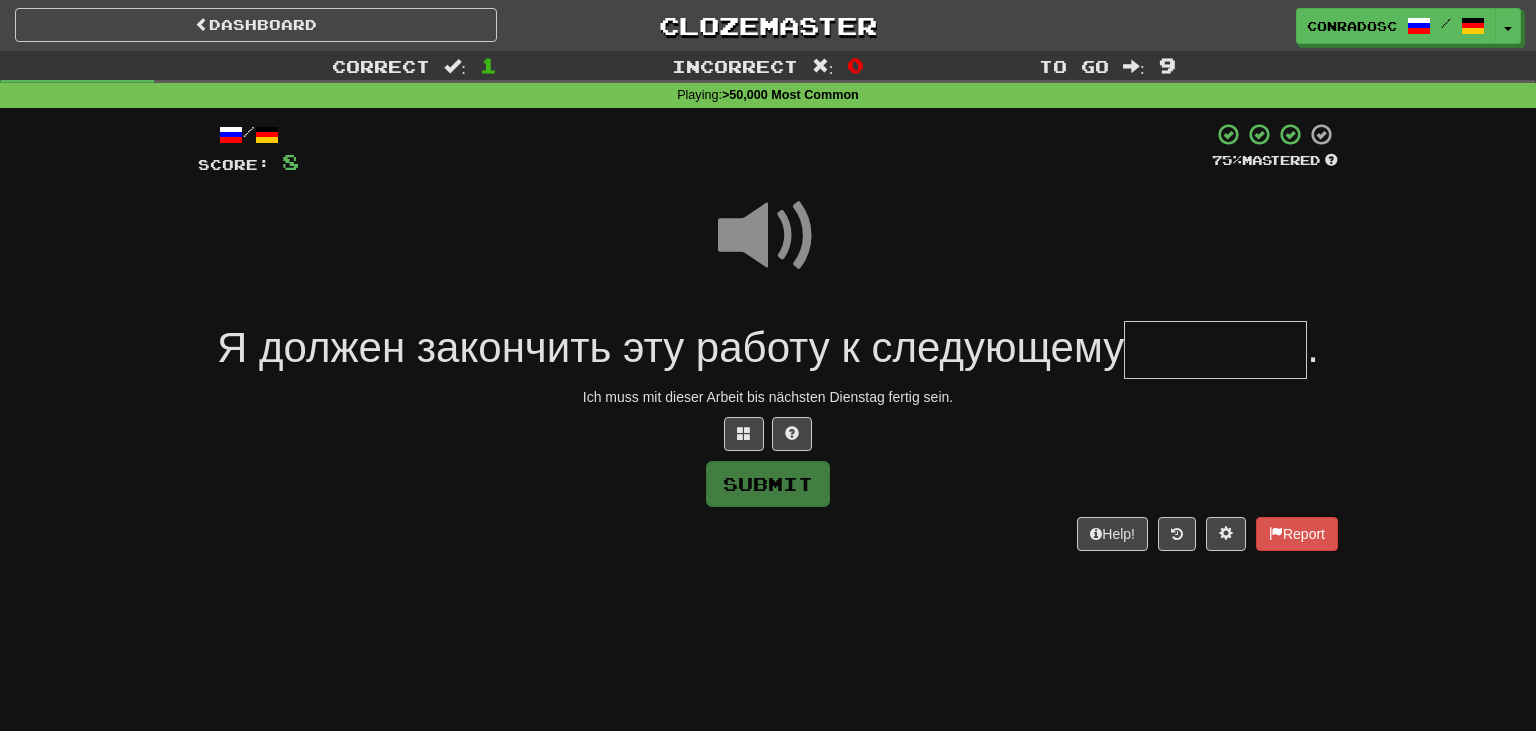 click at bounding box center (1215, 350) 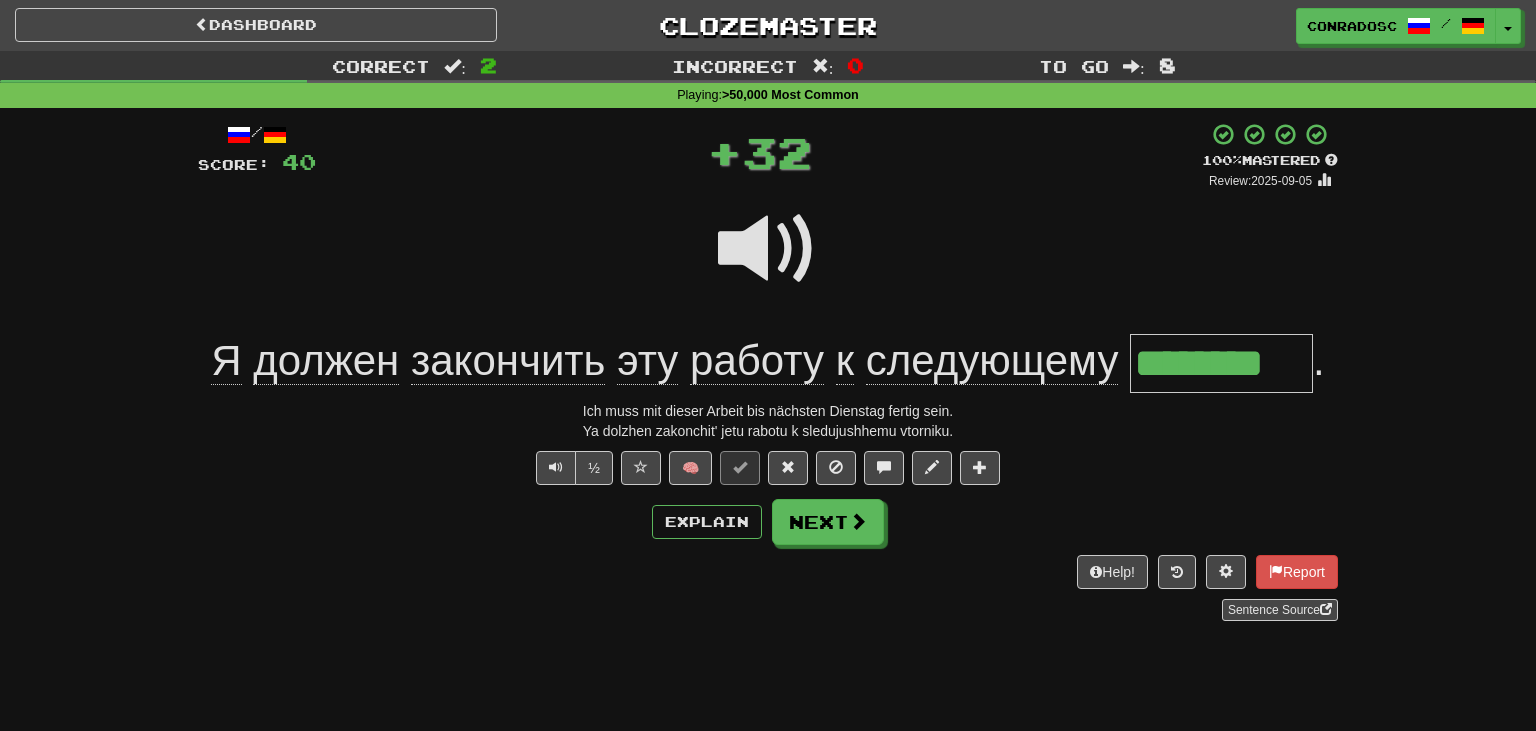 type on "********" 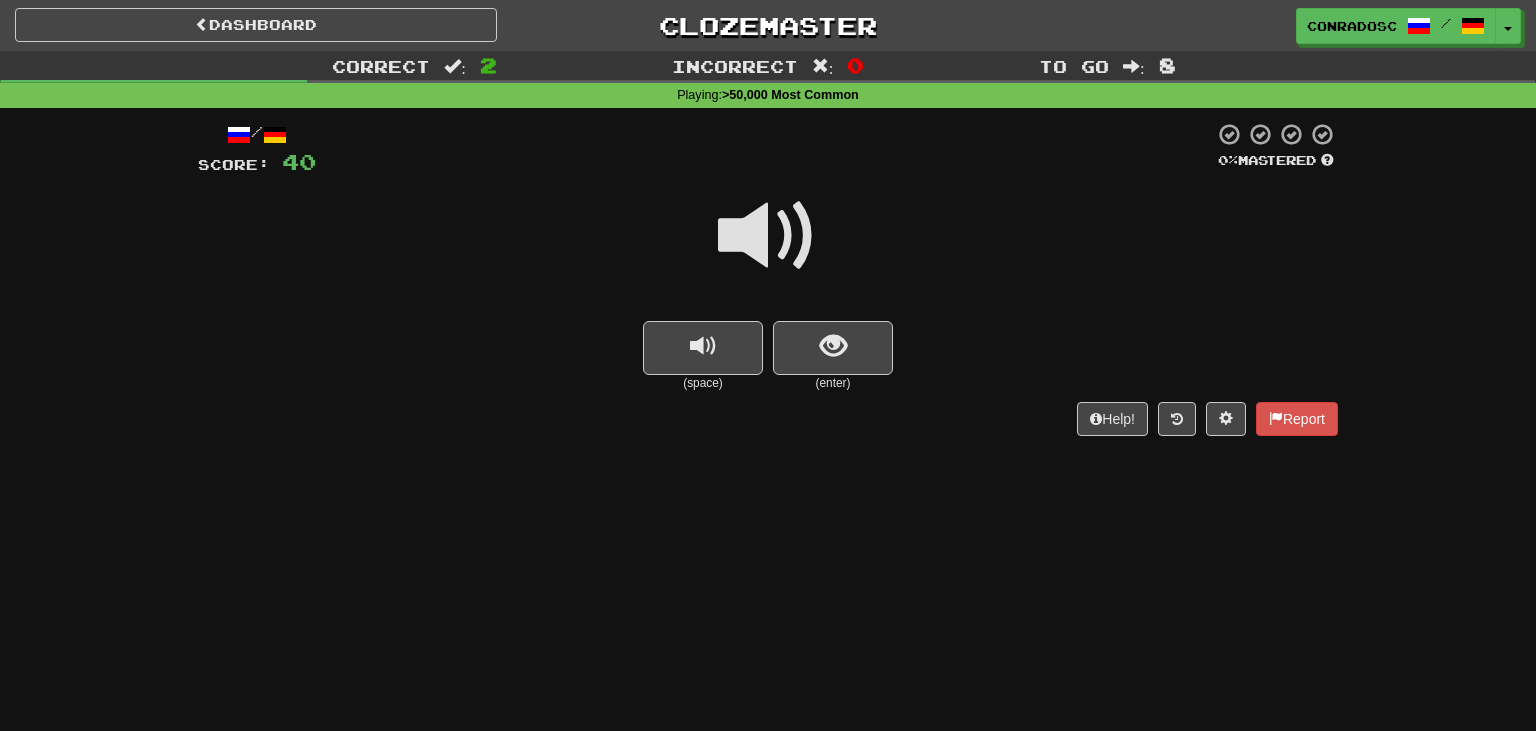 click at bounding box center [768, 236] 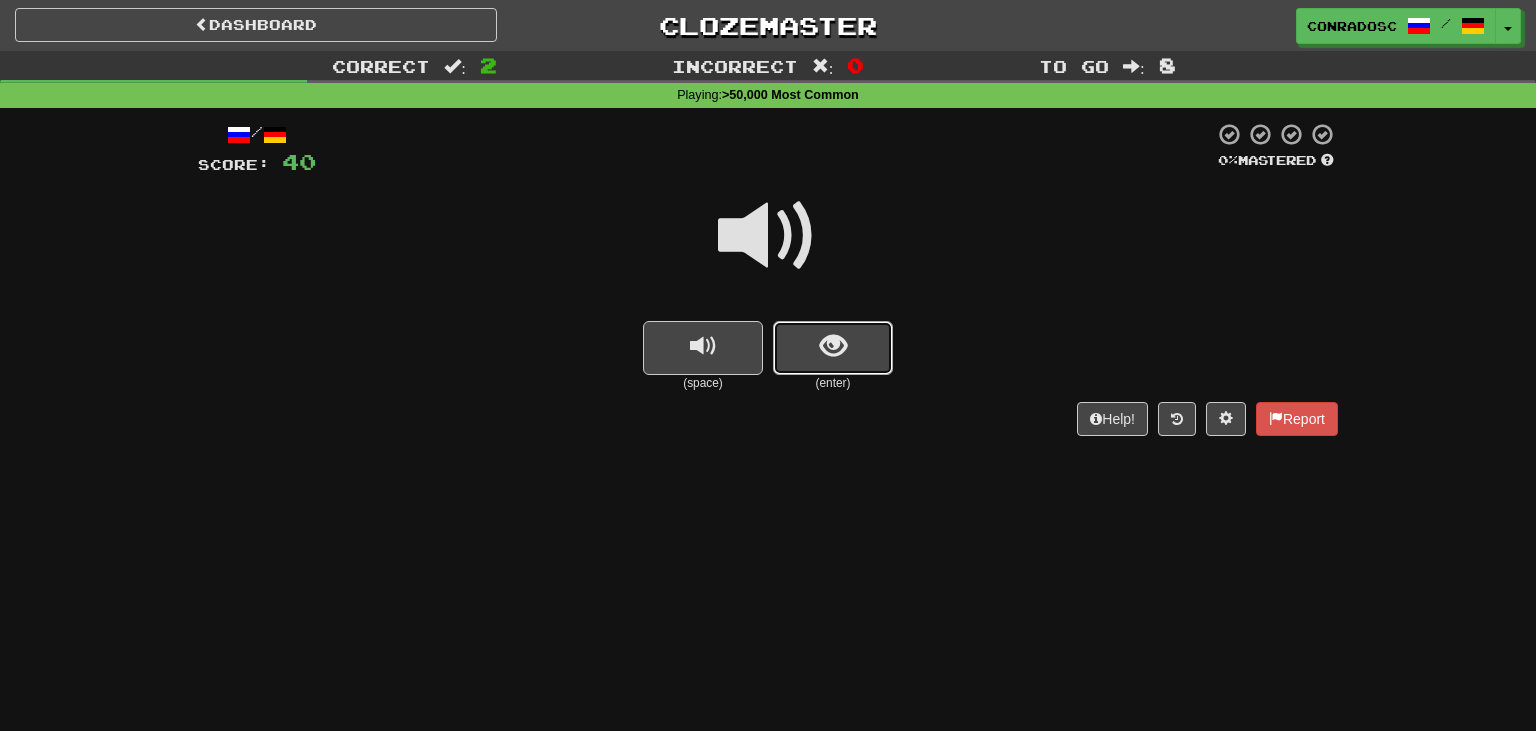 click at bounding box center (833, 346) 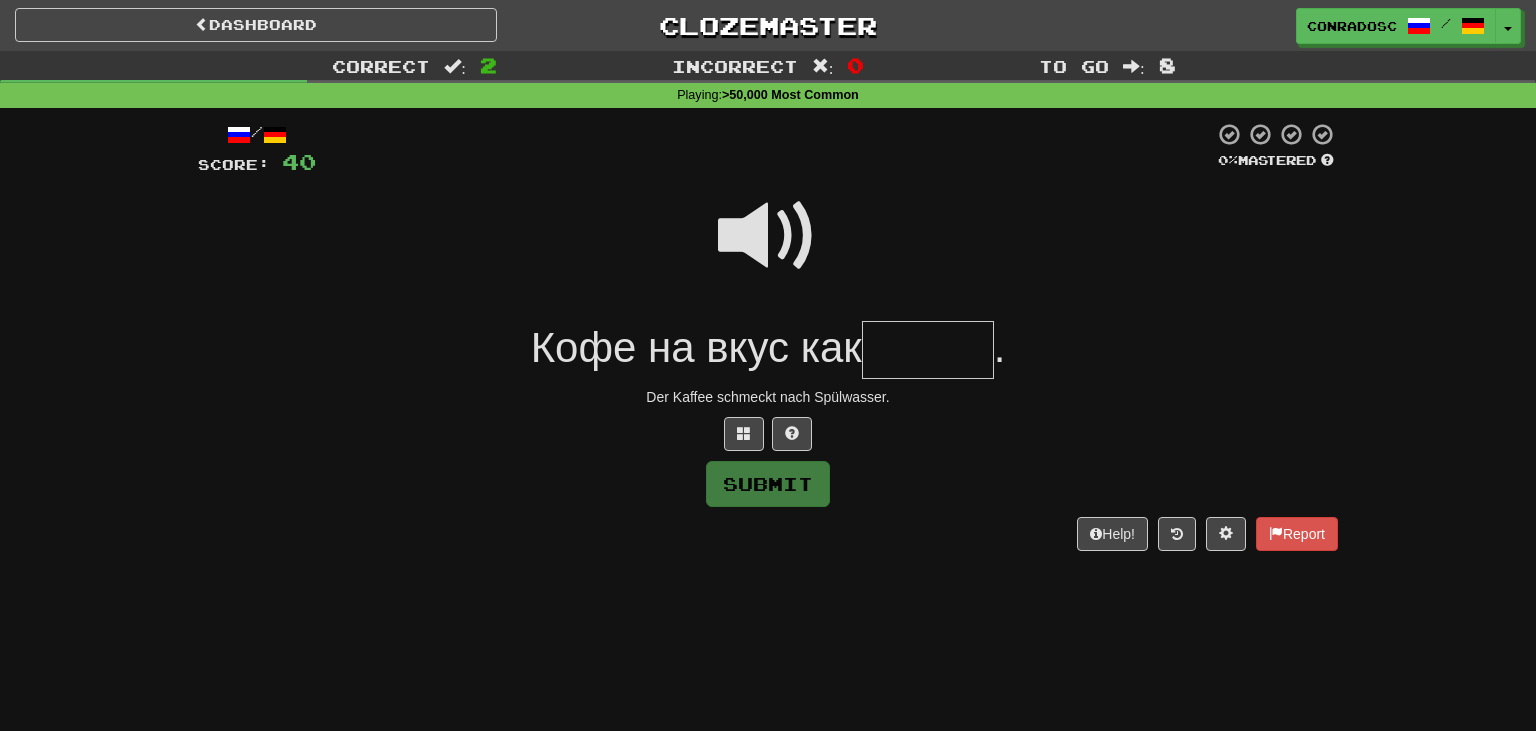 click at bounding box center (928, 350) 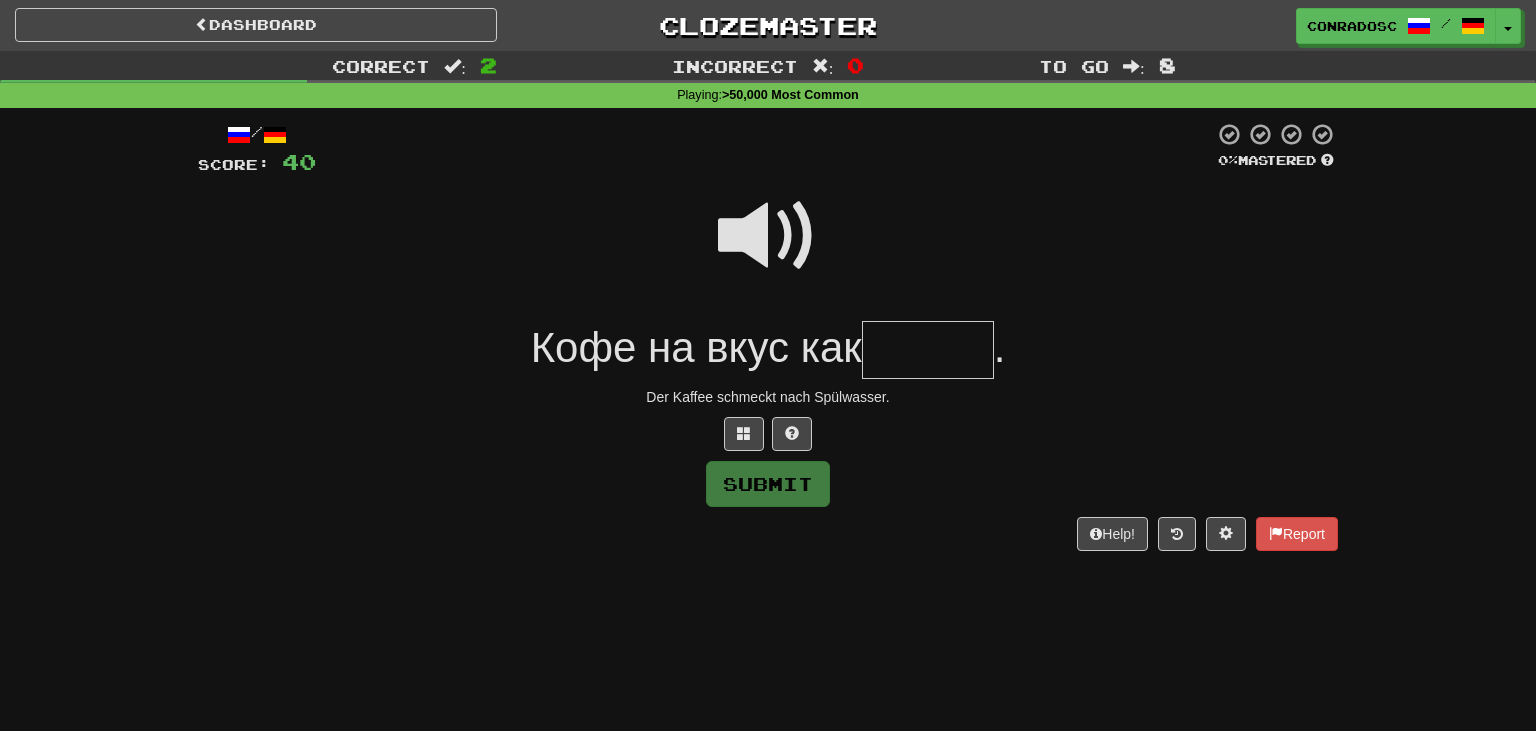 click at bounding box center (768, 236) 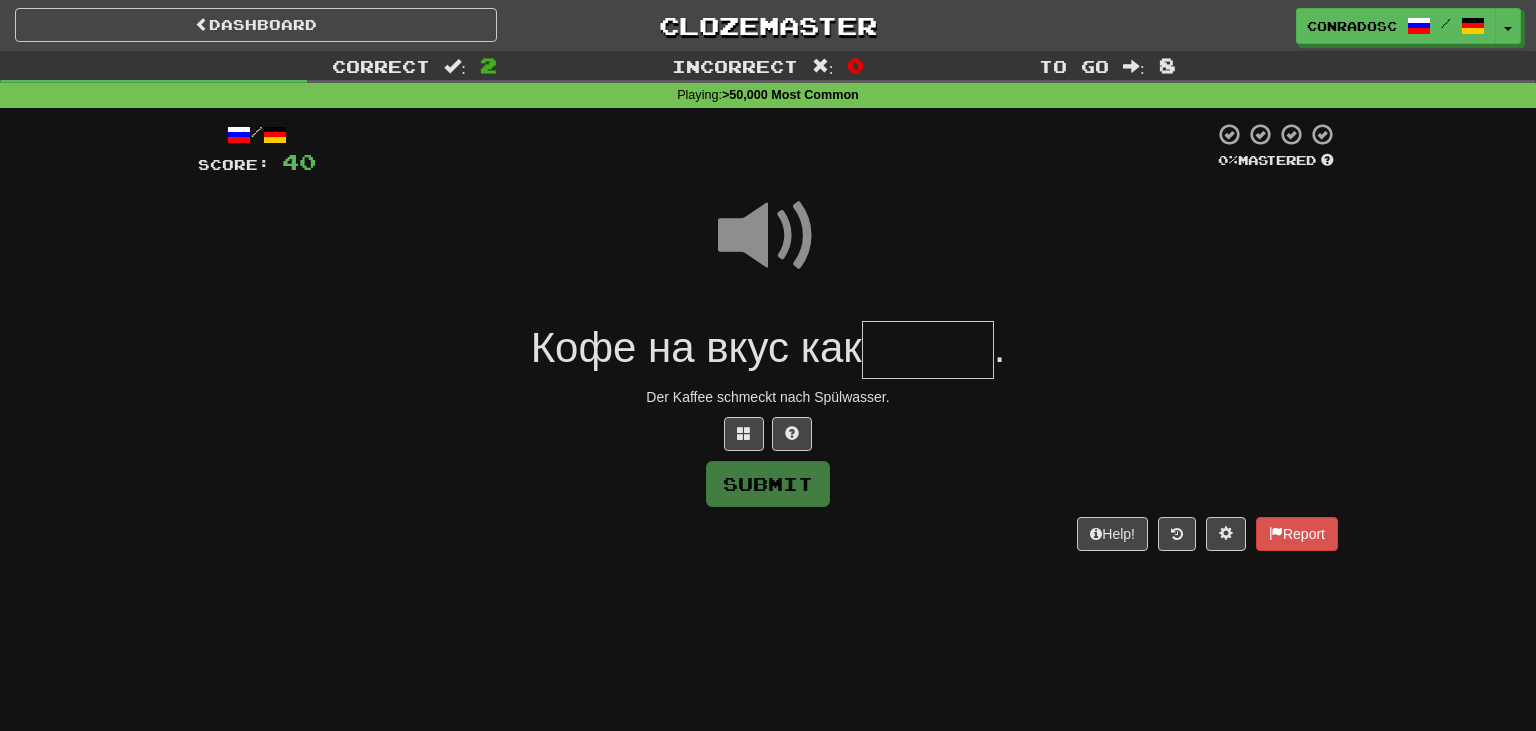 click at bounding box center (928, 350) 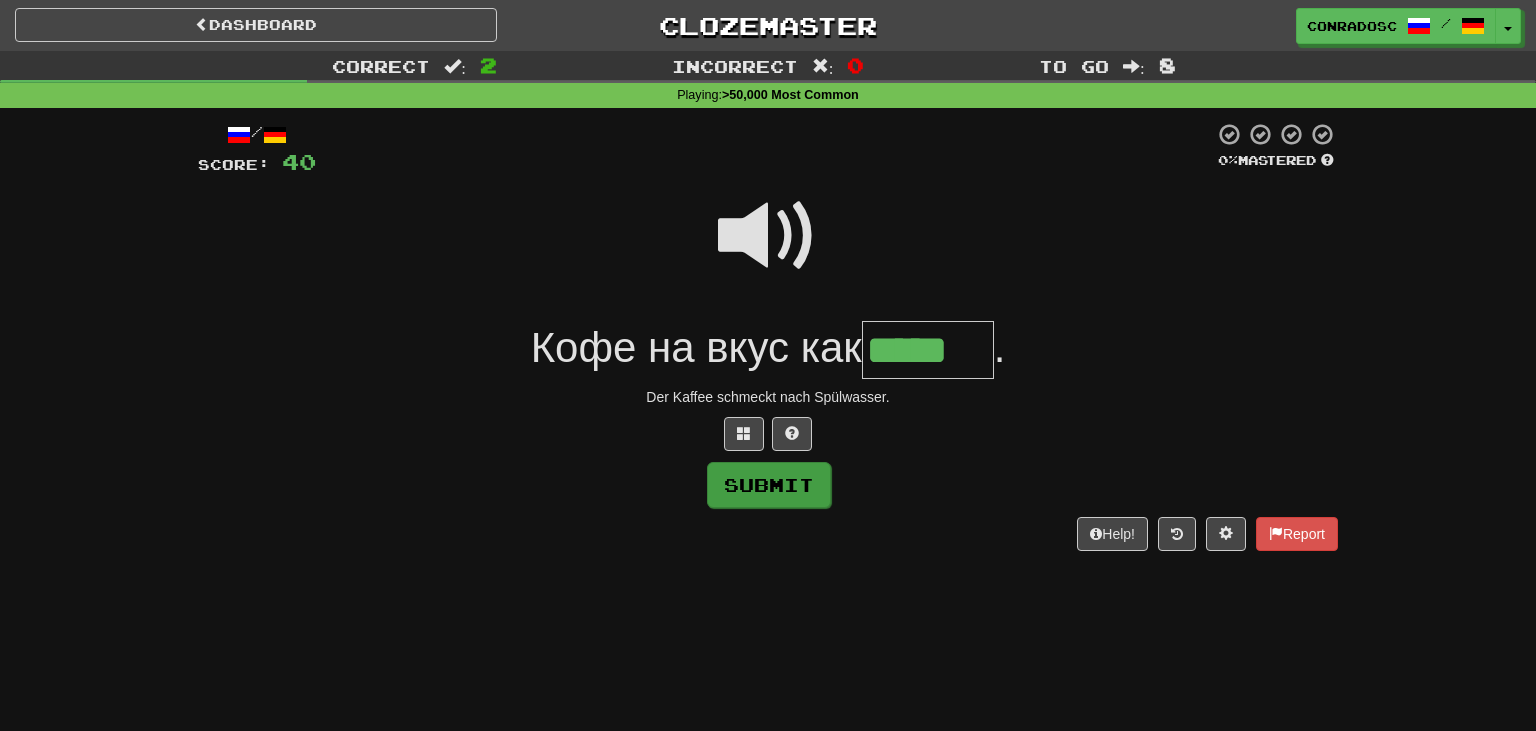 type on "*****" 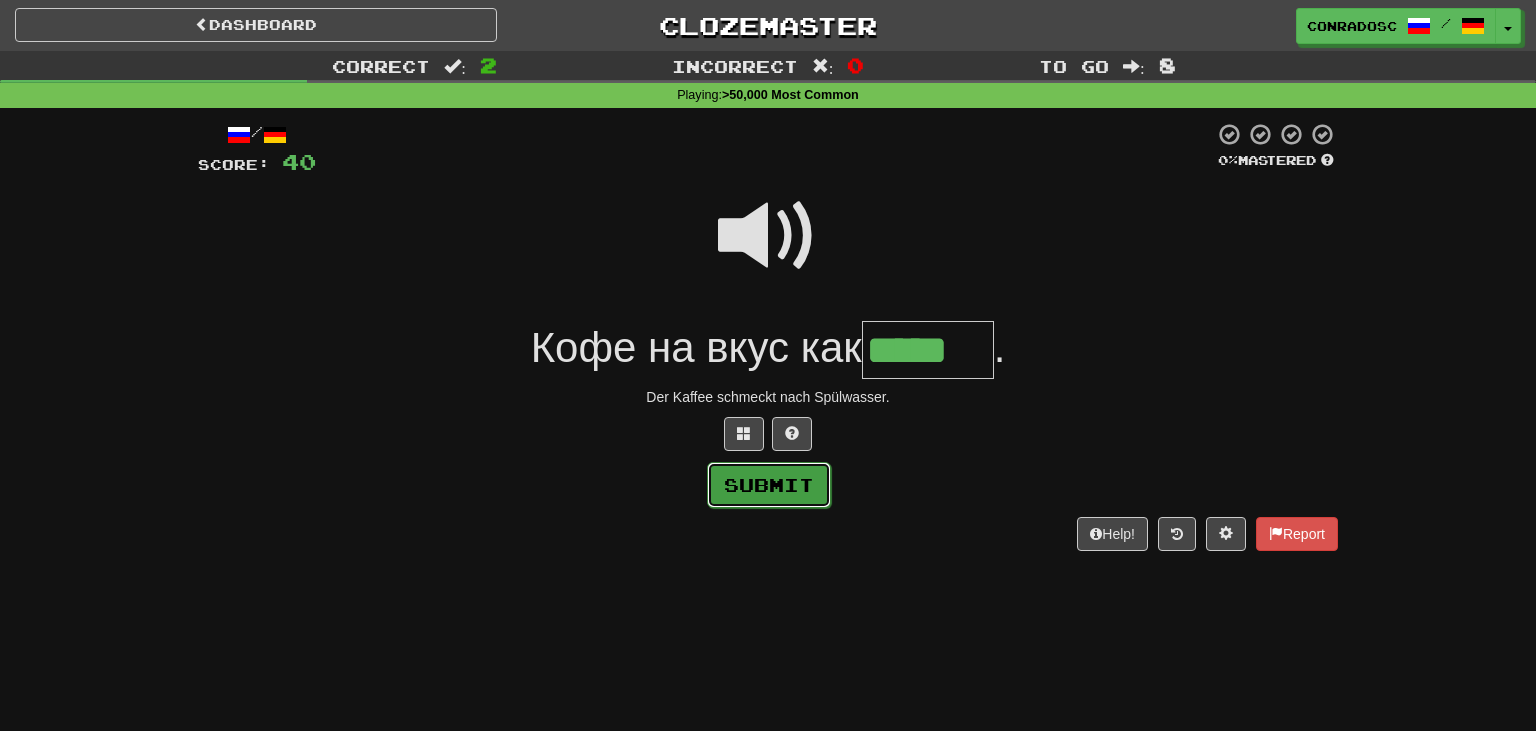 click on "Submit" at bounding box center (769, 485) 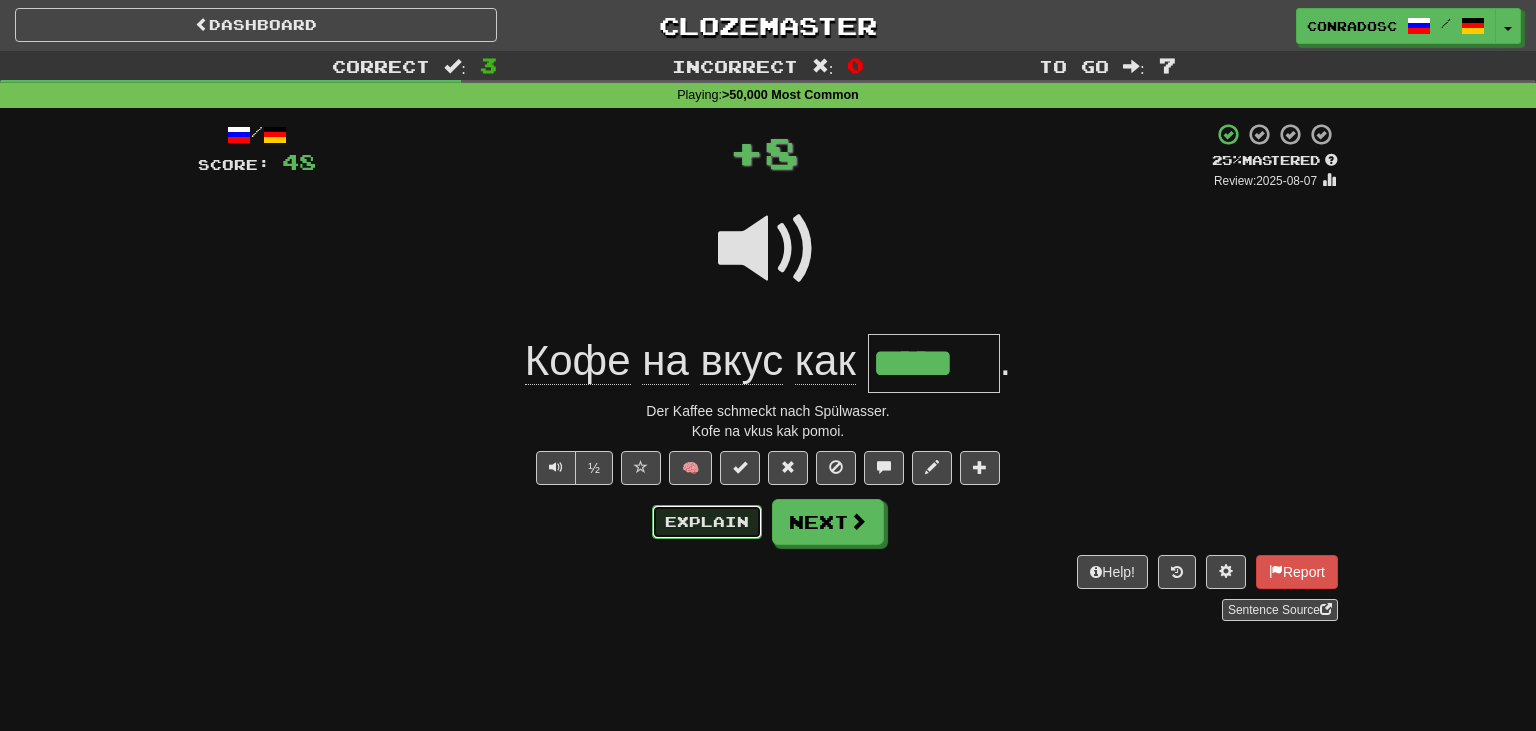 click on "Explain" at bounding box center [707, 522] 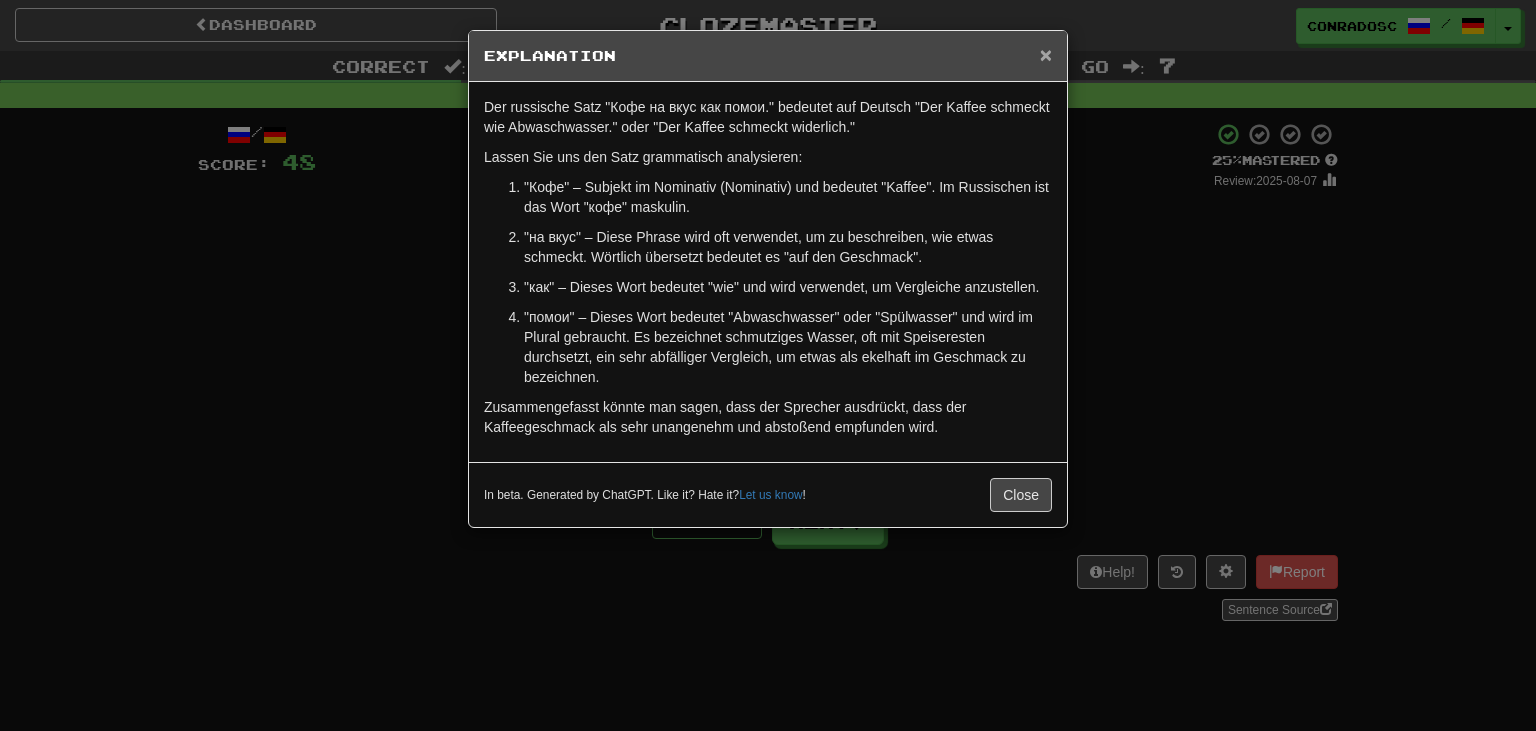 click on "×" at bounding box center [1046, 54] 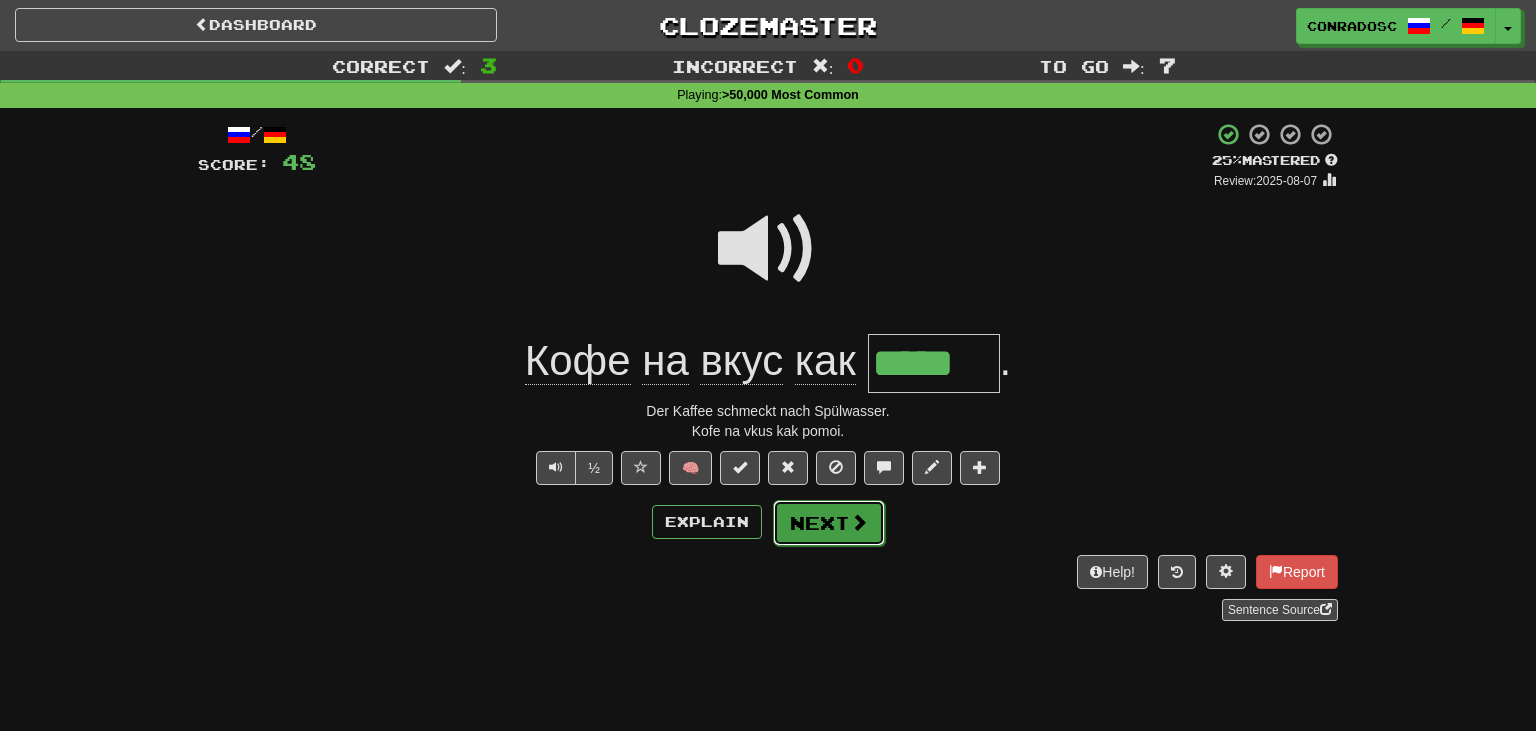 click at bounding box center [859, 522] 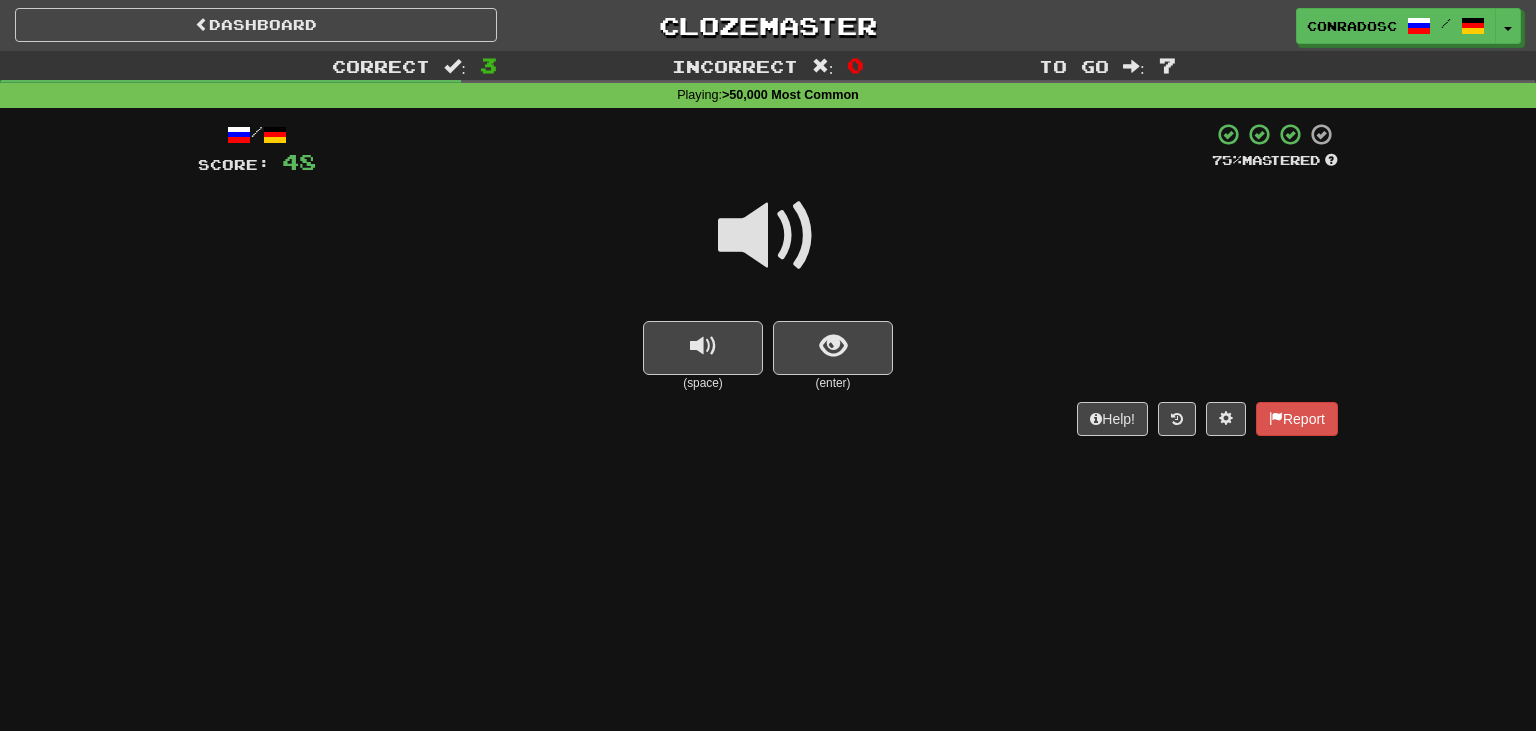 click at bounding box center [768, 236] 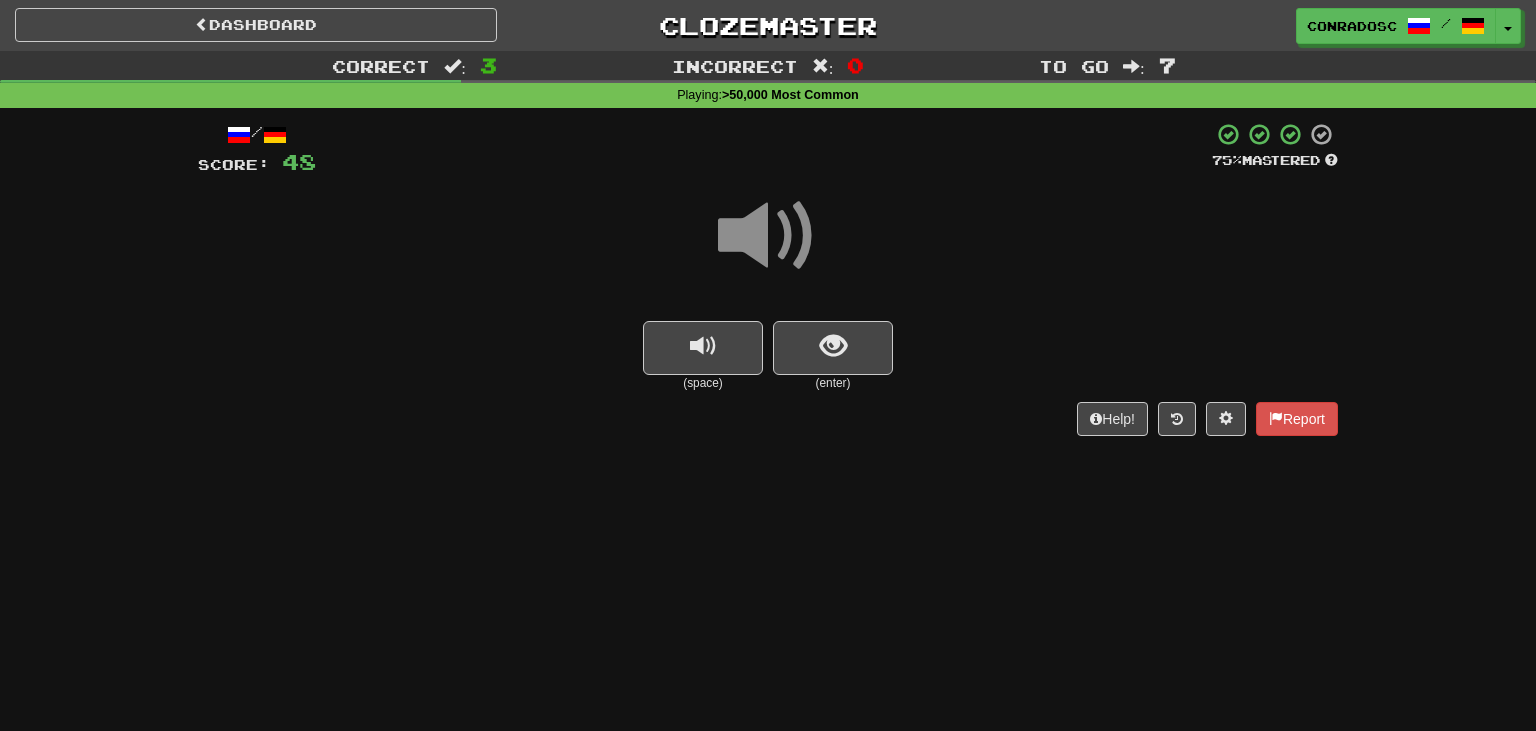 click at bounding box center (768, 249) 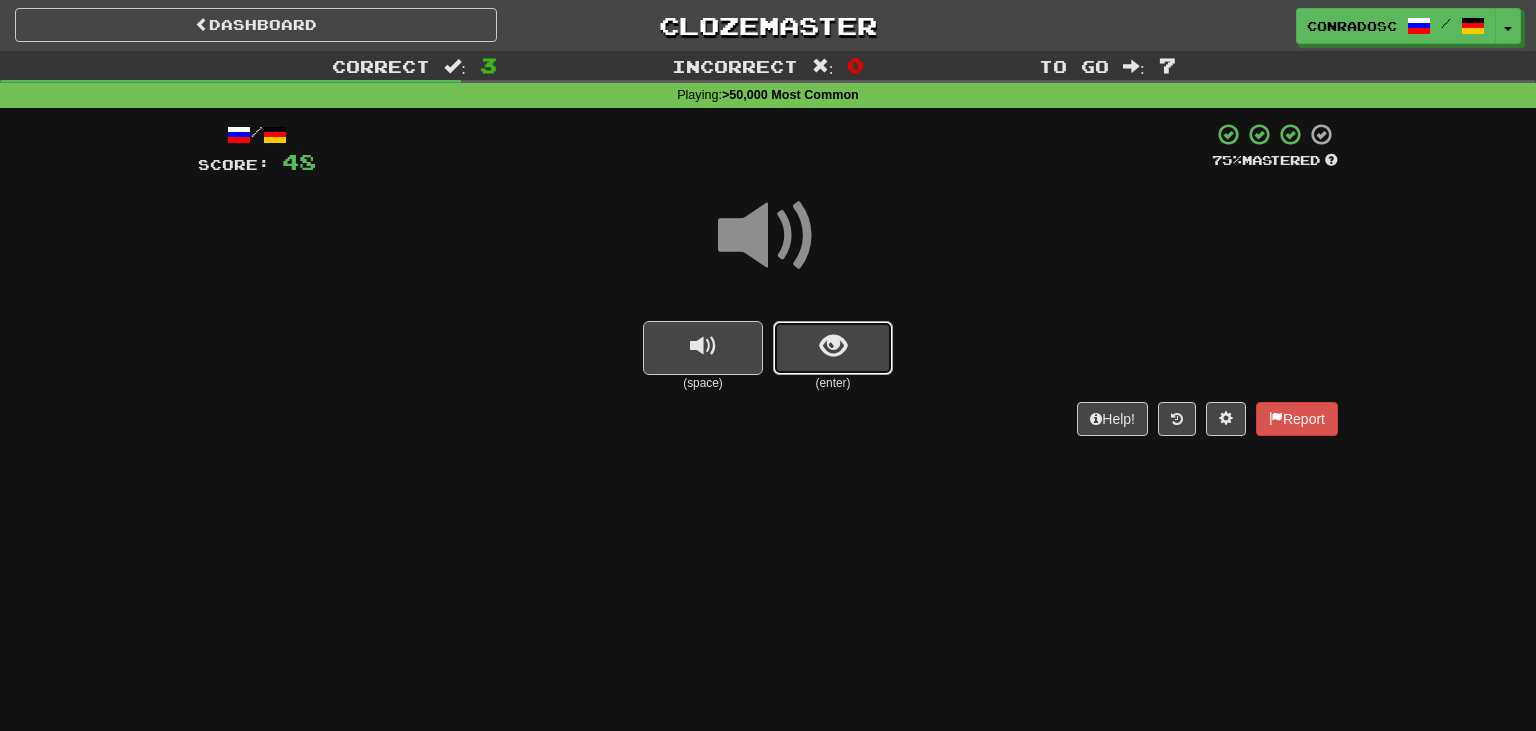 click at bounding box center (833, 348) 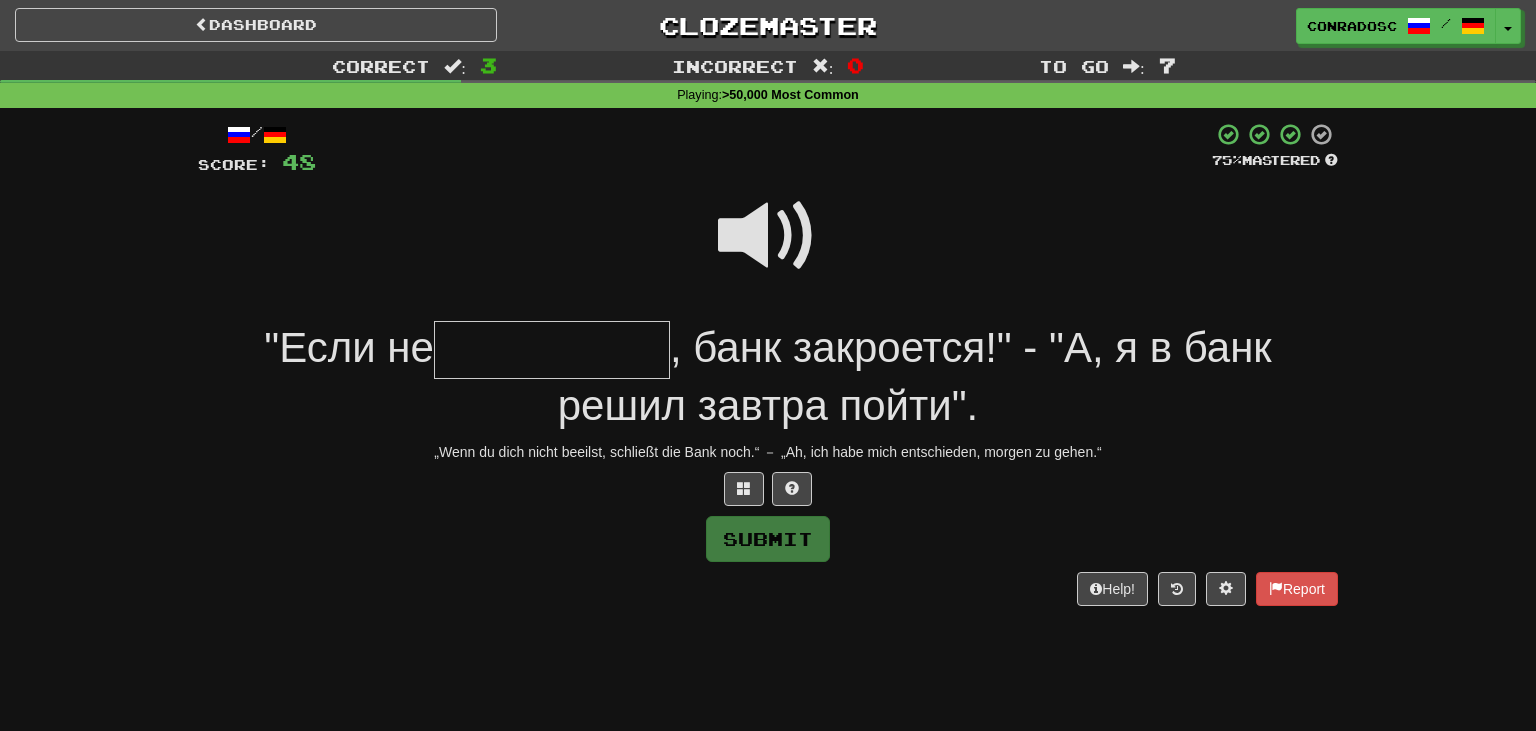 click at bounding box center (768, 236) 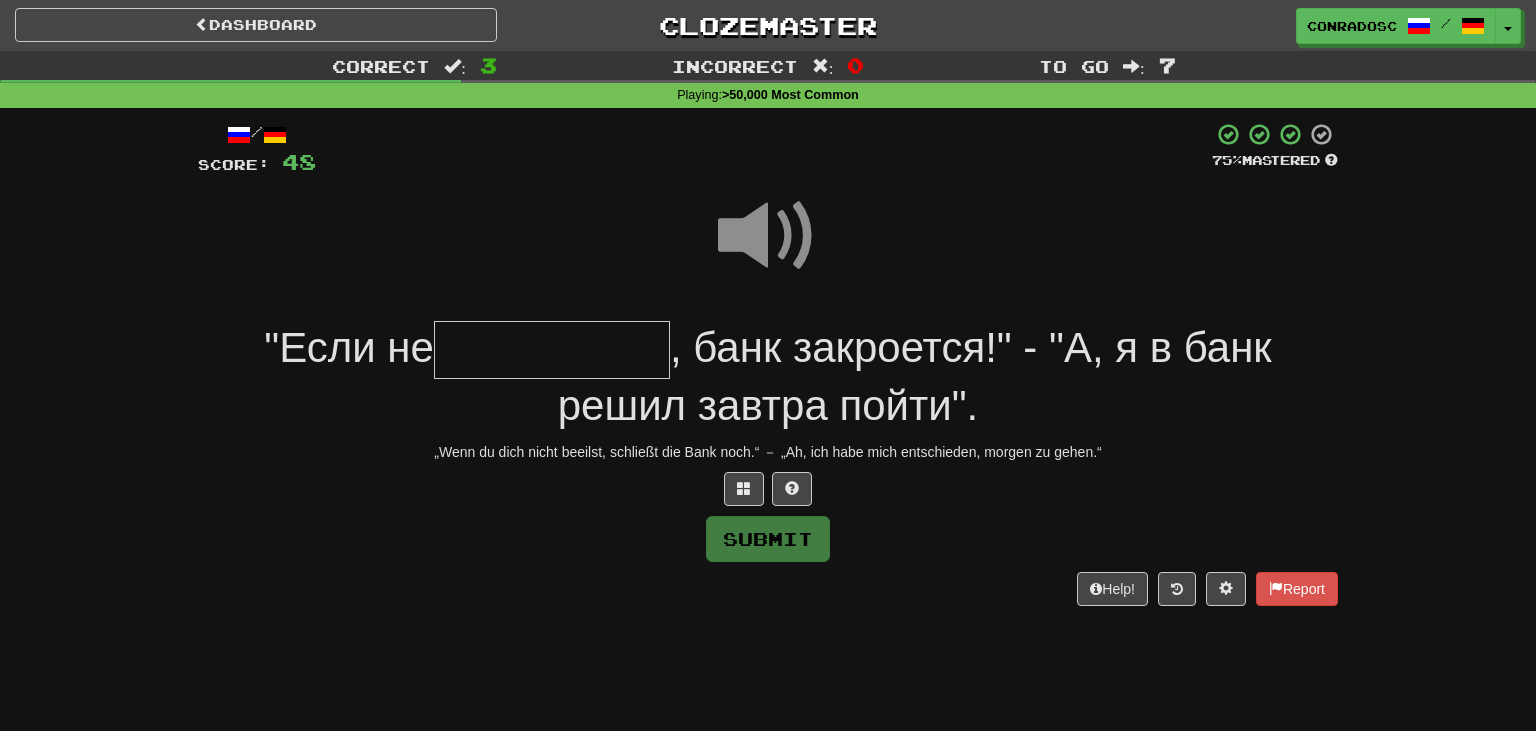 click at bounding box center [552, 350] 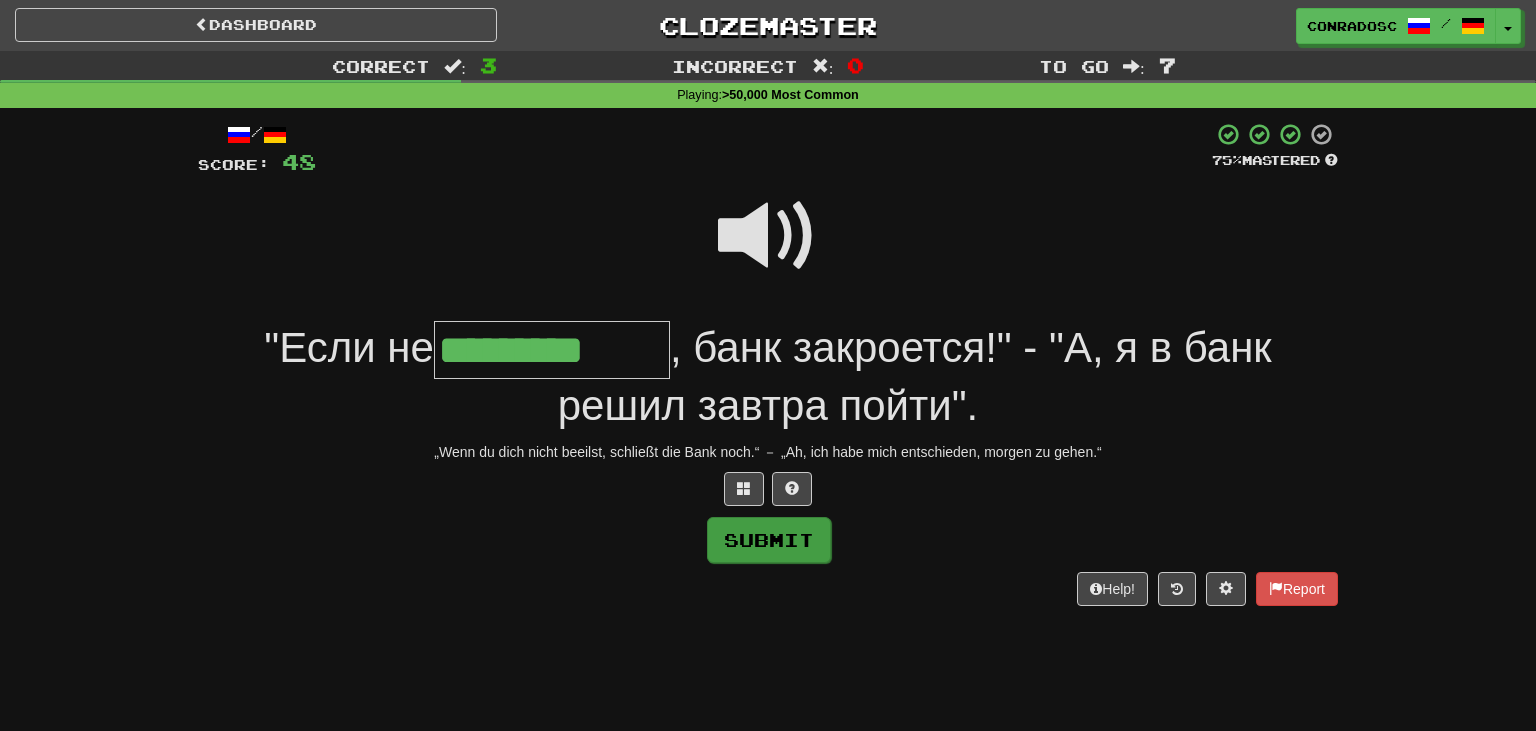 type on "*********" 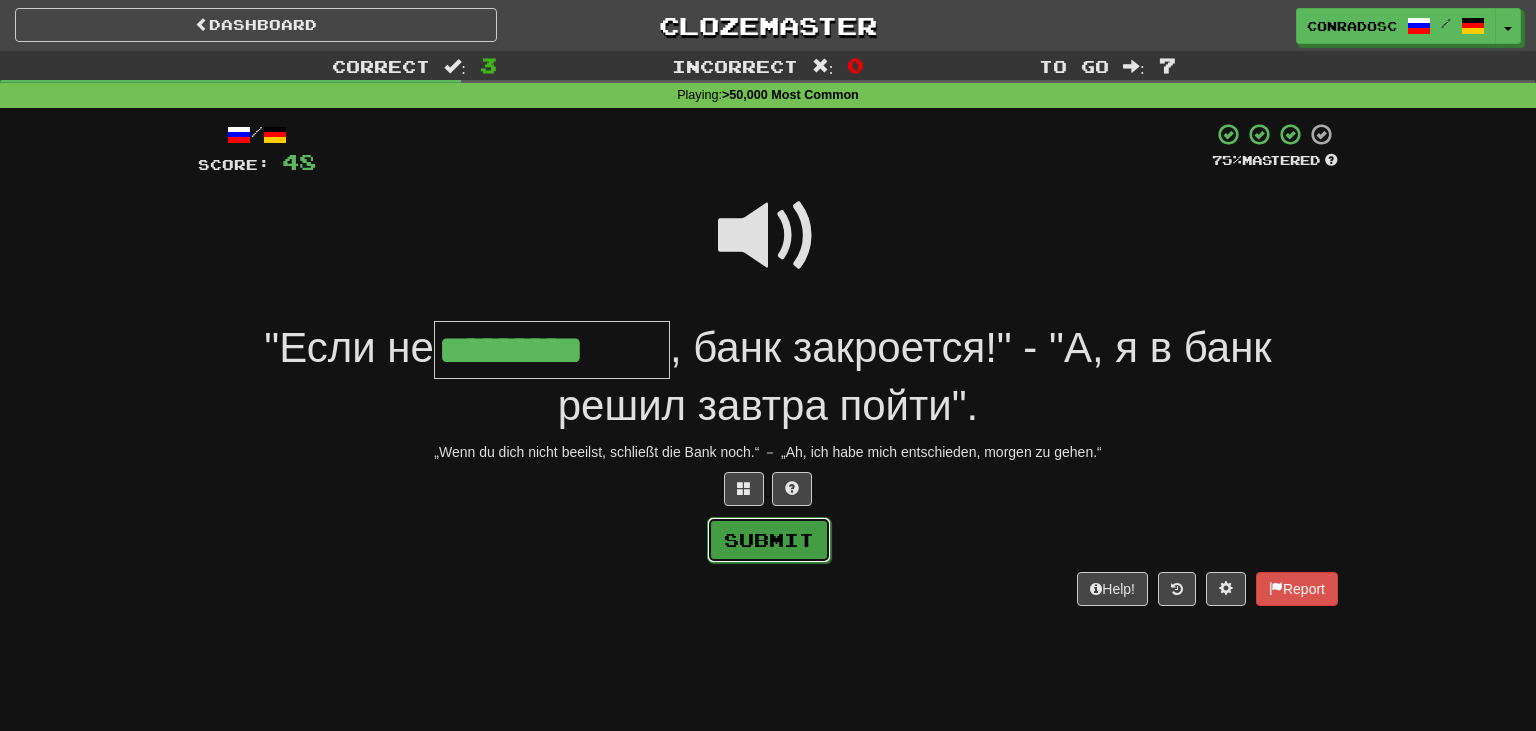 click on "Submit" at bounding box center [769, 540] 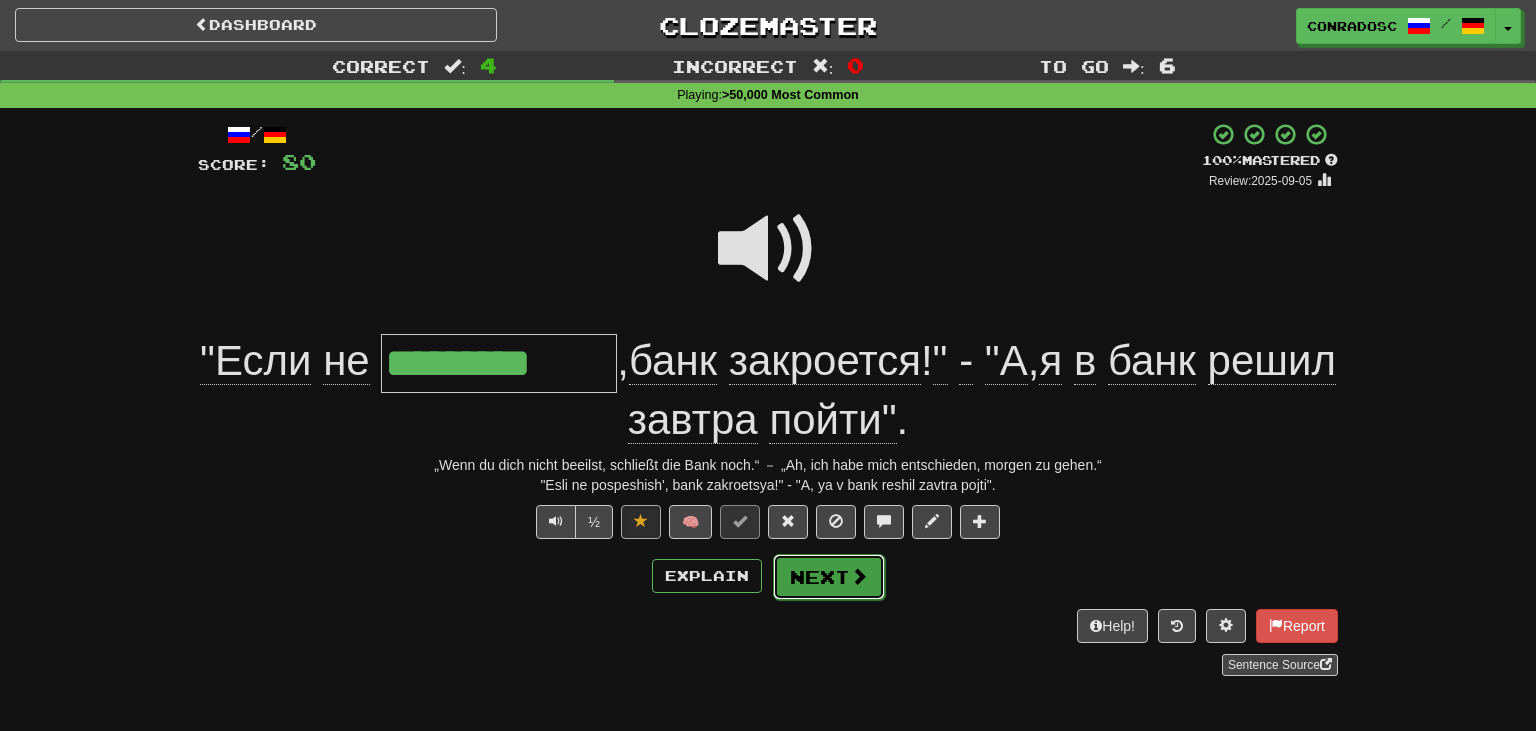 click on "Next" at bounding box center [829, 577] 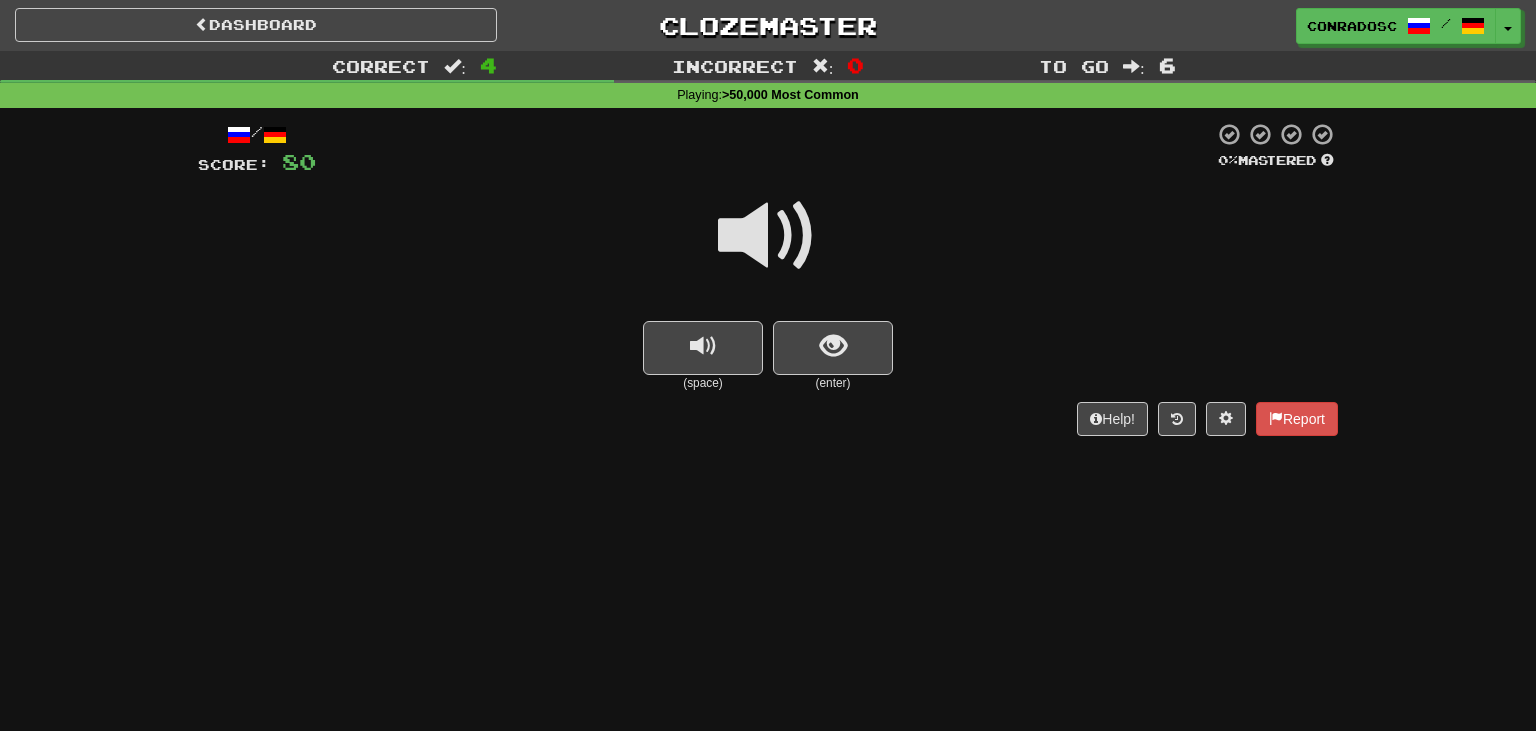 click at bounding box center [768, 236] 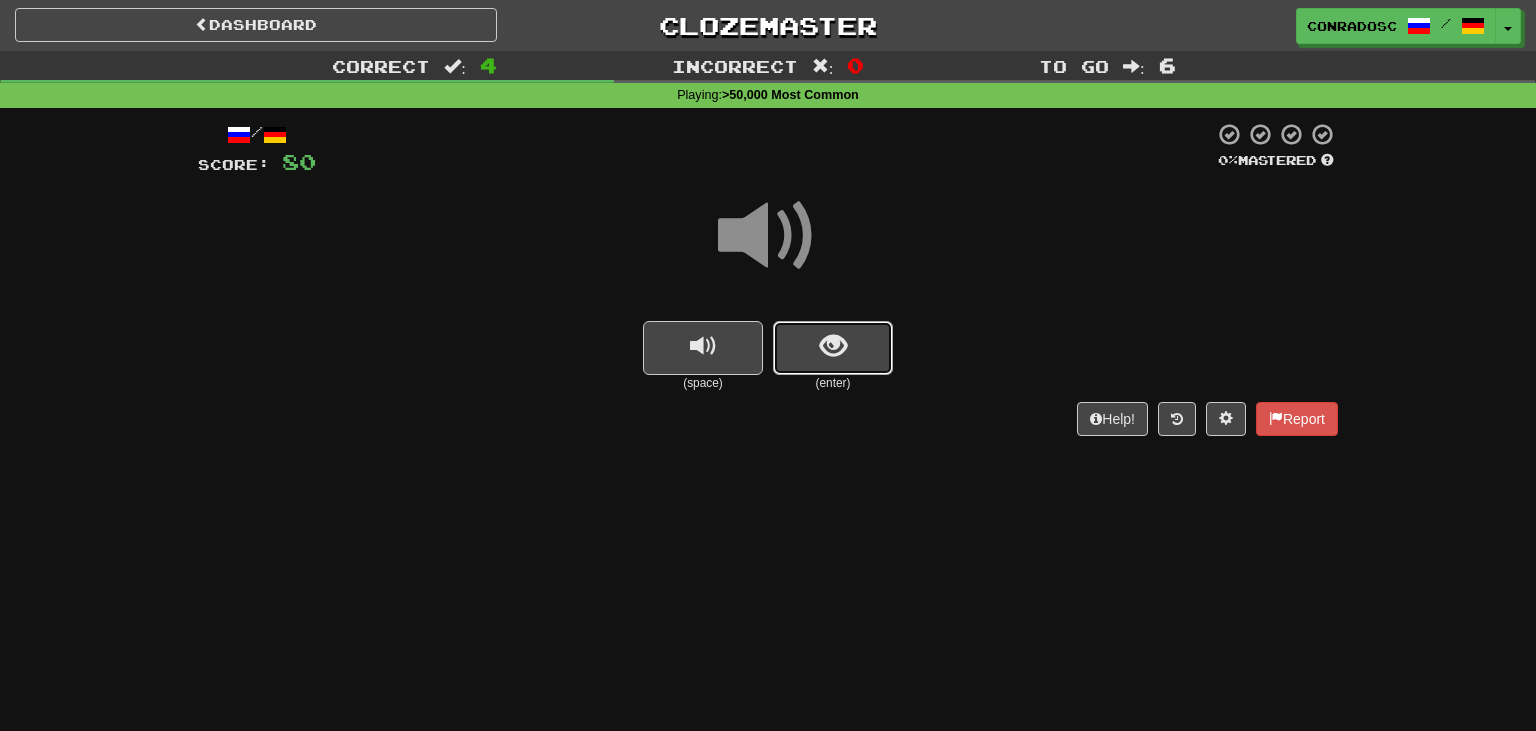 click at bounding box center [833, 348] 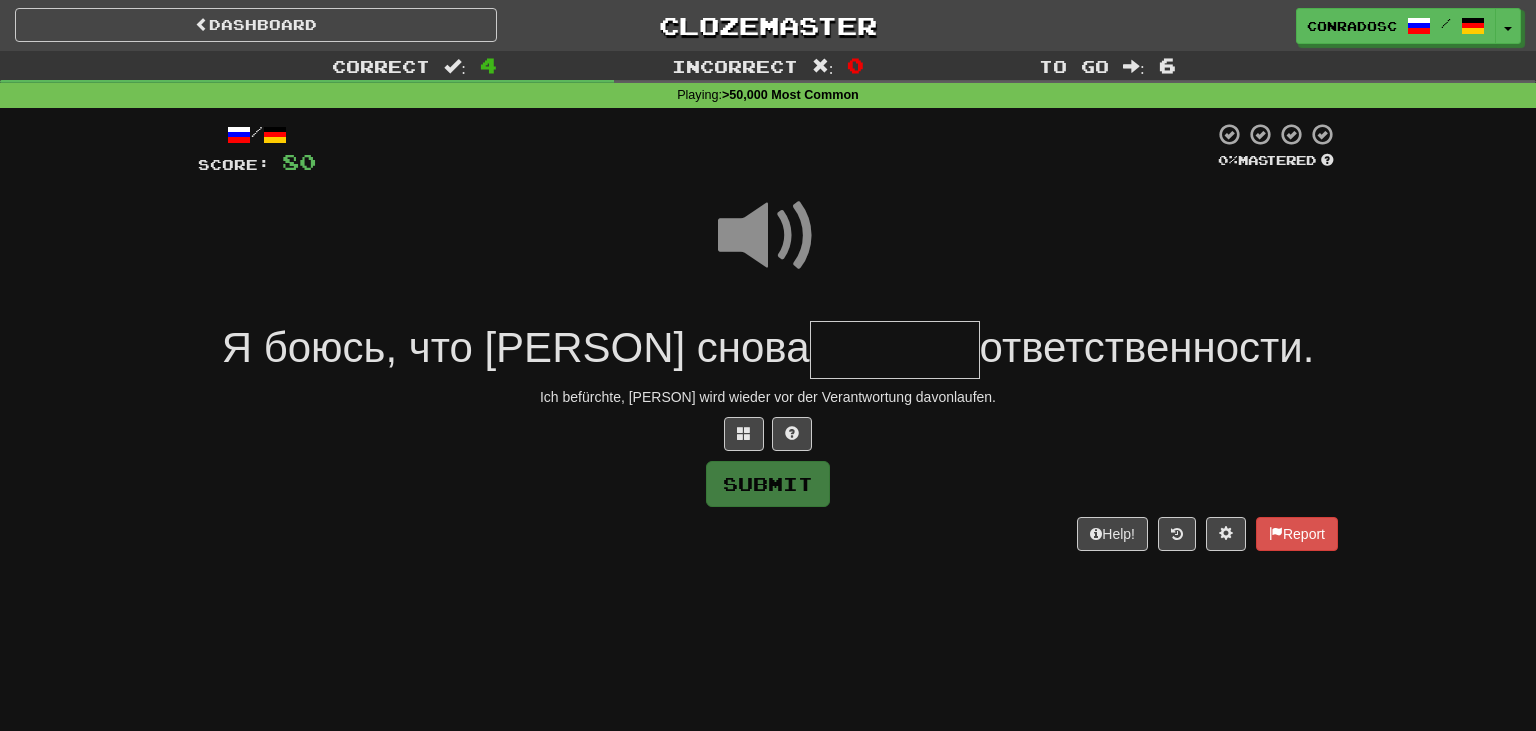 click at bounding box center (895, 350) 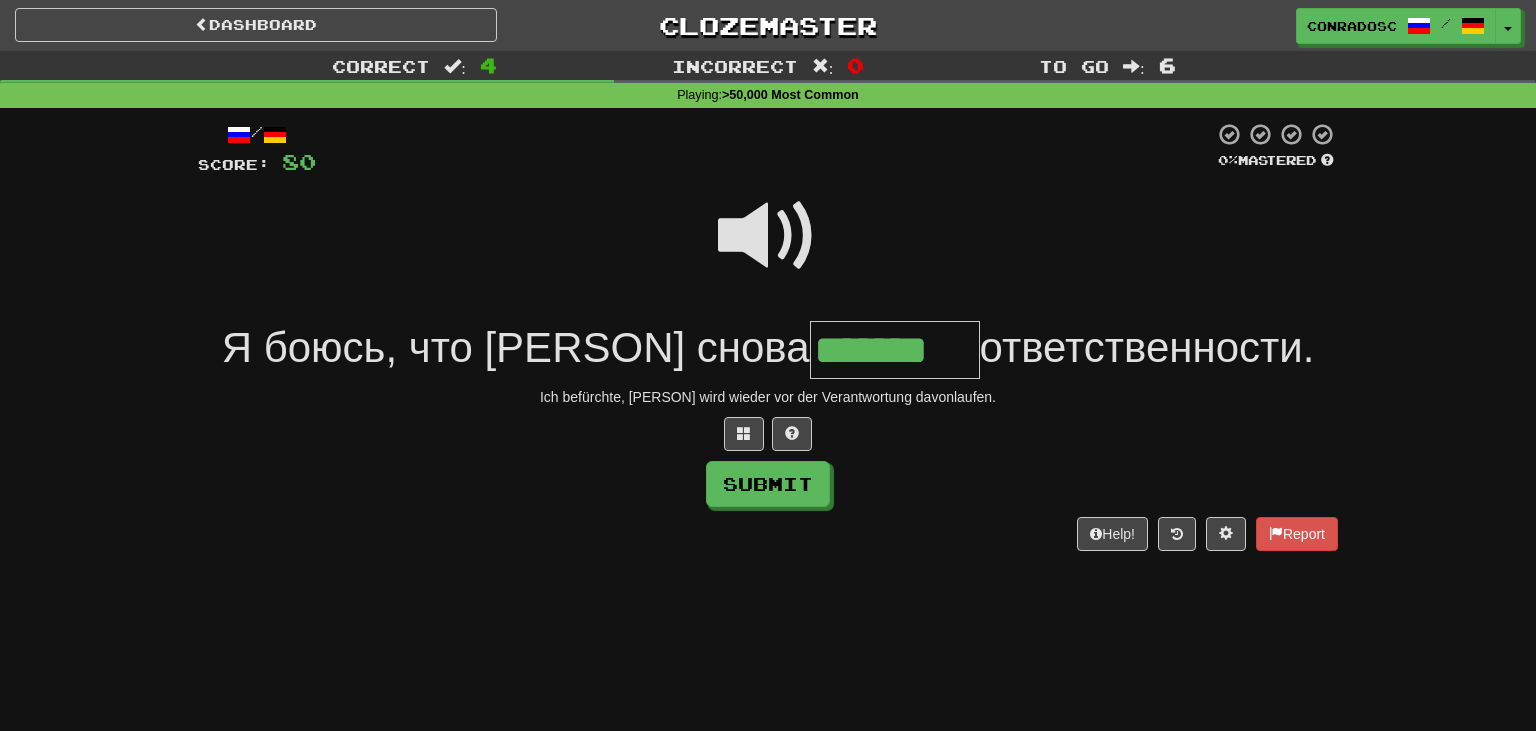type on "*******" 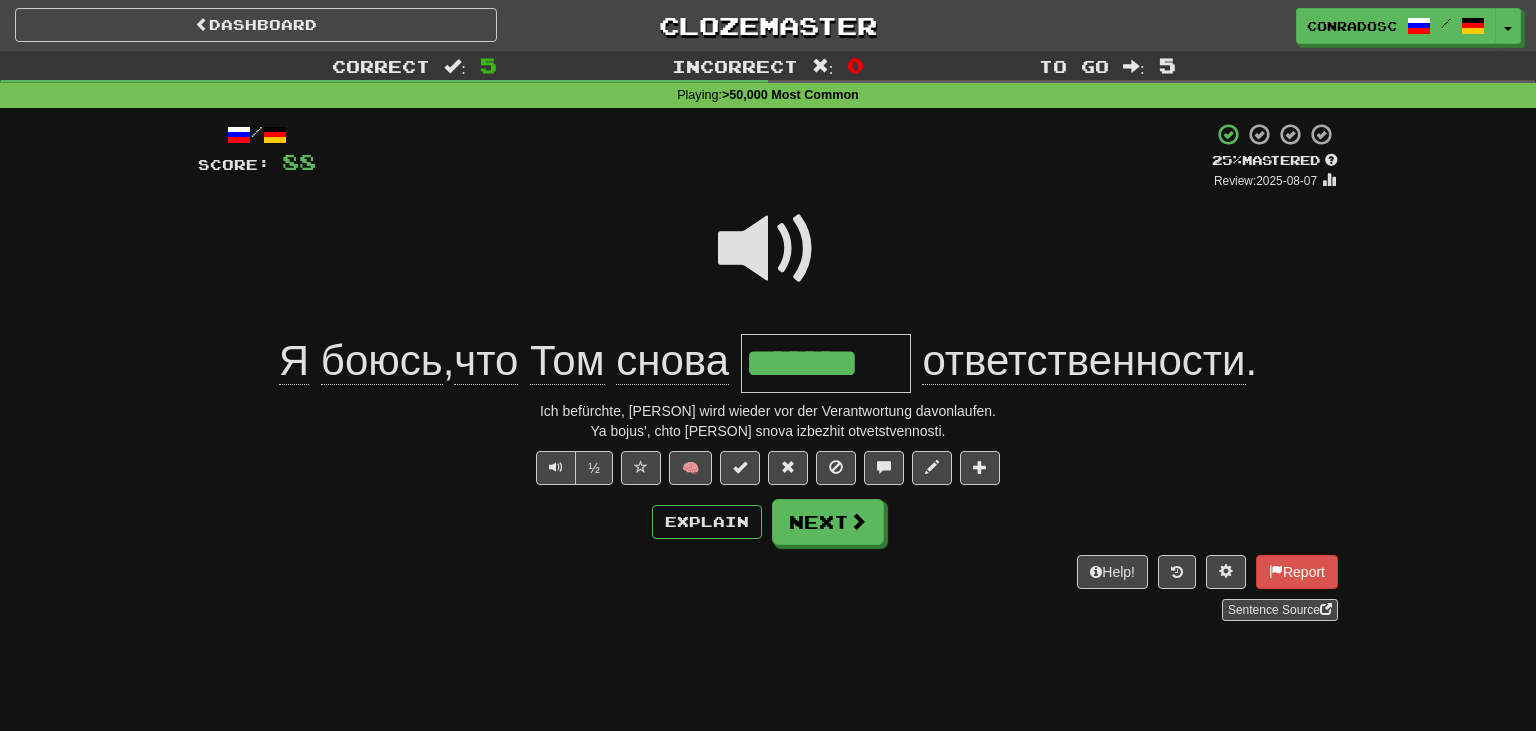 click at bounding box center [768, 249] 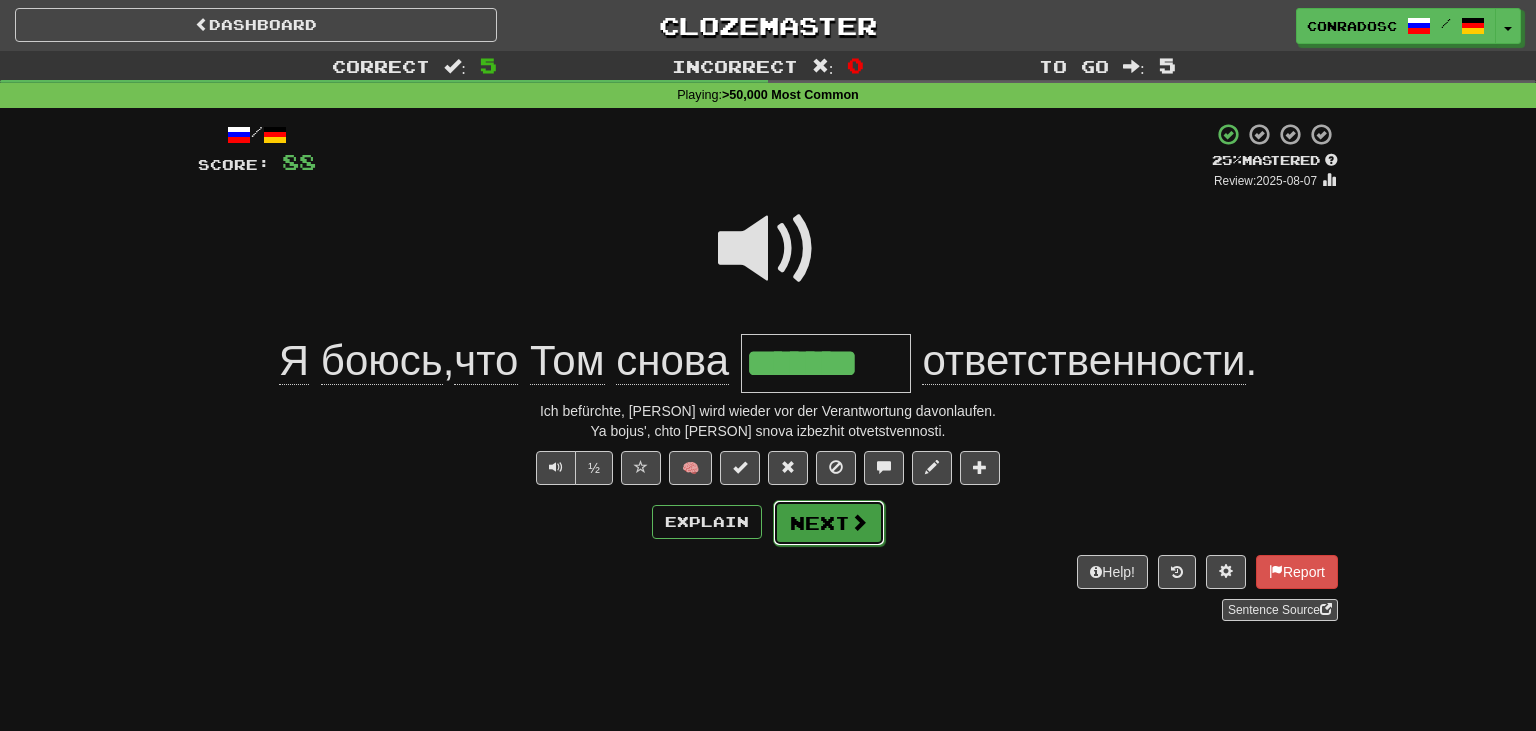 click on "Next" at bounding box center [829, 523] 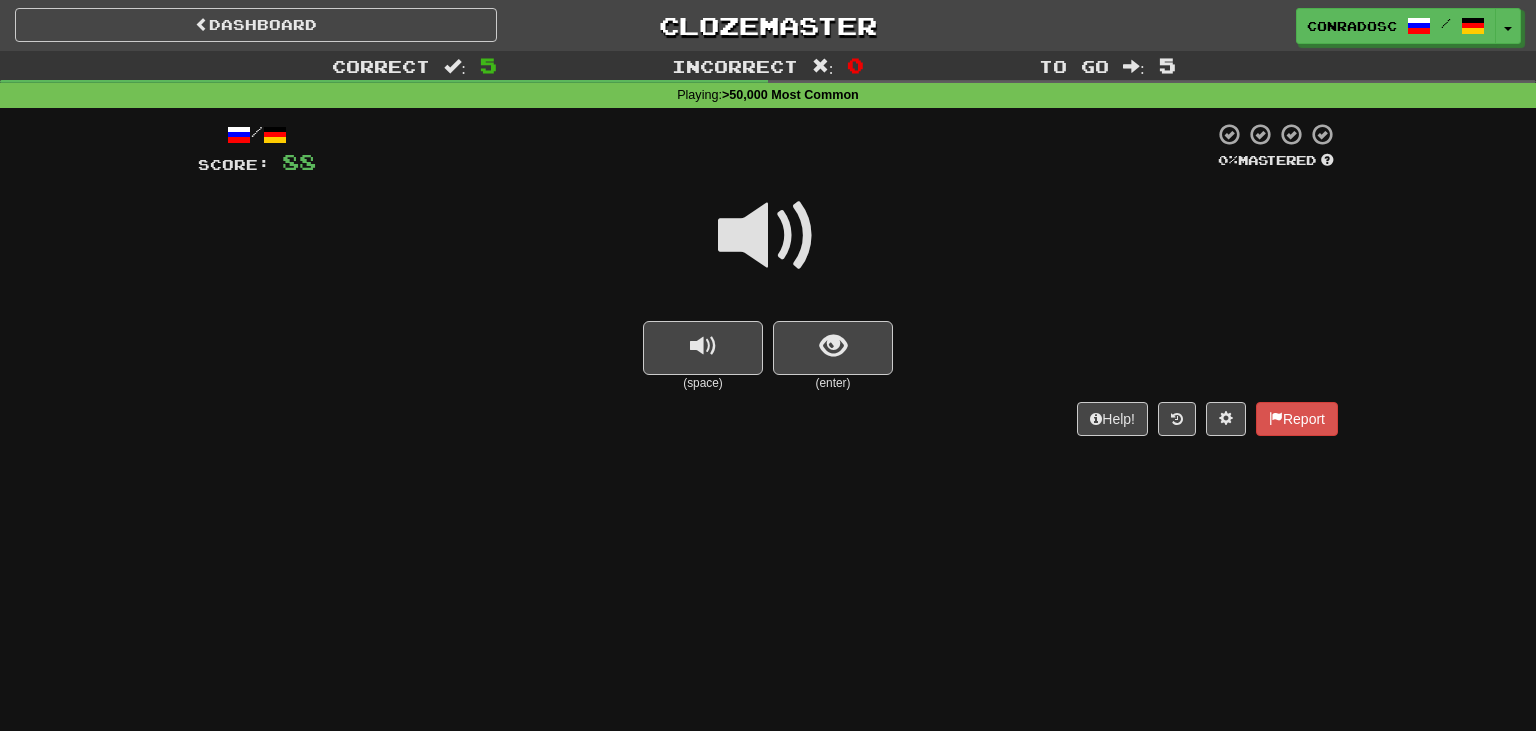 click at bounding box center (768, 236) 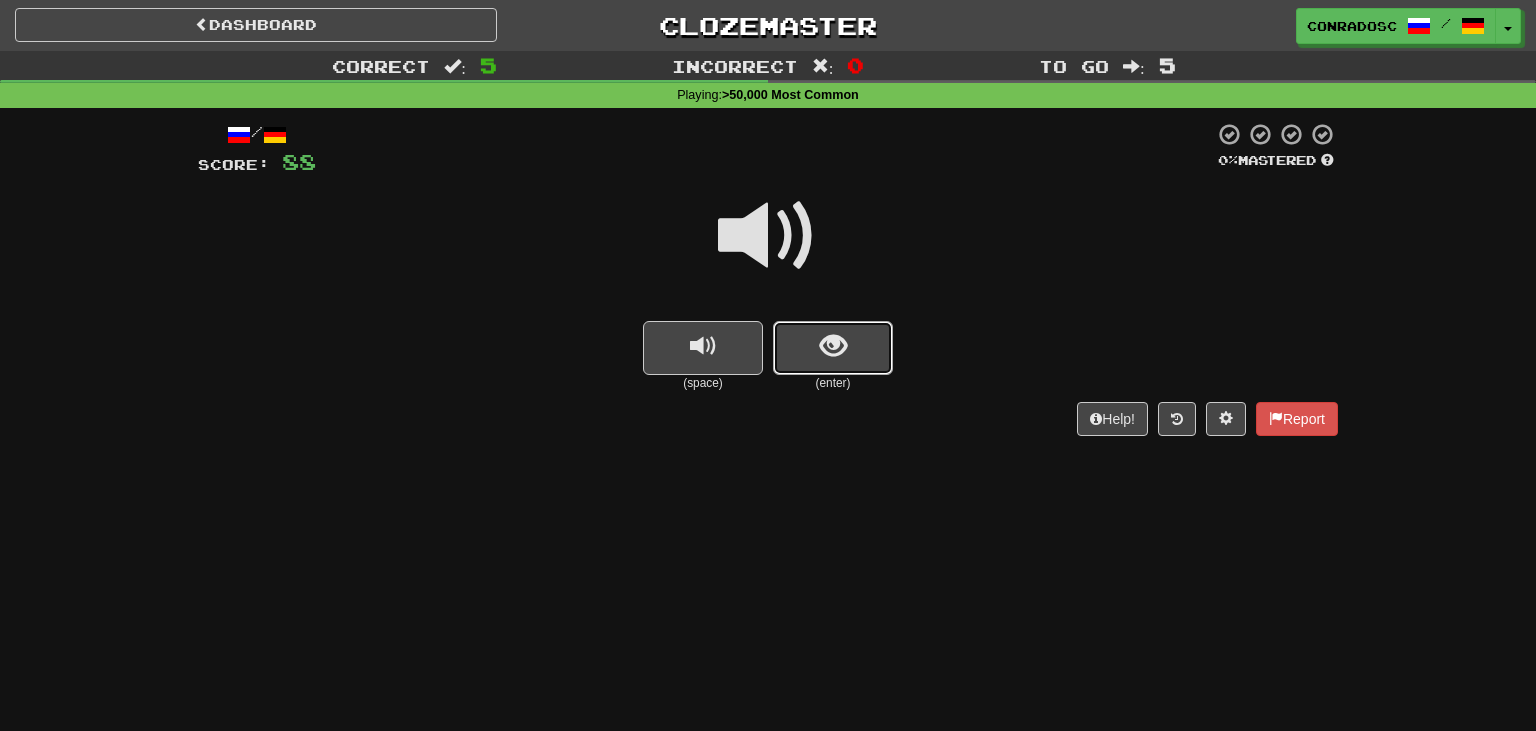 click at bounding box center (833, 348) 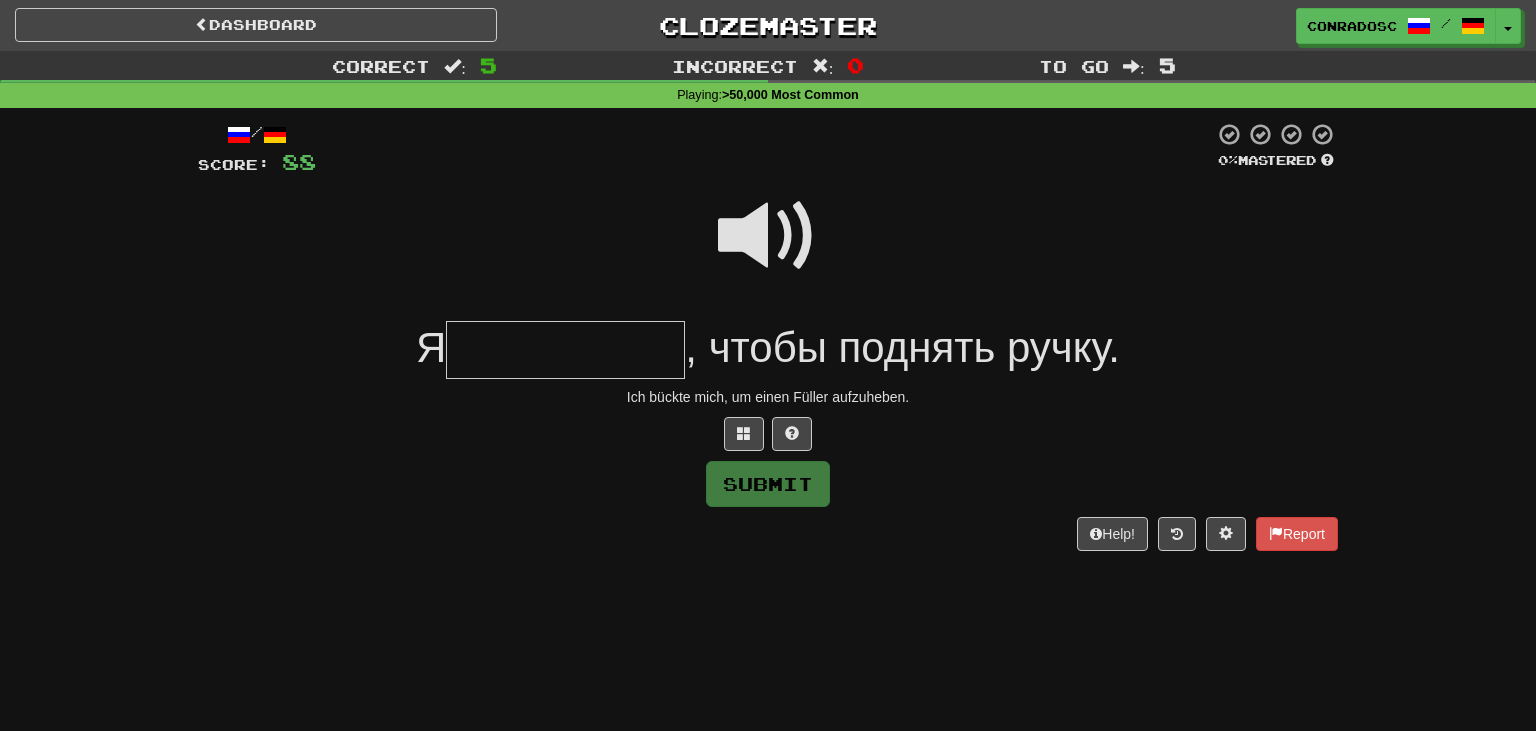 click at bounding box center [565, 350] 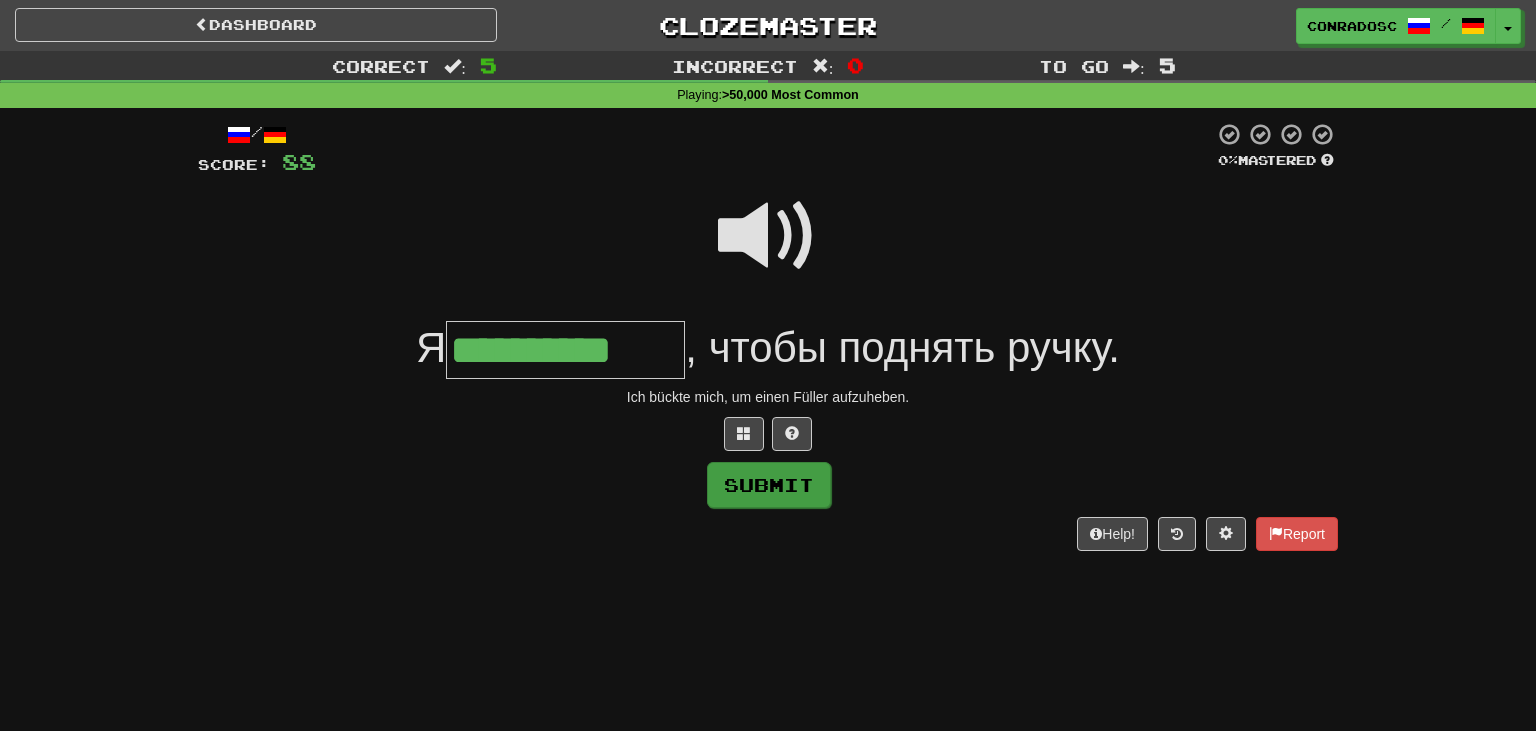 type on "**********" 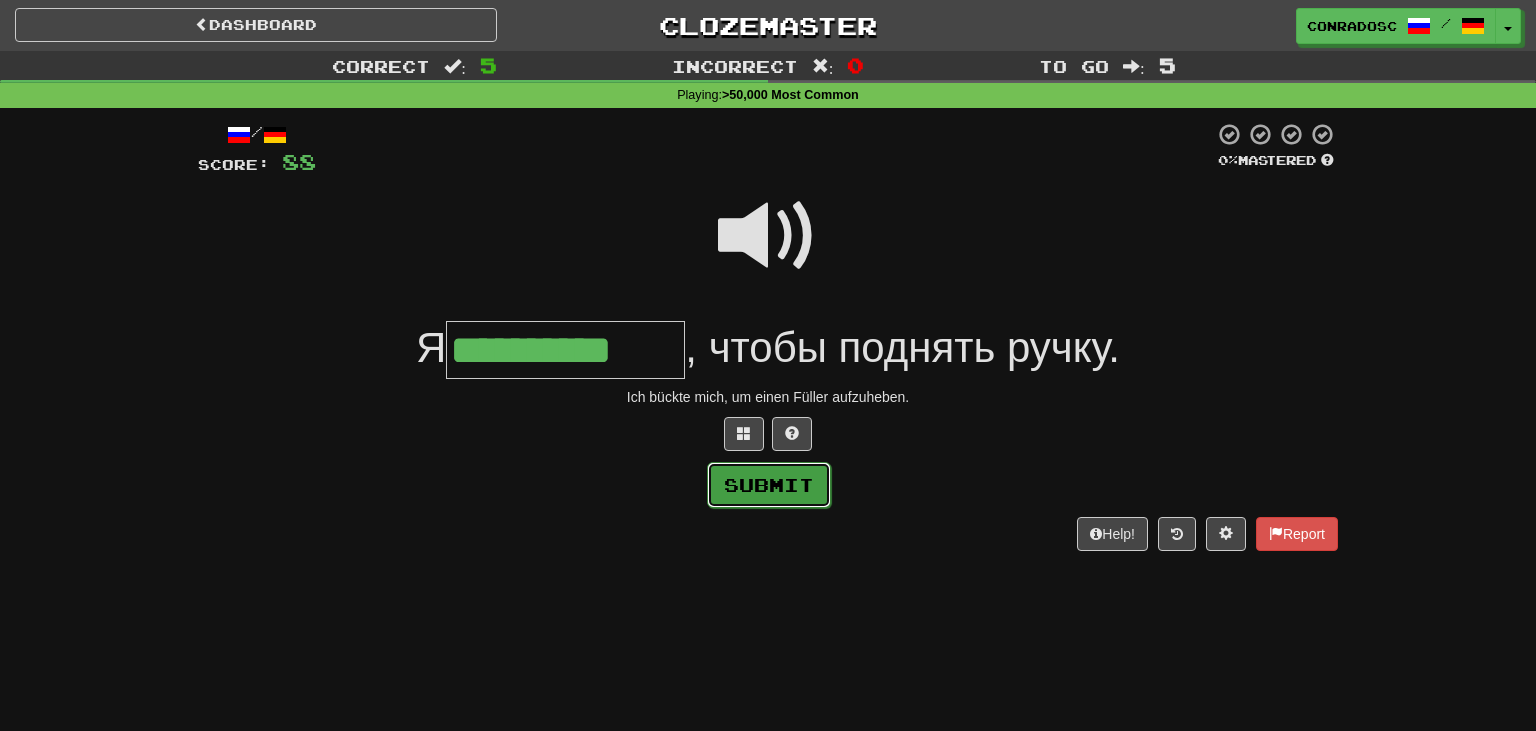 click on "Submit" at bounding box center (769, 485) 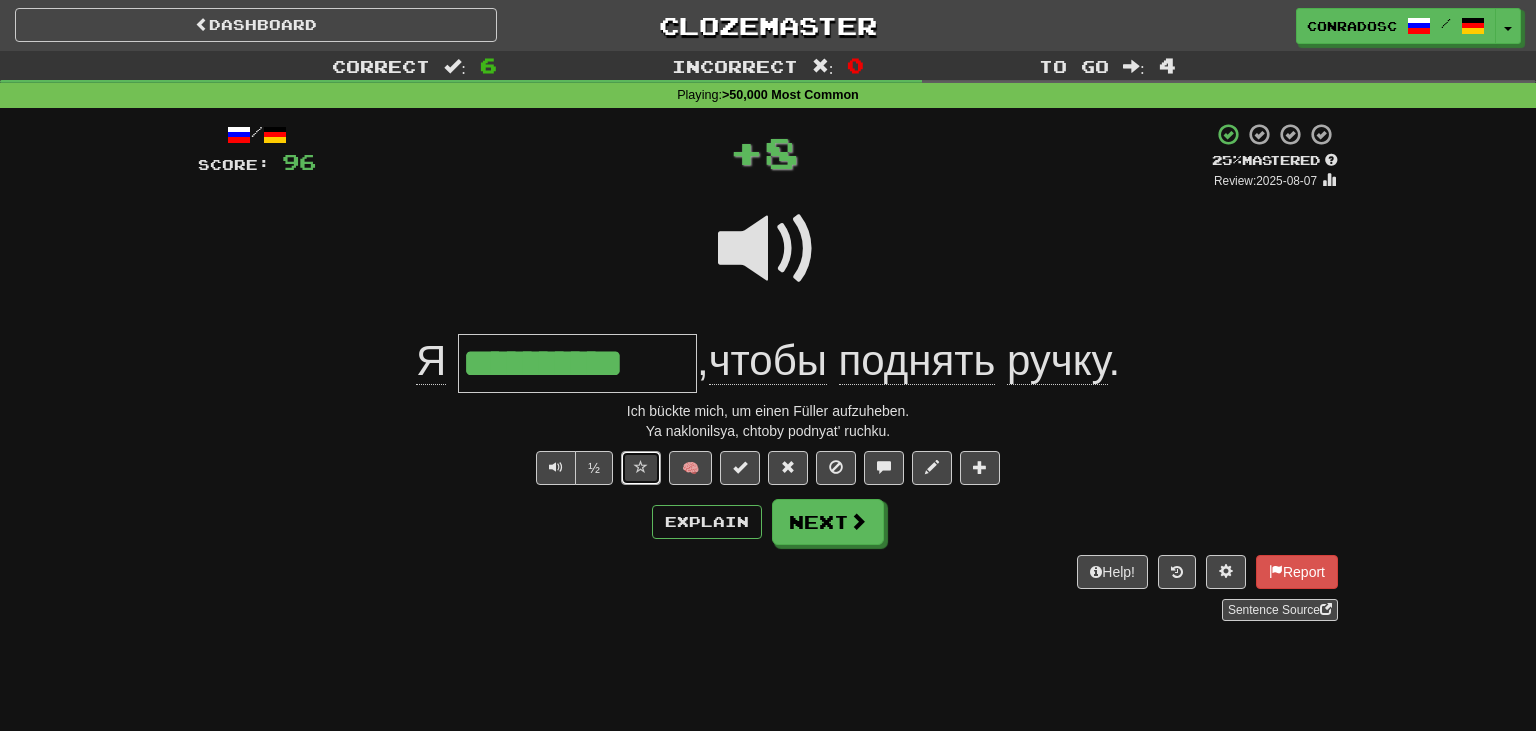 click at bounding box center [641, 467] 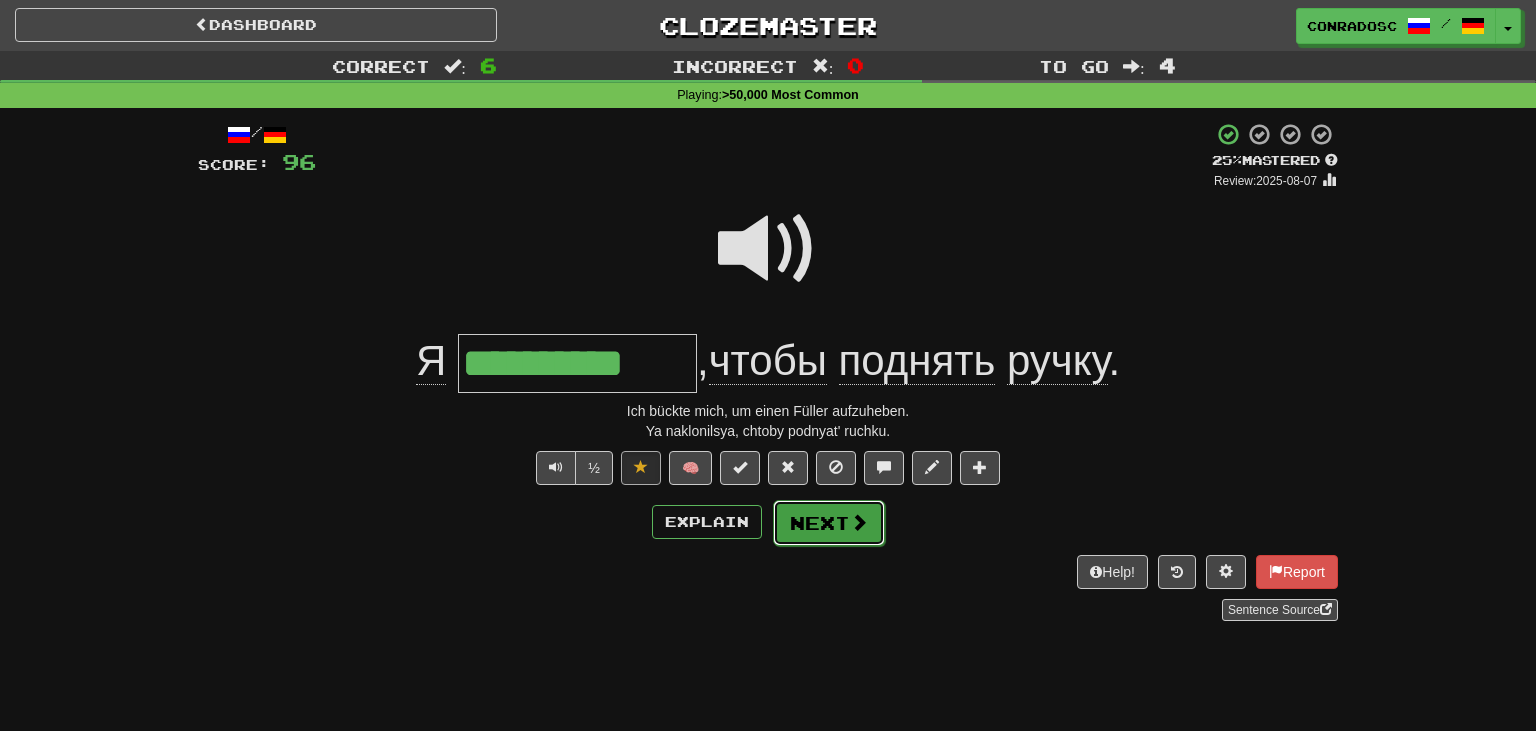 click at bounding box center (859, 522) 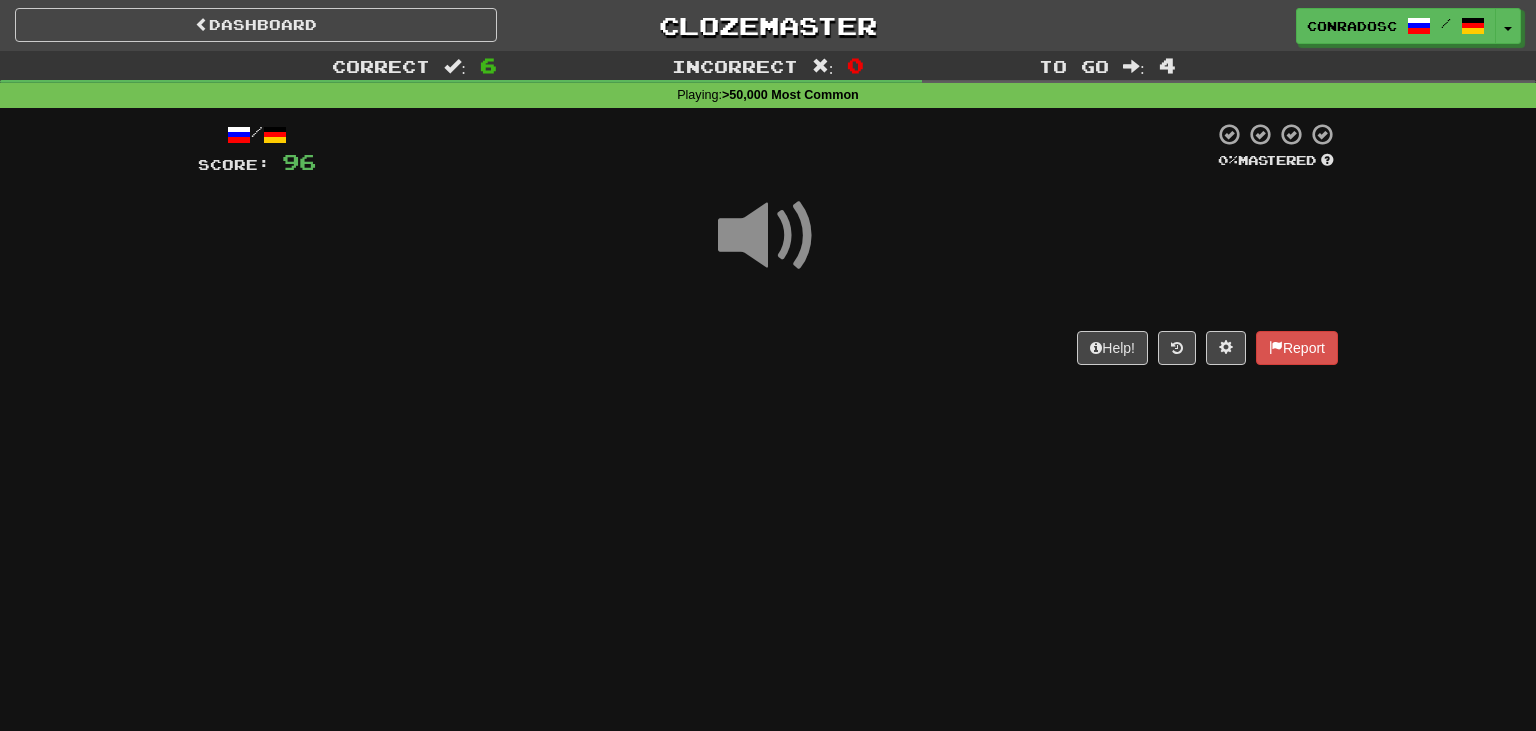 click on "Dashboard
Clozemaster
conradosc
/
Toggle Dropdown
Dashboard
Leaderboard
Activity Feed
Notifications
Profile
Discussions
English
/
Deutsch
Streak:
0
Review:
20
Points Today: 0
Polski
/
Deutsch
Streak:
13
Review:
45
Points Today: 0
Tiếng Việt
/
English
Streak:
81
Review:
80
Points Today: 0
Tiếng Việt
/
Français
Streak:
0
Review:
1
Points Today: 0
Русский
/
Deutsch
Streak:
29
Review:
11
Points Today: 428
Languages
Account
Logout
conradosc
/
Toggle Dropdown
Dashboard
Leaderboard
Activity Feed
Notifications
Profile
Discussions
/" at bounding box center (768, 22) 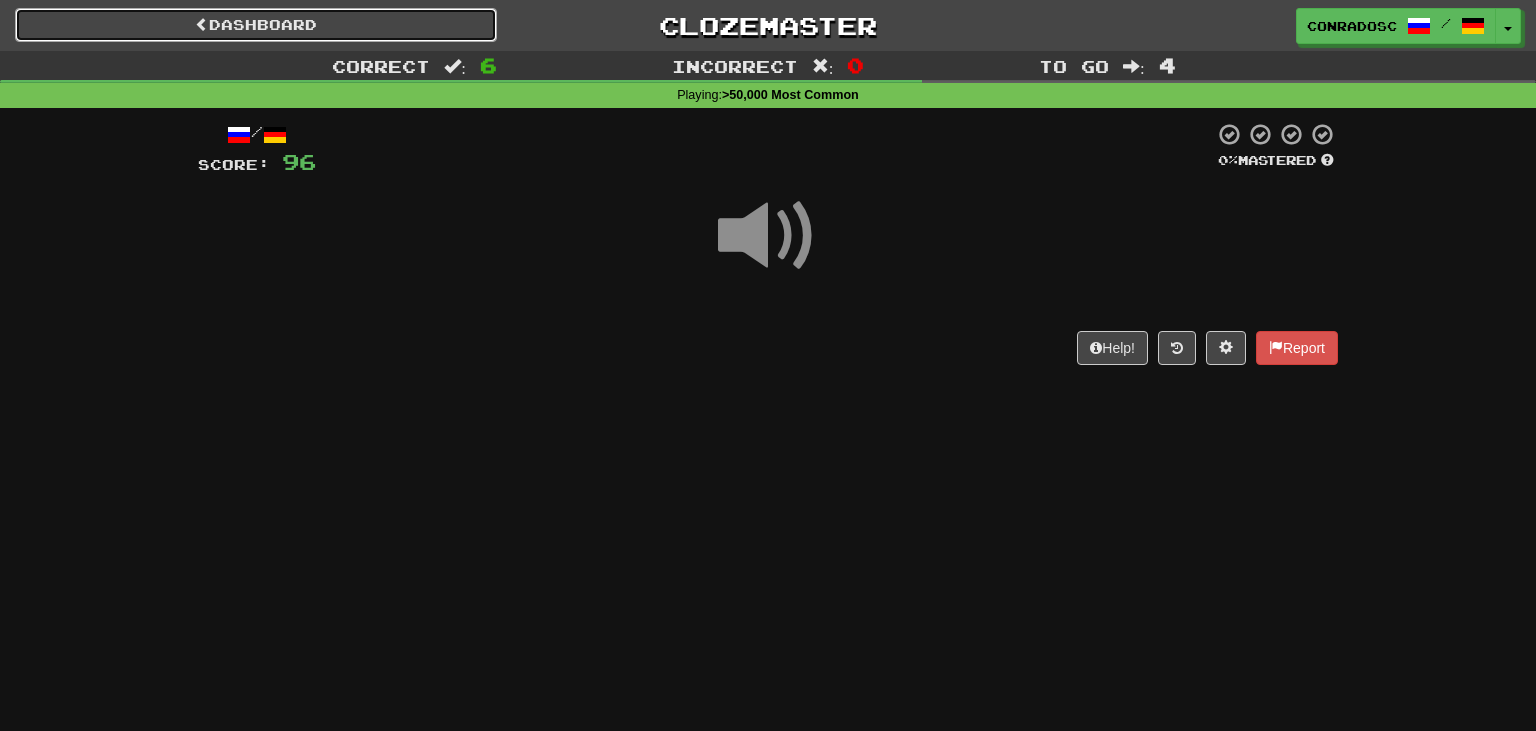 click on "Dashboard" at bounding box center [256, 25] 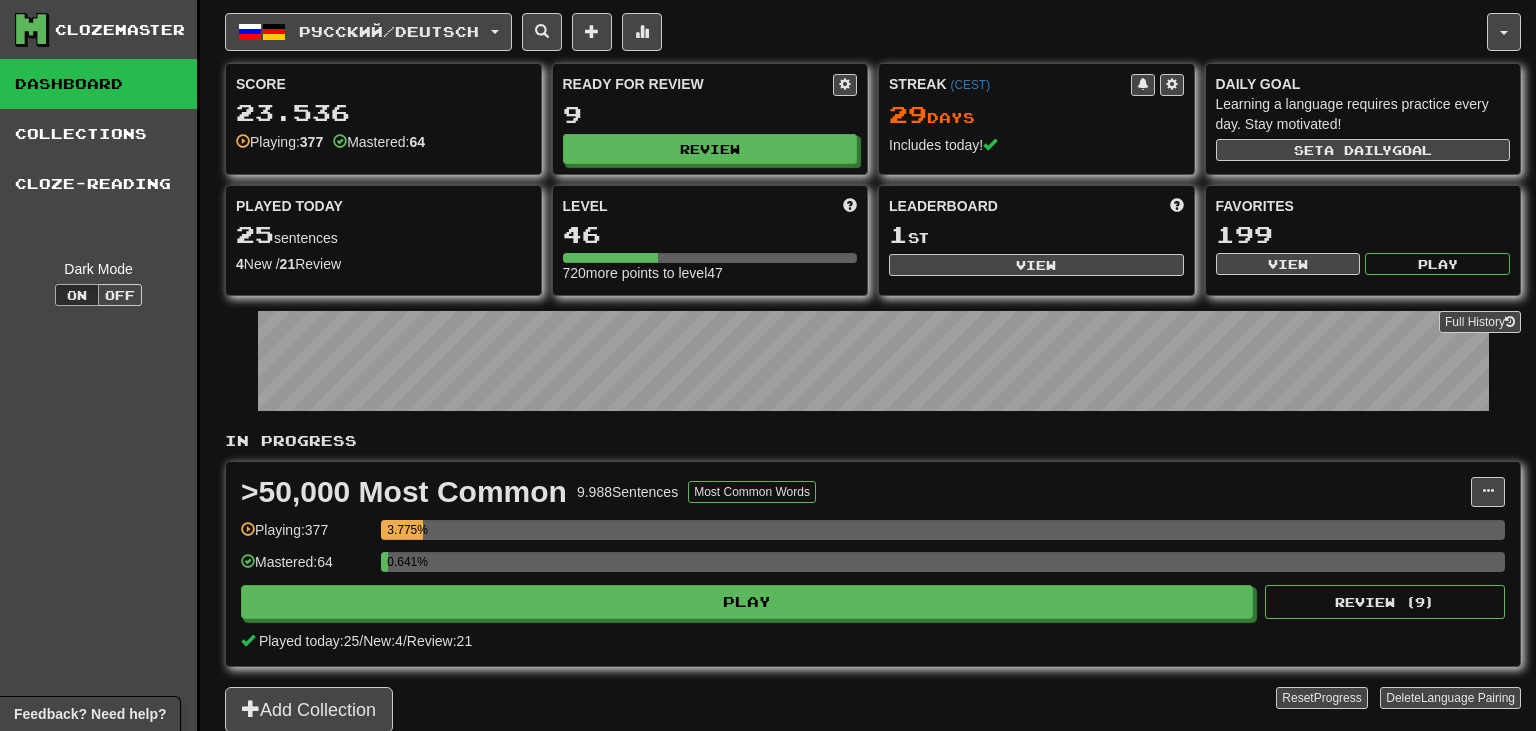 scroll, scrollTop: 0, scrollLeft: 0, axis: both 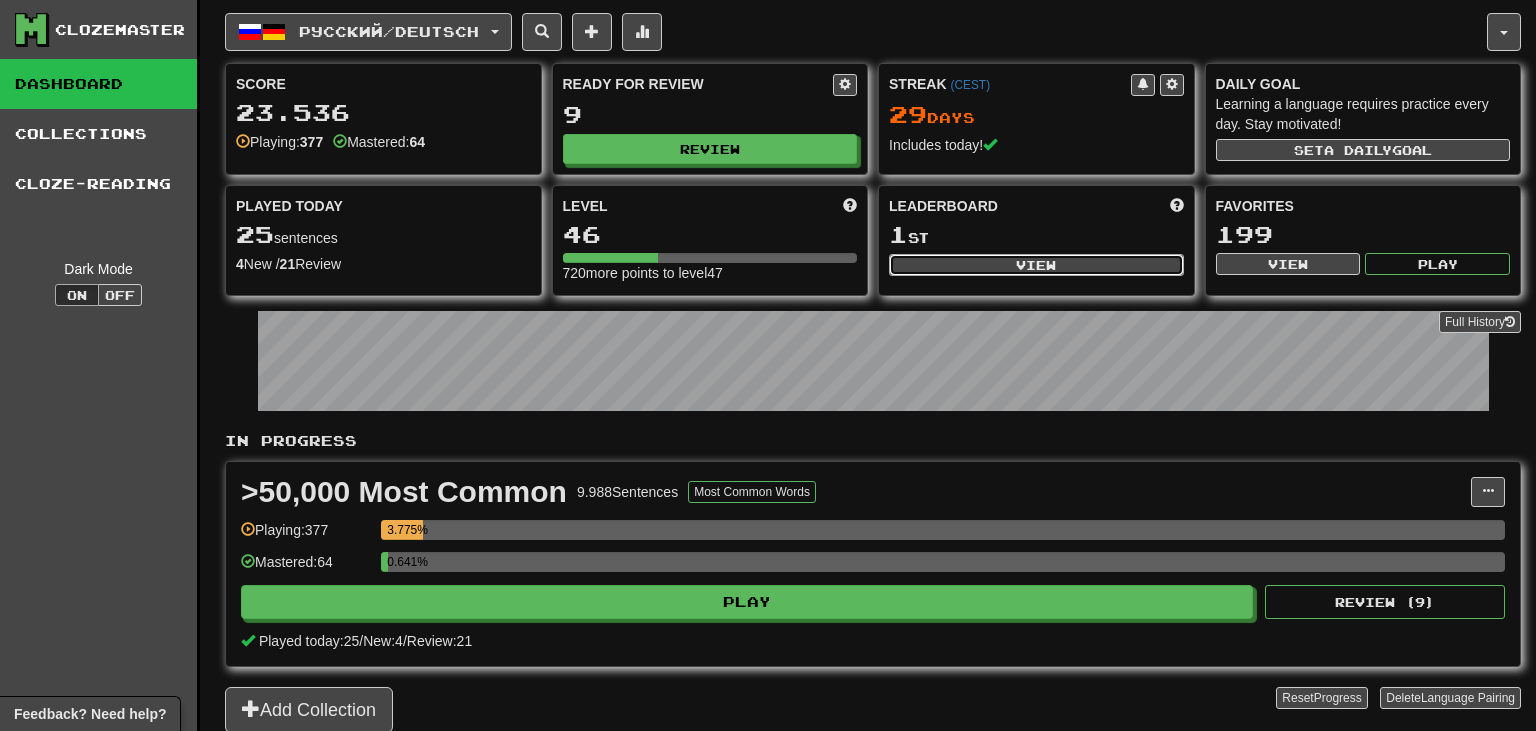 click on "View" at bounding box center (1036, 265) 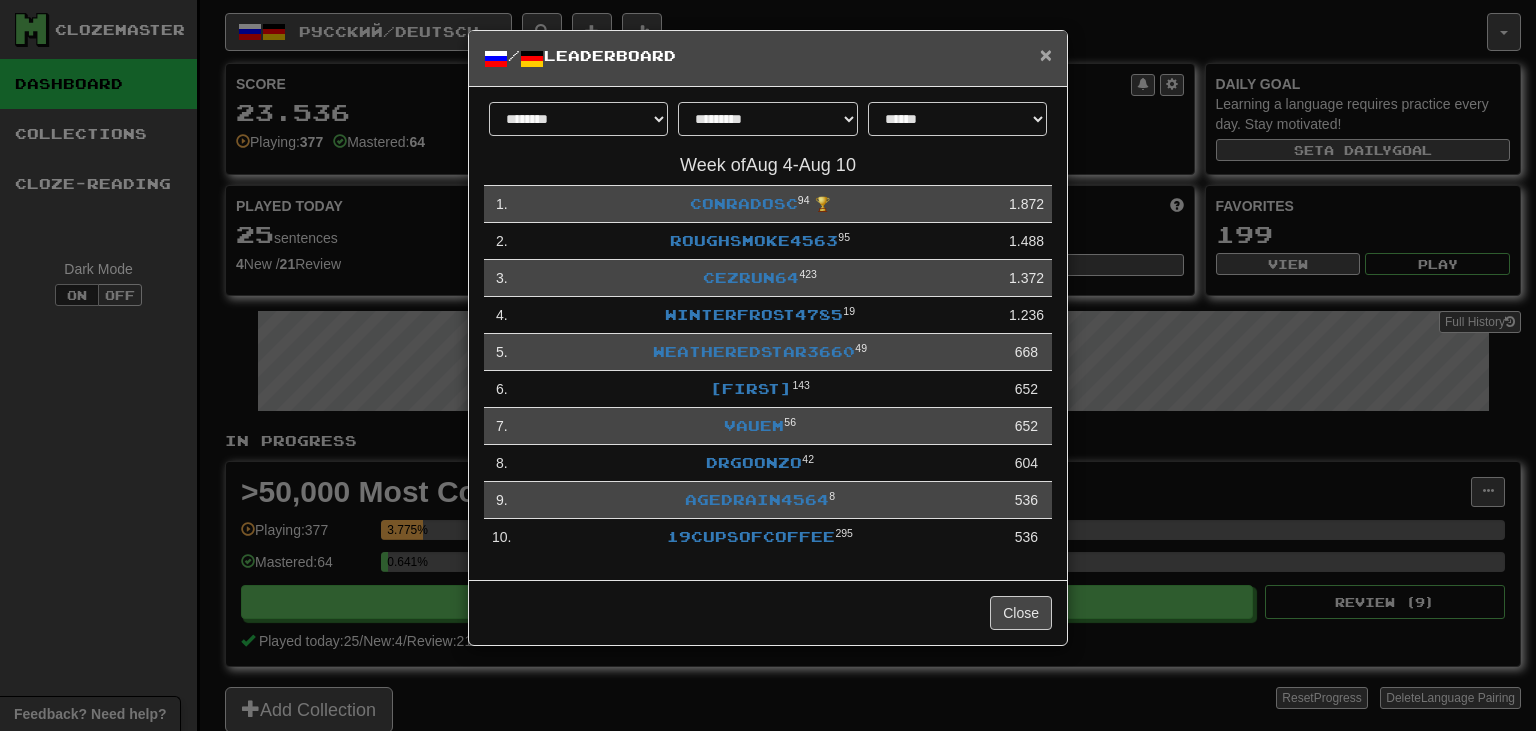 click on "×" at bounding box center [1046, 54] 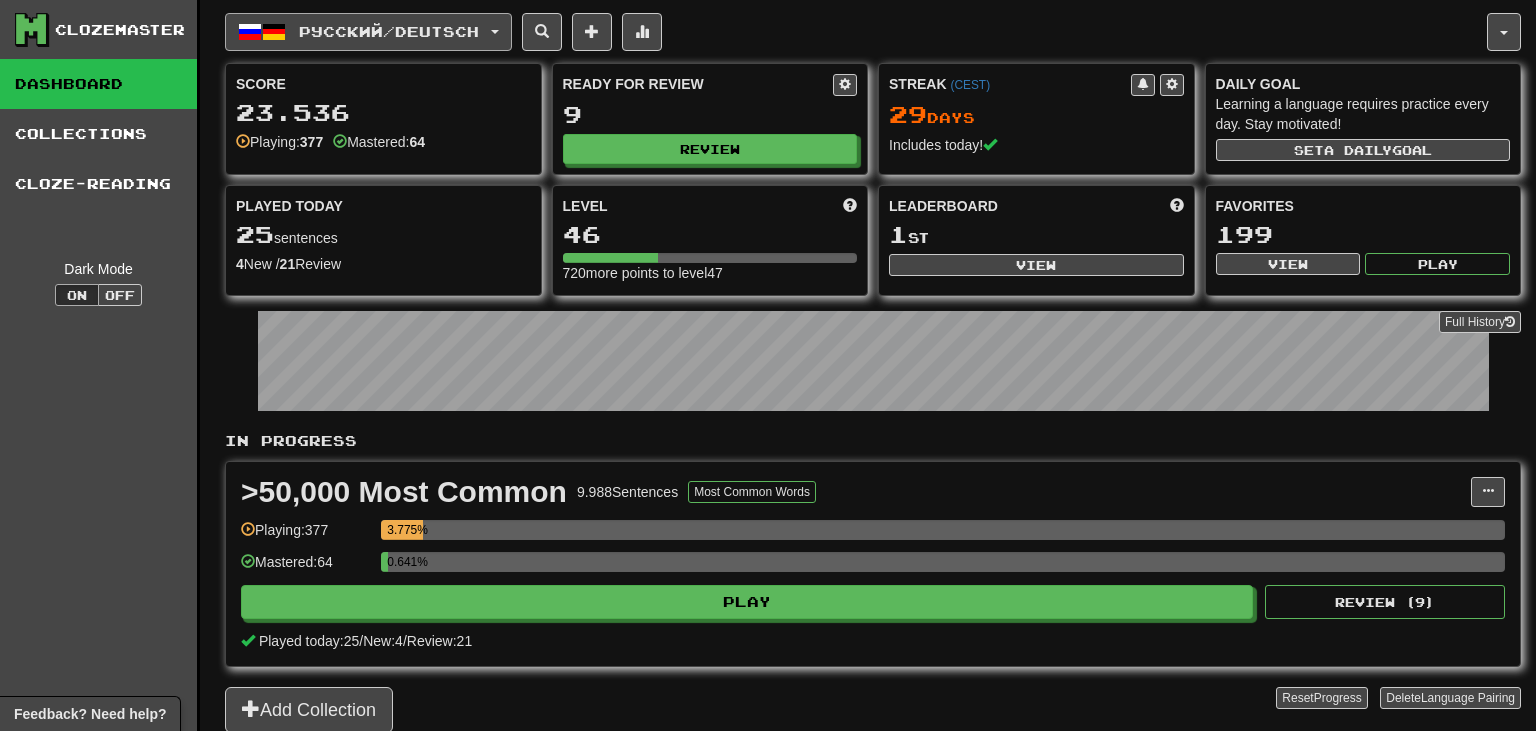 click on "Русский  /  Deutsch" at bounding box center [368, 32] 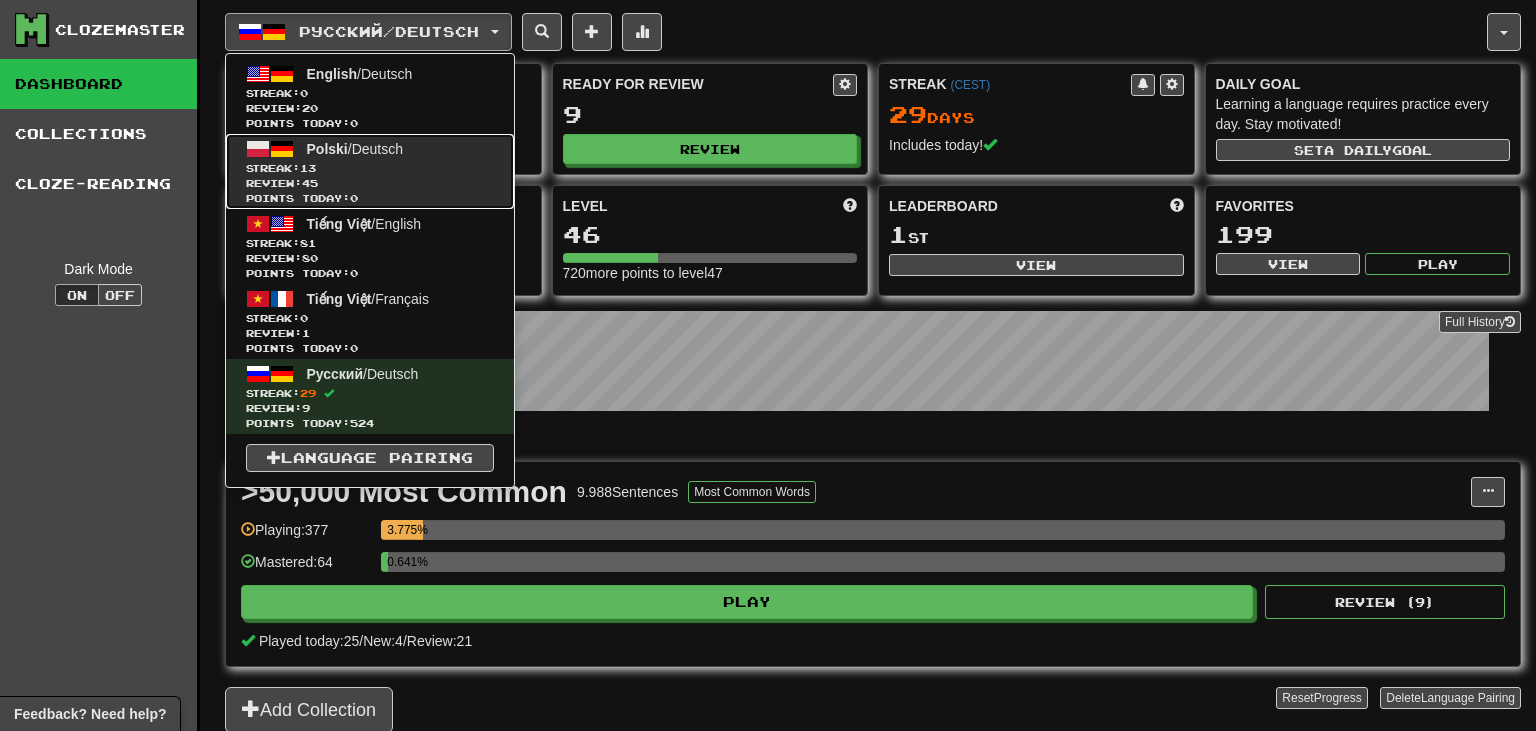 click on "Streak:  13" at bounding box center [370, 168] 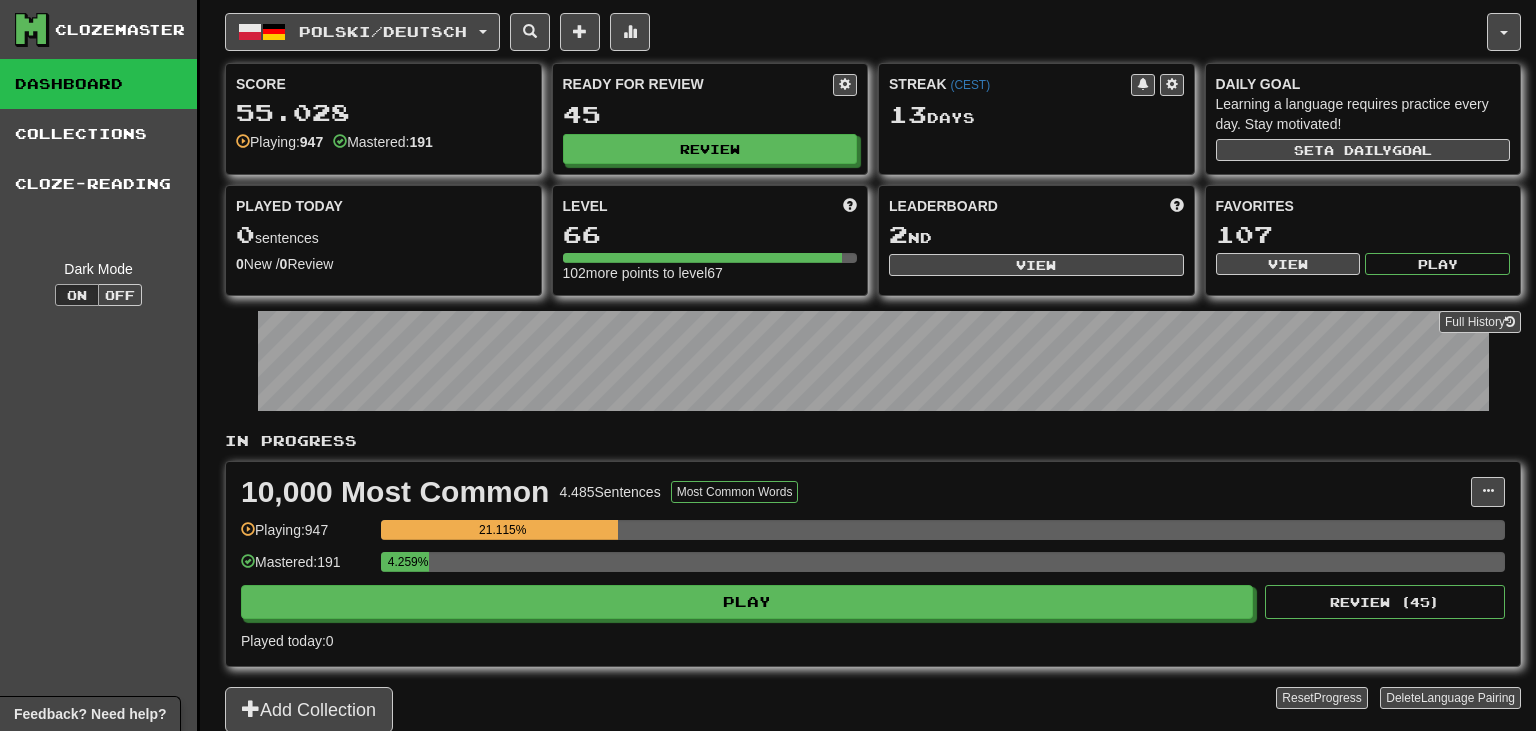scroll, scrollTop: 0, scrollLeft: 0, axis: both 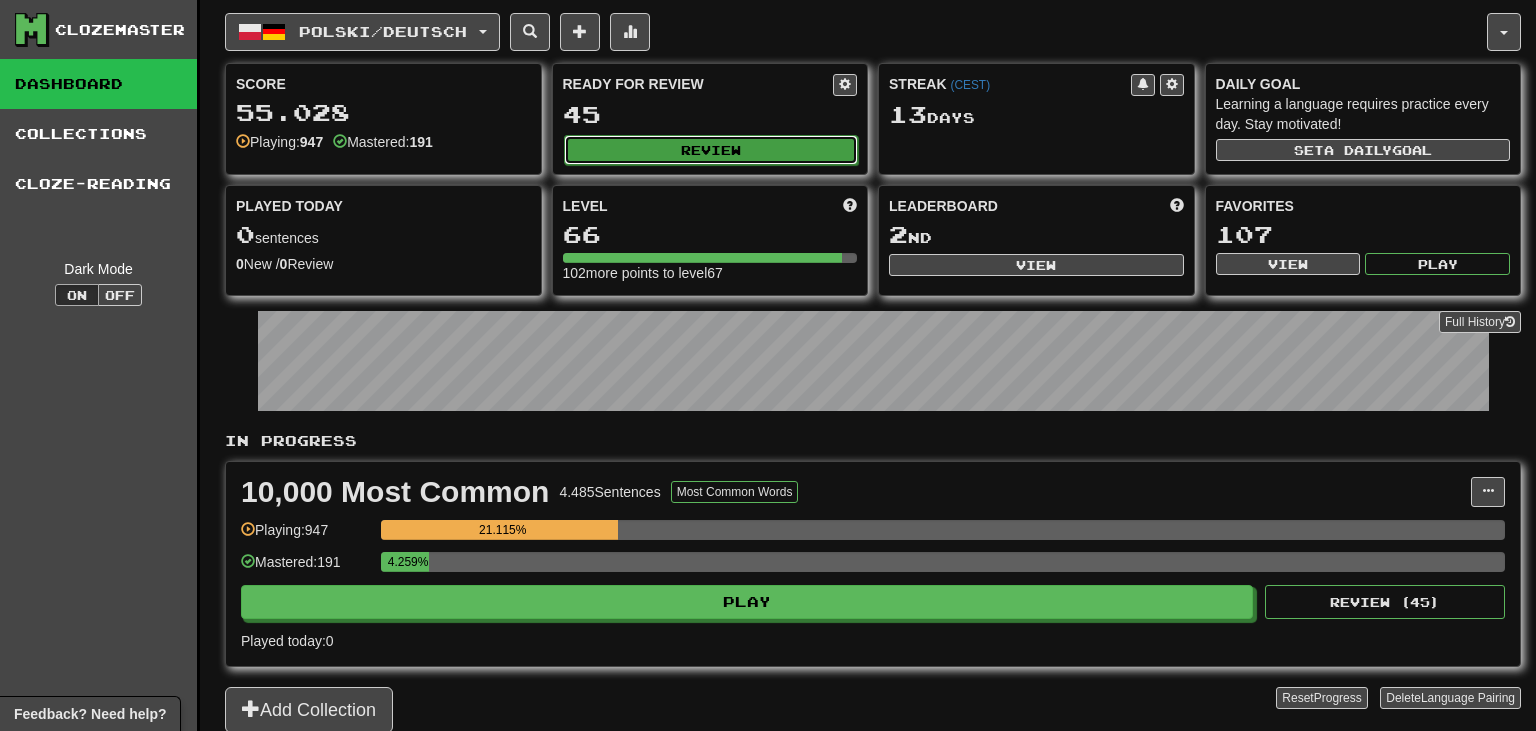click on "Review" at bounding box center (711, 150) 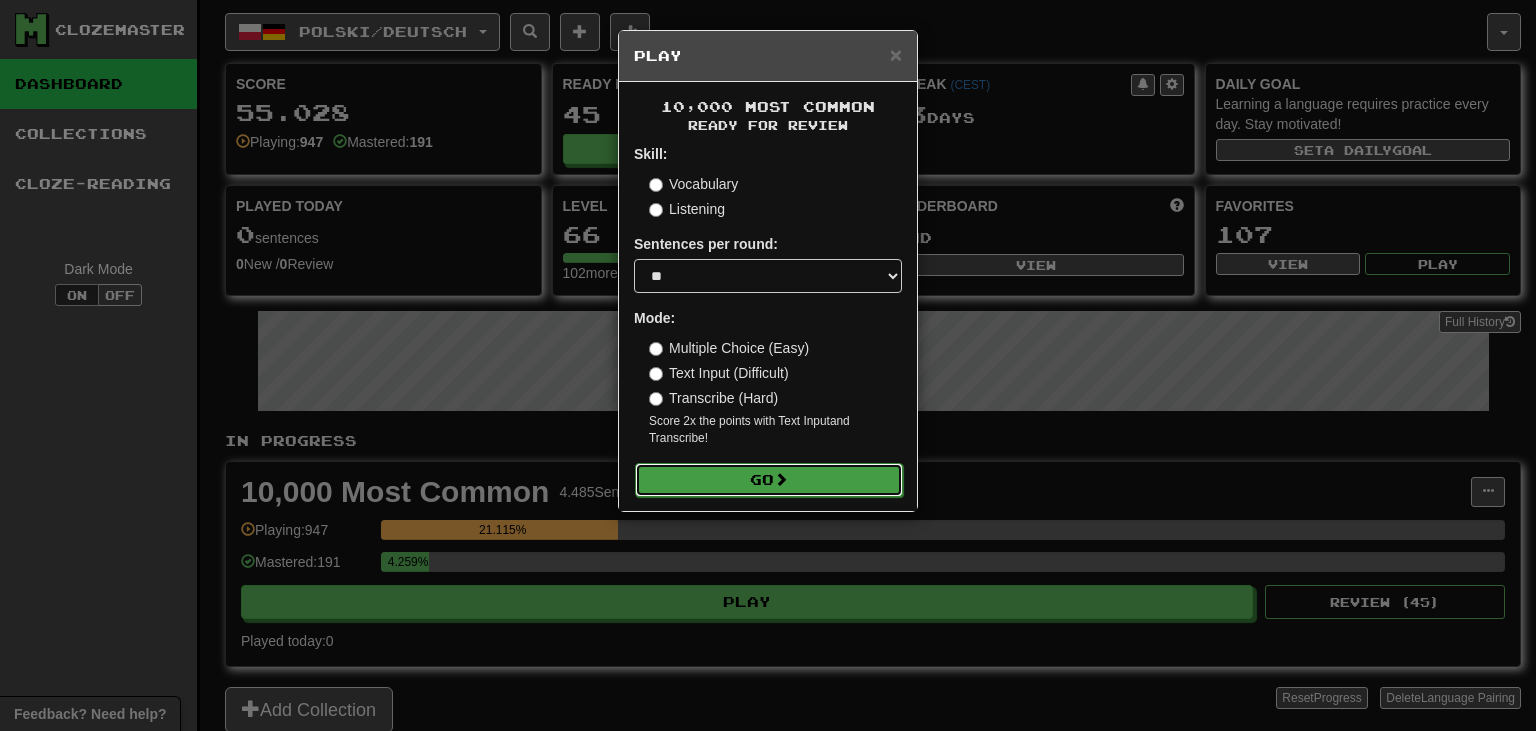 click on "Go" at bounding box center (769, 480) 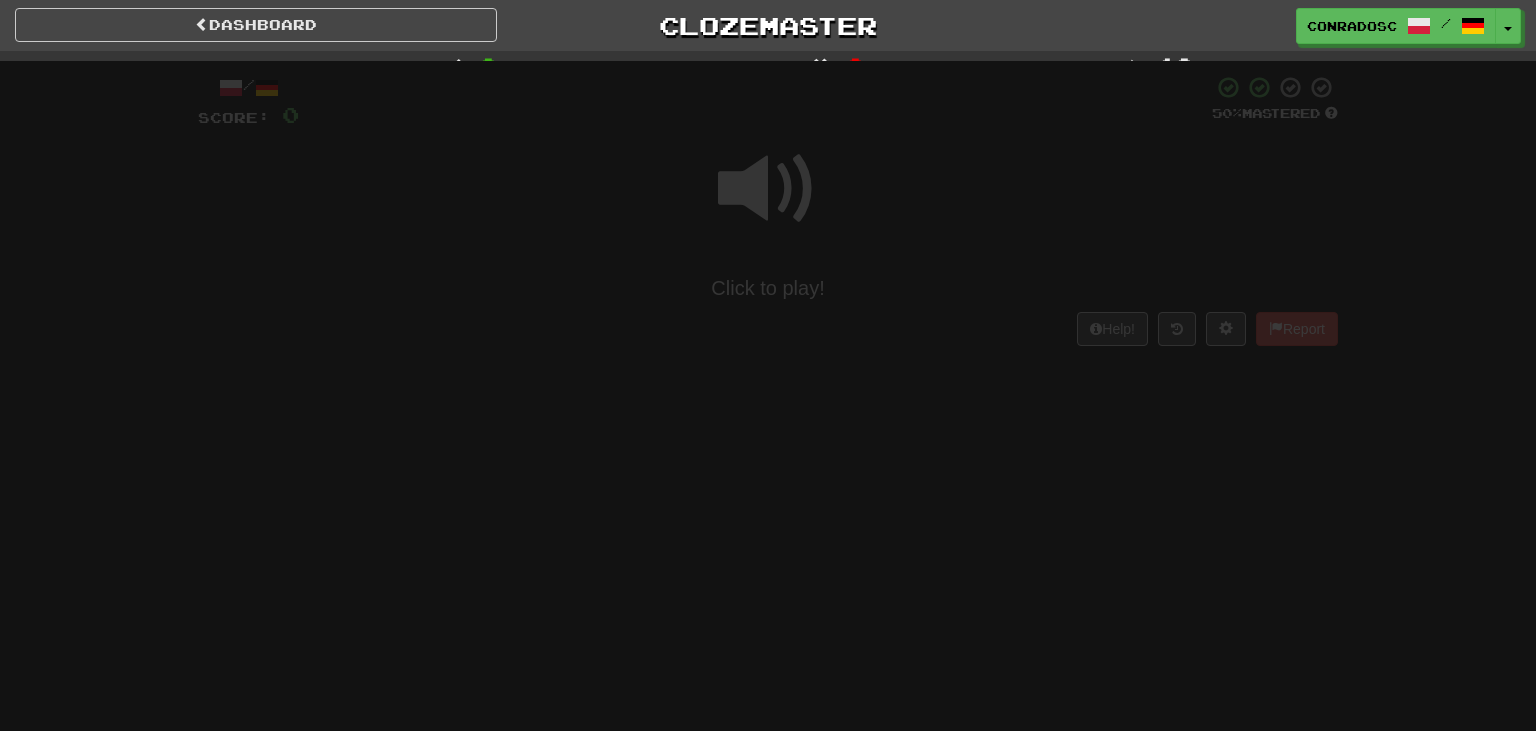 scroll, scrollTop: 0, scrollLeft: 0, axis: both 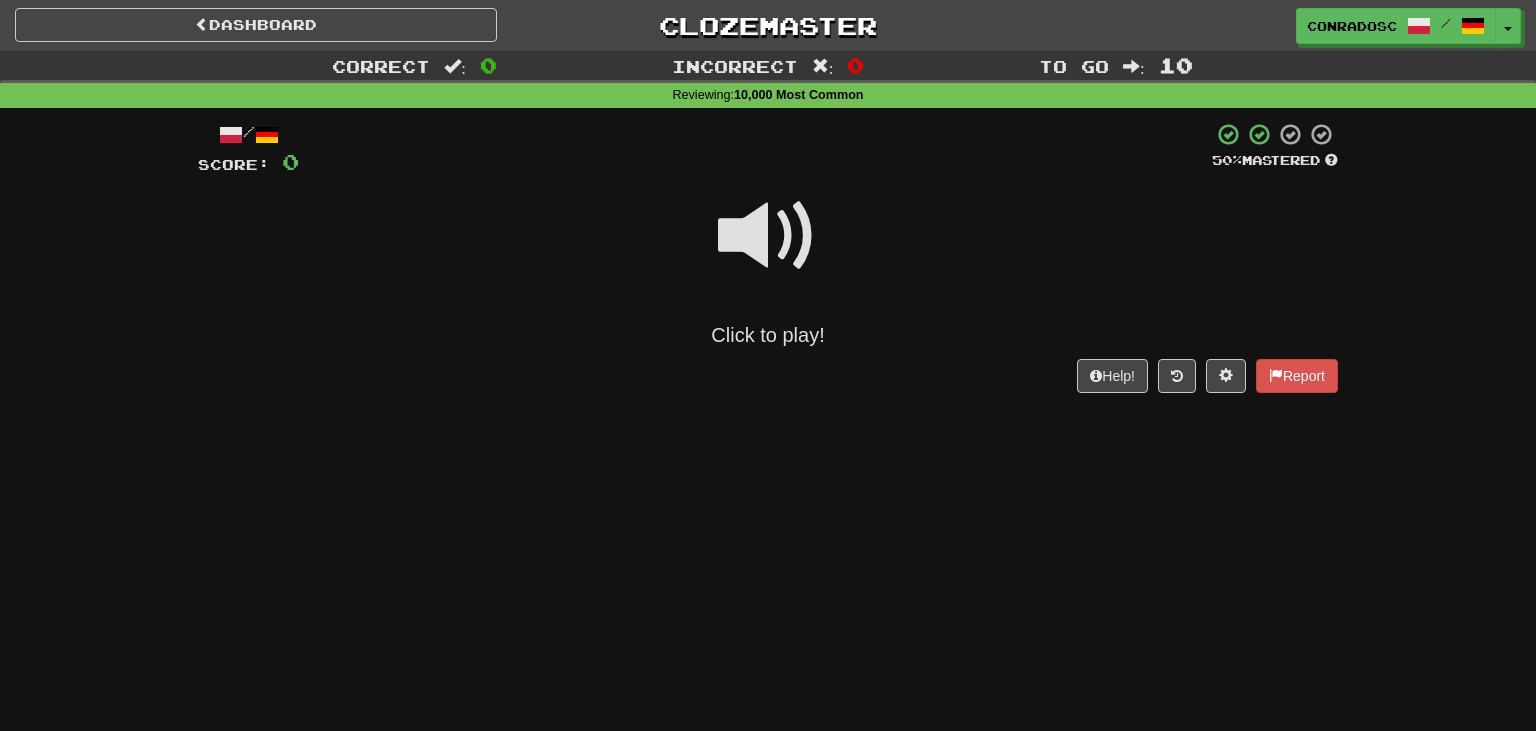 click at bounding box center (768, 236) 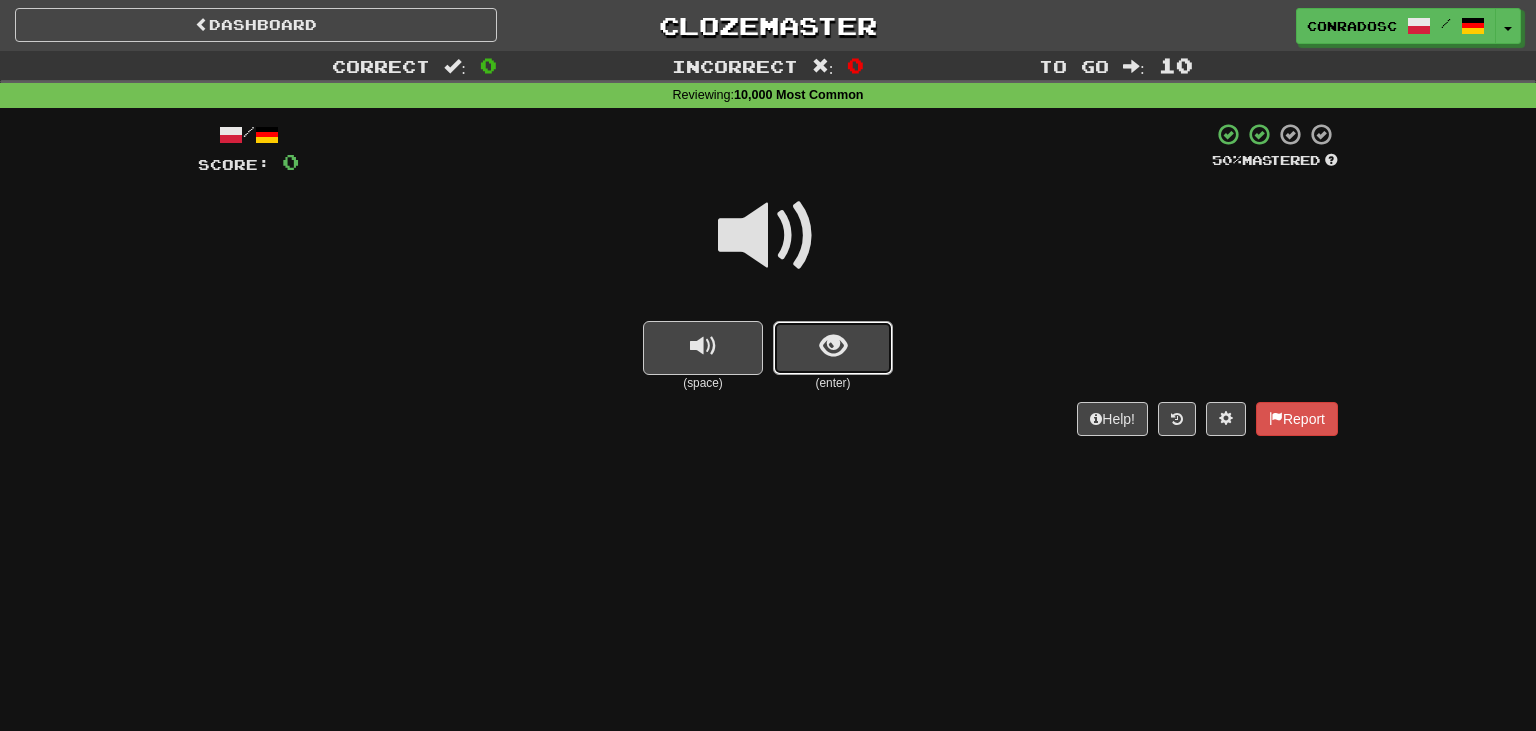 click at bounding box center (833, 348) 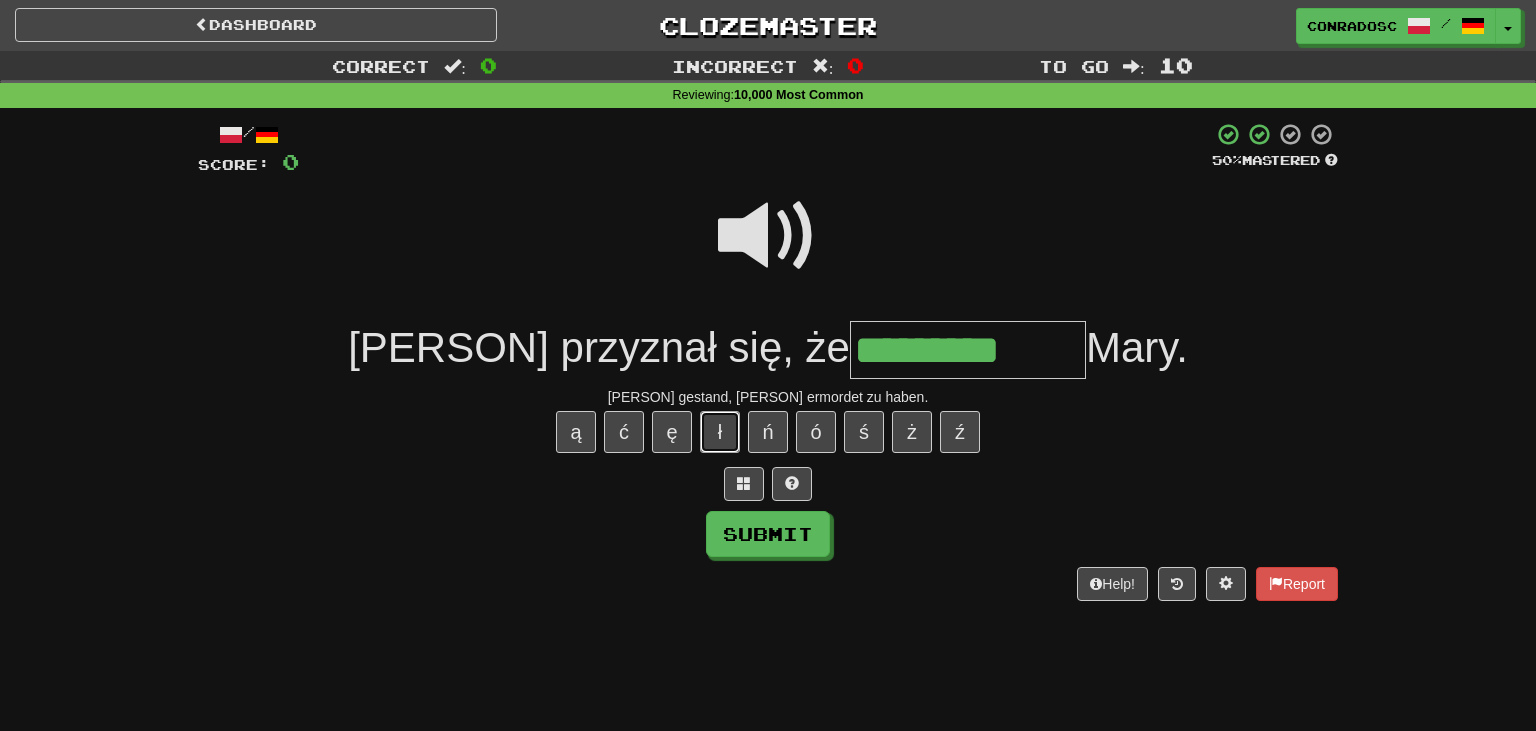 click on "ł" at bounding box center (720, 432) 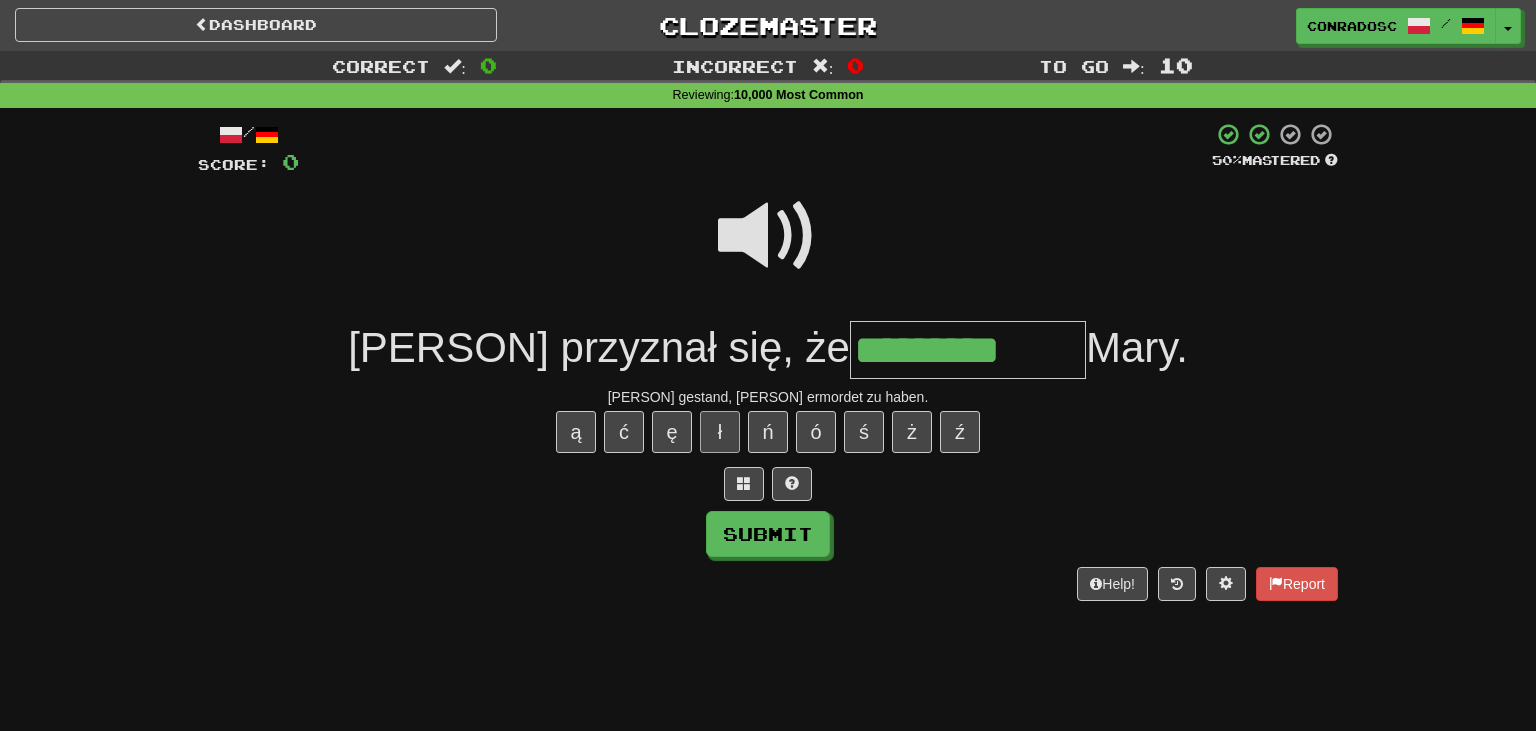 type on "**********" 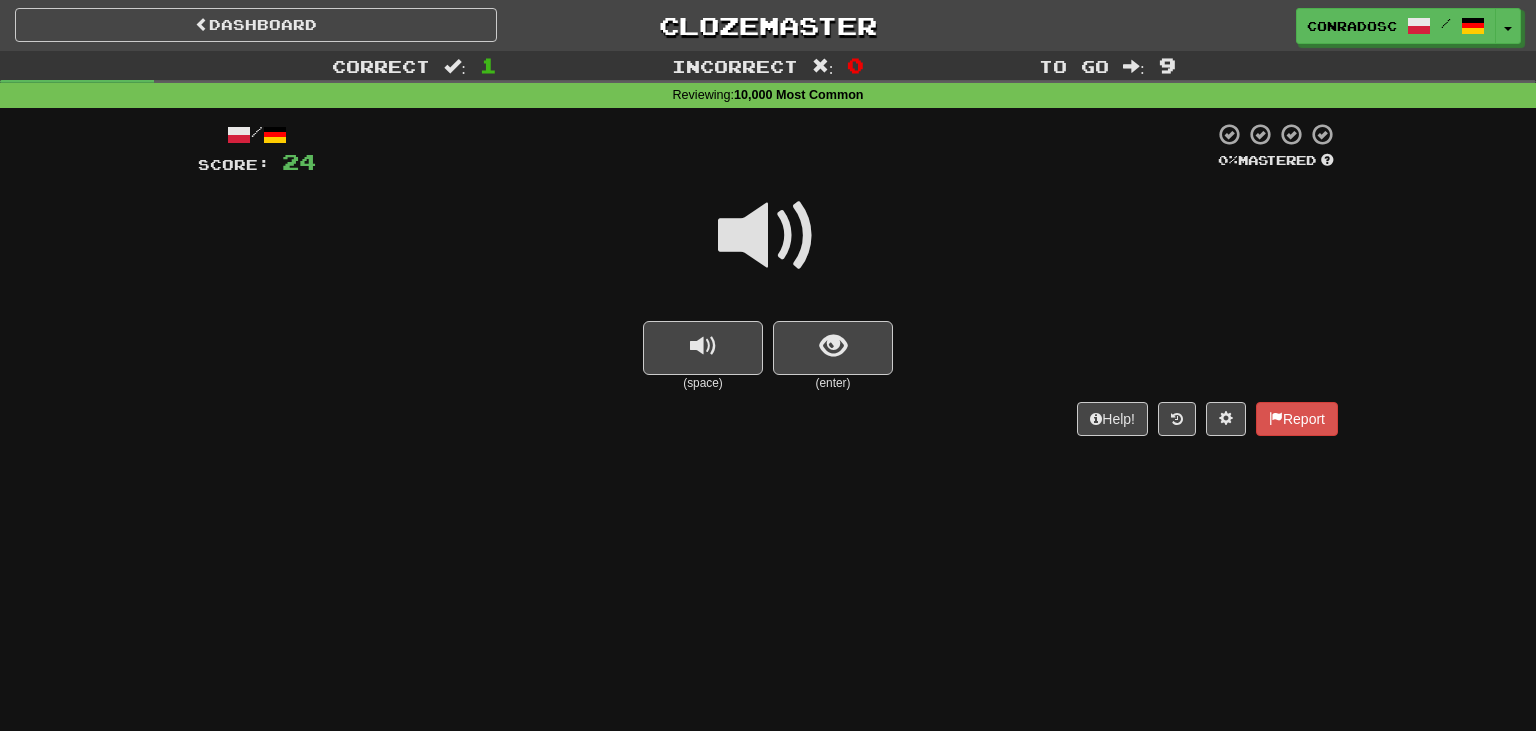 click at bounding box center (768, 236) 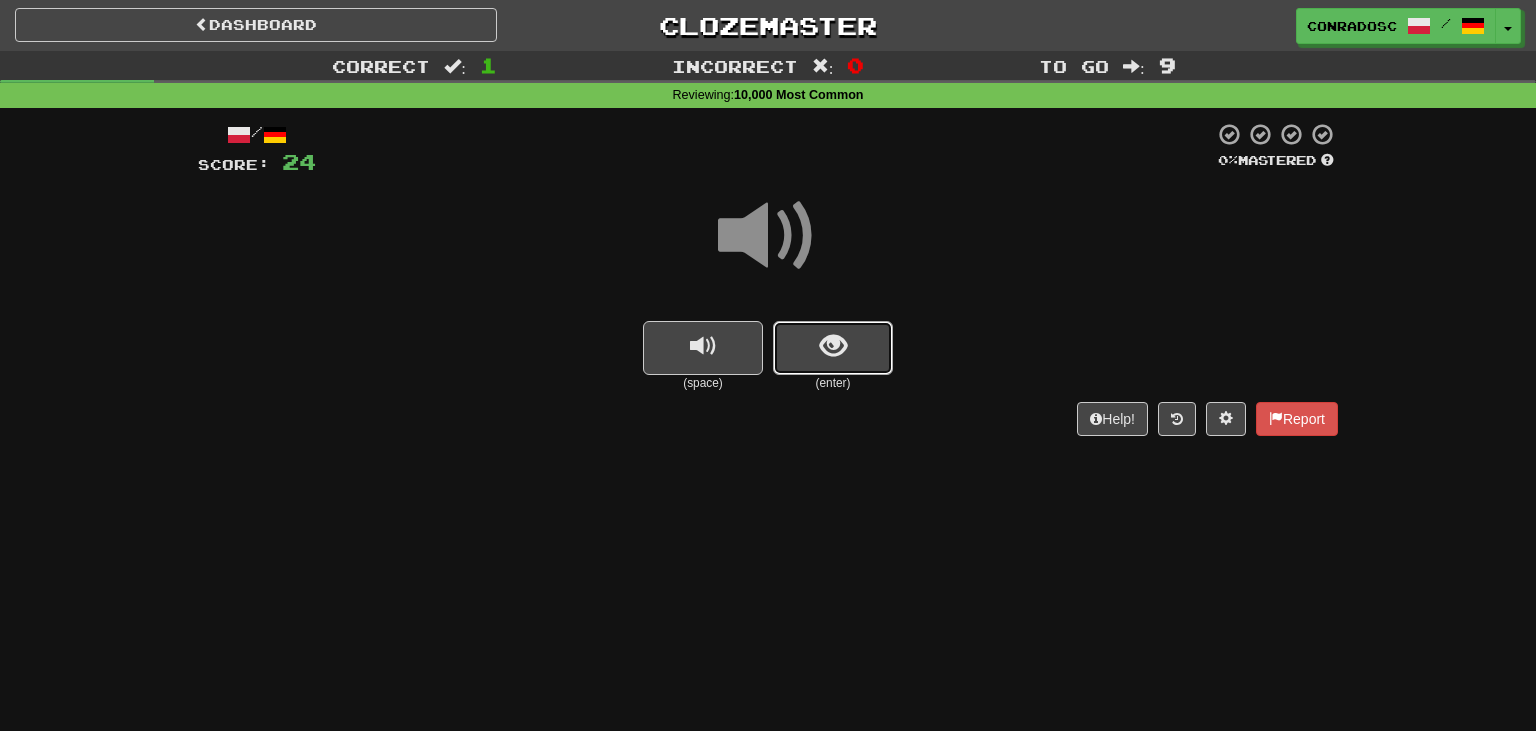 click at bounding box center [833, 348] 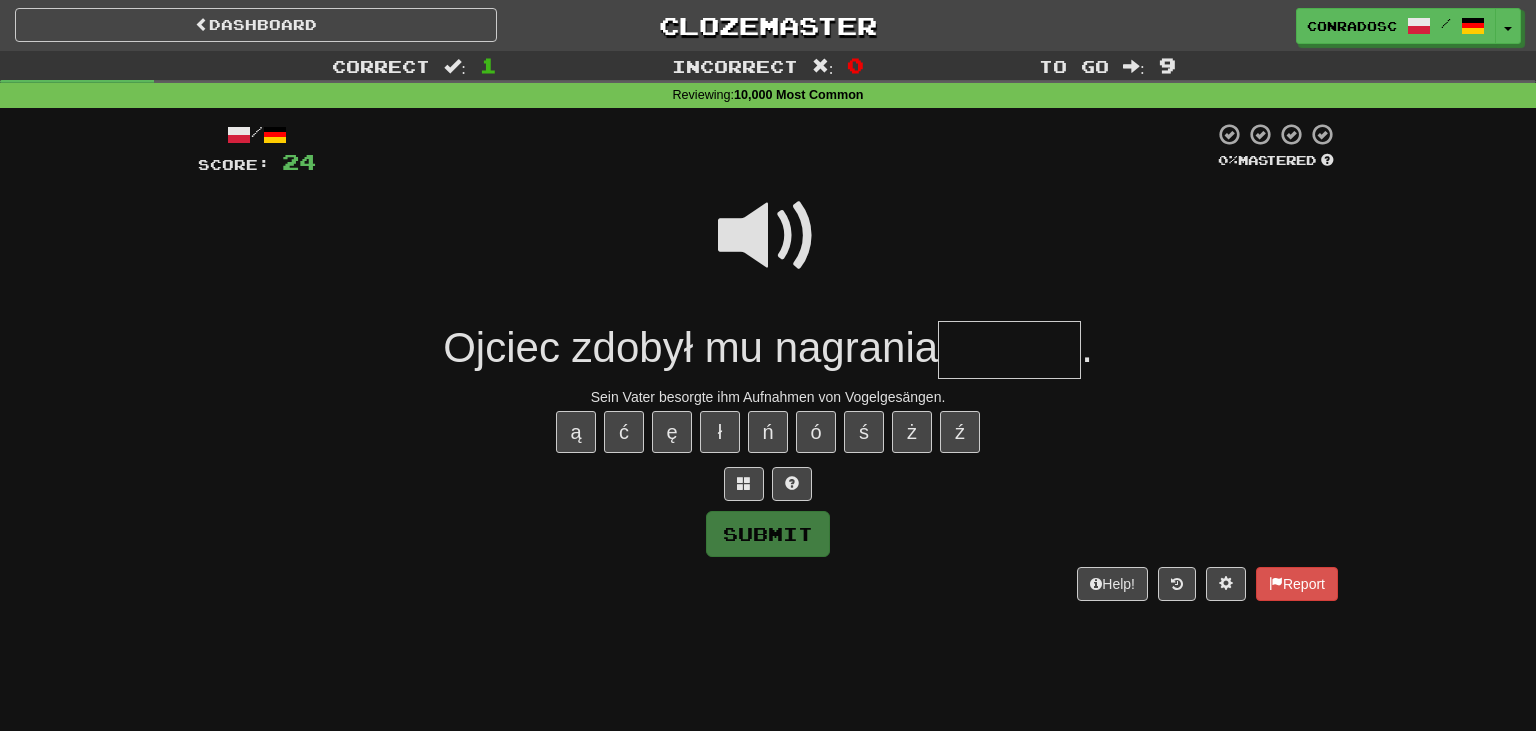 click at bounding box center [768, 236] 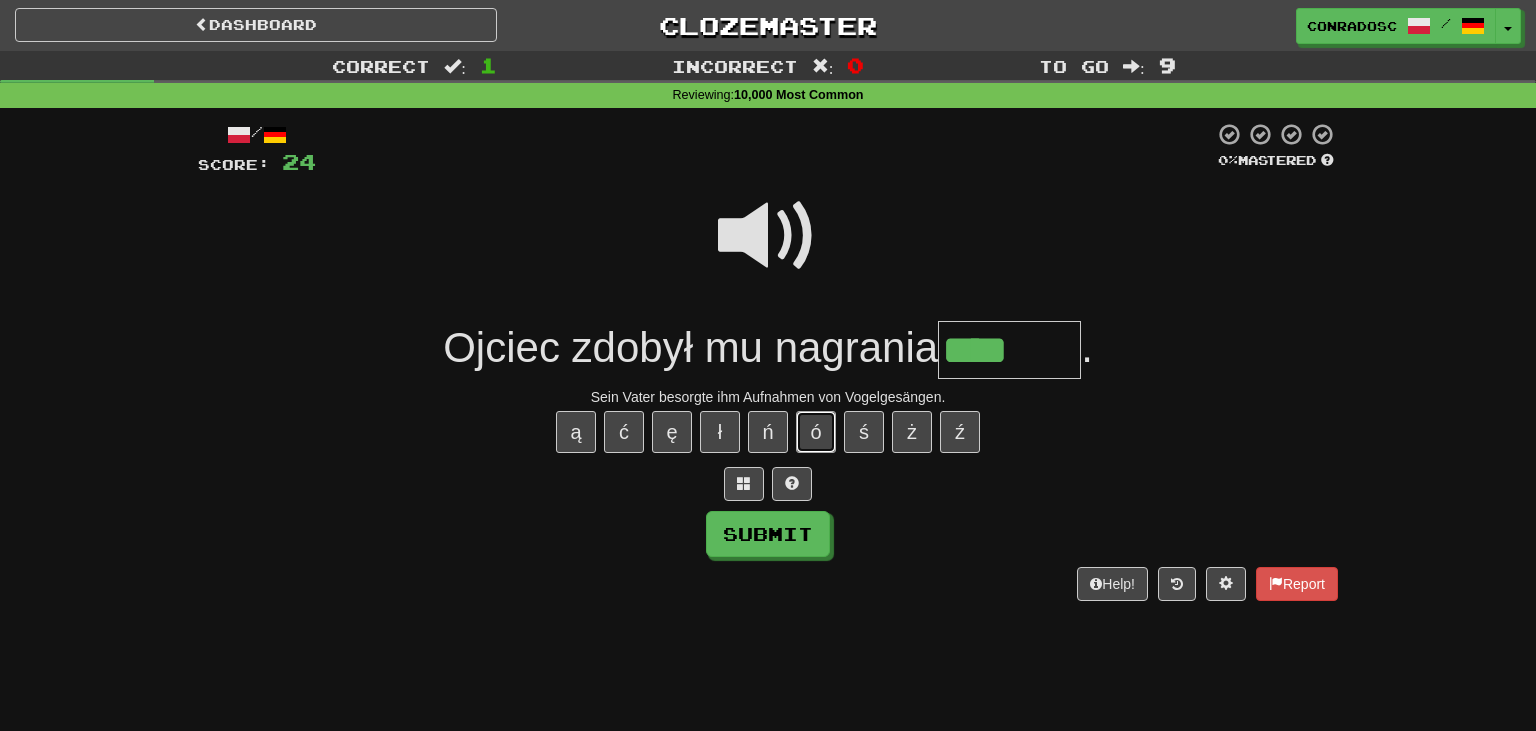 click on "ó" at bounding box center (816, 432) 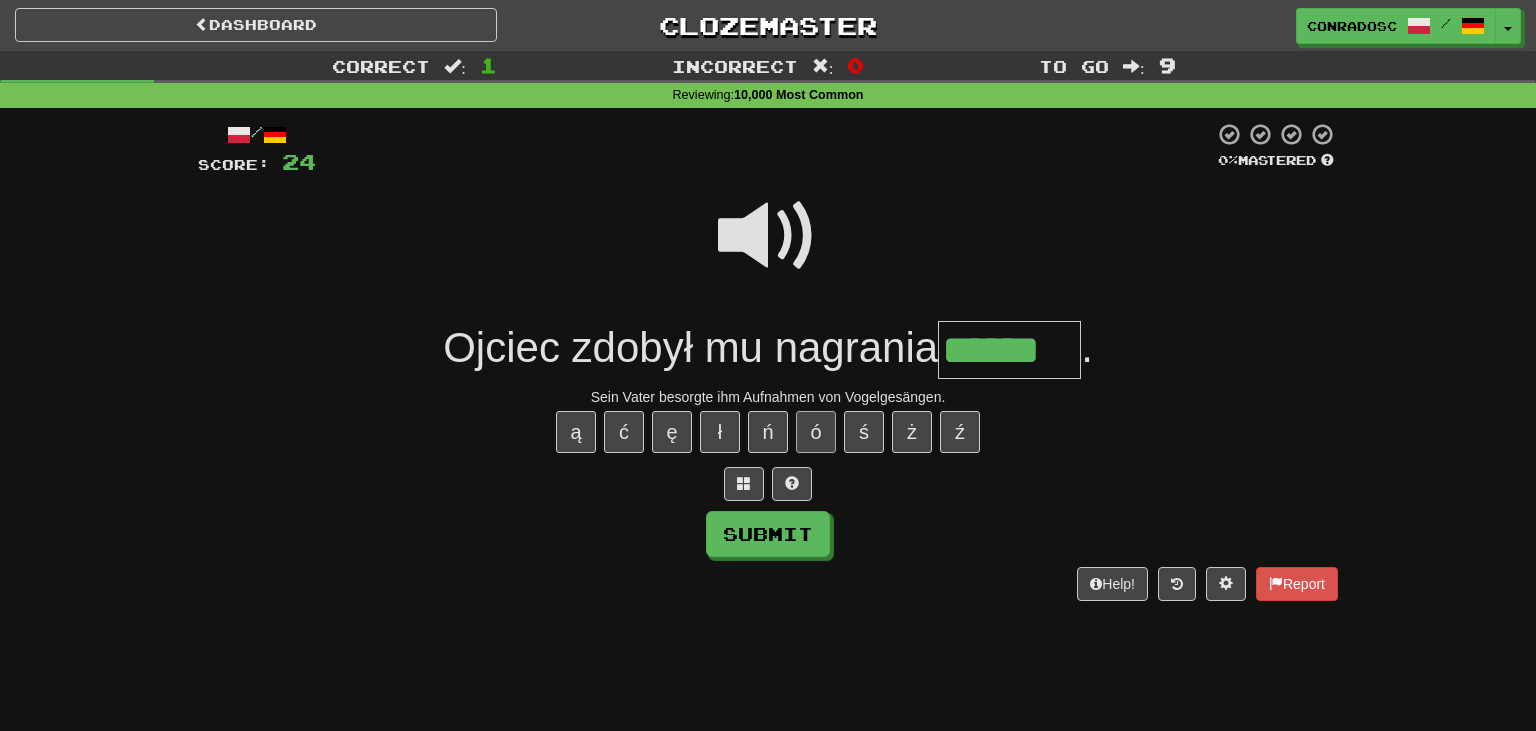 type on "******" 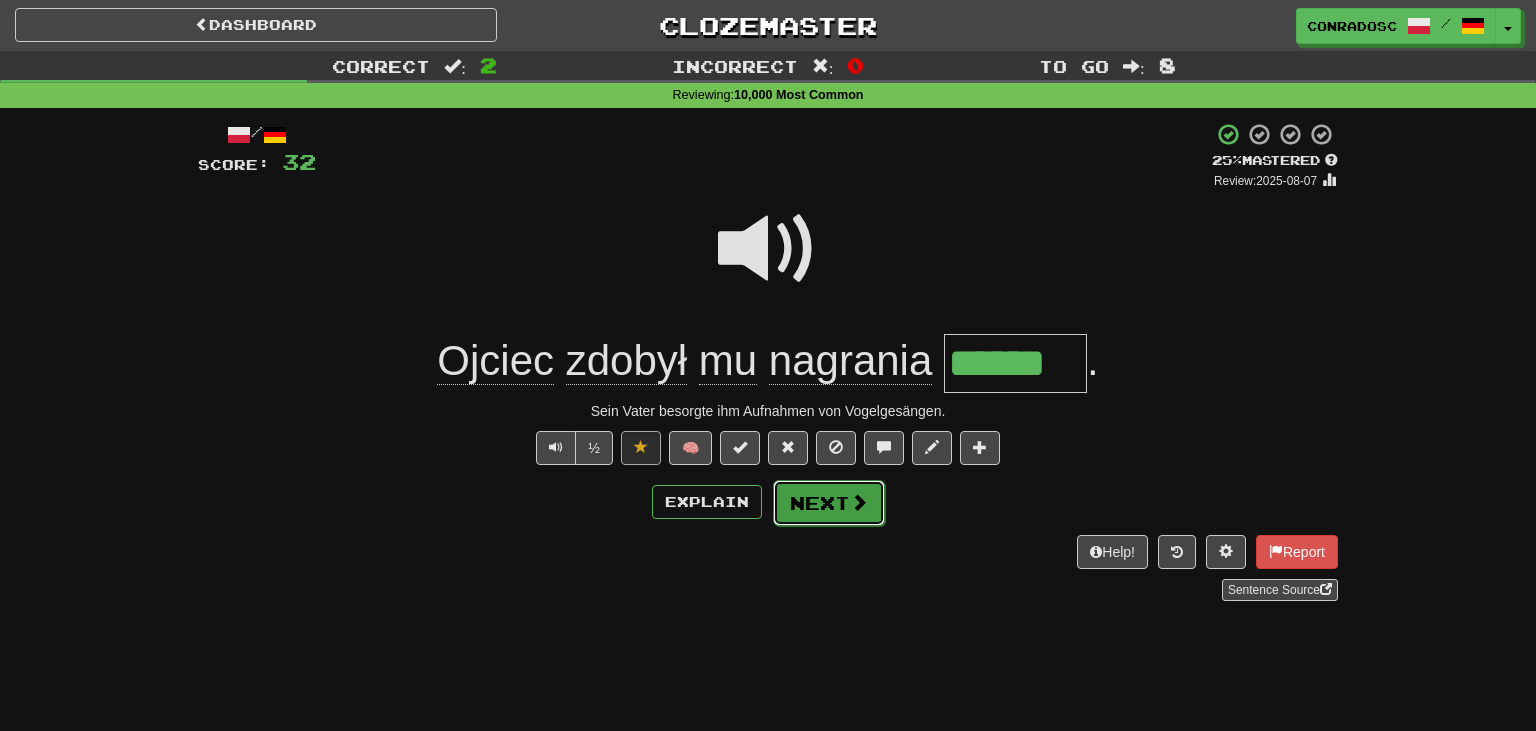 click on "Next" at bounding box center [829, 503] 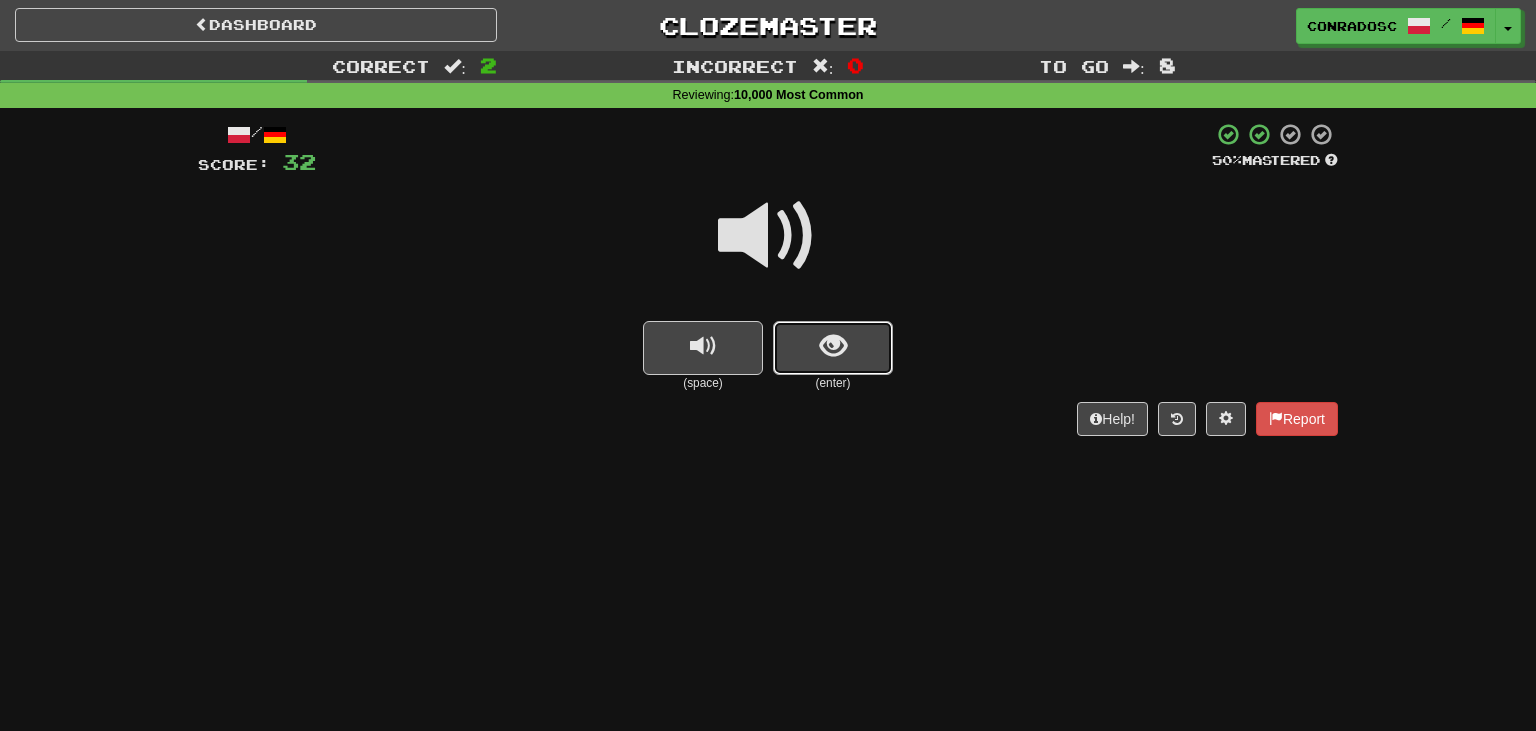 click at bounding box center (833, 348) 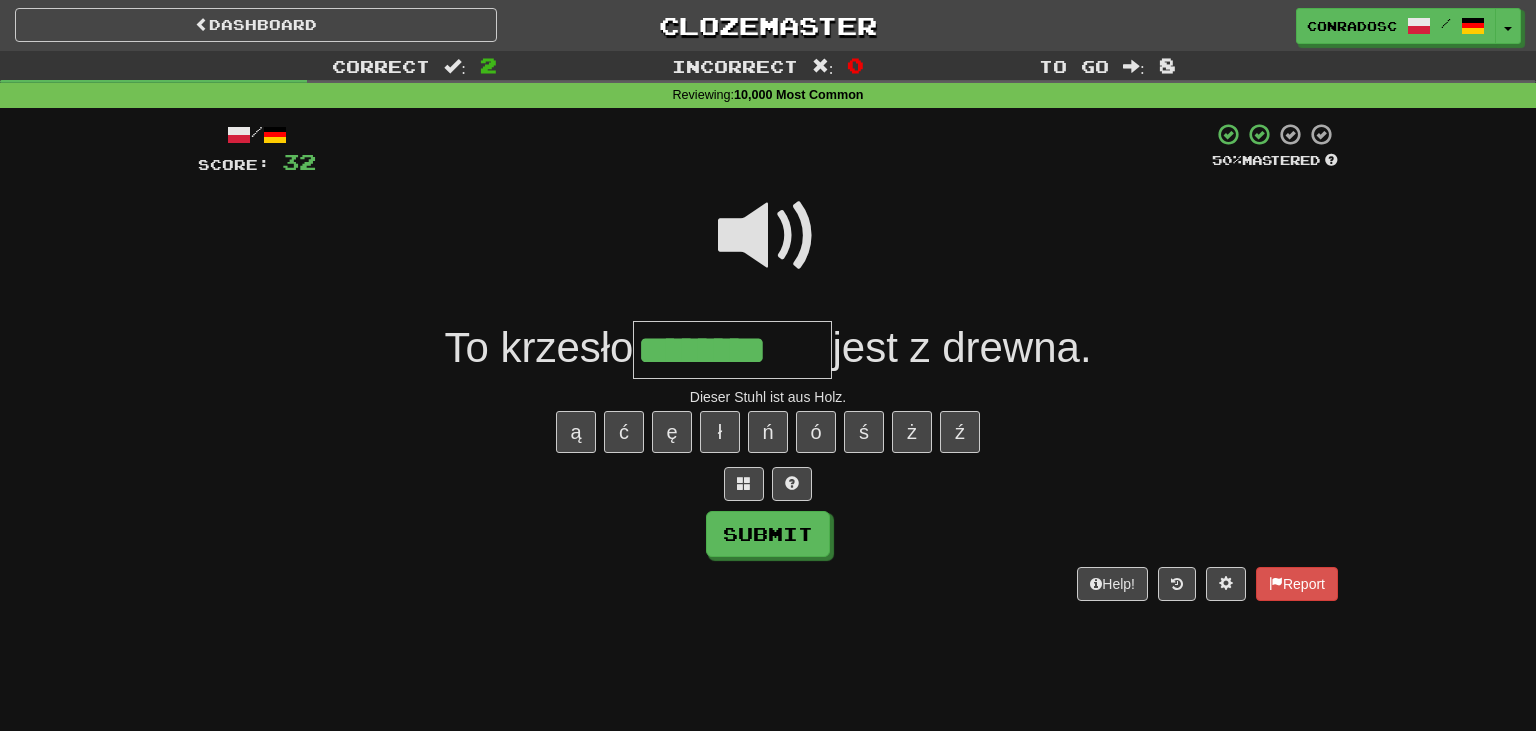 type on "********" 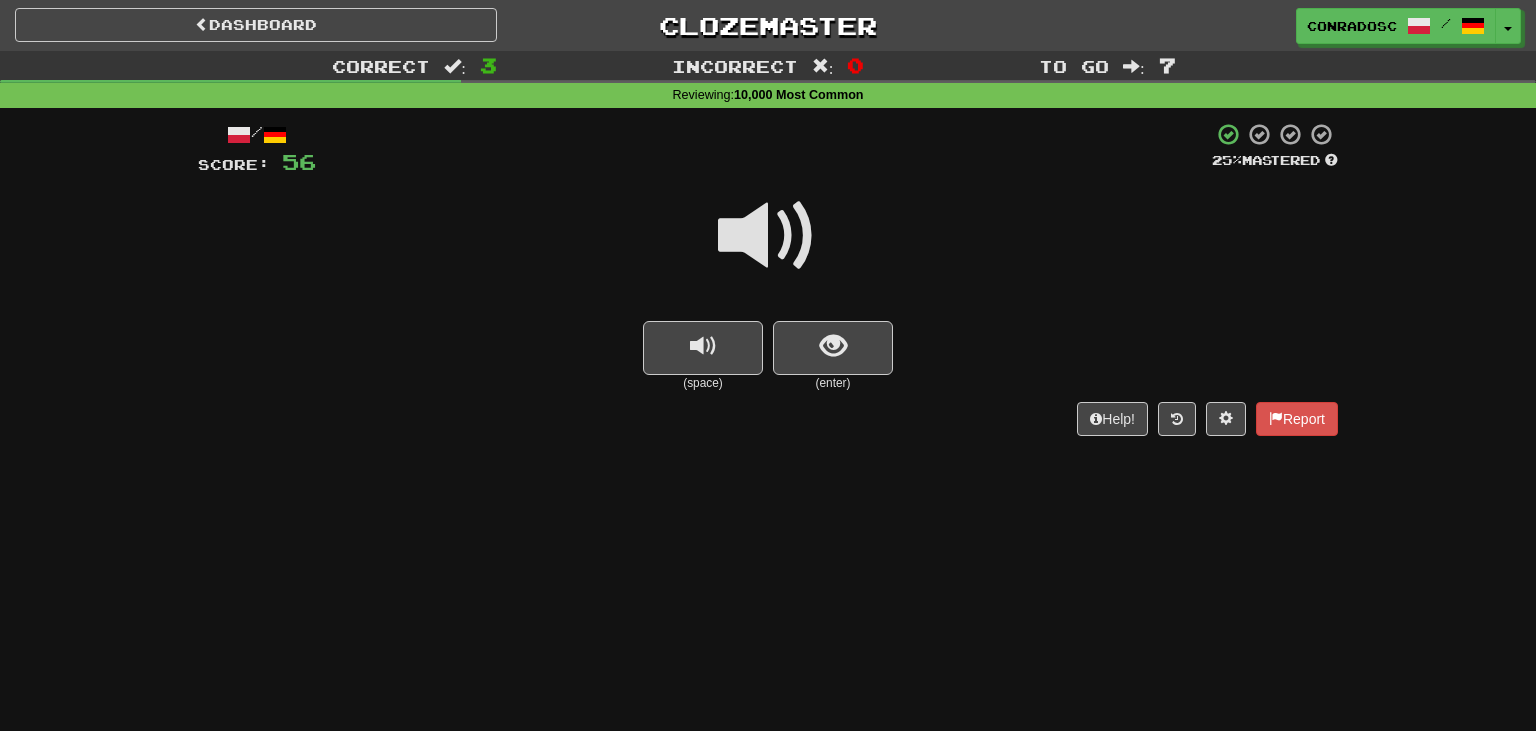 click at bounding box center [768, 236] 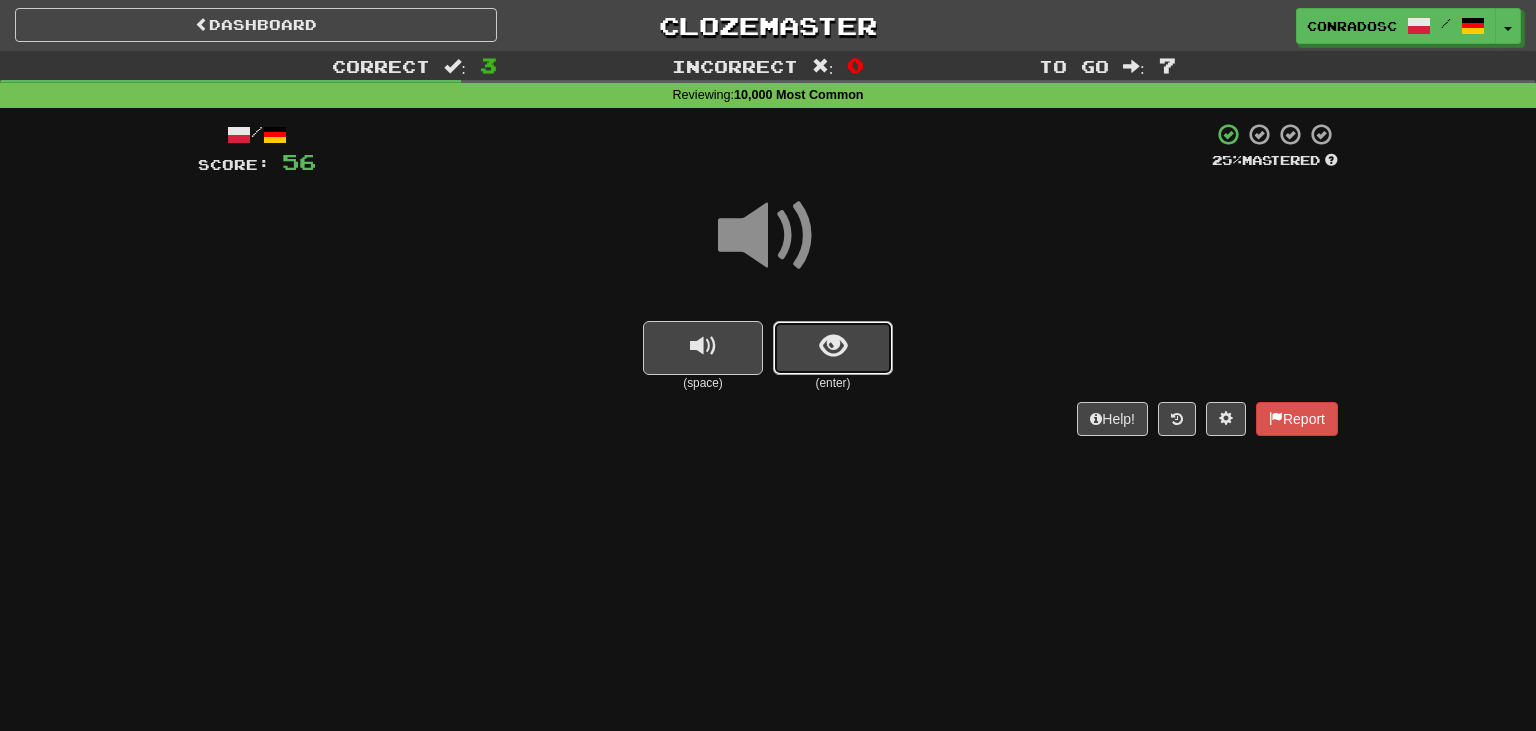 click at bounding box center (833, 348) 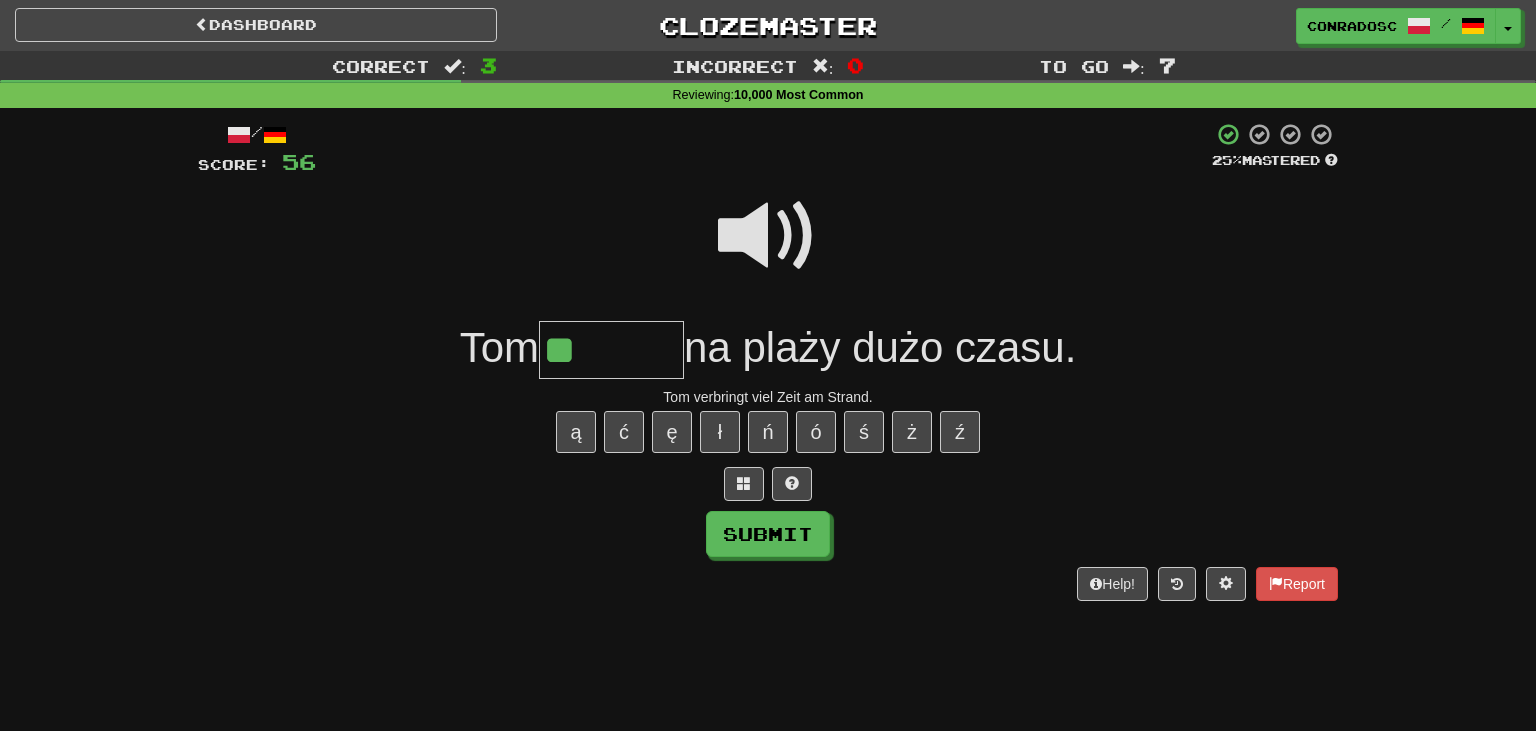 click on "ą ć ę ł ń ó ś ż ź" at bounding box center [768, 432] 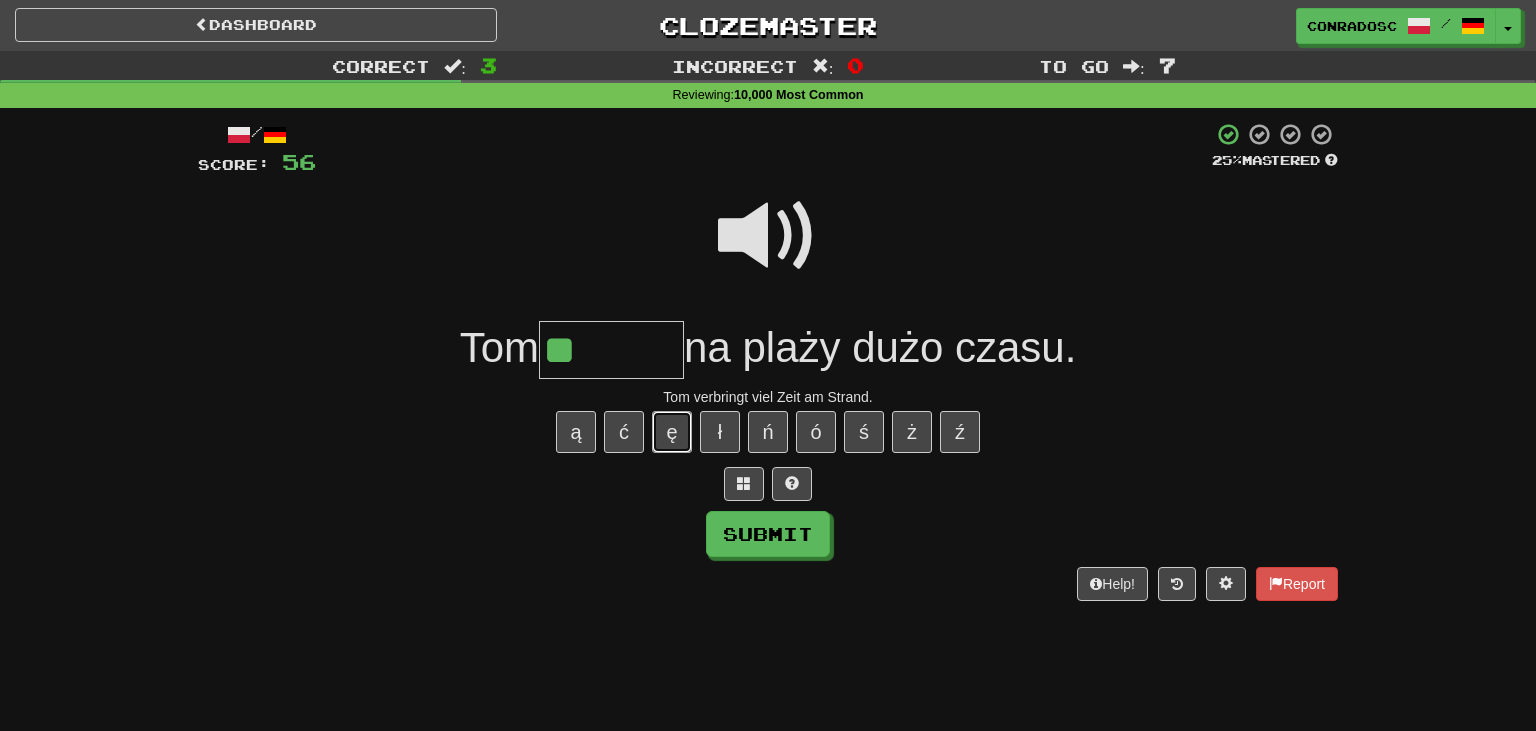 click on "ę" at bounding box center (672, 432) 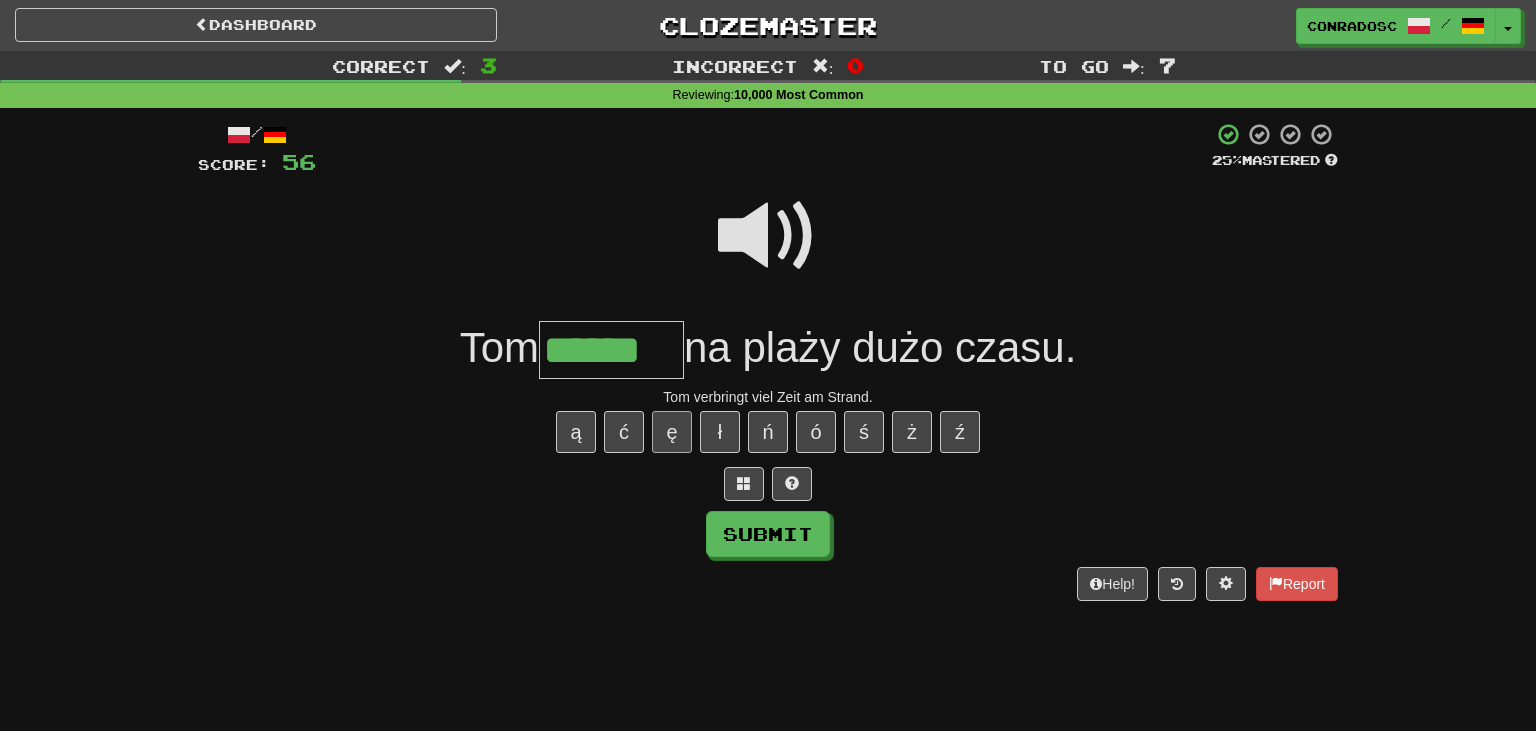 type on "******" 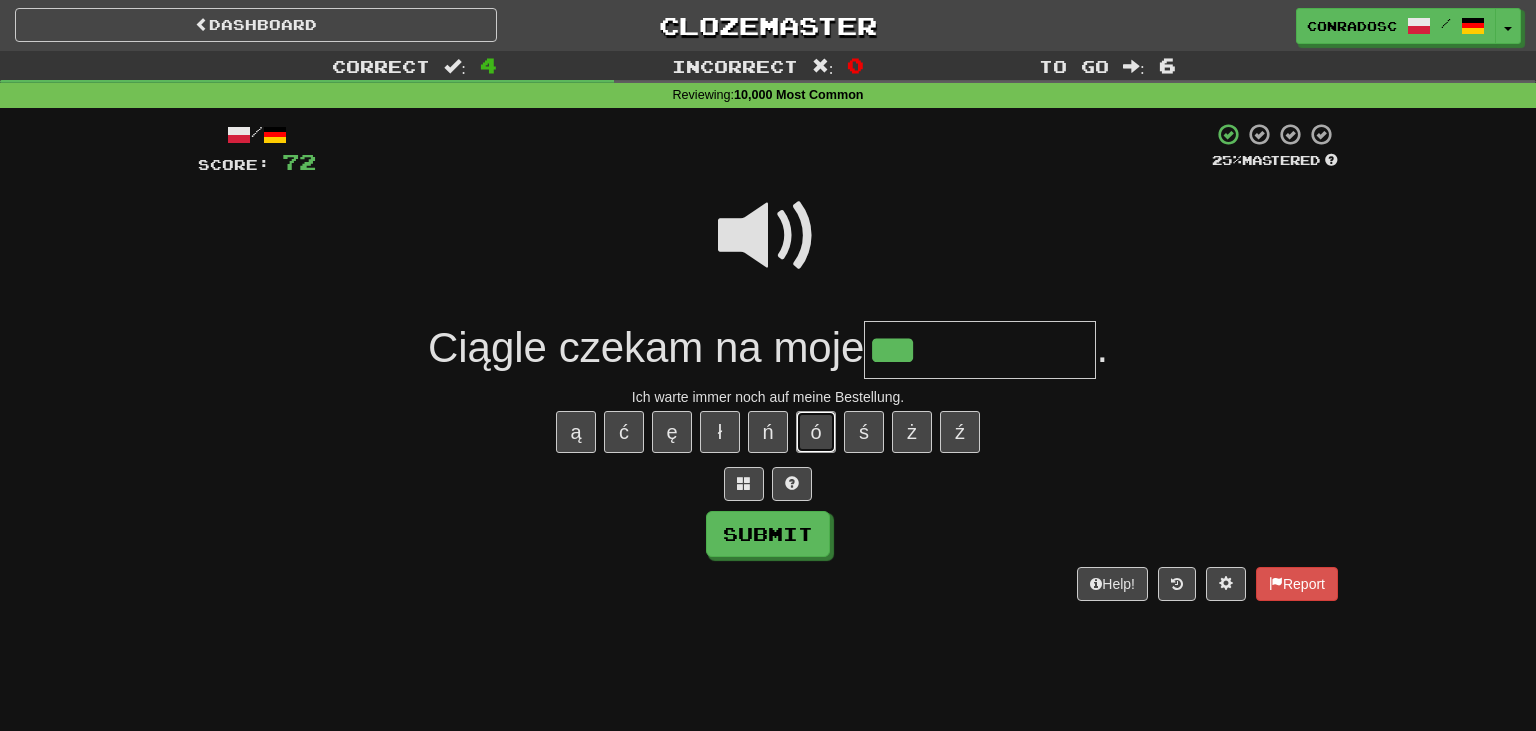 click on "ó" at bounding box center (816, 432) 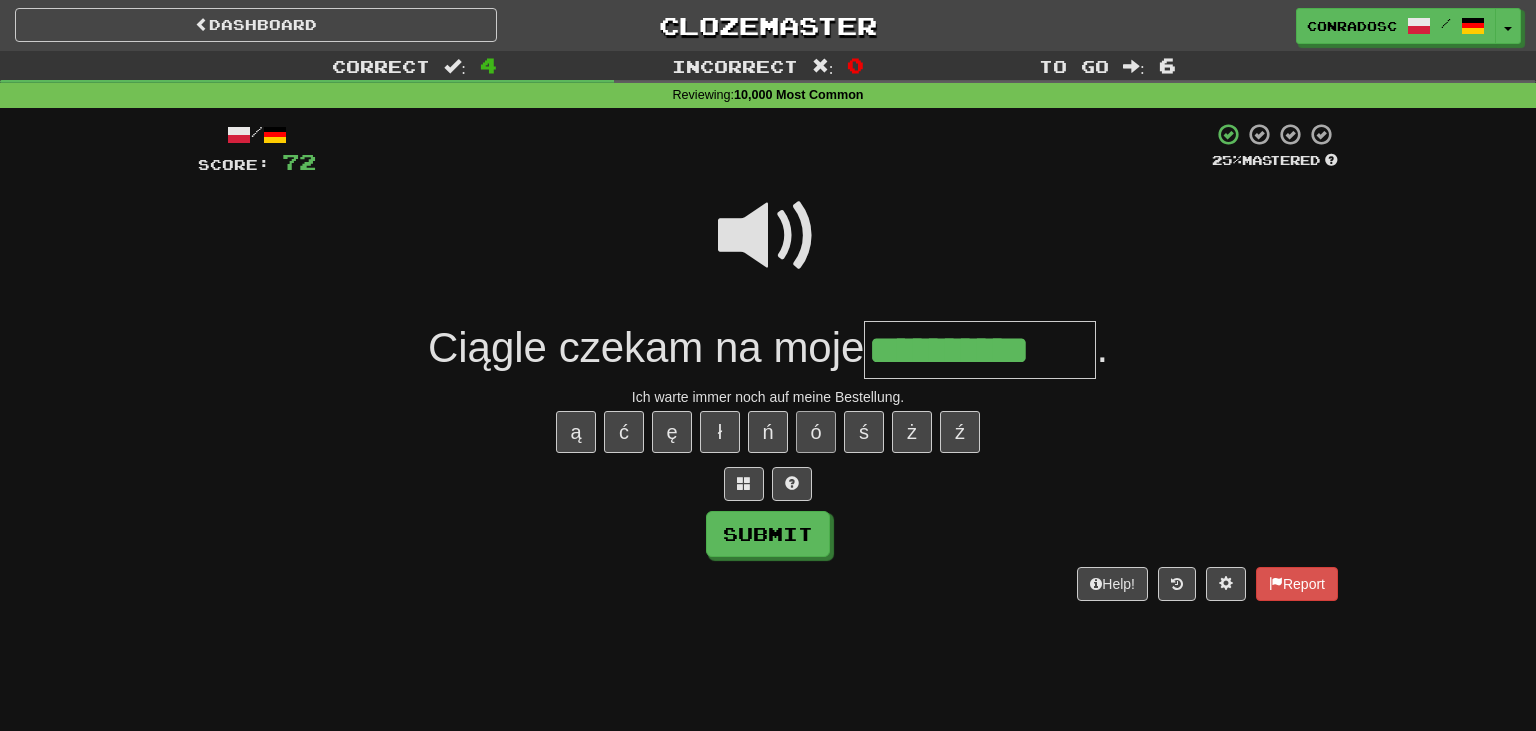type on "**********" 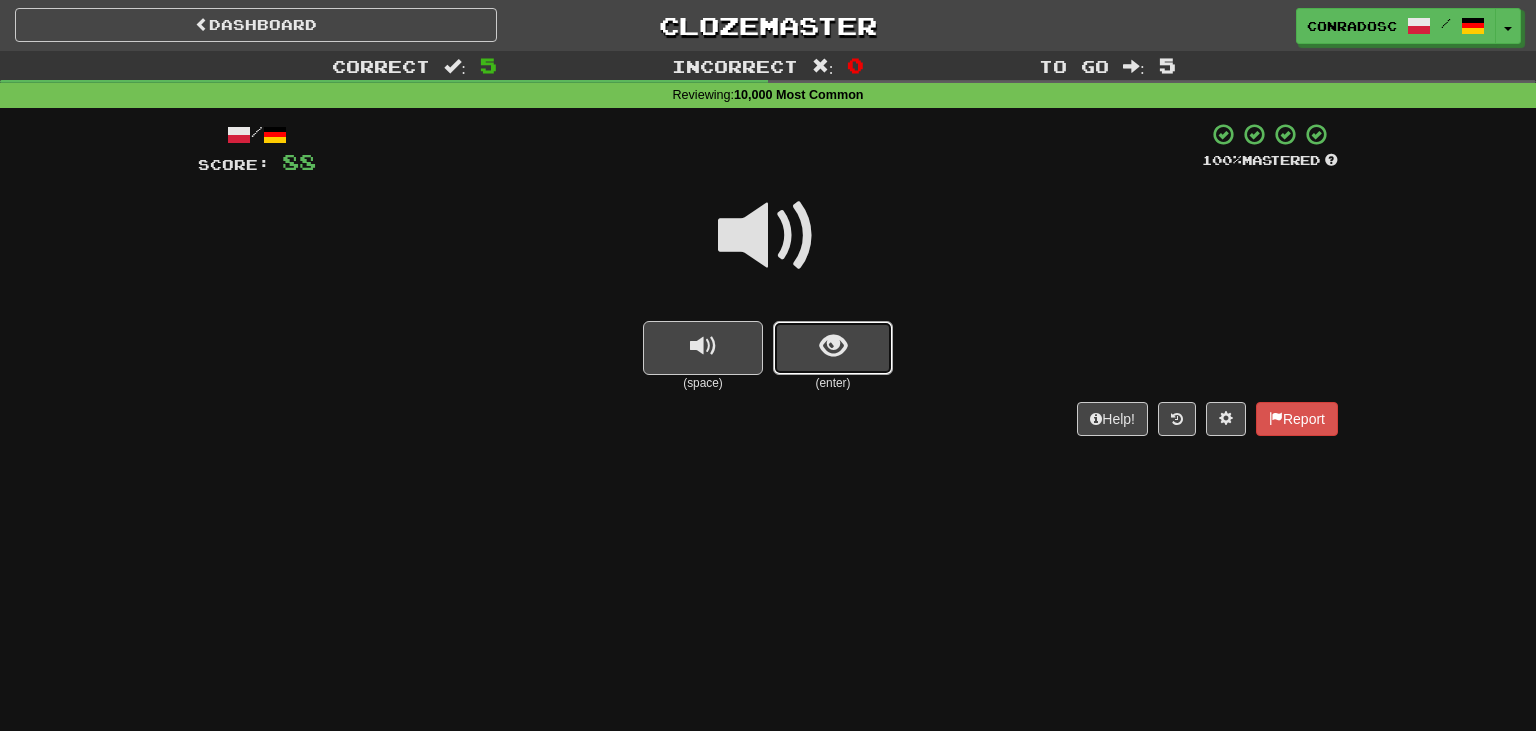 click at bounding box center (833, 348) 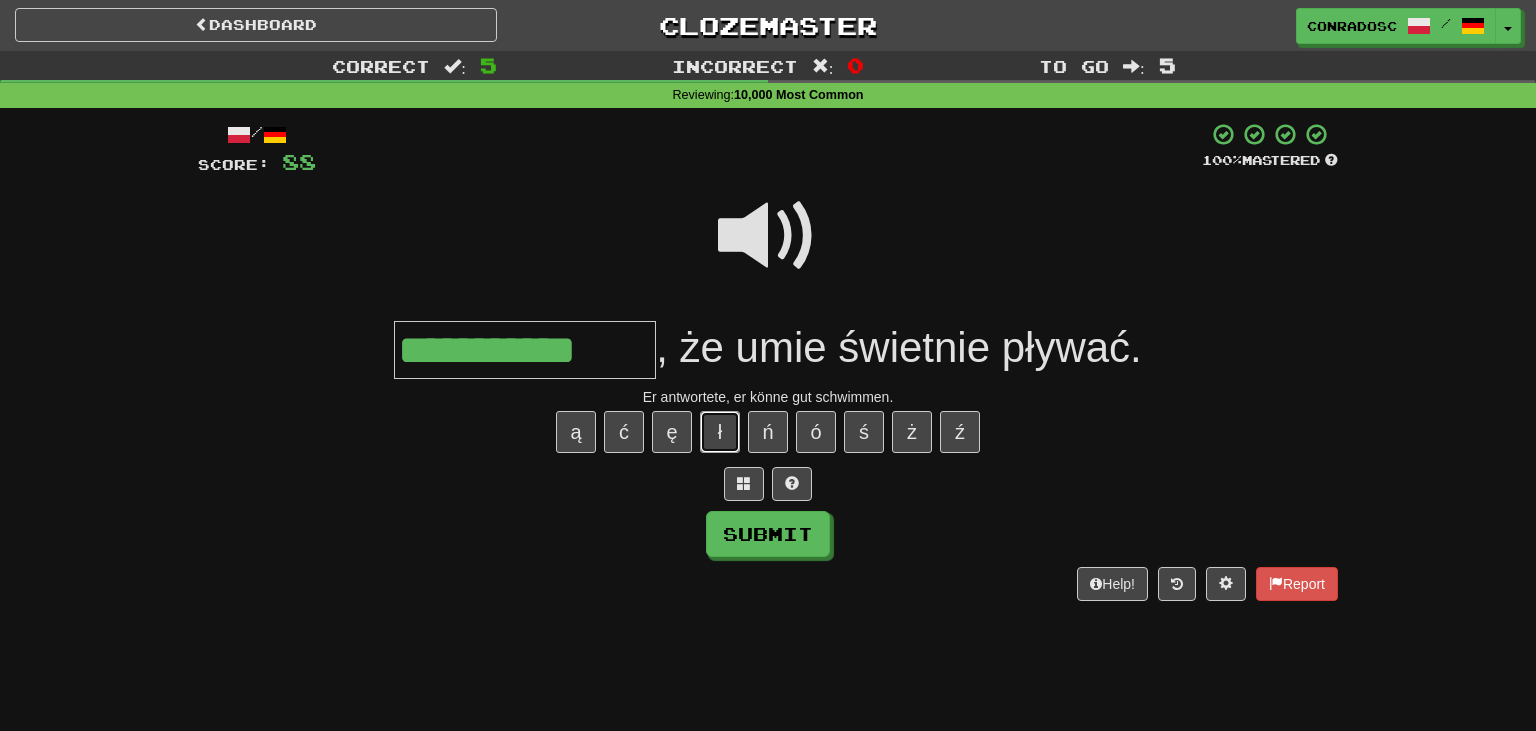 click on "ł" at bounding box center [720, 432] 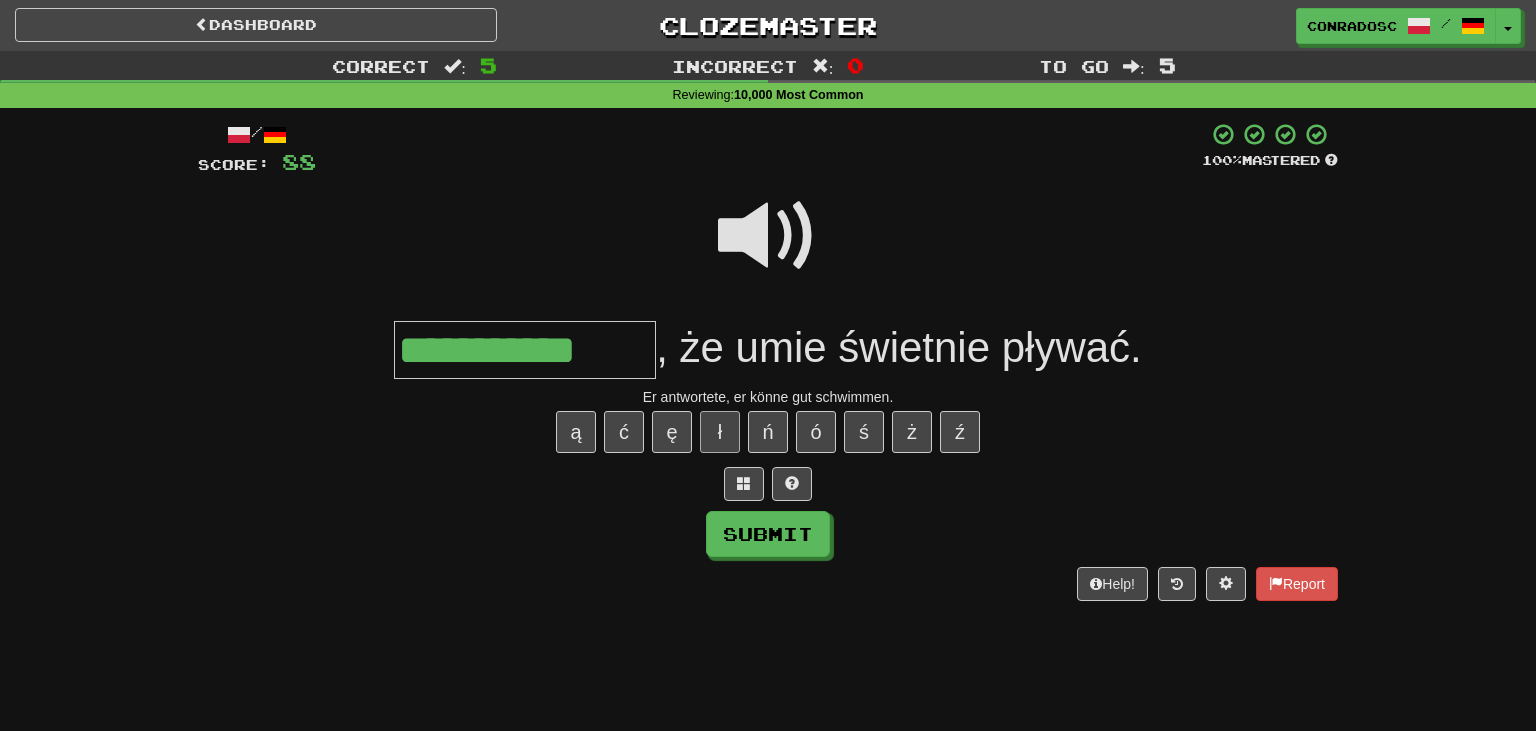 type on "**********" 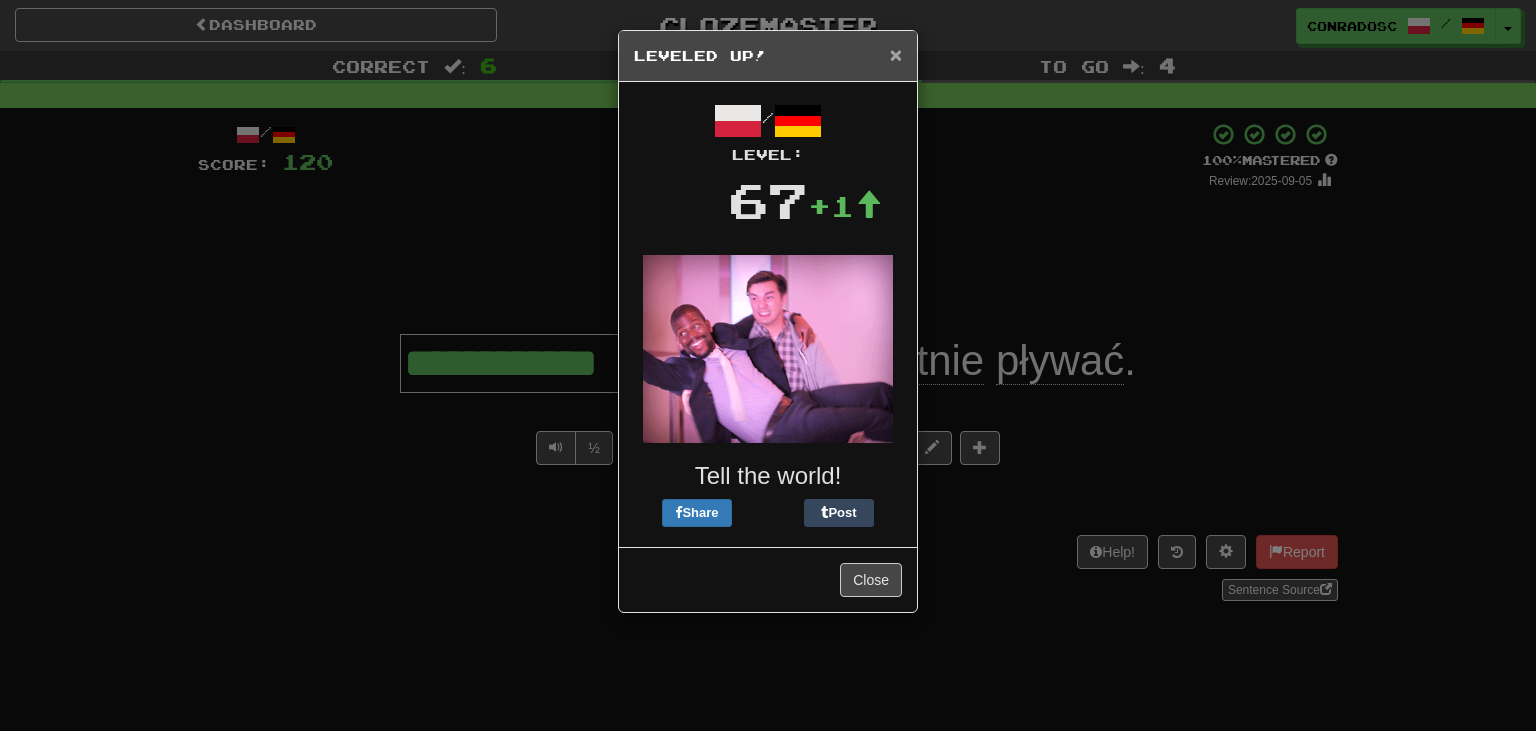 click on "×" at bounding box center [896, 54] 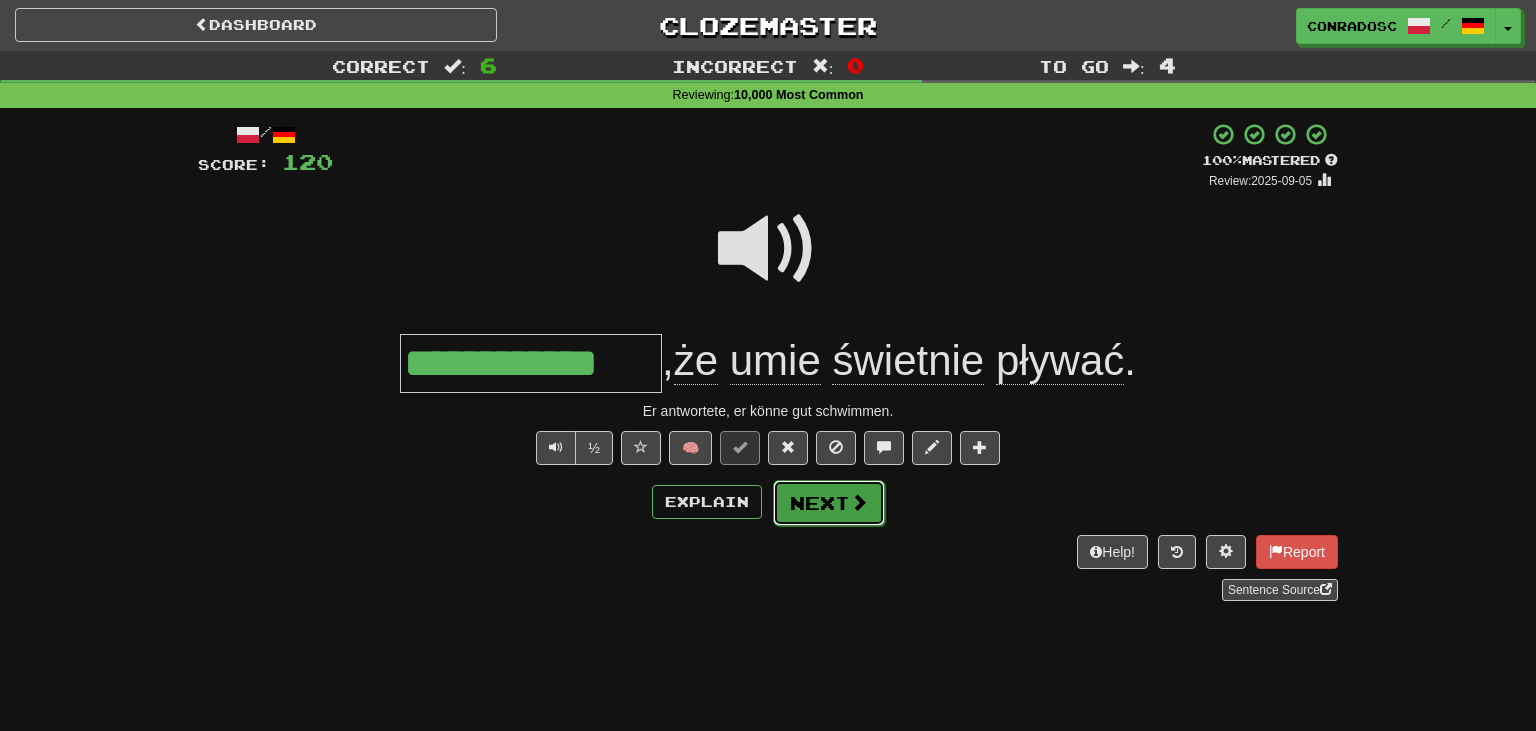 click on "Next" at bounding box center [829, 503] 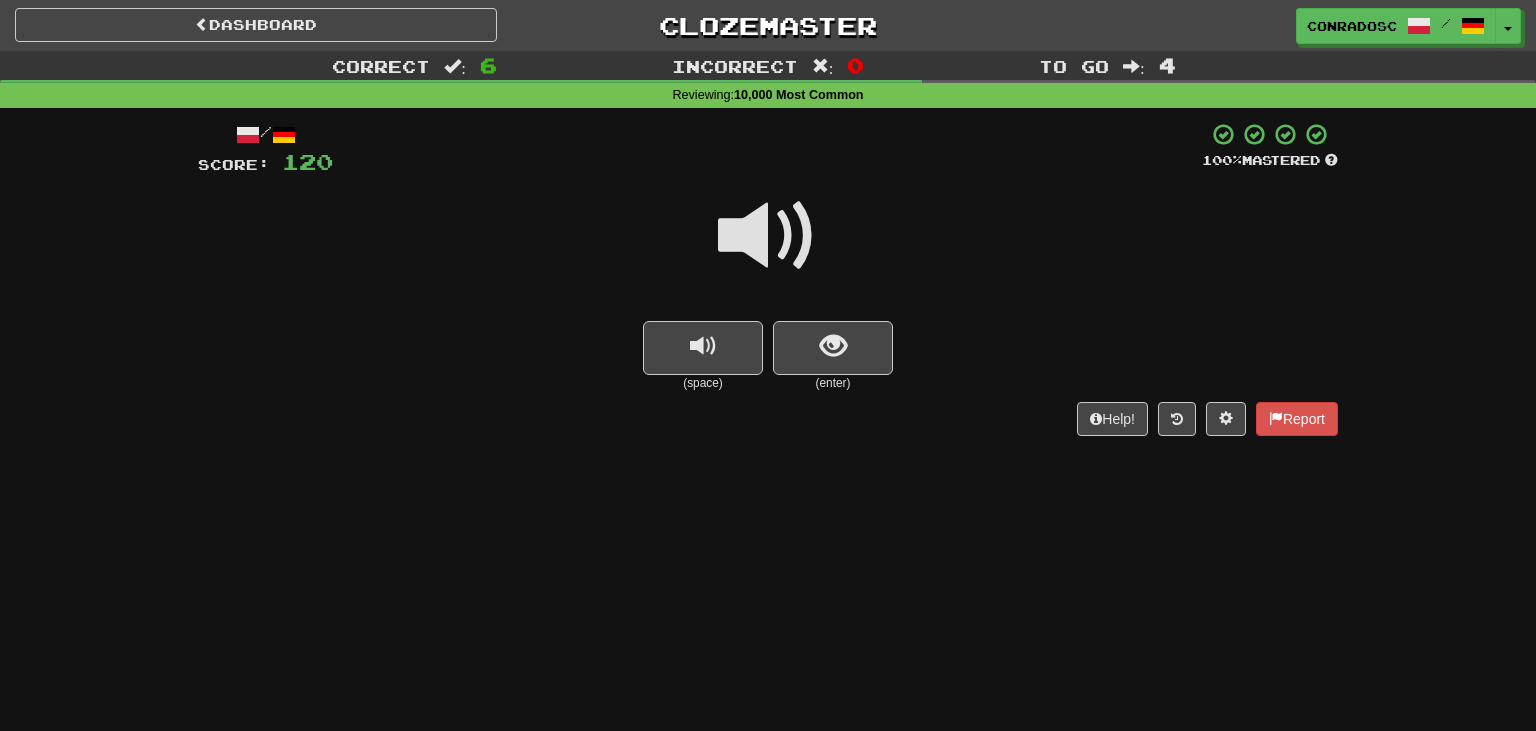 click at bounding box center (768, 236) 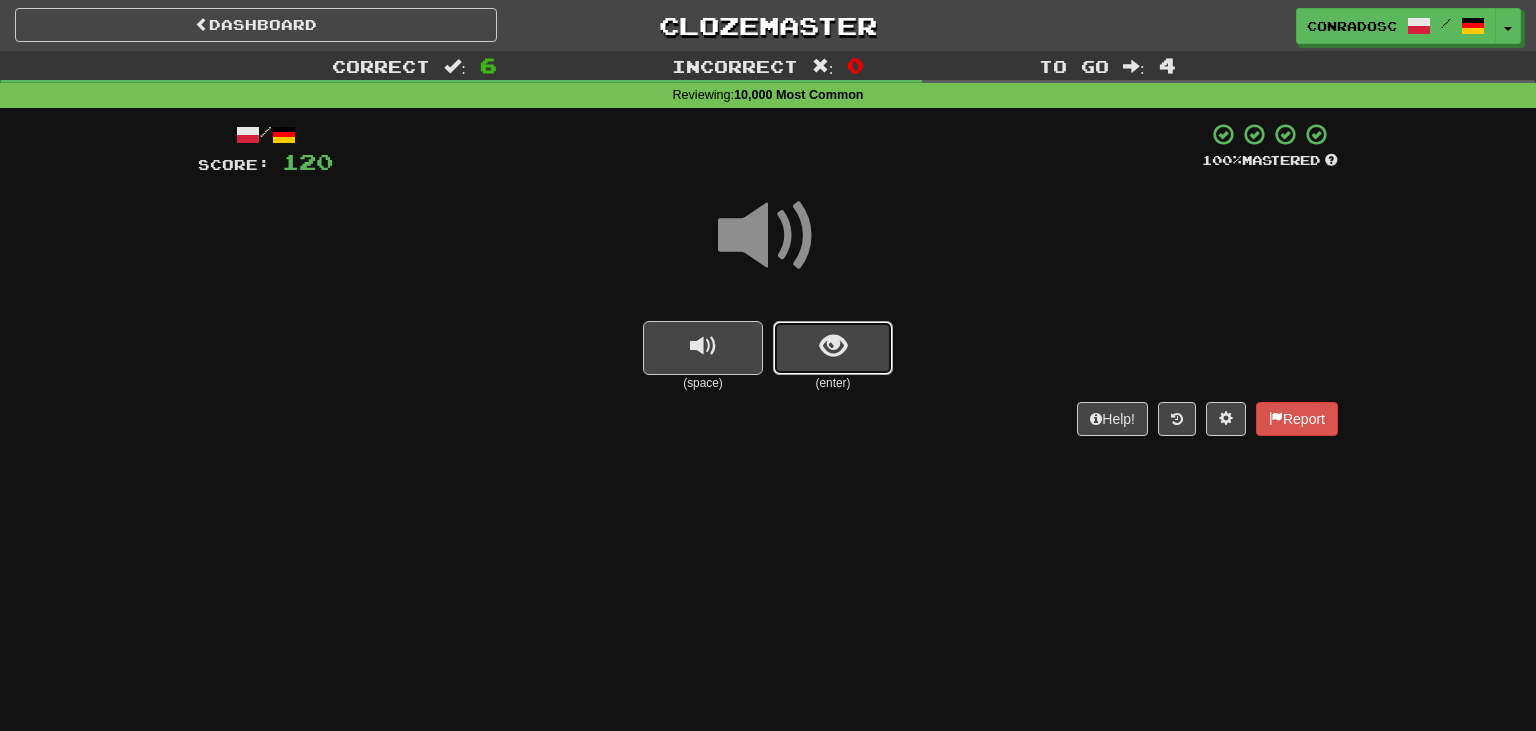 click at bounding box center (833, 348) 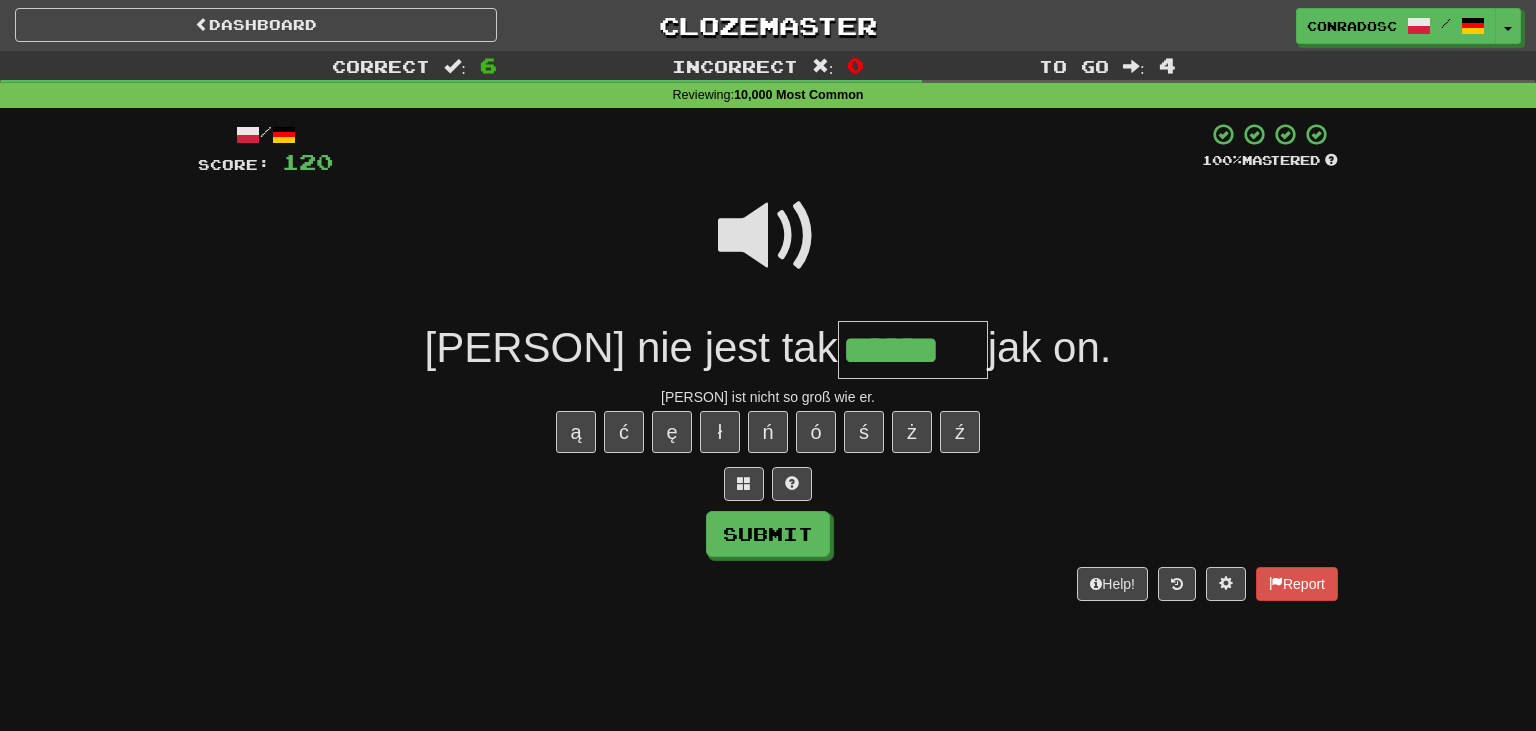 type on "******" 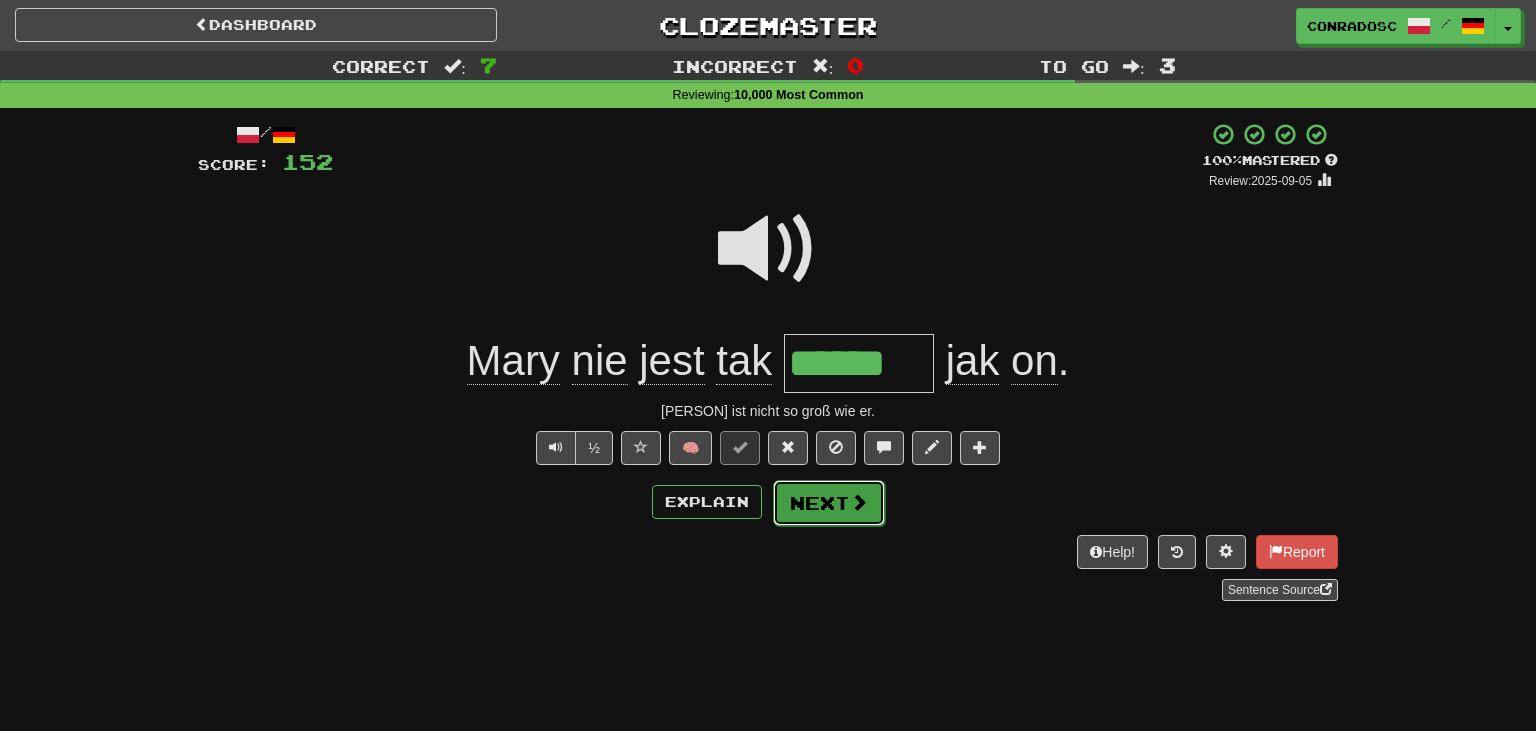 click on "Next" at bounding box center [829, 503] 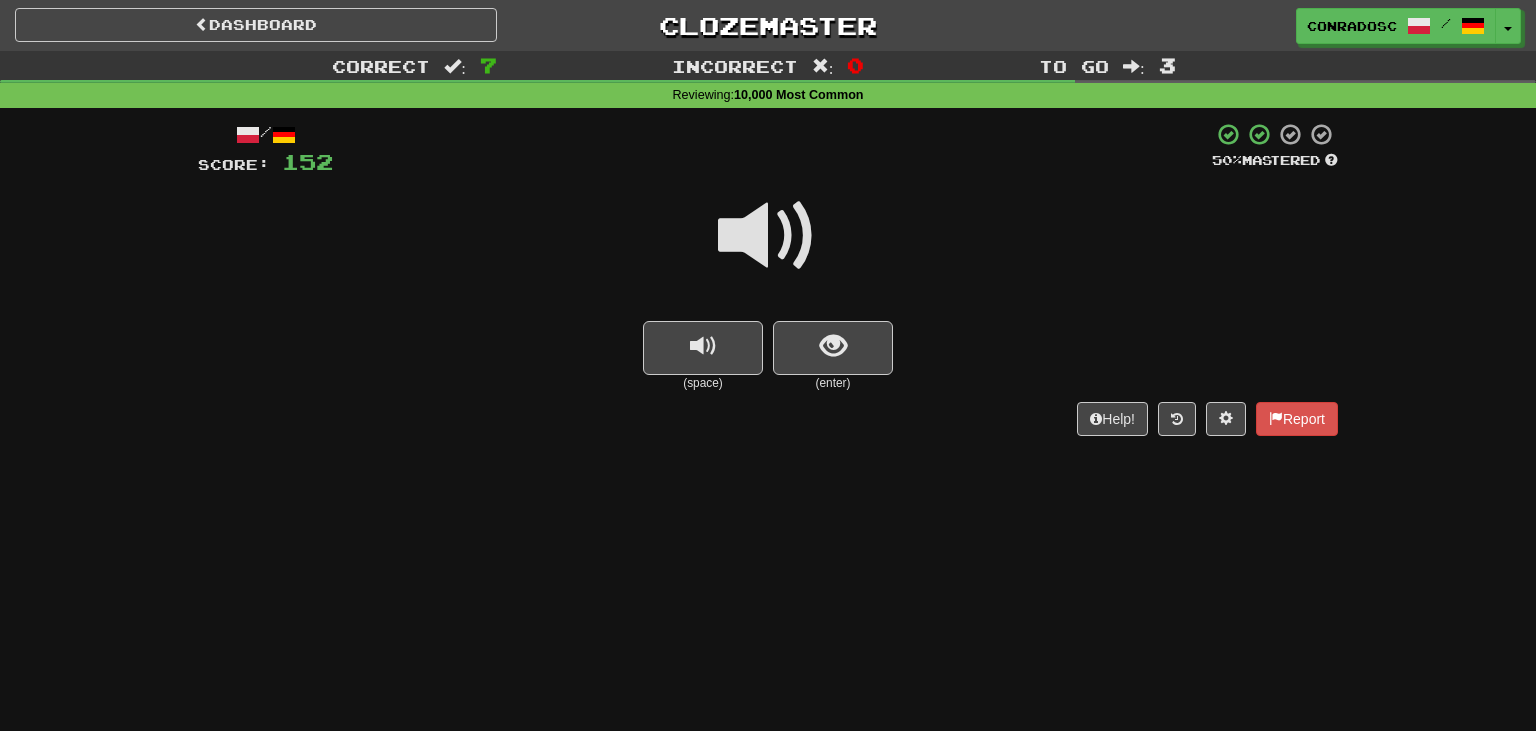 click at bounding box center [768, 236] 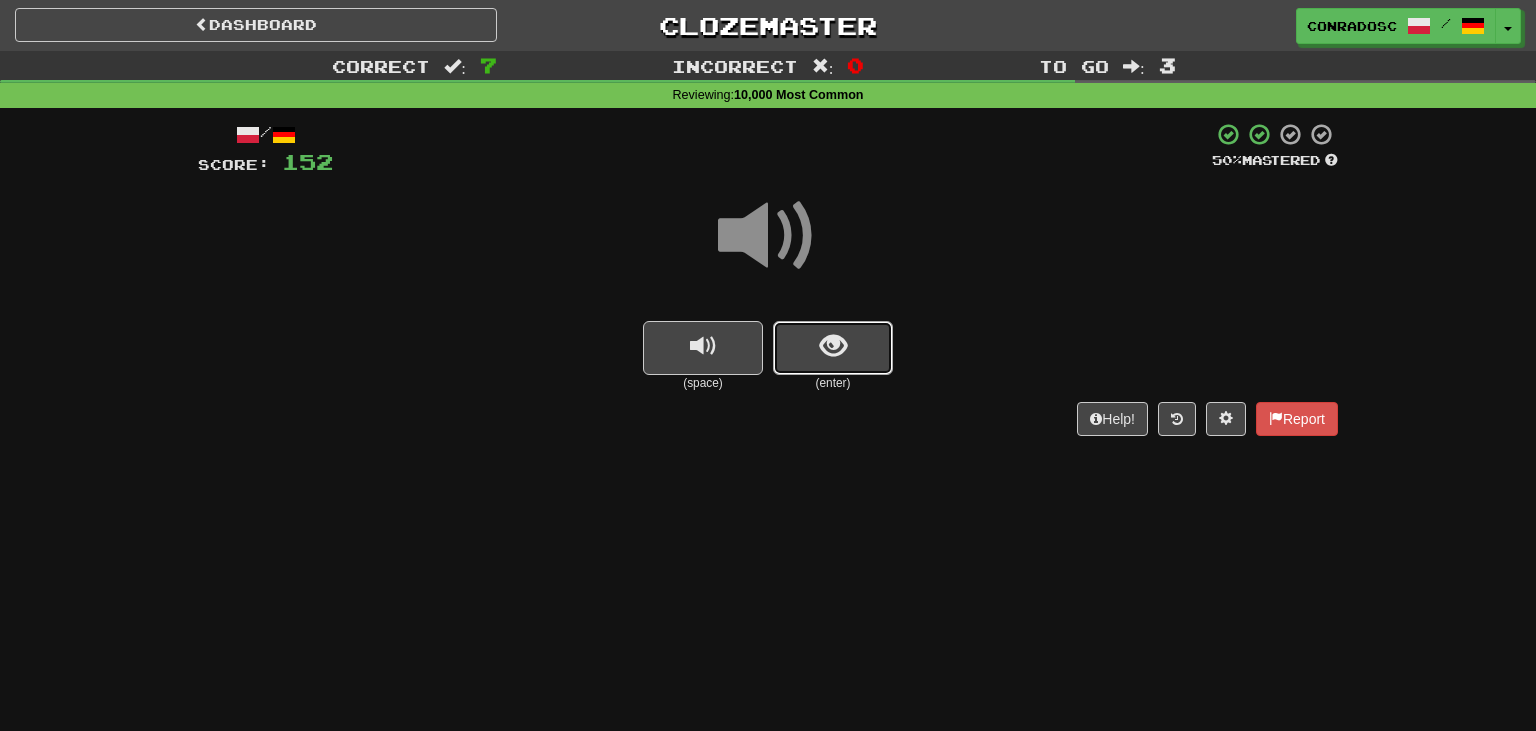 click at bounding box center [833, 348] 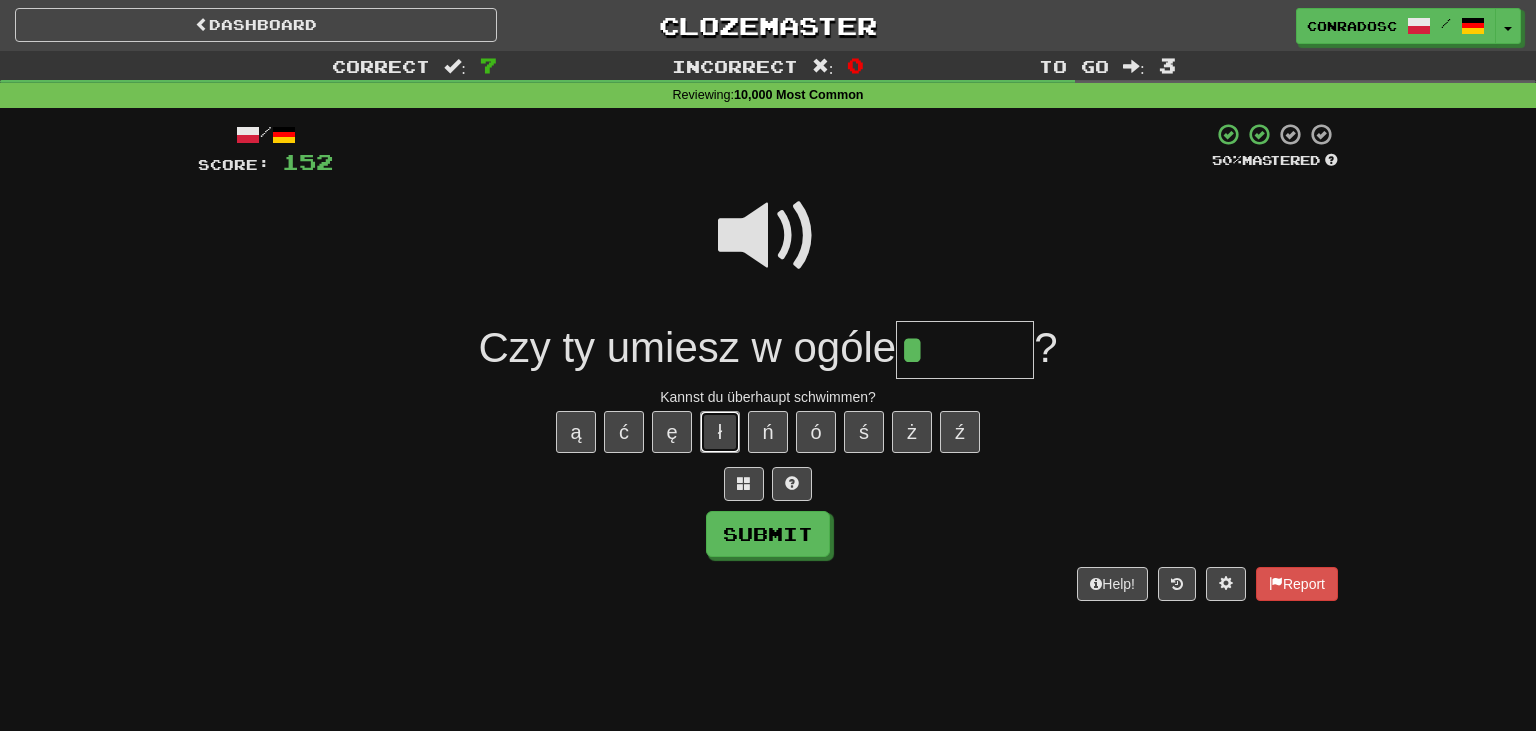 click on "ł" at bounding box center [720, 432] 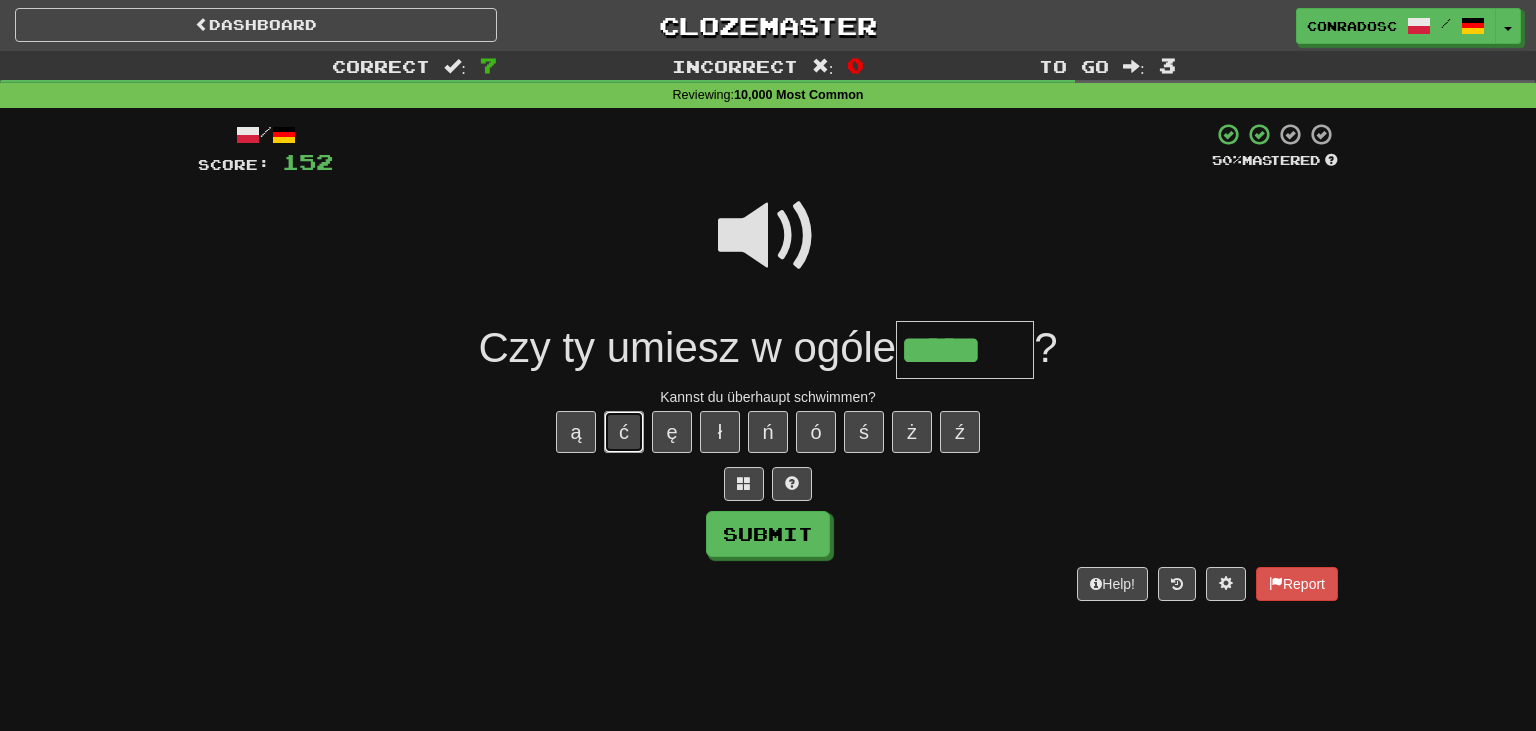 click on "ć" at bounding box center [624, 432] 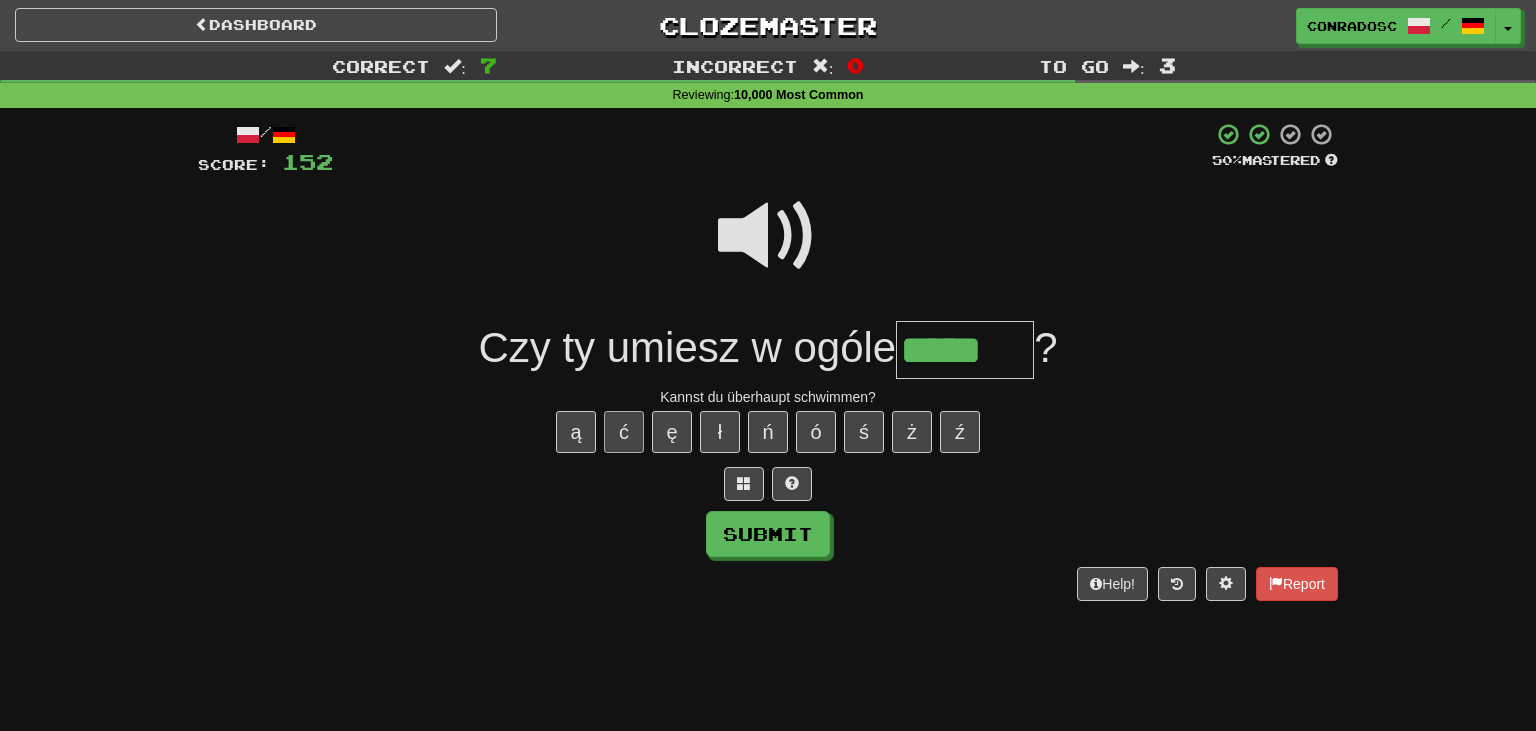 type on "******" 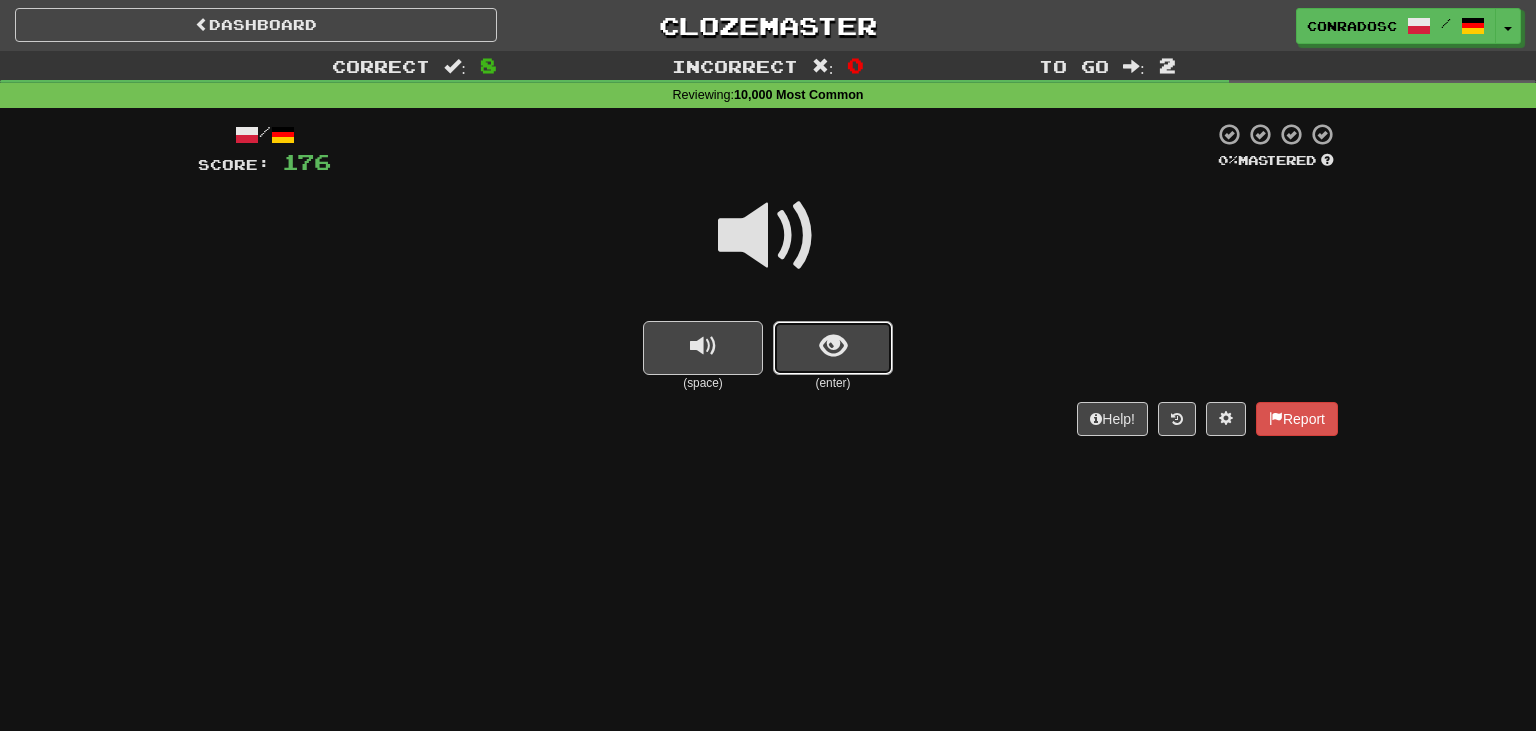 click at bounding box center [833, 348] 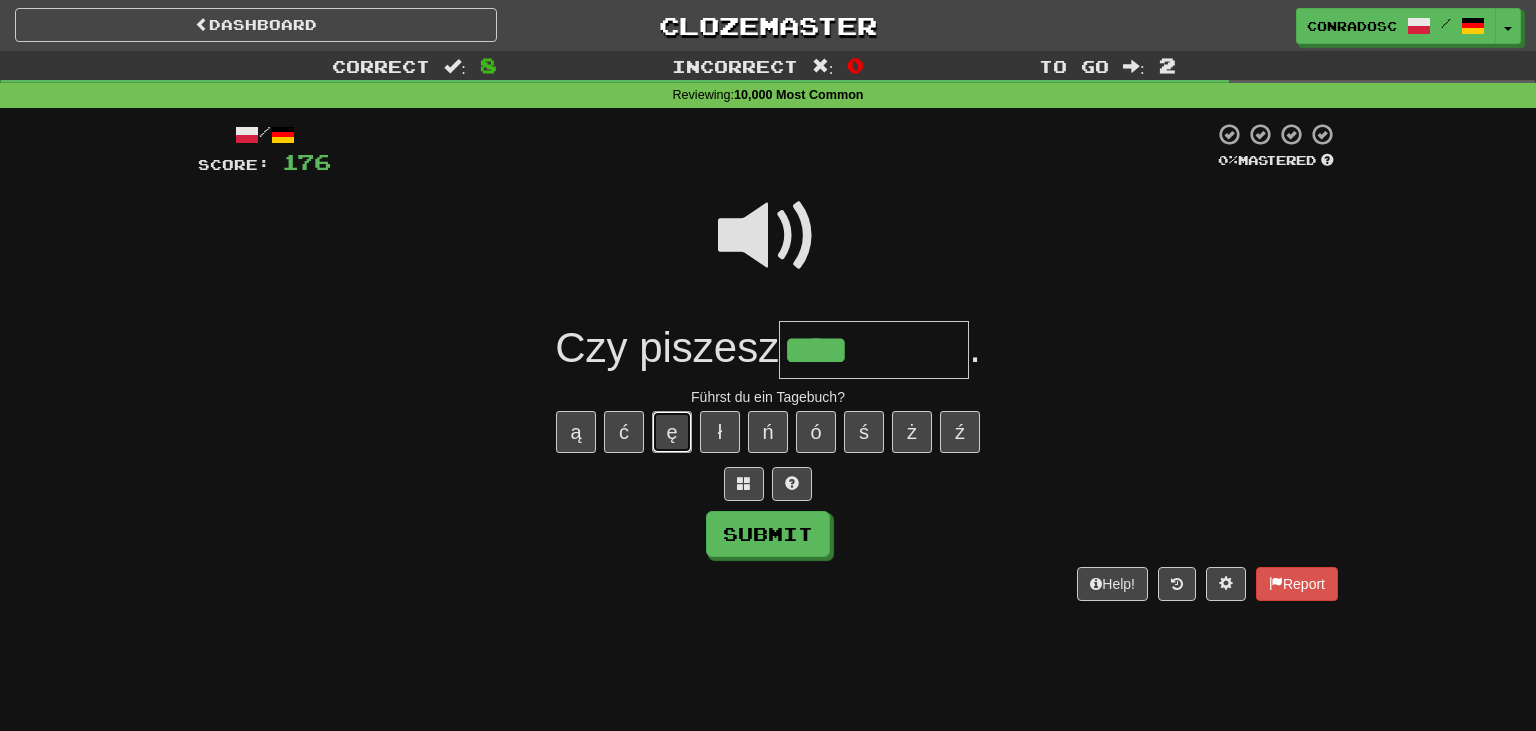 click on "ę" at bounding box center (672, 432) 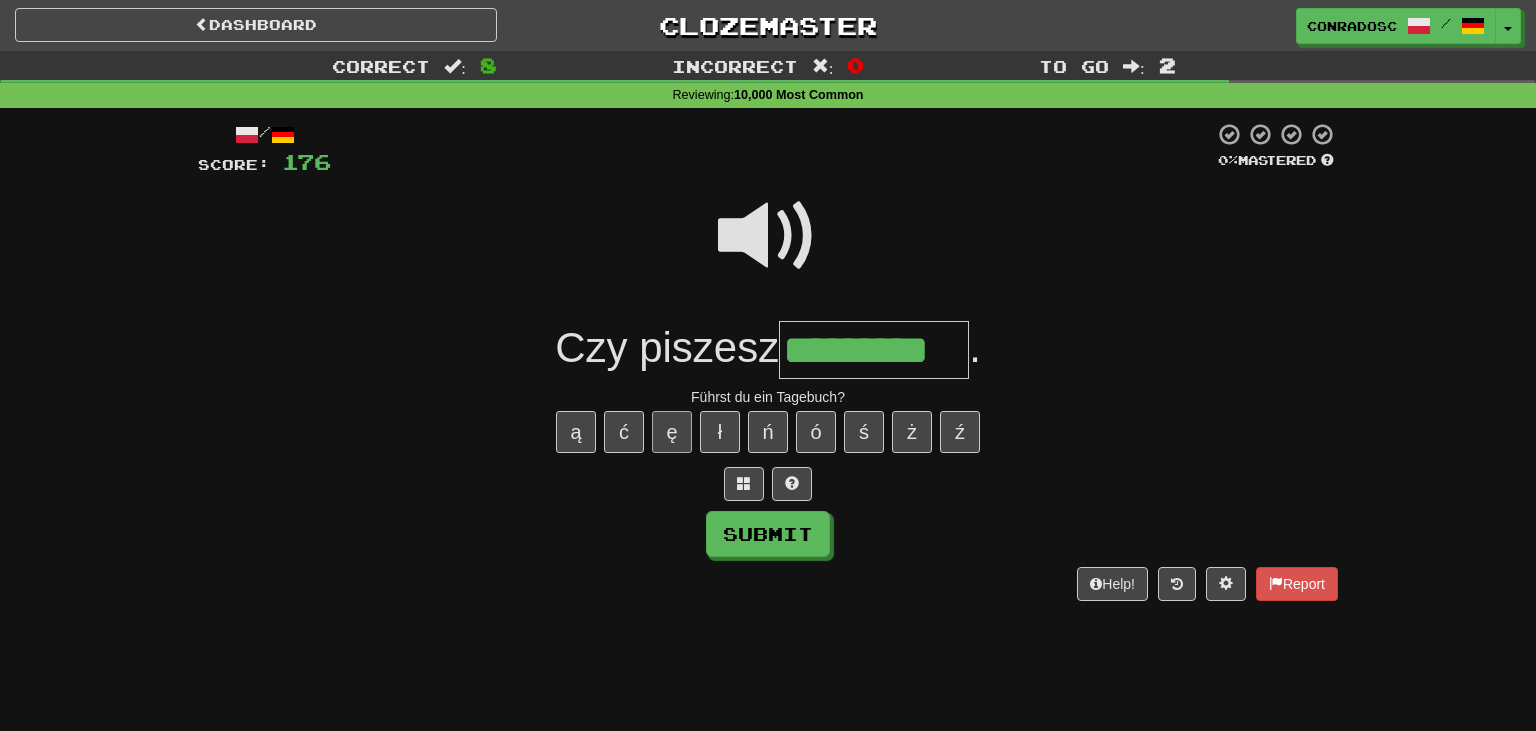 type on "*********" 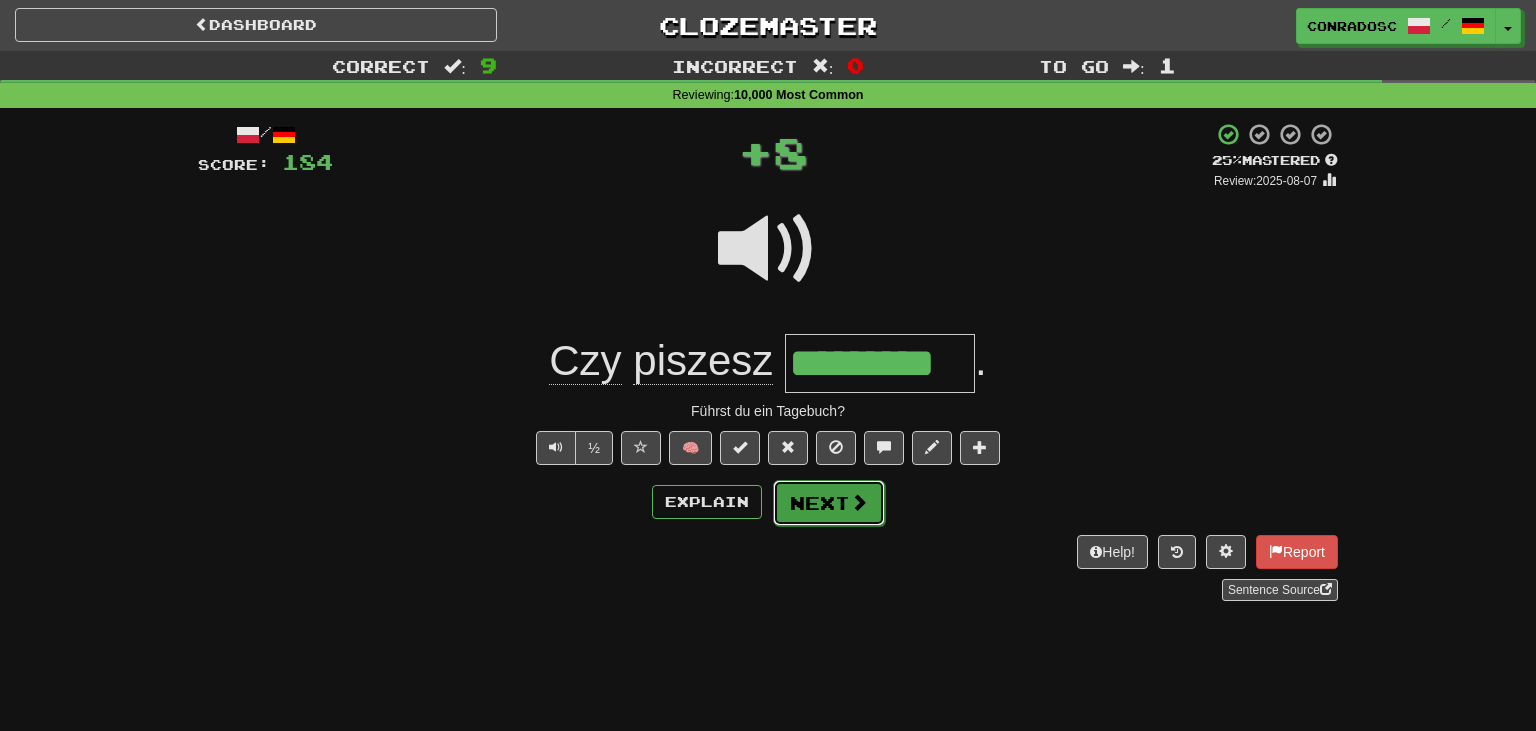 click on "Next" at bounding box center (829, 503) 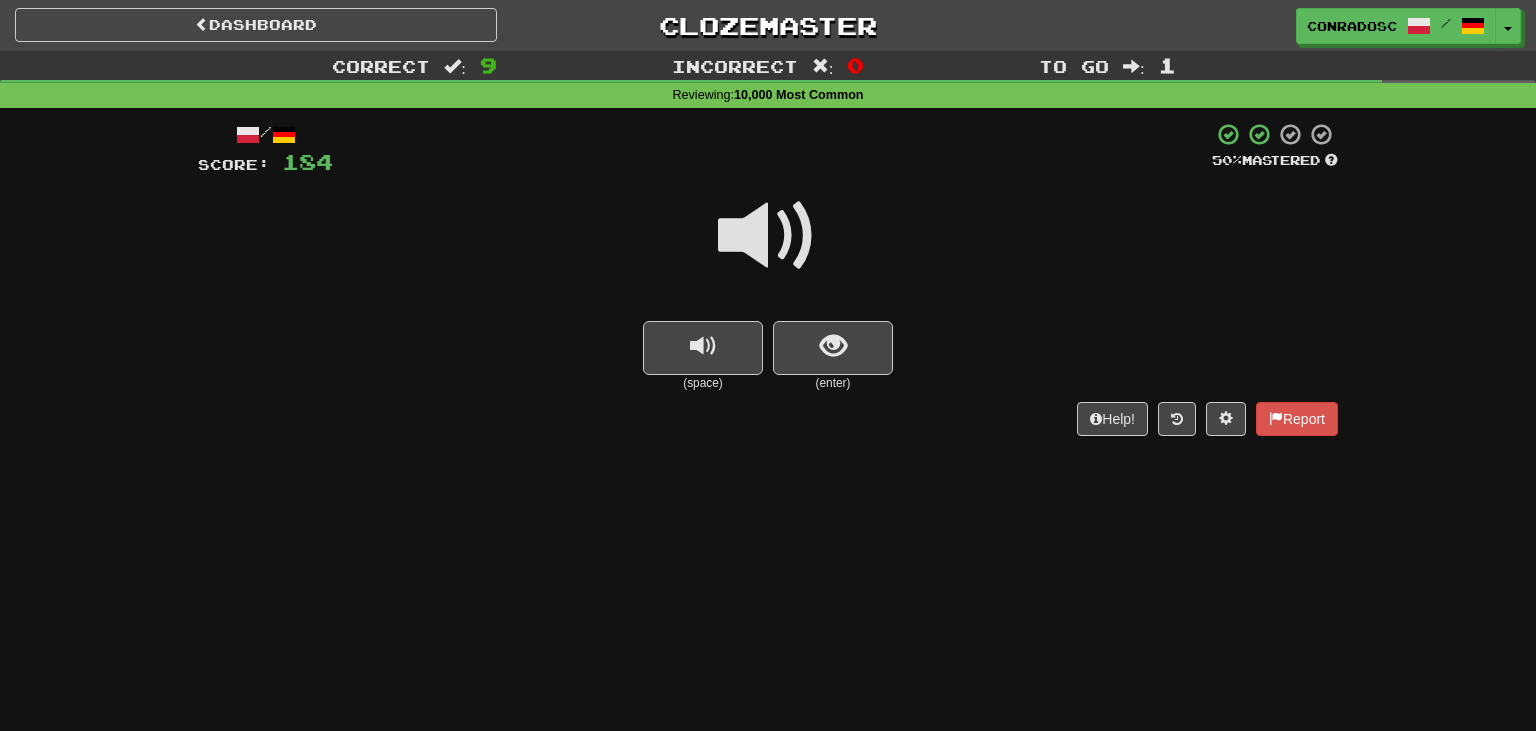 click at bounding box center [768, 236] 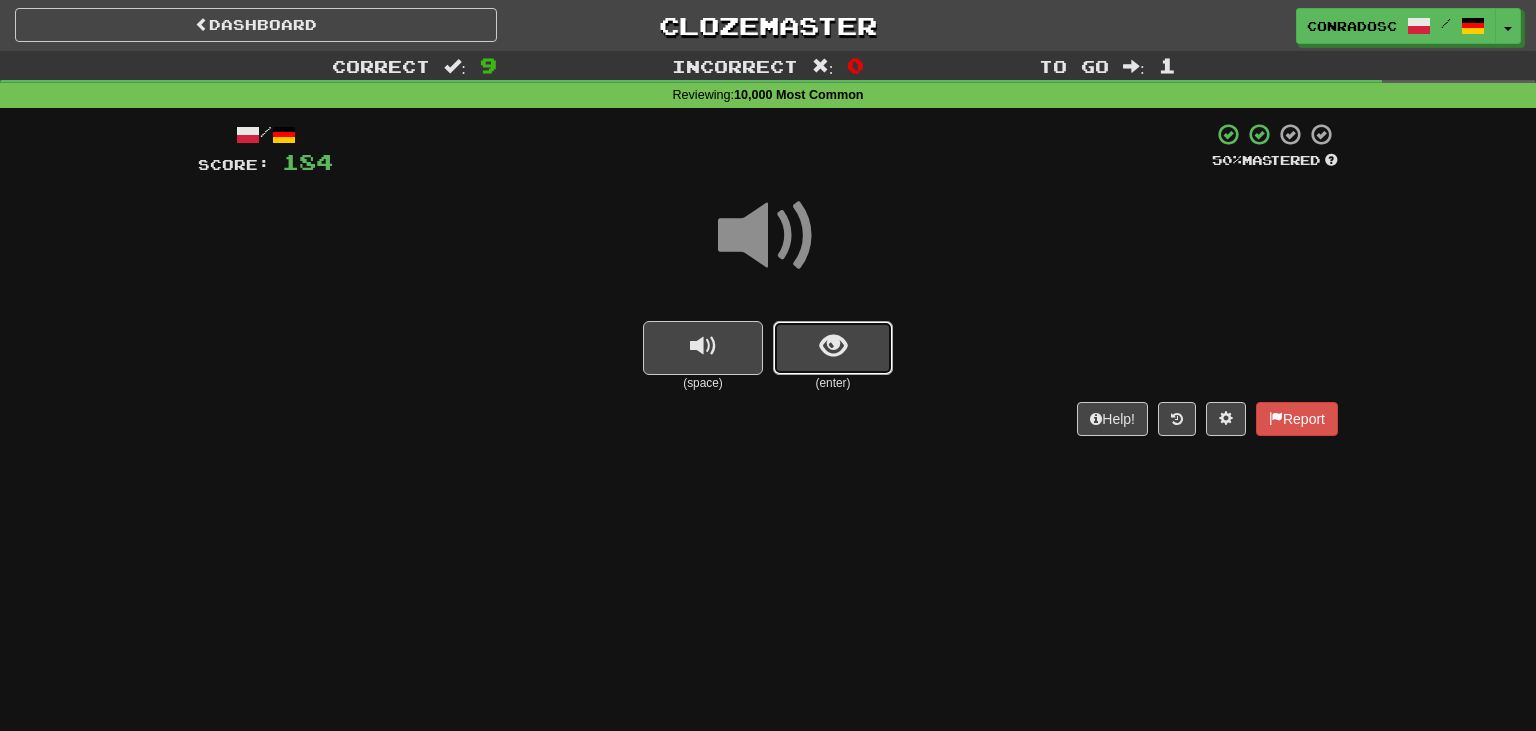click at bounding box center [833, 348] 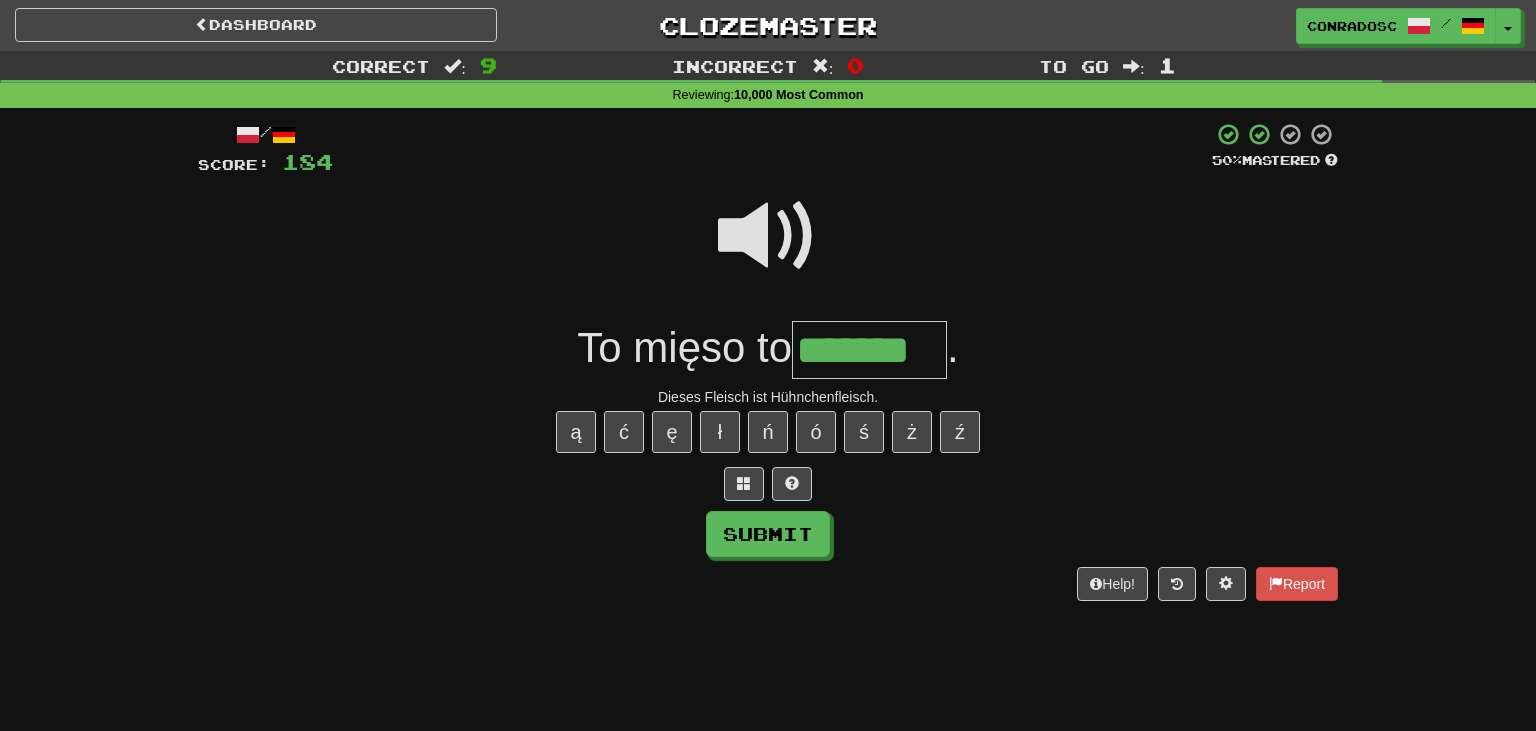 type on "*******" 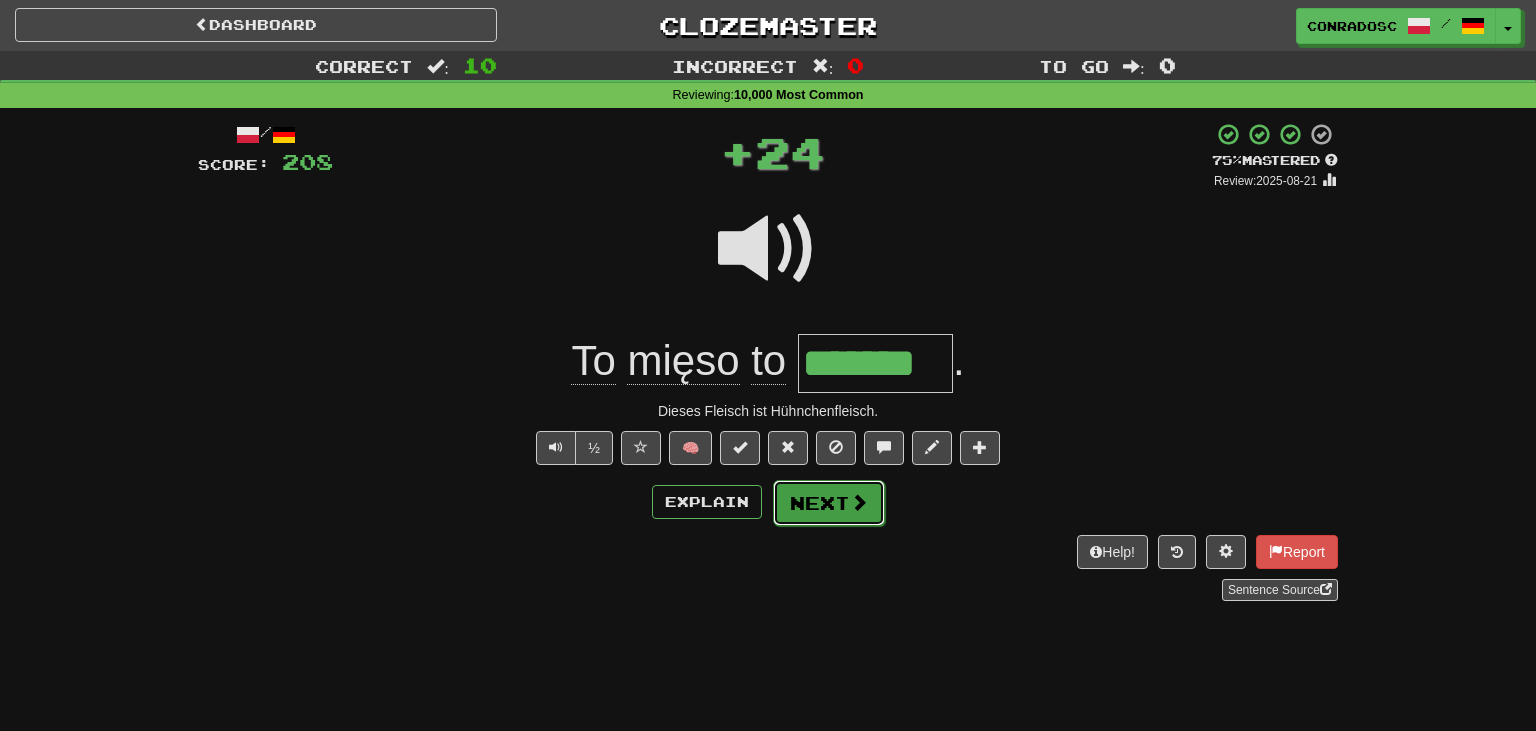 click on "Next" at bounding box center [829, 503] 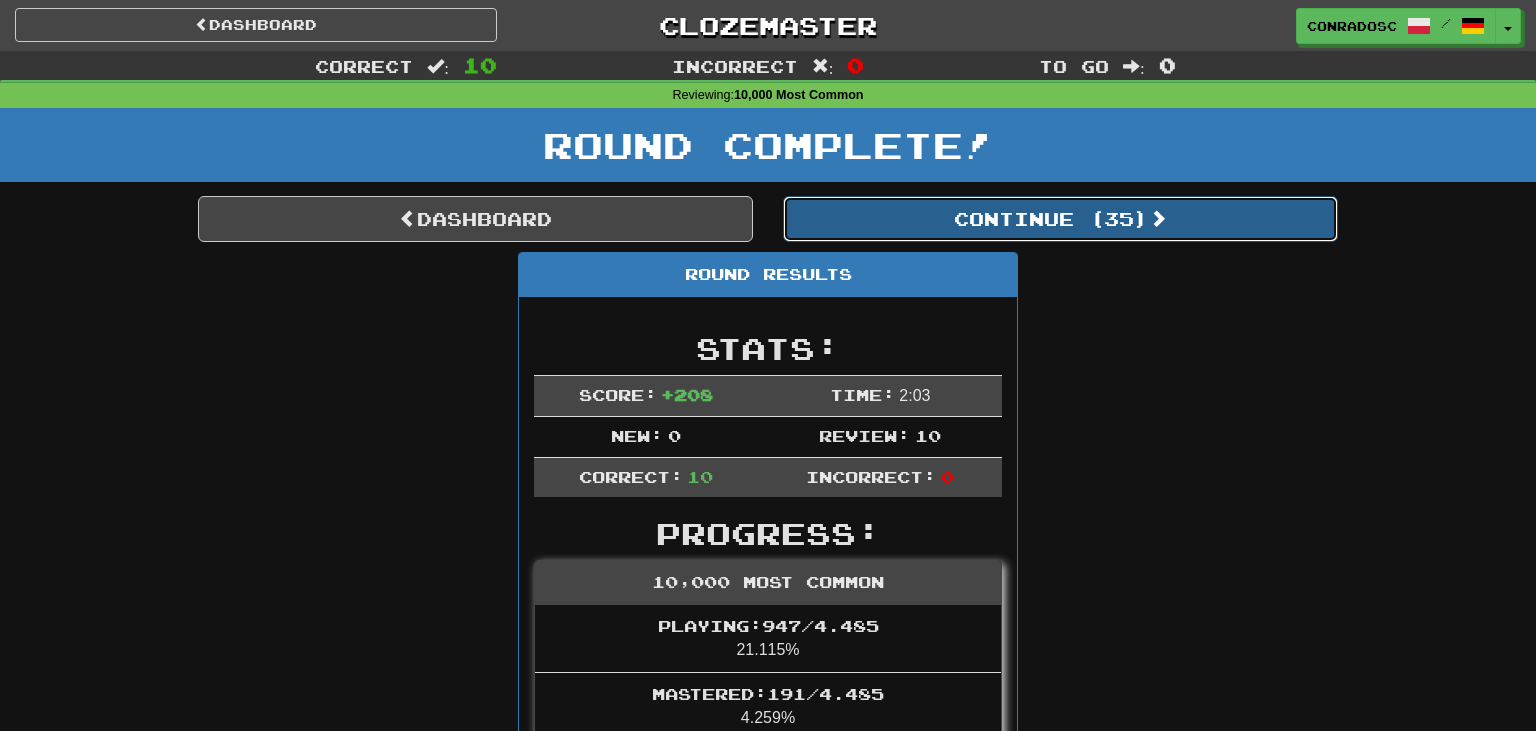 click on "Continue ( 35 )" at bounding box center (1060, 219) 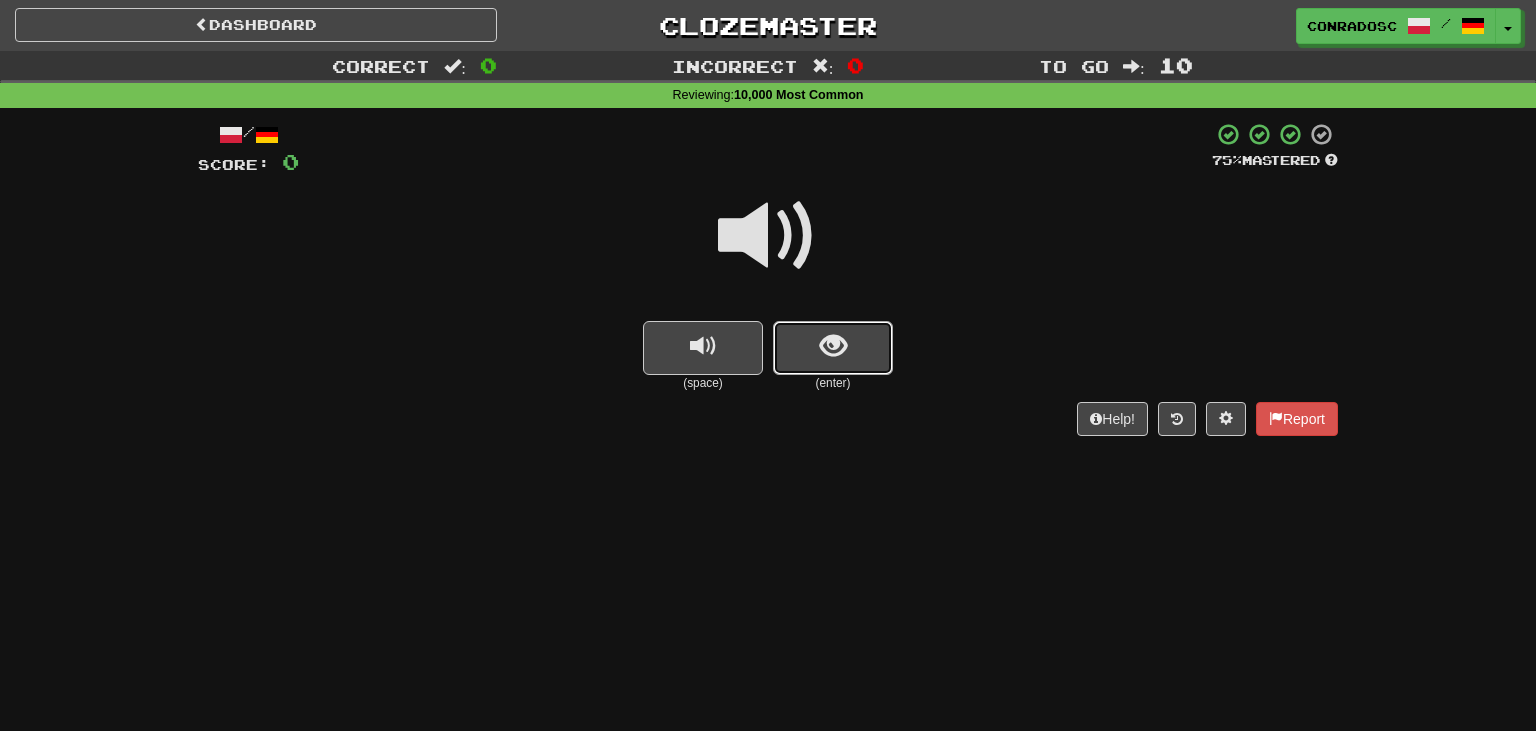 click at bounding box center [833, 346] 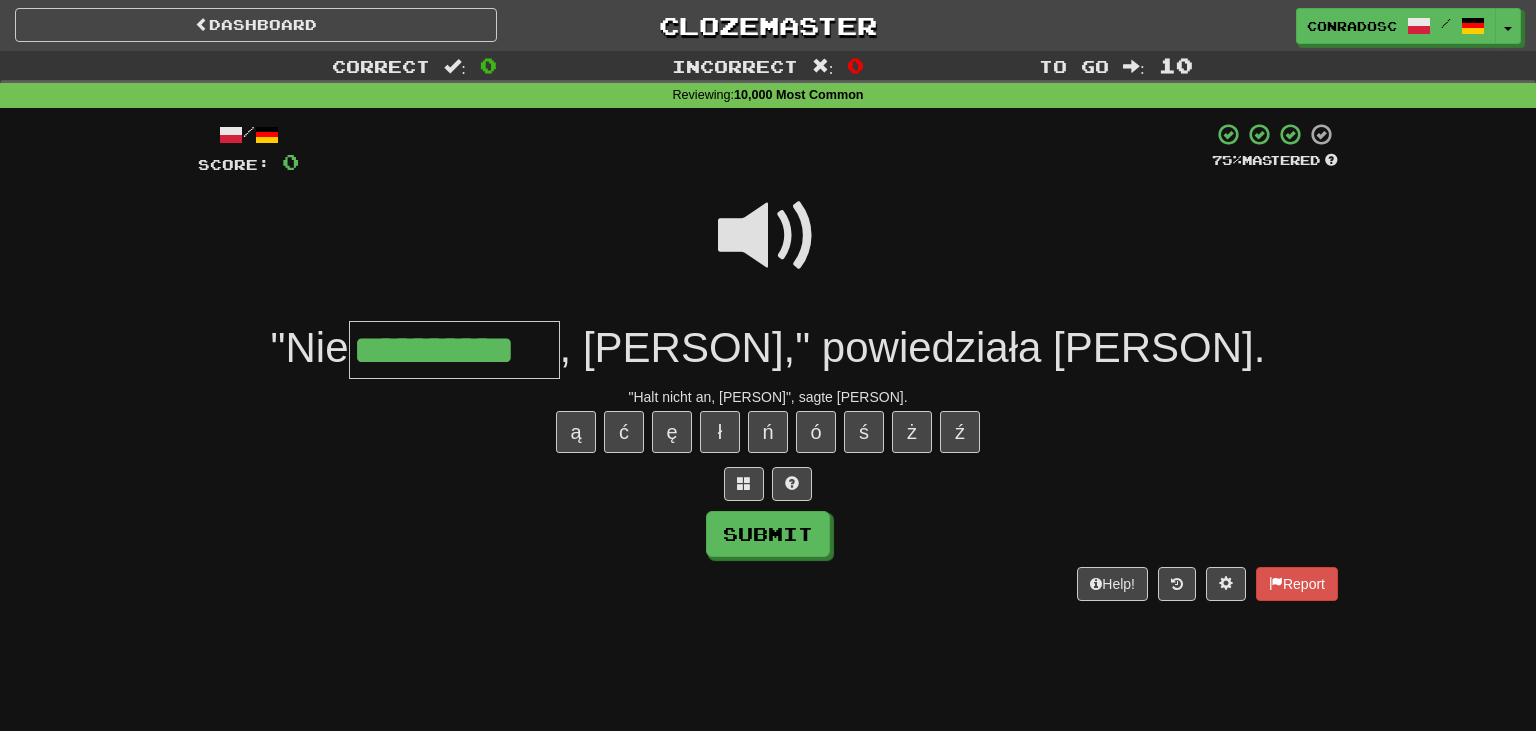 type on "**********" 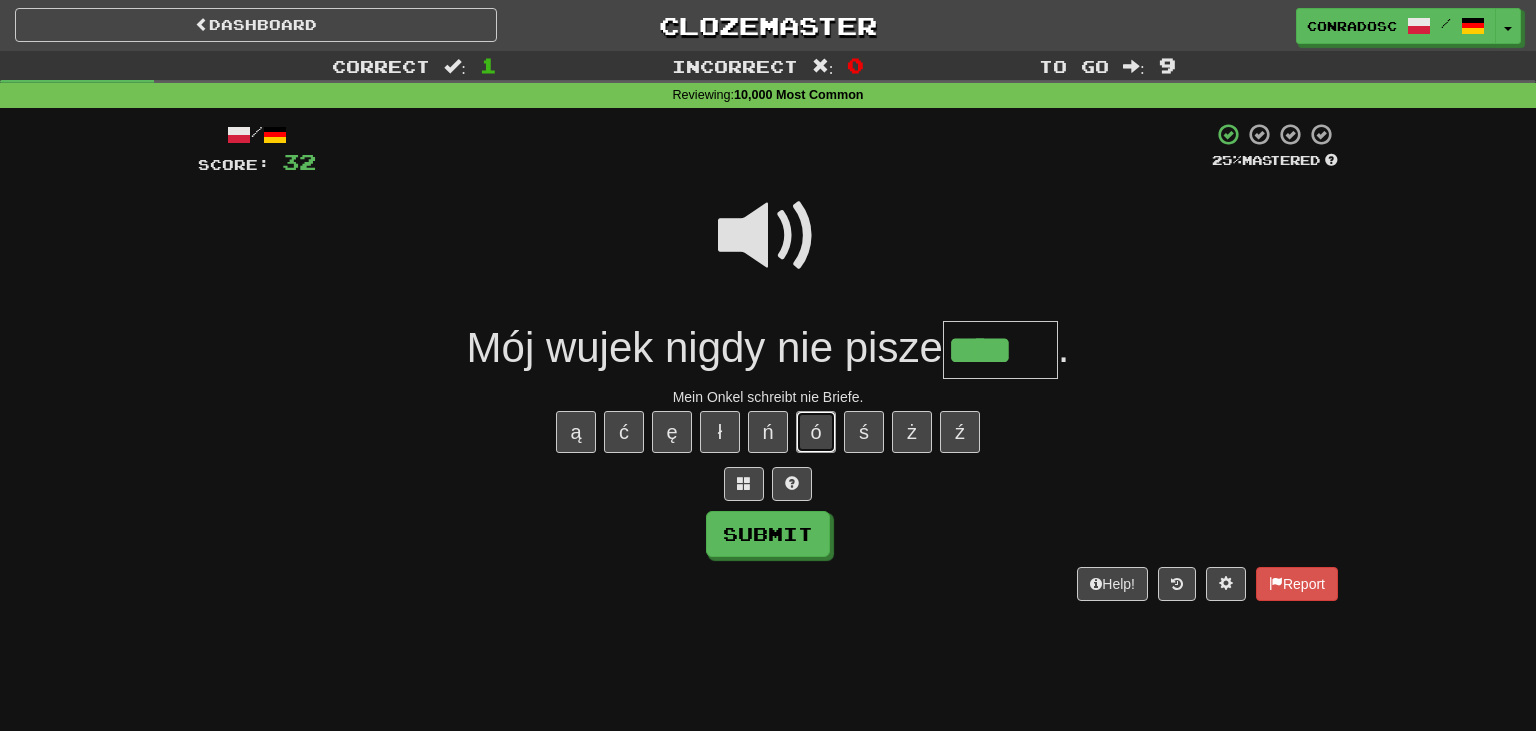 click on "ó" at bounding box center [816, 432] 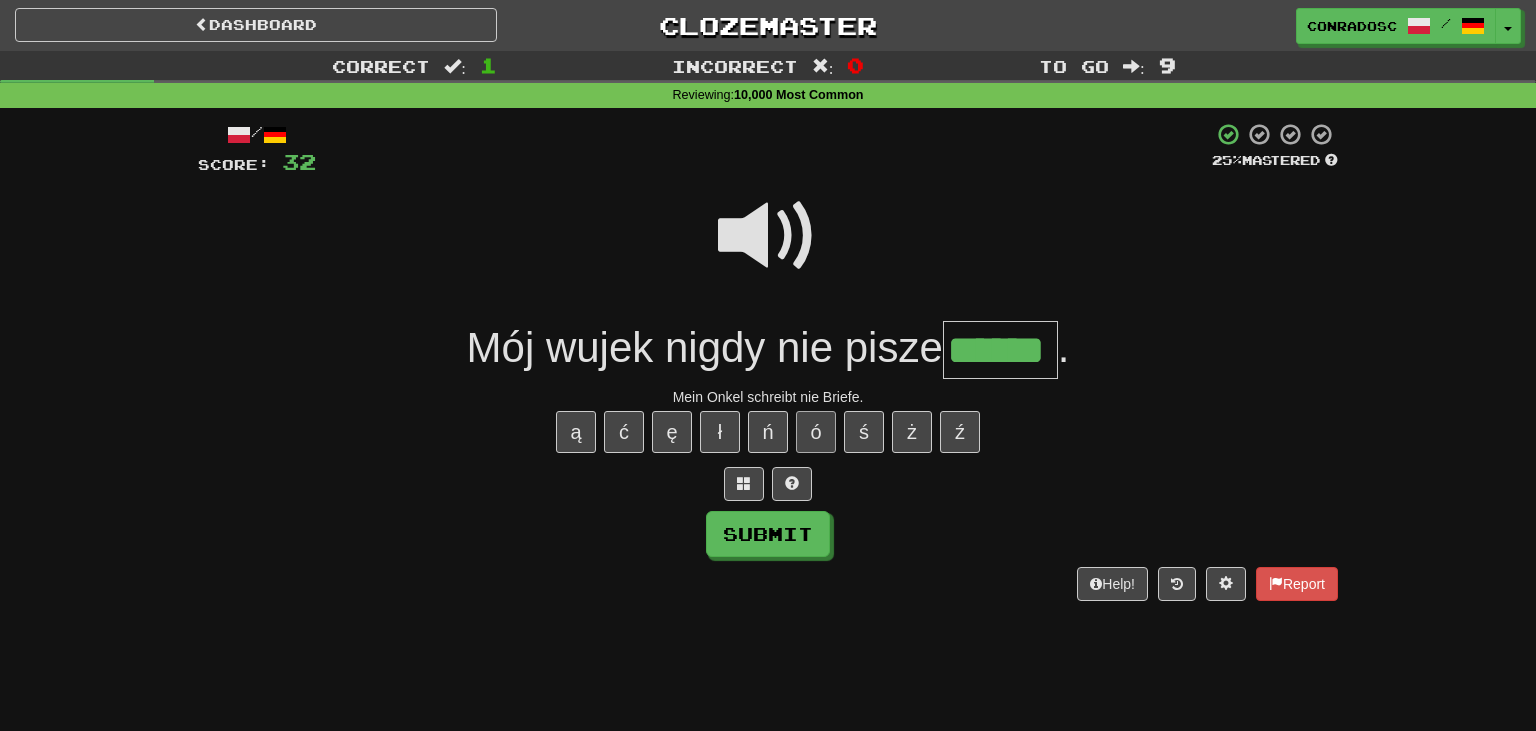 type on "******" 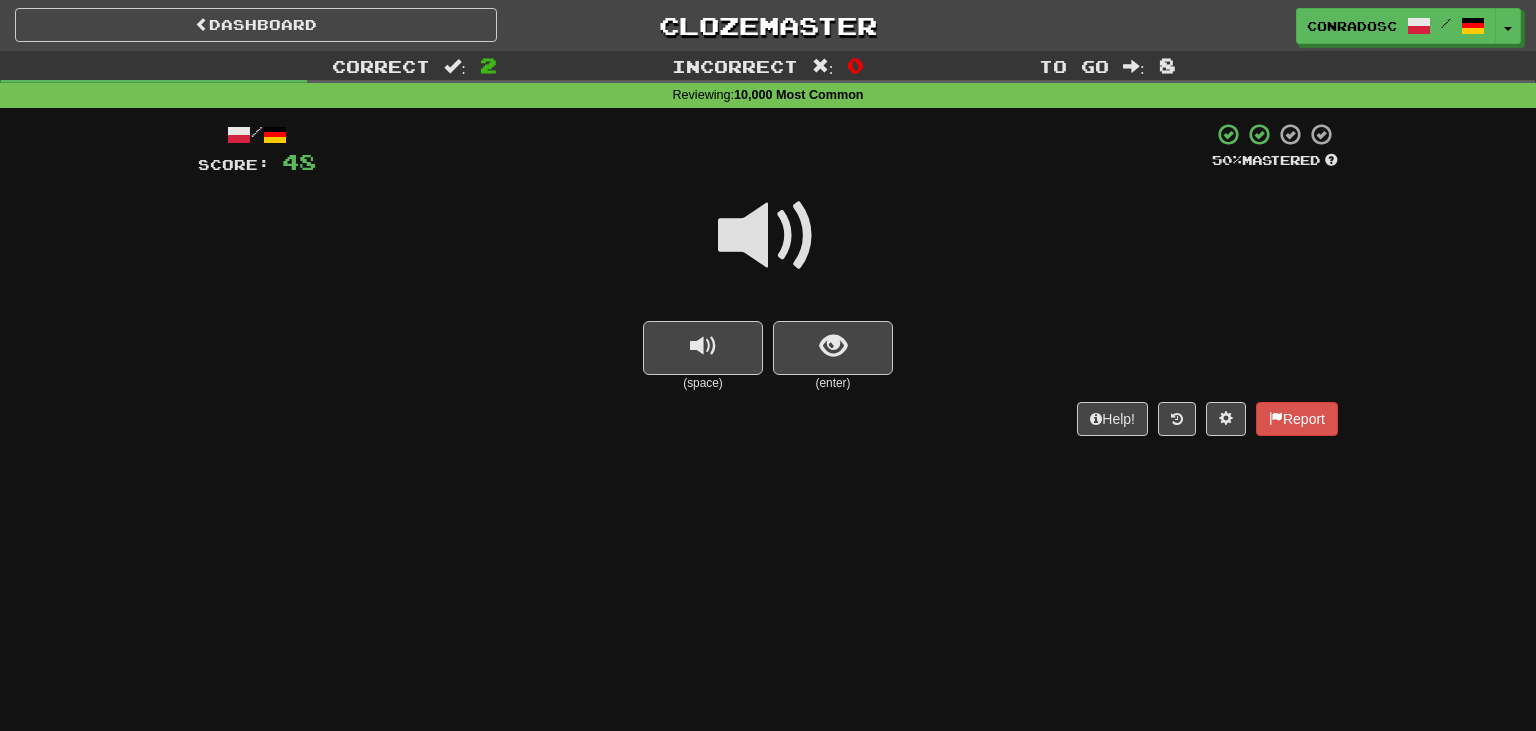 click at bounding box center (768, 236) 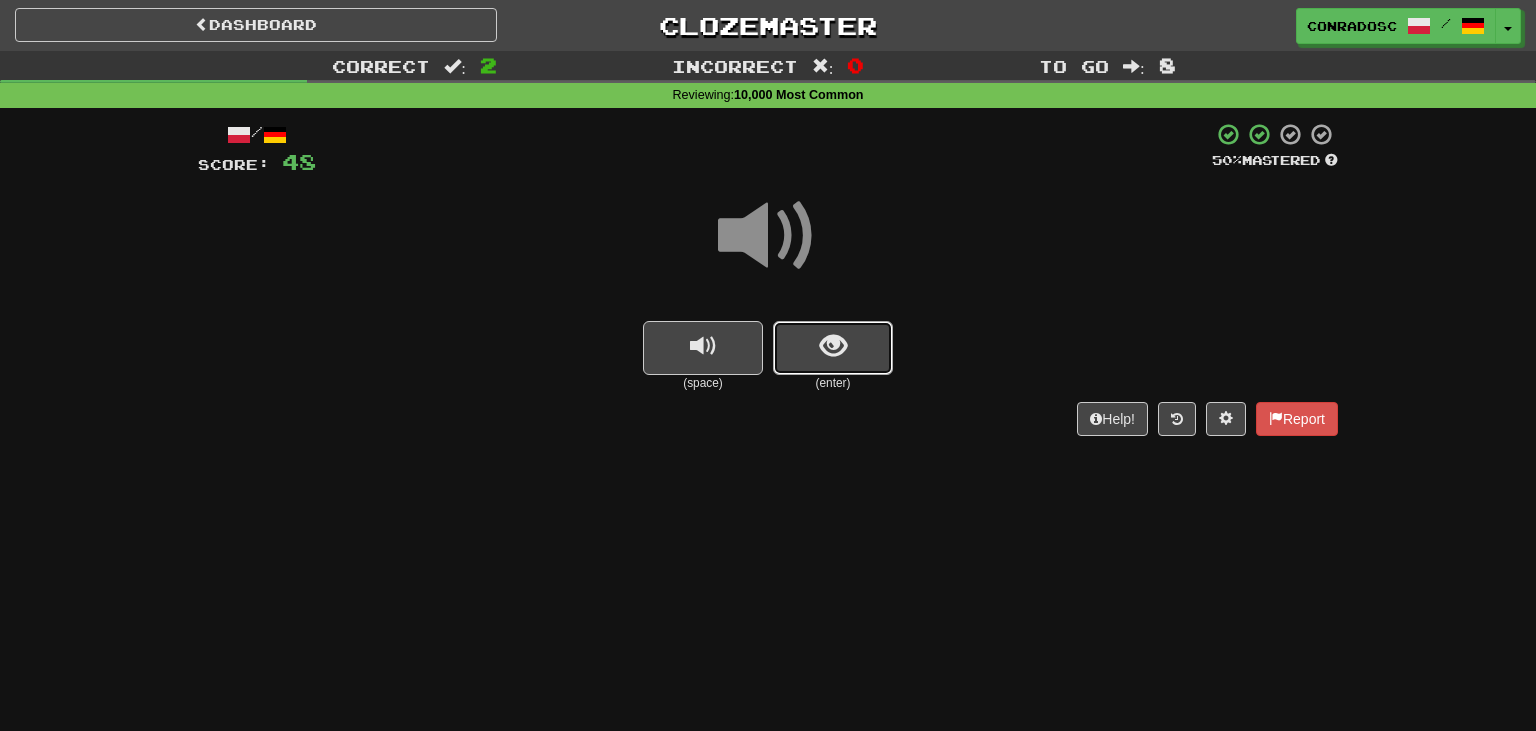 click at bounding box center (833, 346) 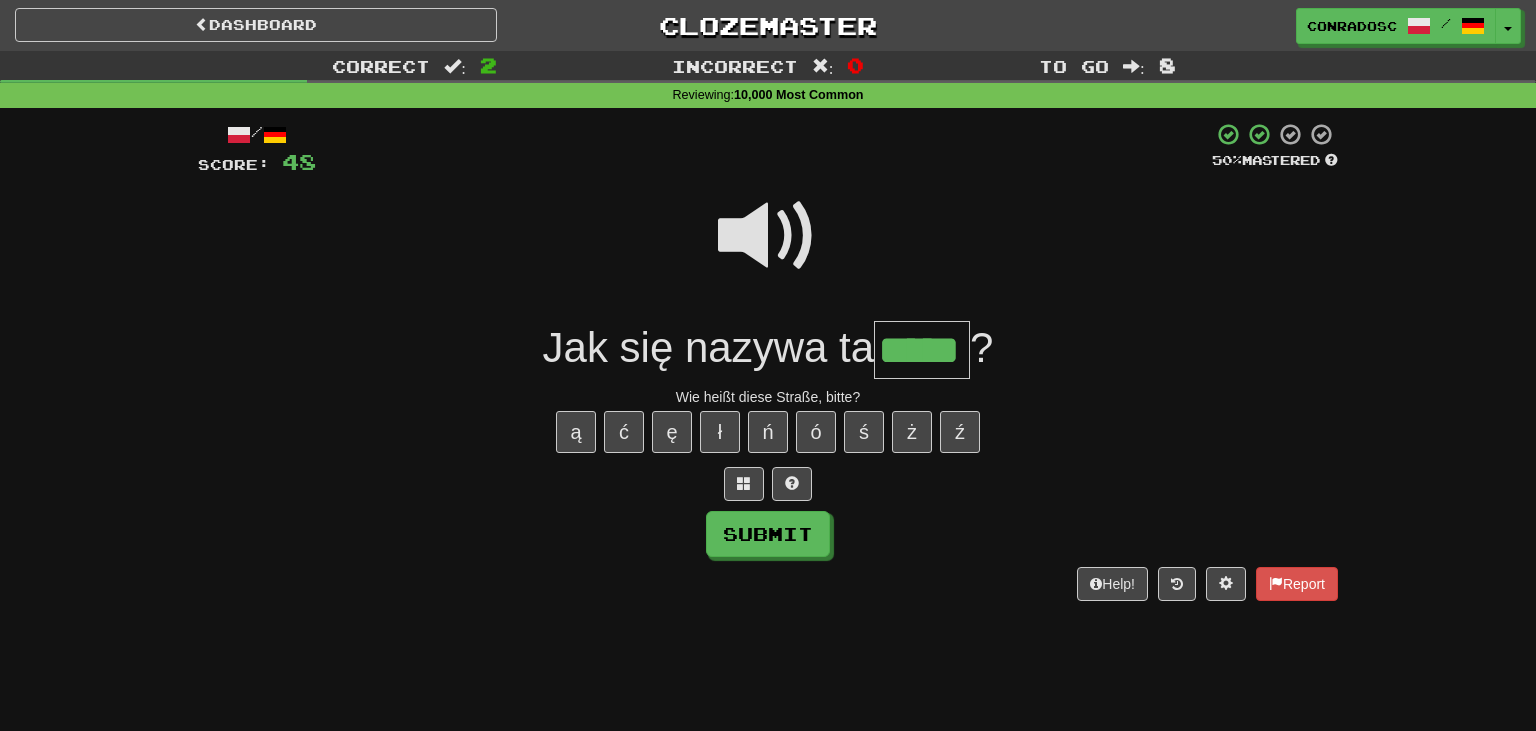type on "*****" 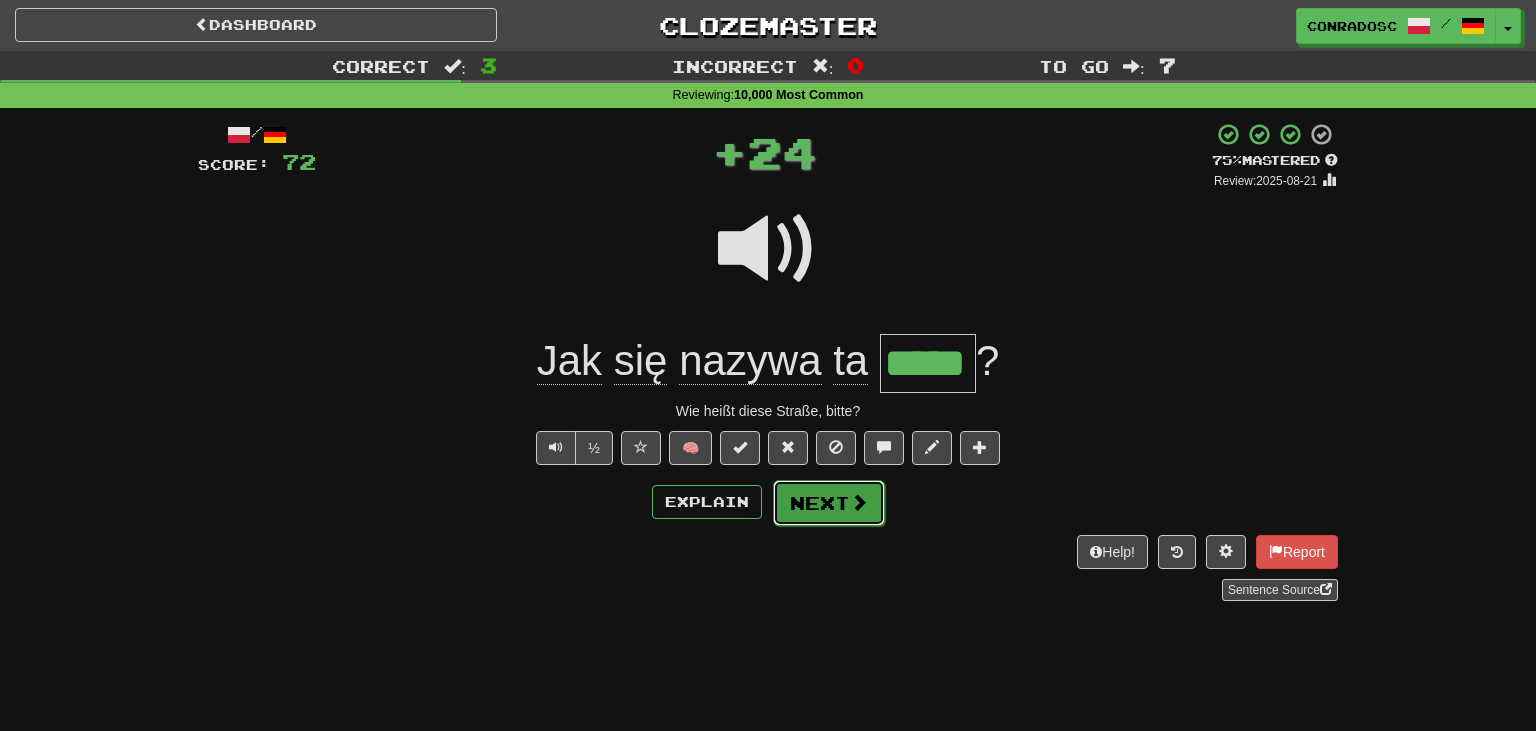 click on "Next" at bounding box center [829, 503] 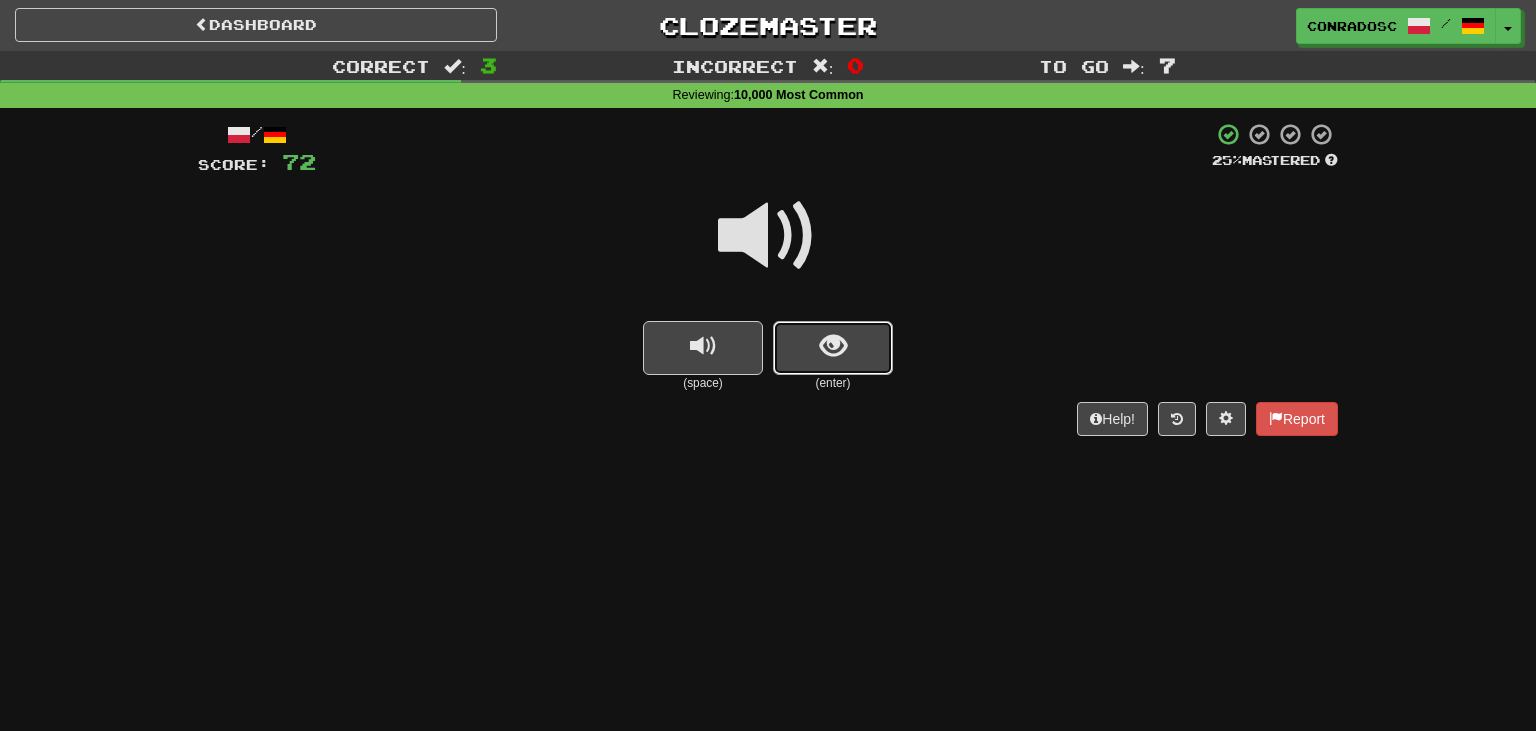 click at bounding box center [833, 348] 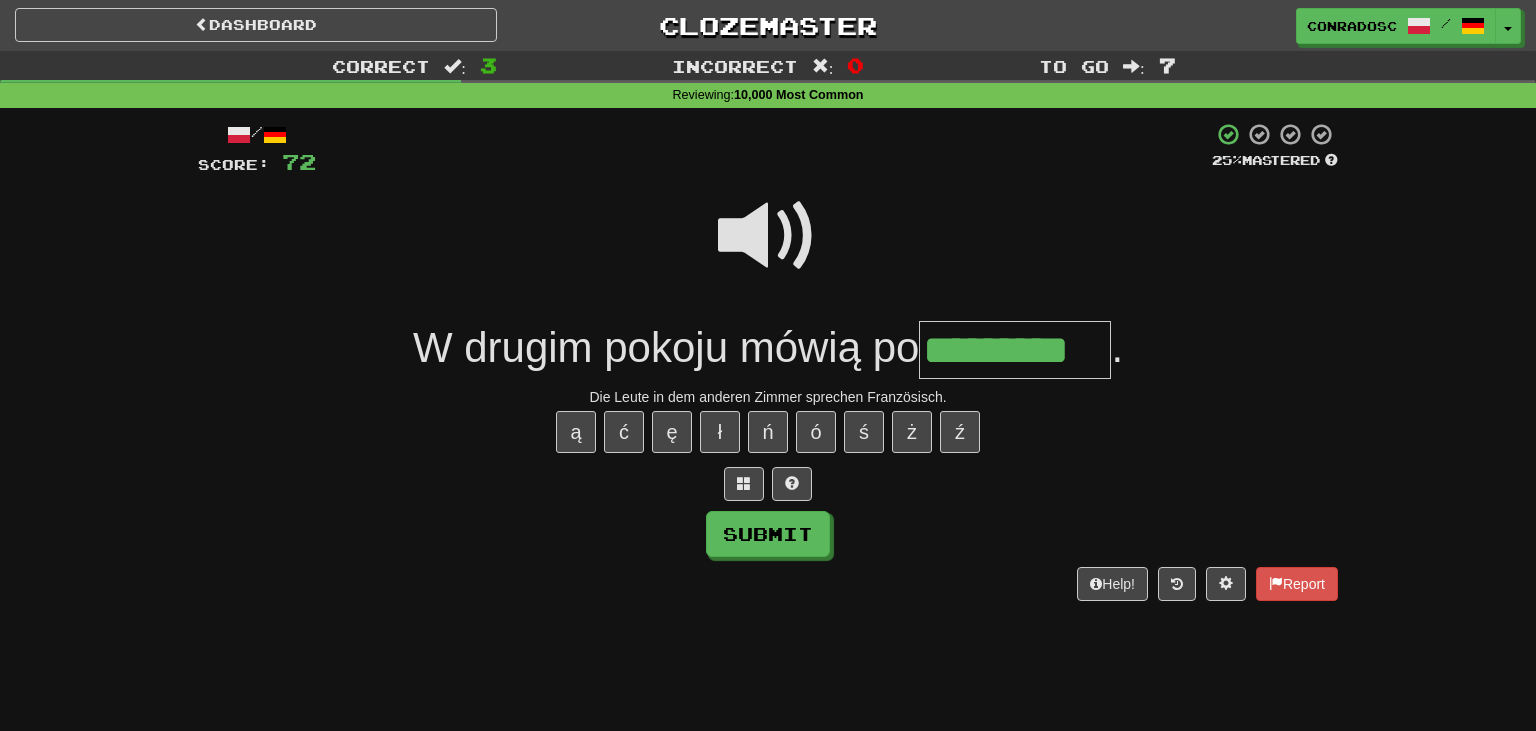 type on "*********" 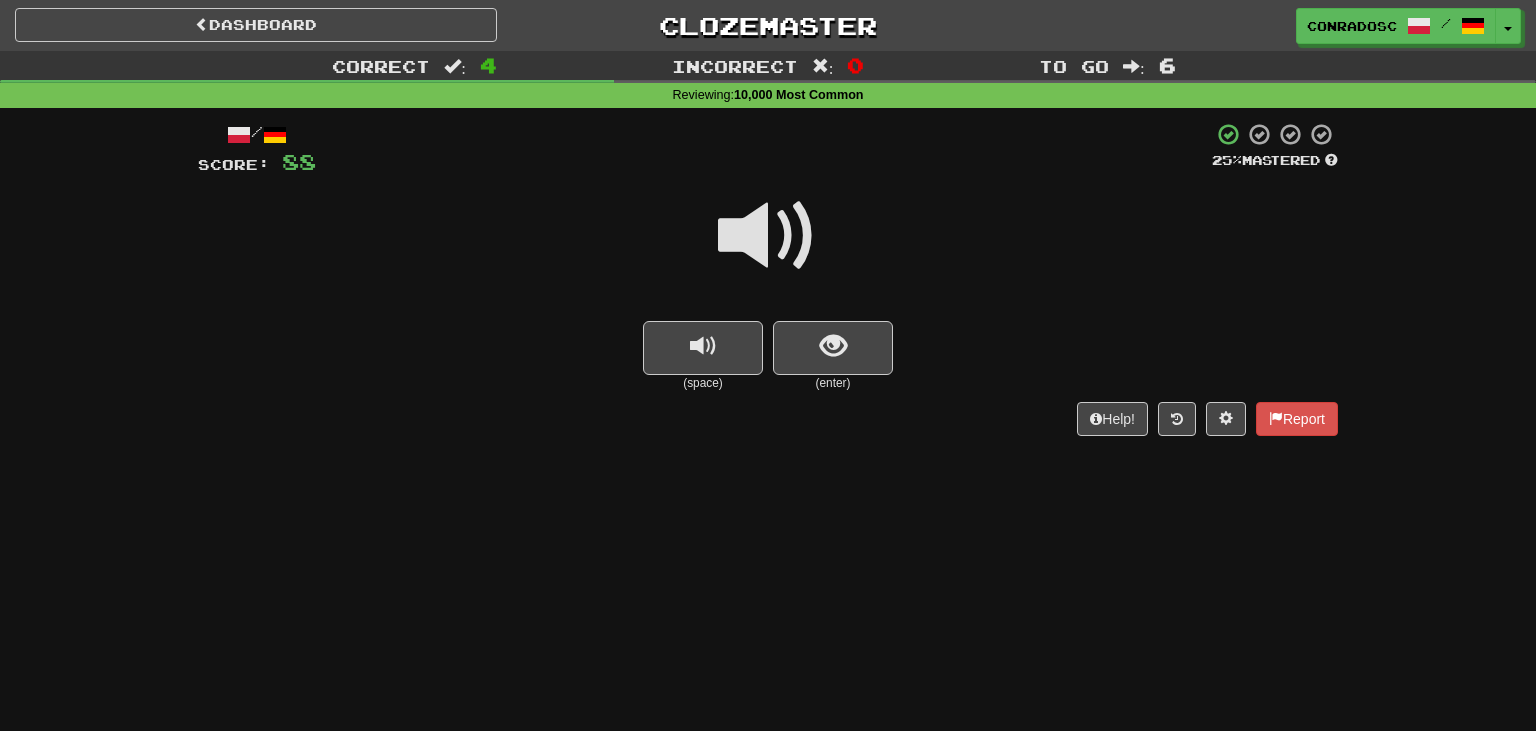 click at bounding box center (768, 236) 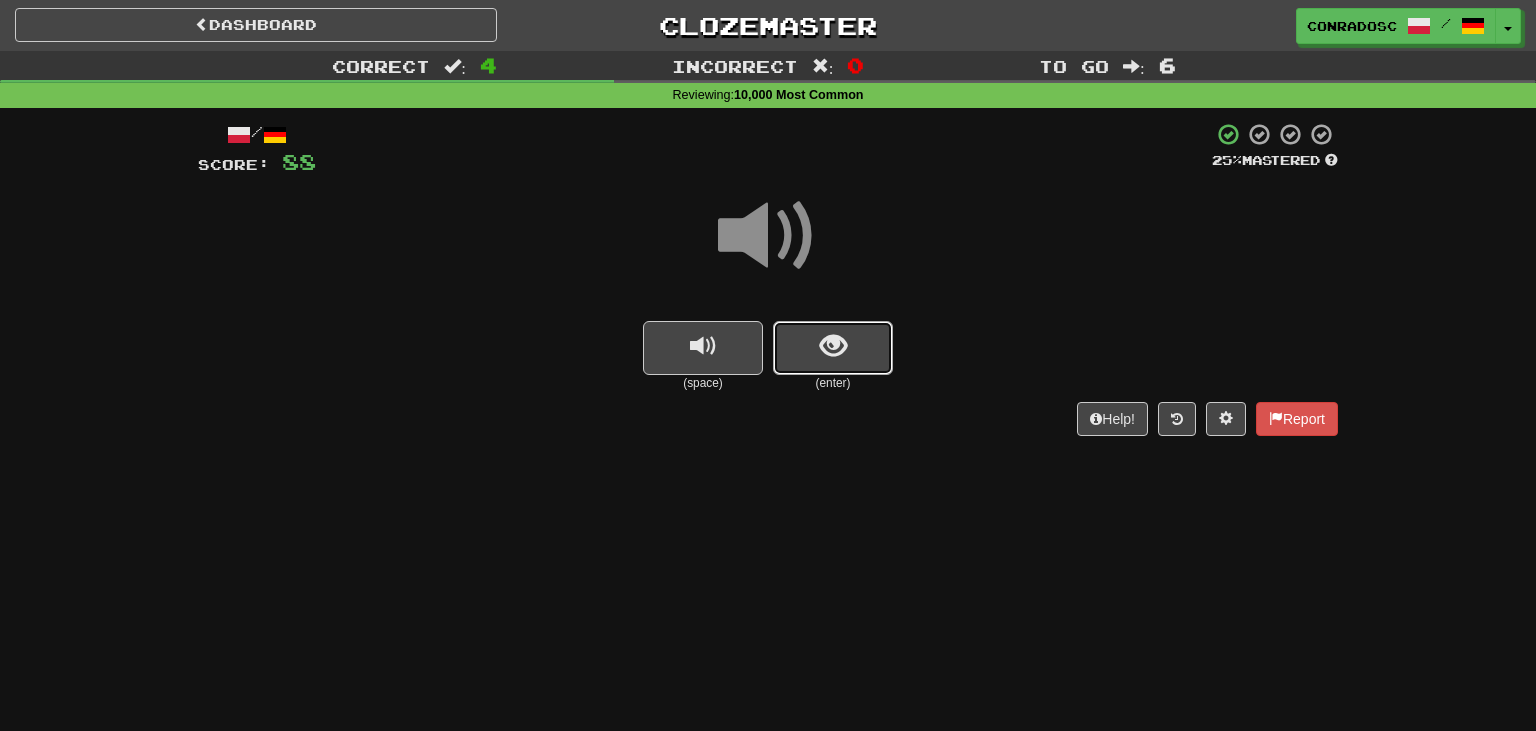 click at bounding box center (833, 346) 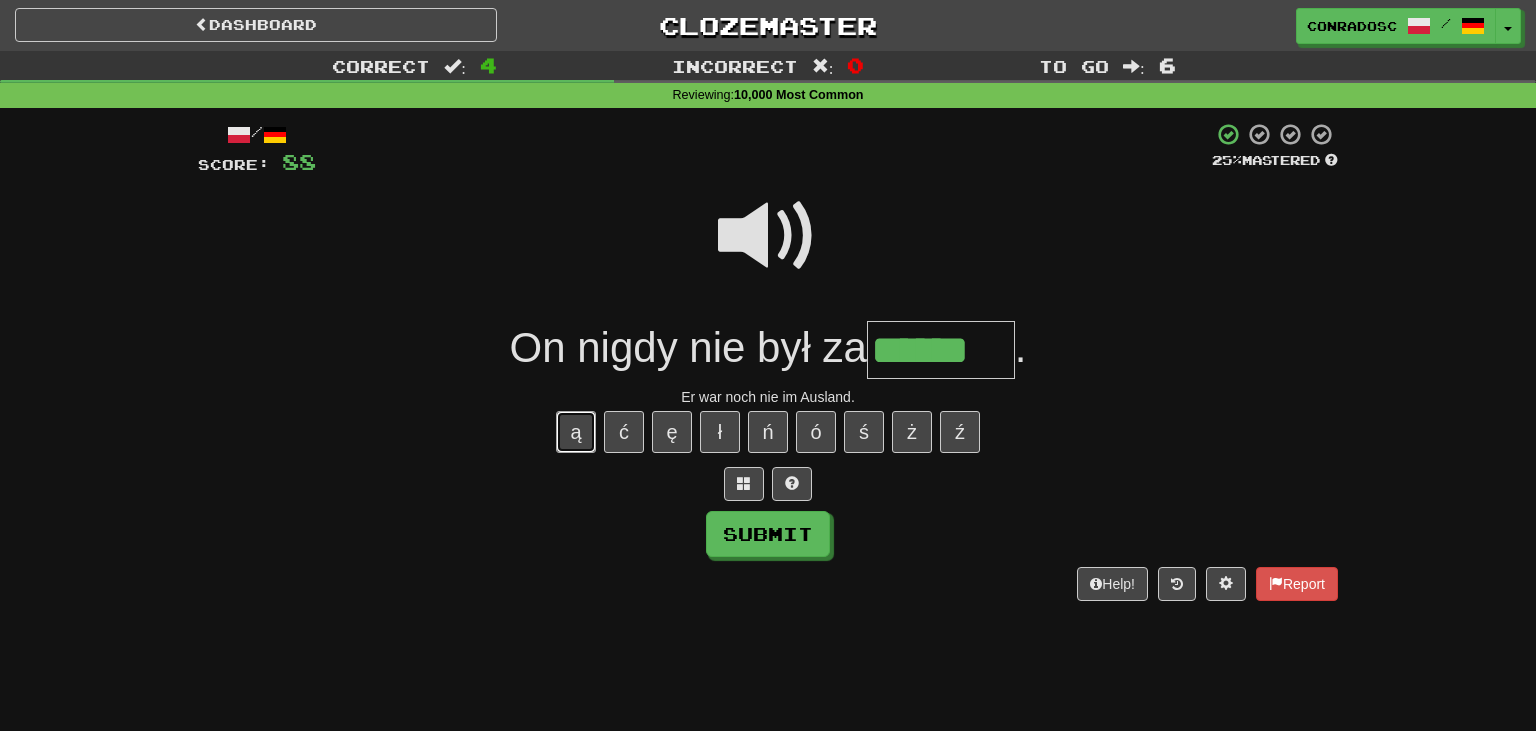 click on "ą" at bounding box center (576, 432) 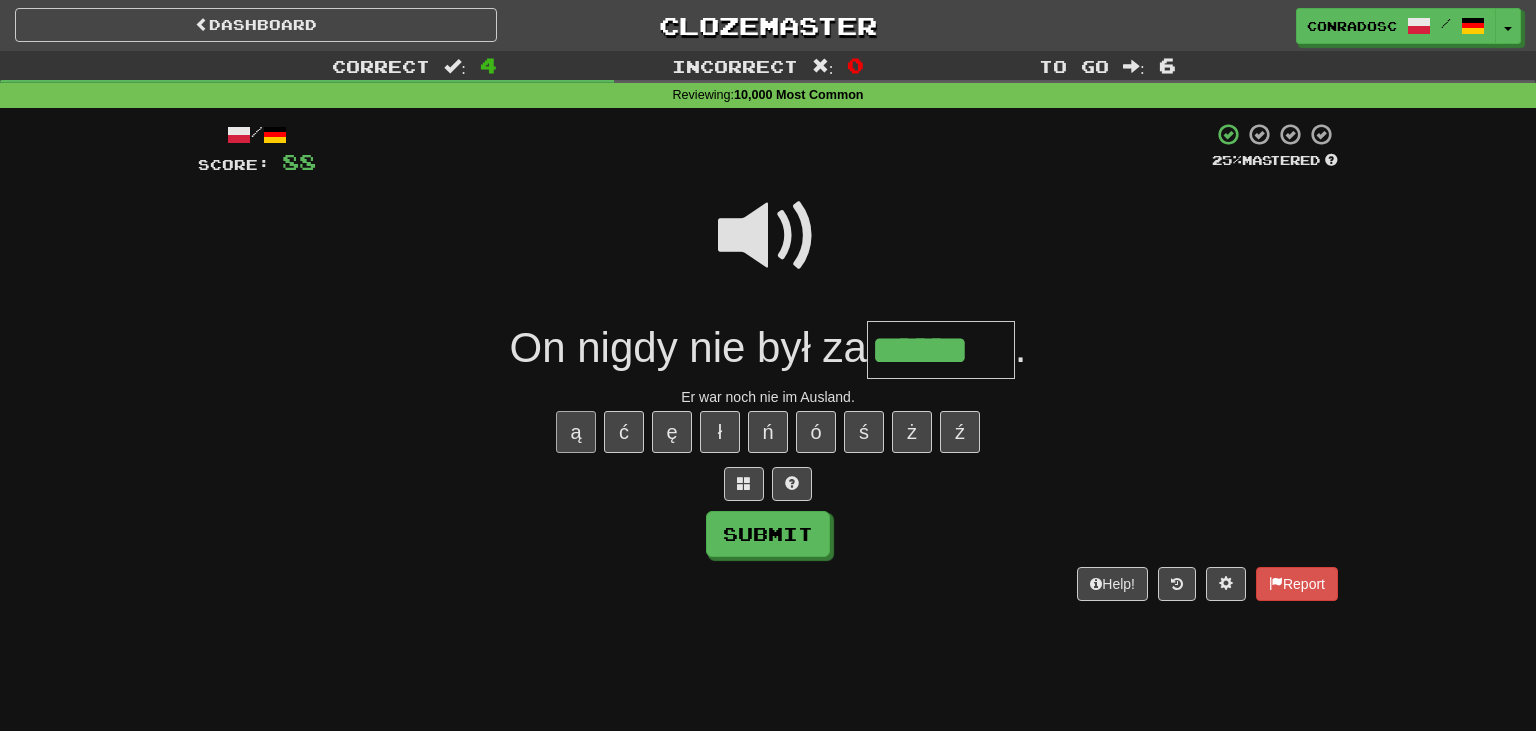 type on "*******" 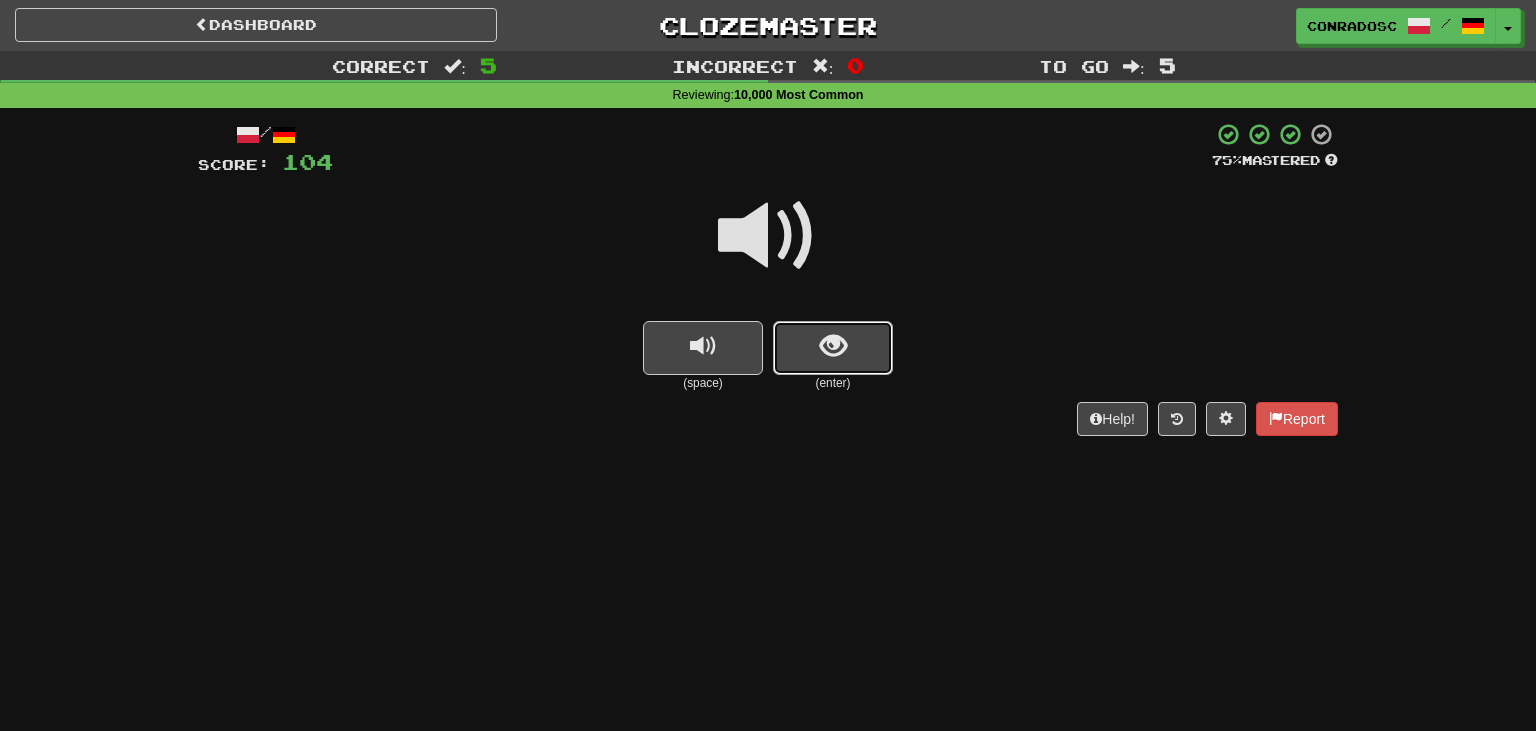 click at bounding box center (833, 348) 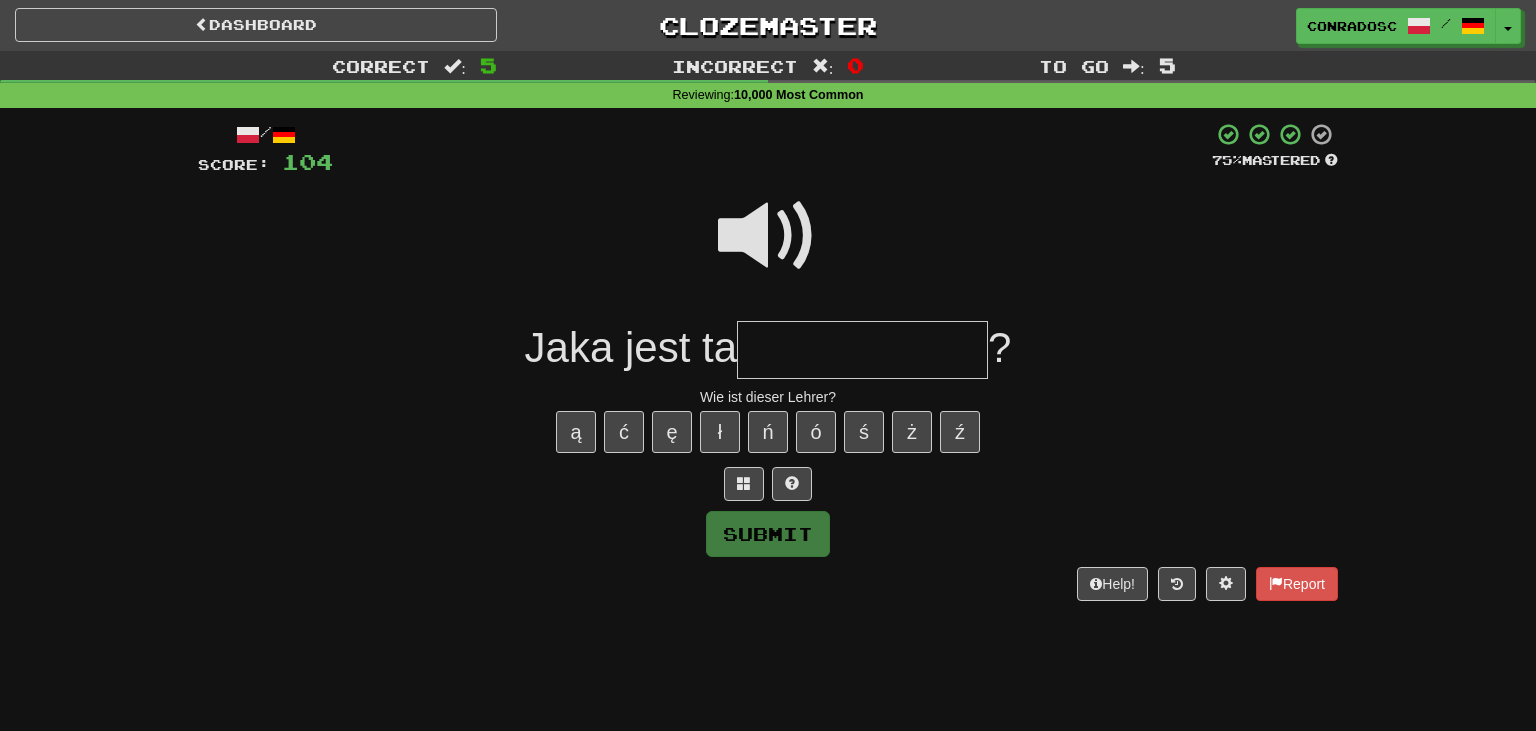 type on "*" 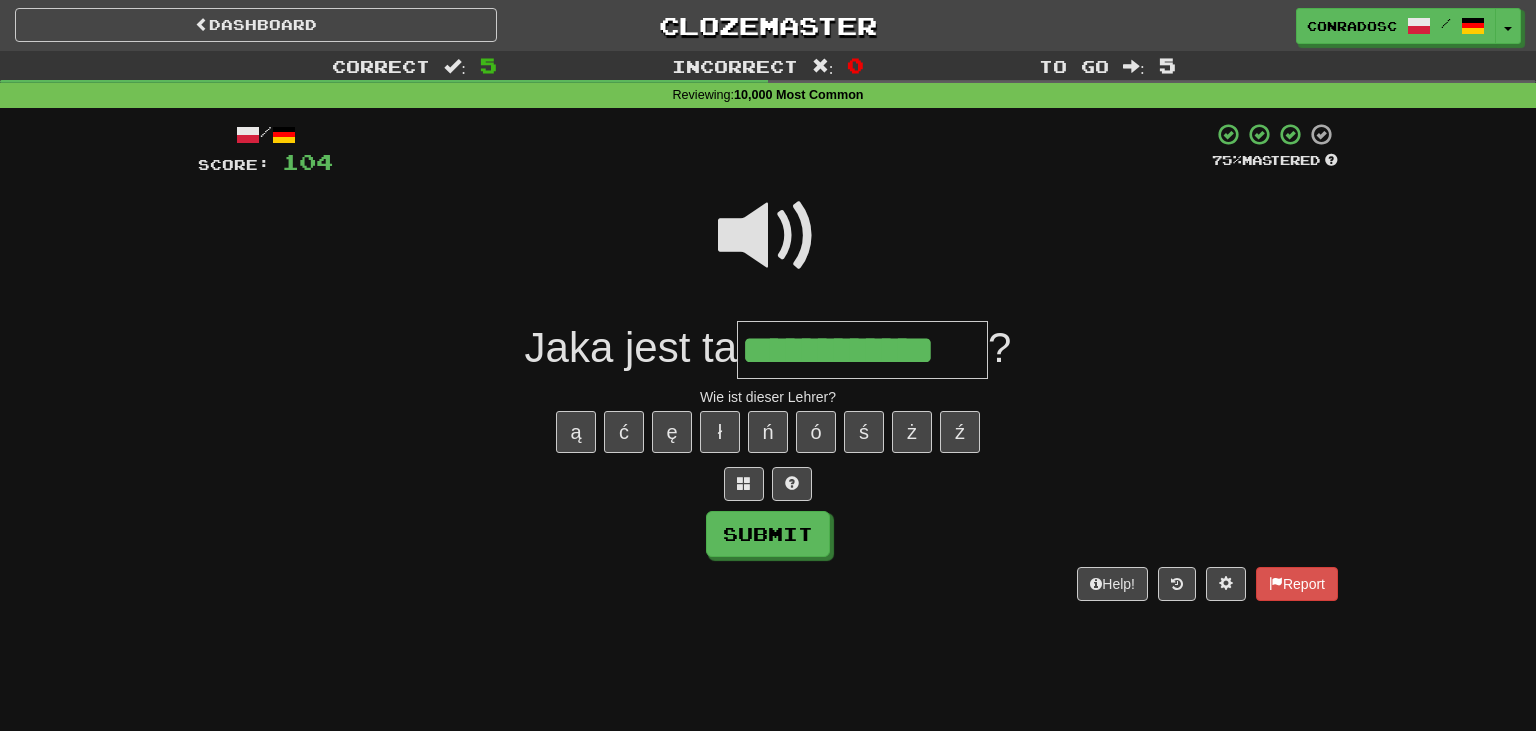 type on "**********" 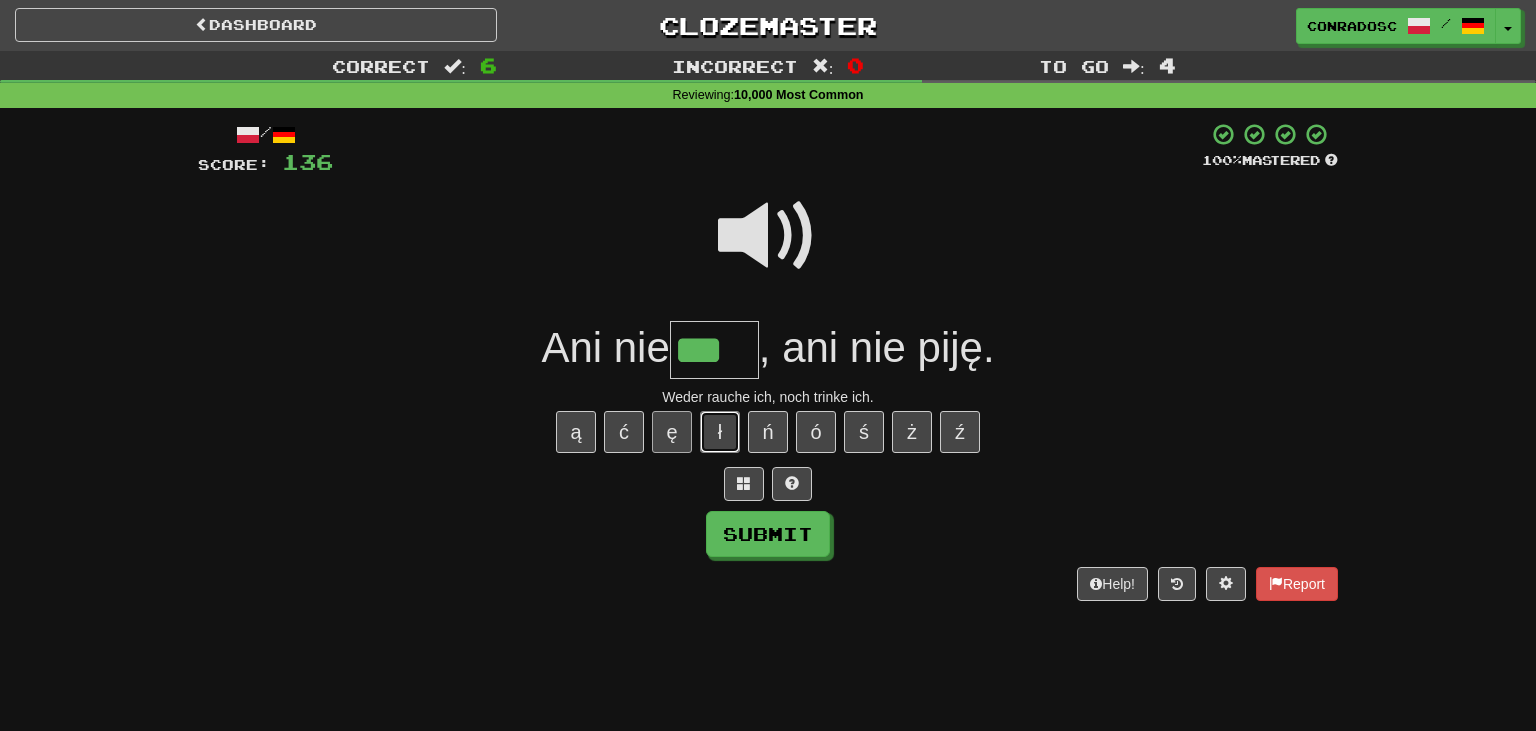 drag, startPoint x: 719, startPoint y: 437, endPoint x: 660, endPoint y: 431, distance: 59.3043 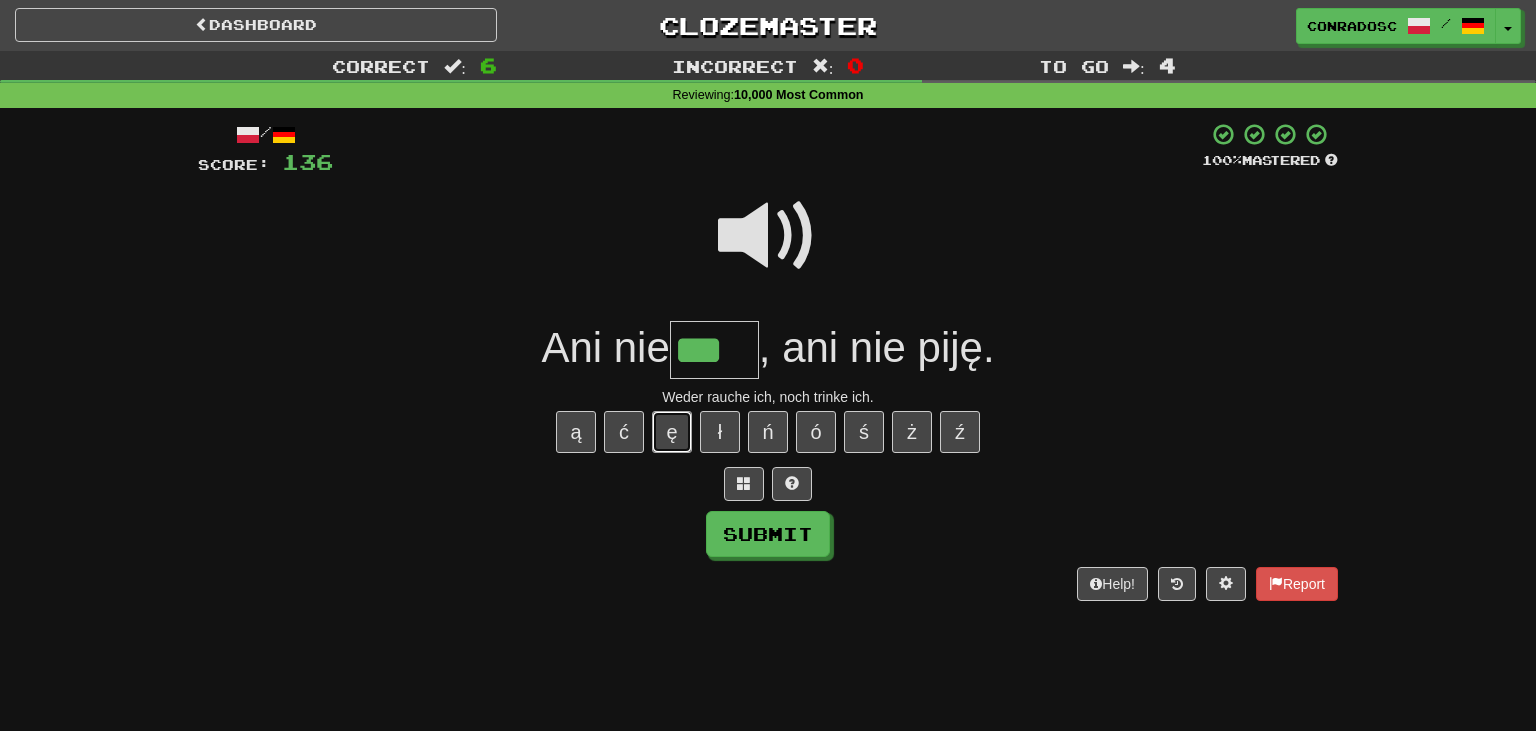 click on "ę" at bounding box center (672, 432) 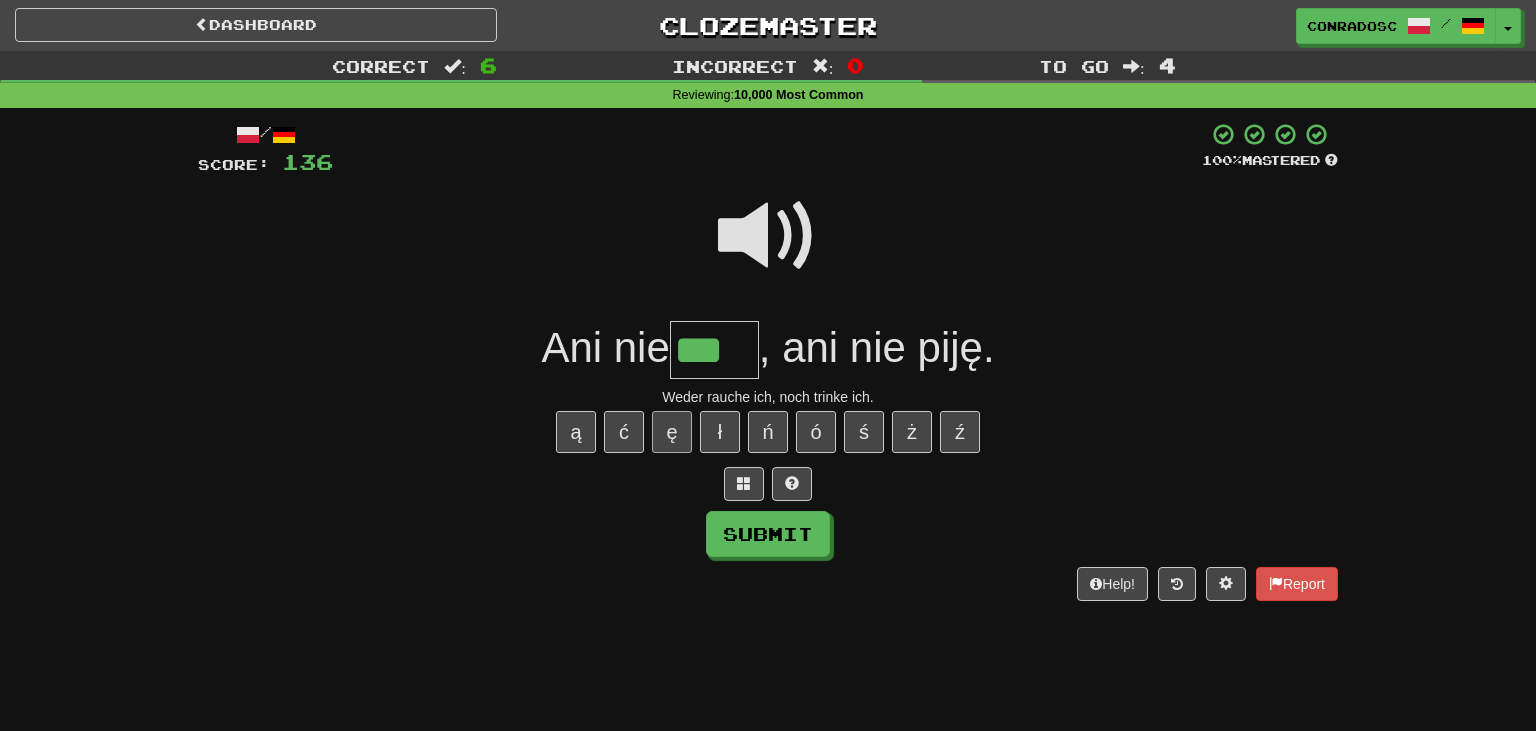 type on "****" 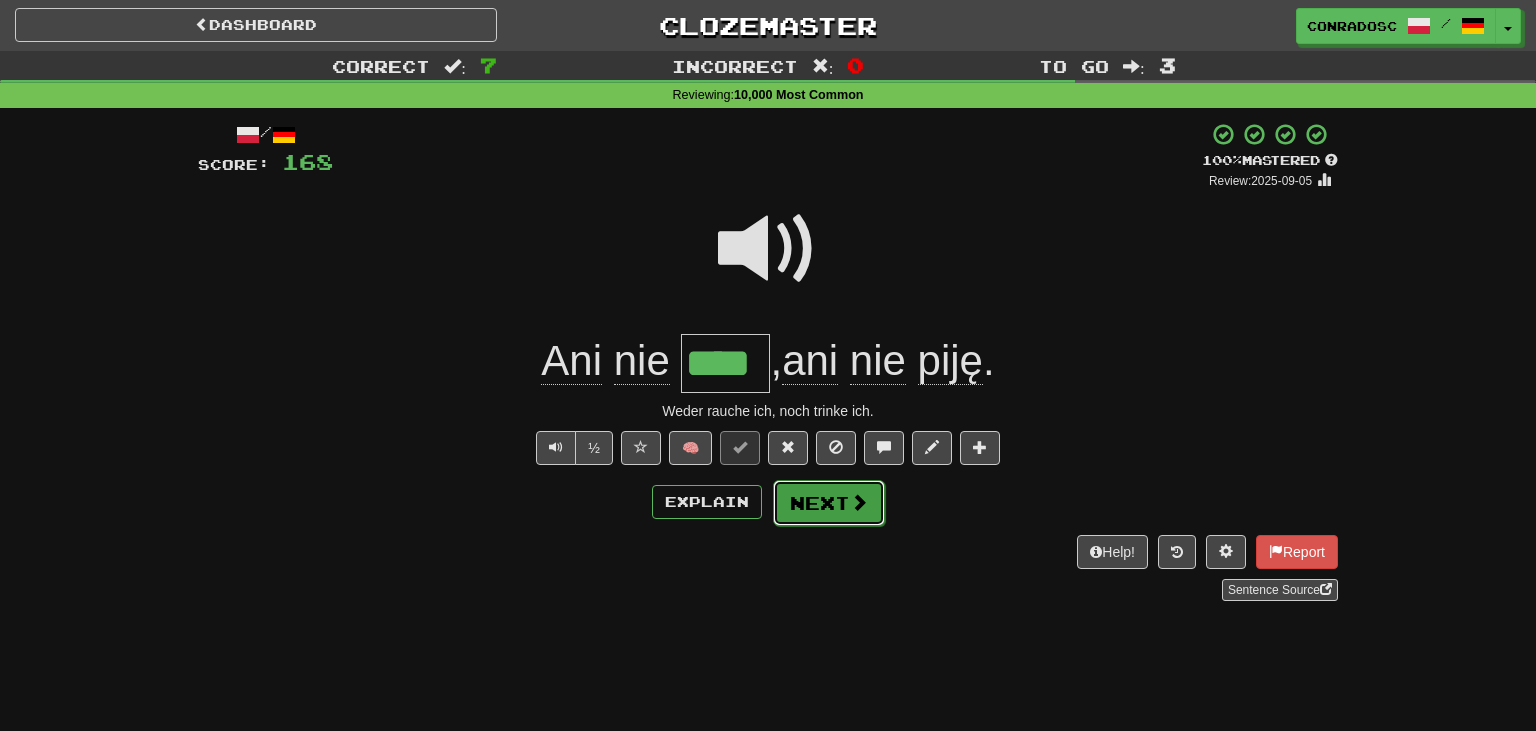 click at bounding box center [859, 502] 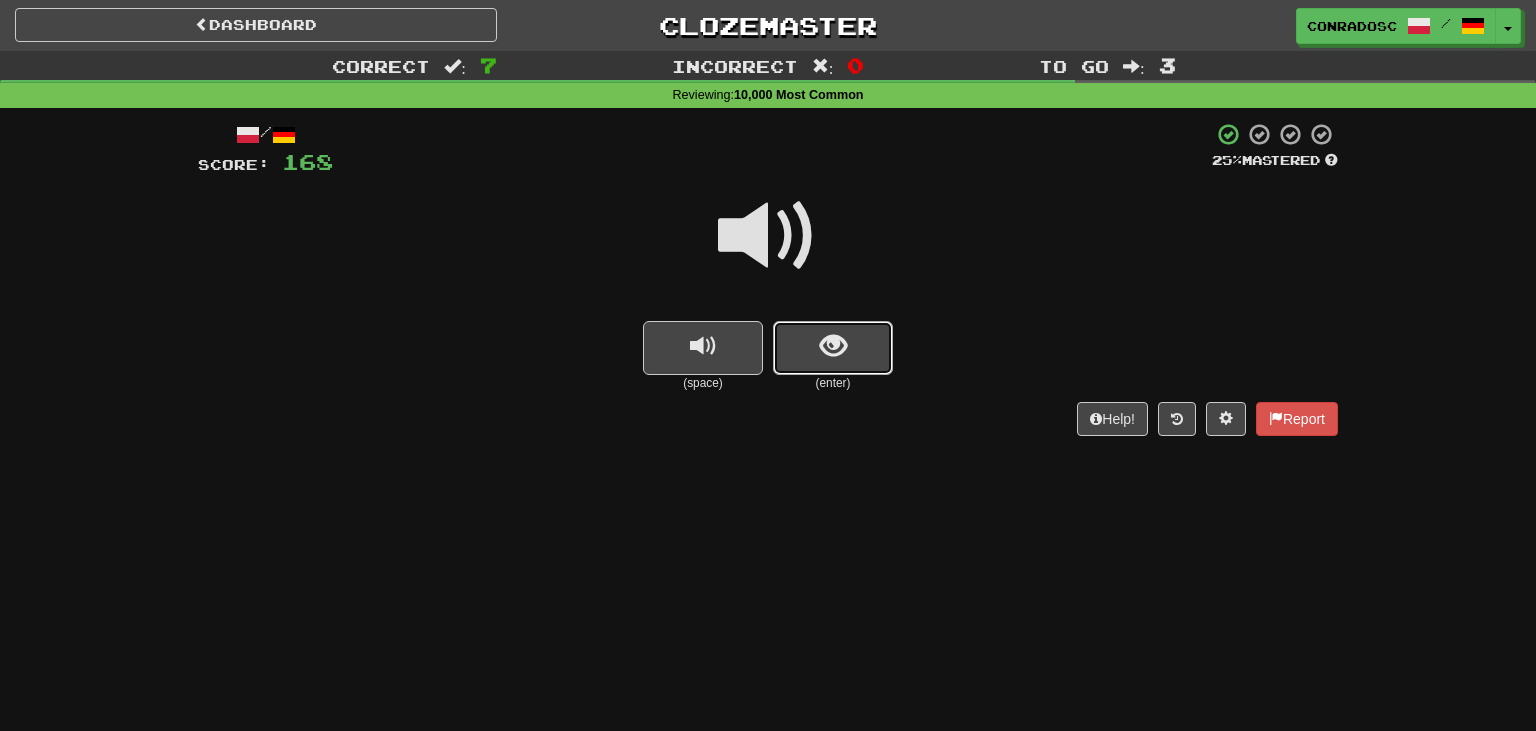 click at bounding box center [833, 348] 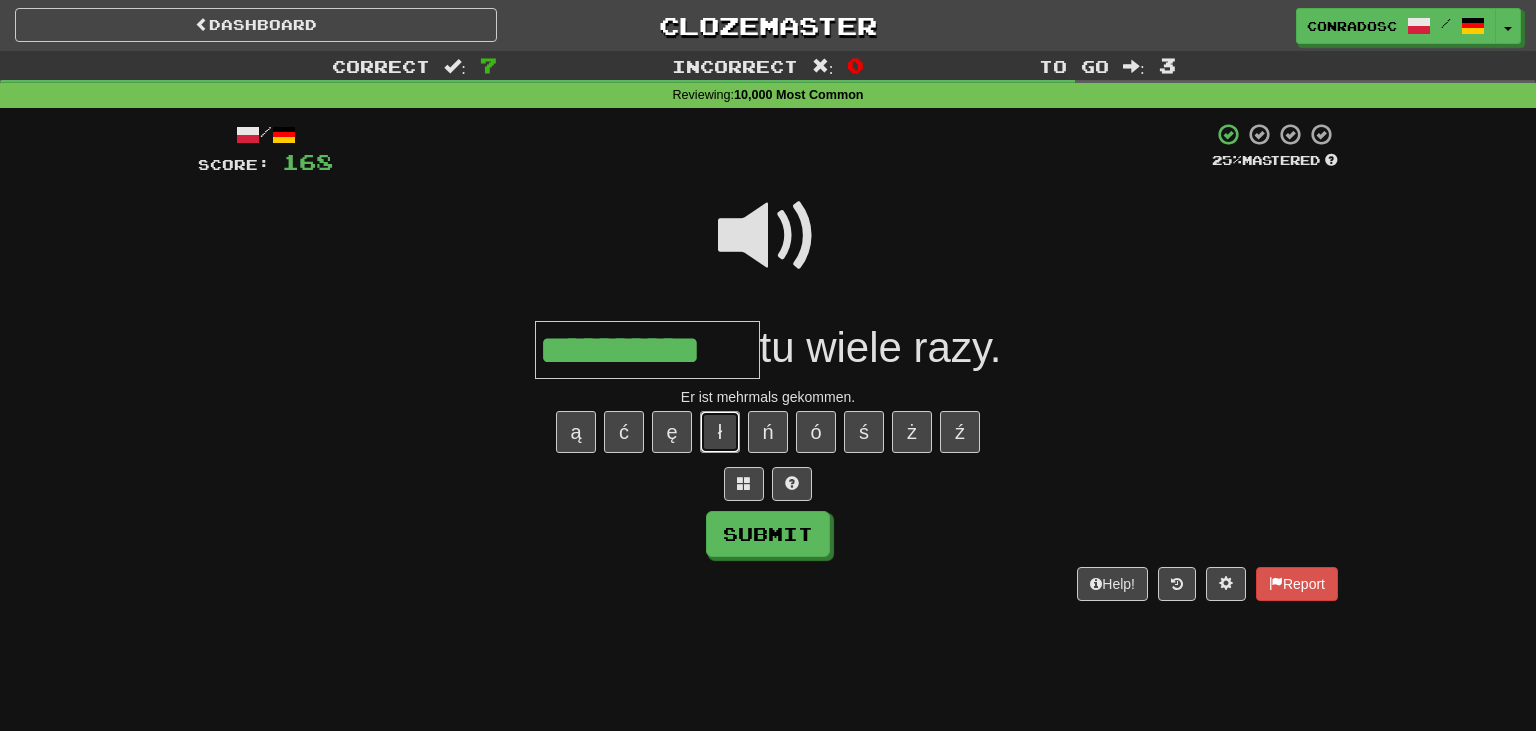 click on "ł" at bounding box center [720, 432] 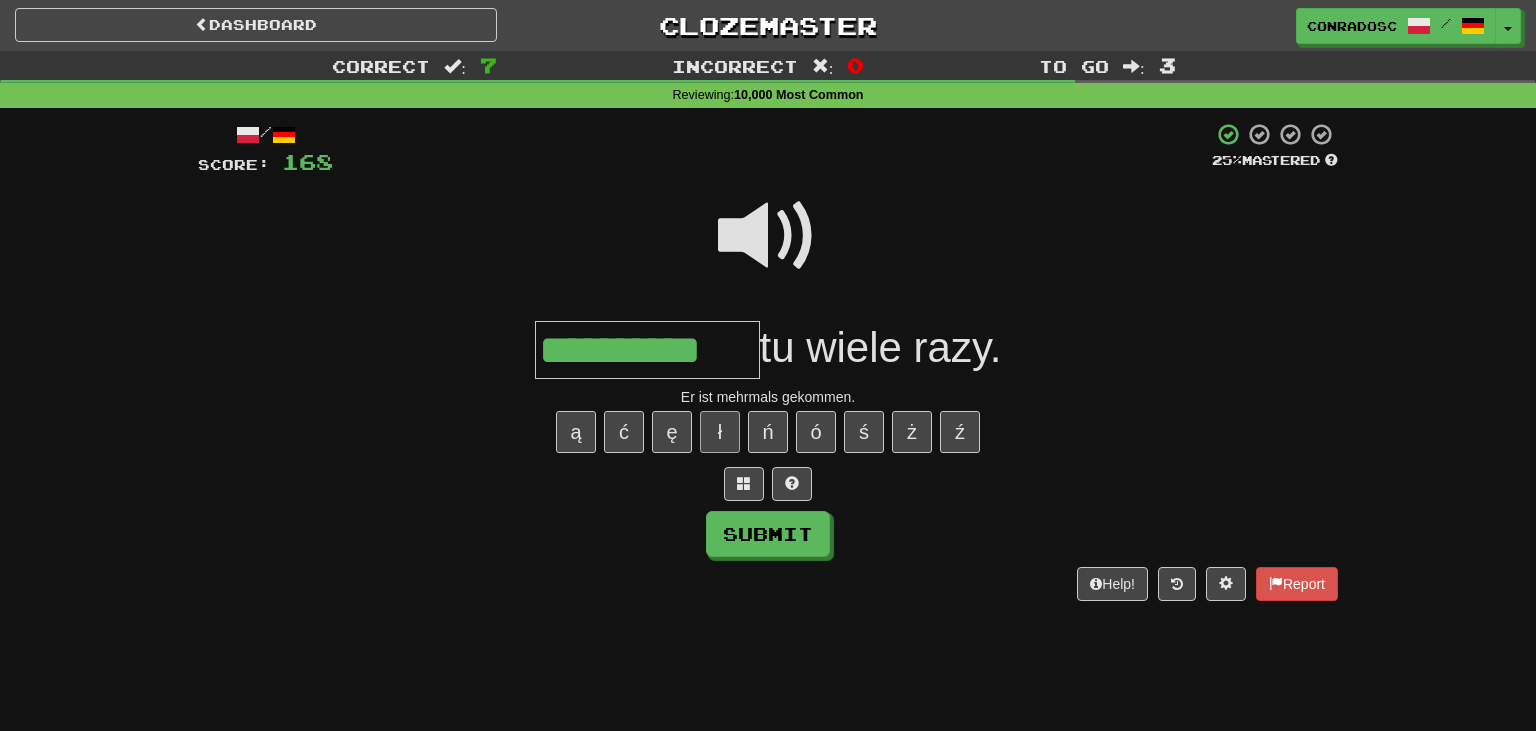 type on "**********" 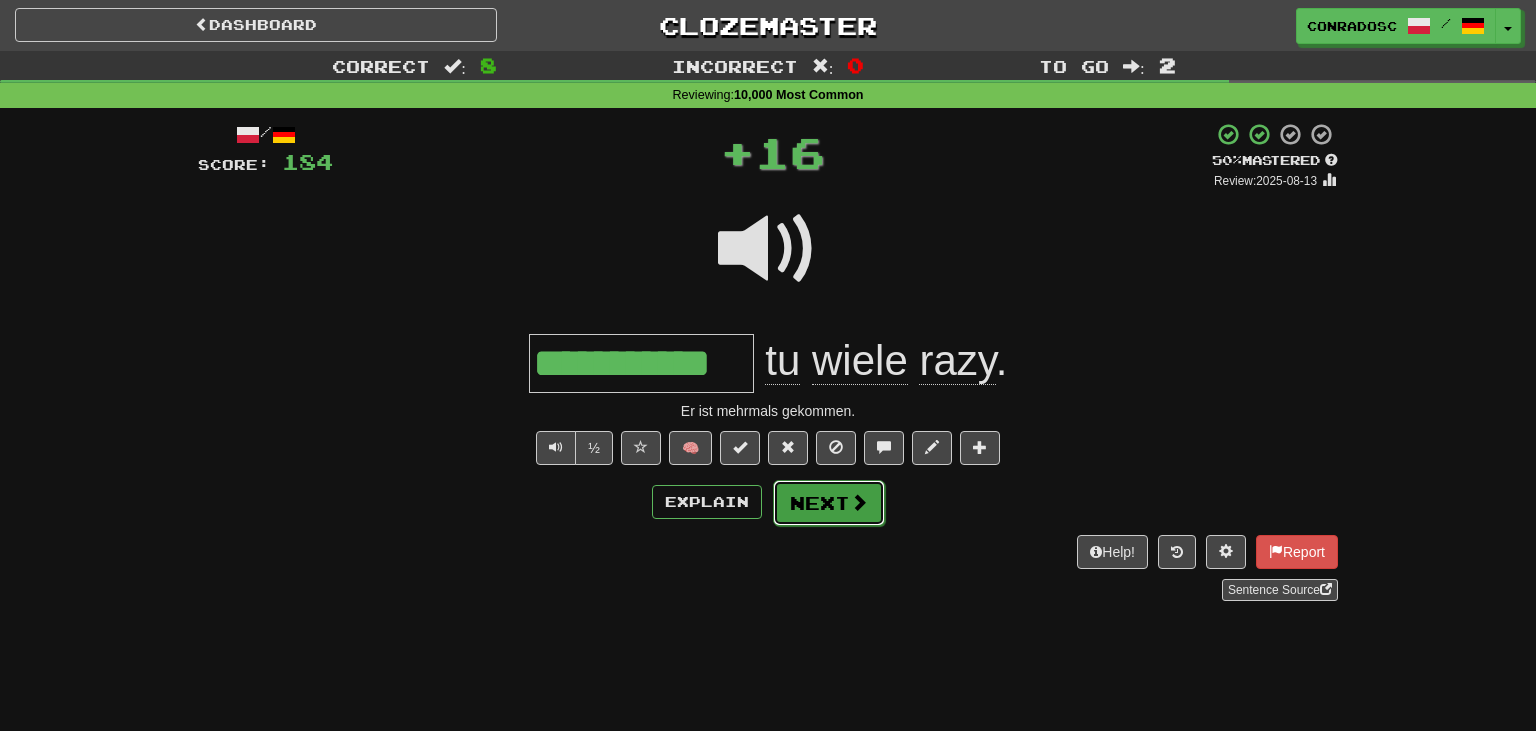 click on "Next" at bounding box center [829, 503] 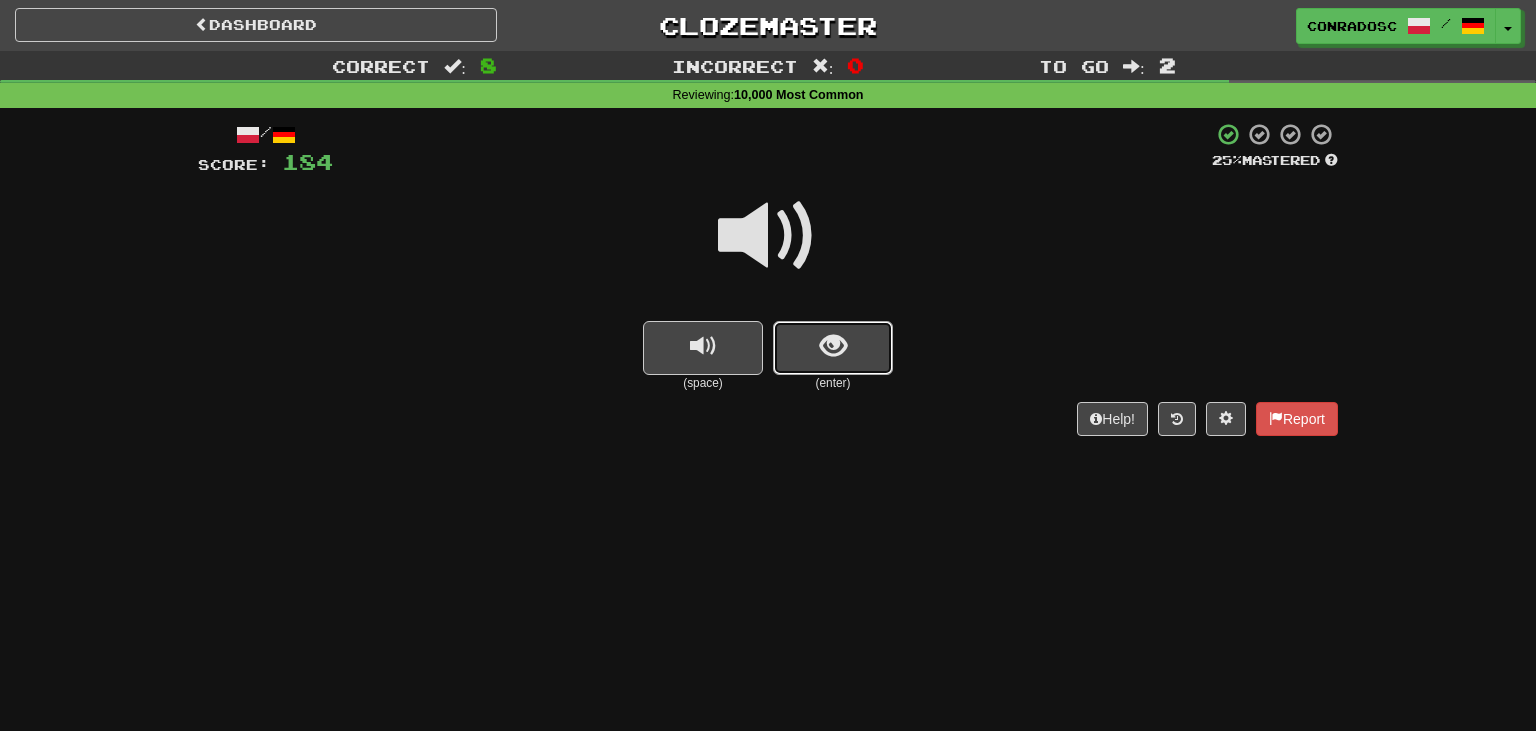click at bounding box center [833, 346] 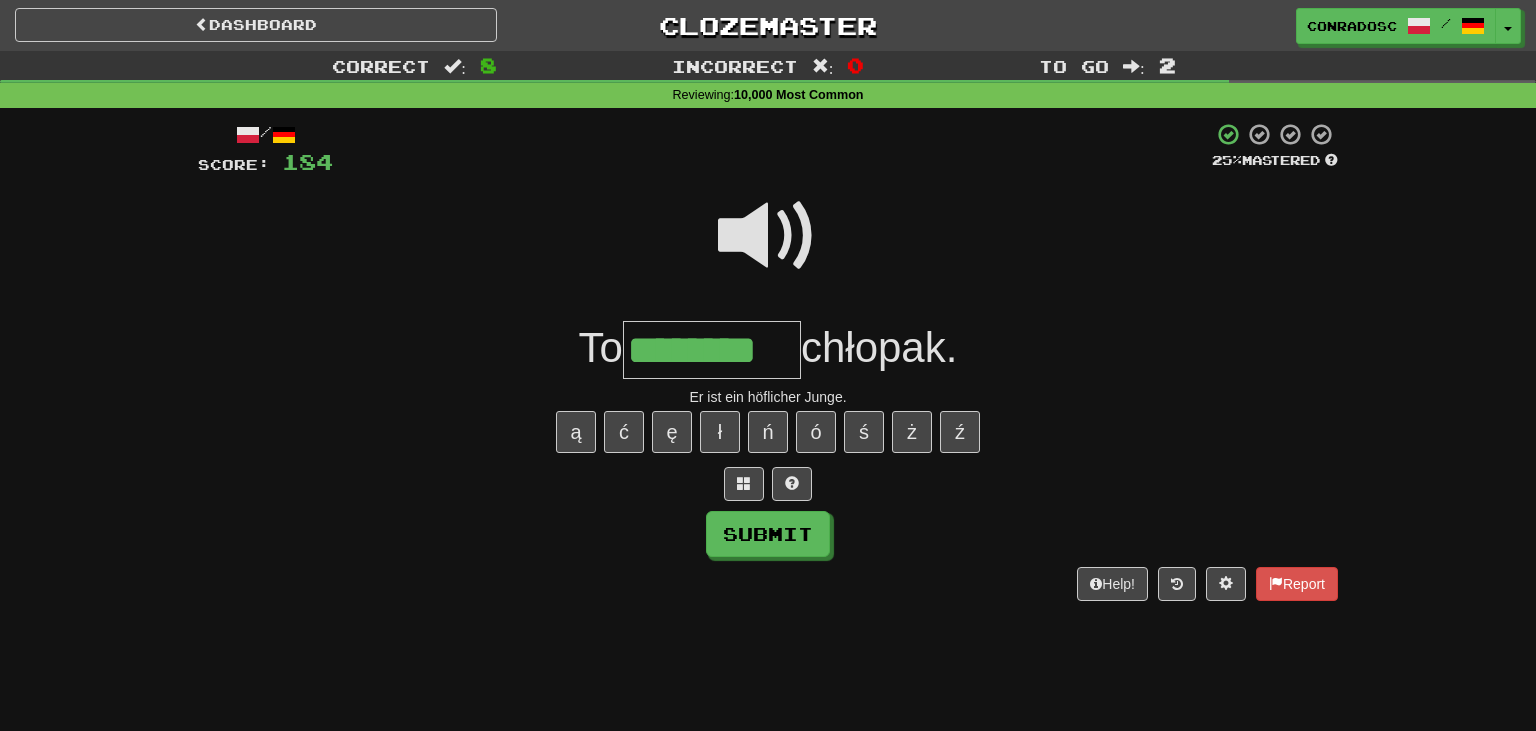 type on "********" 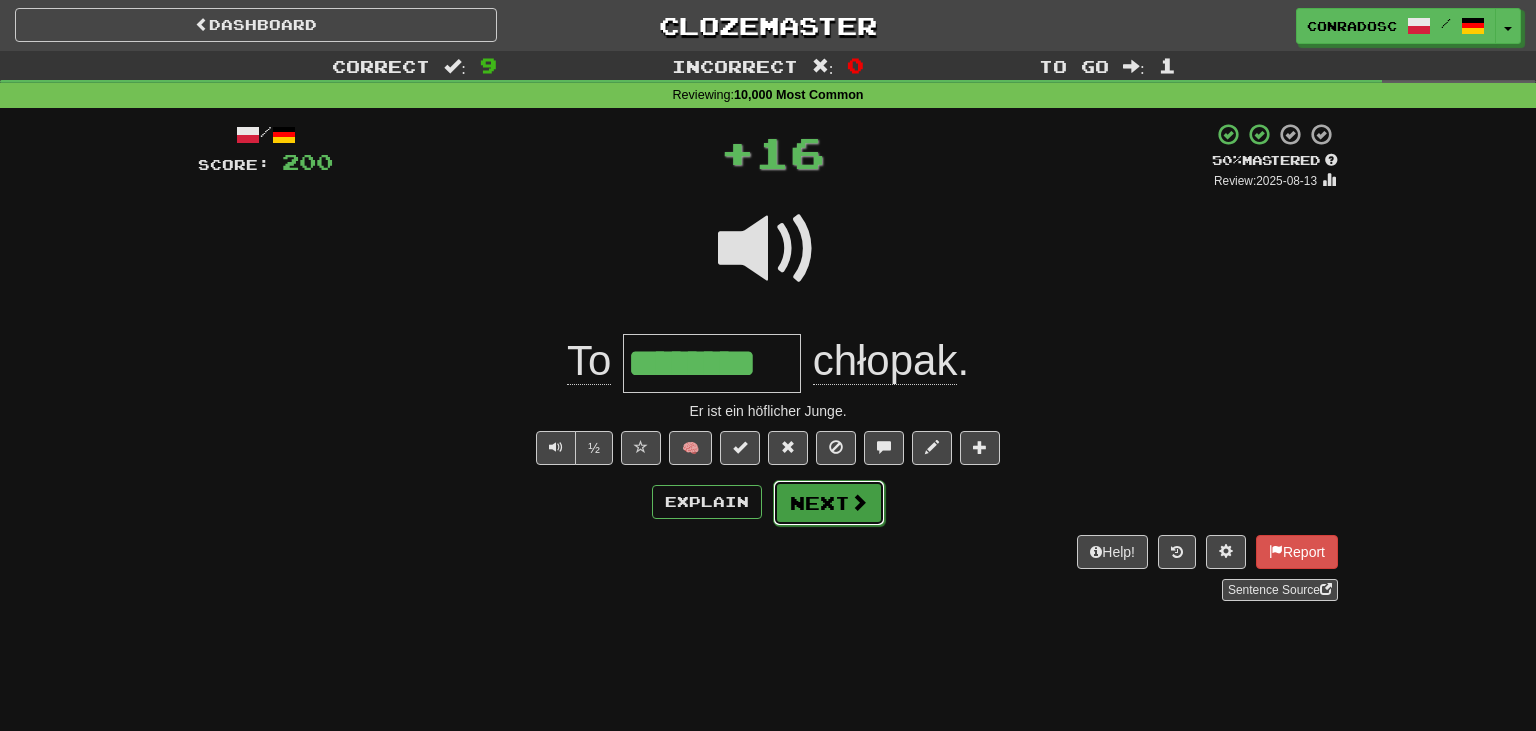 click on "Next" at bounding box center [829, 503] 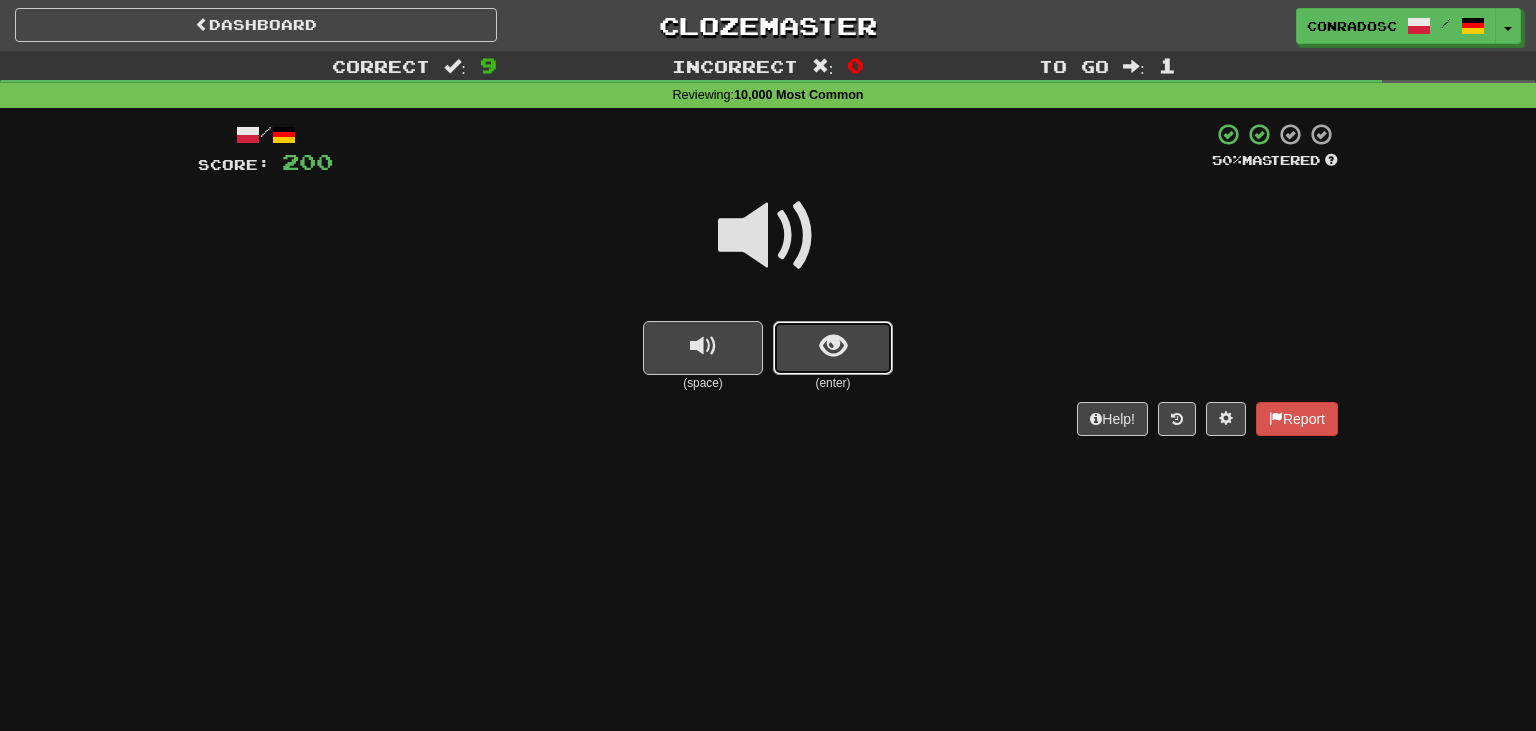 click at bounding box center (833, 348) 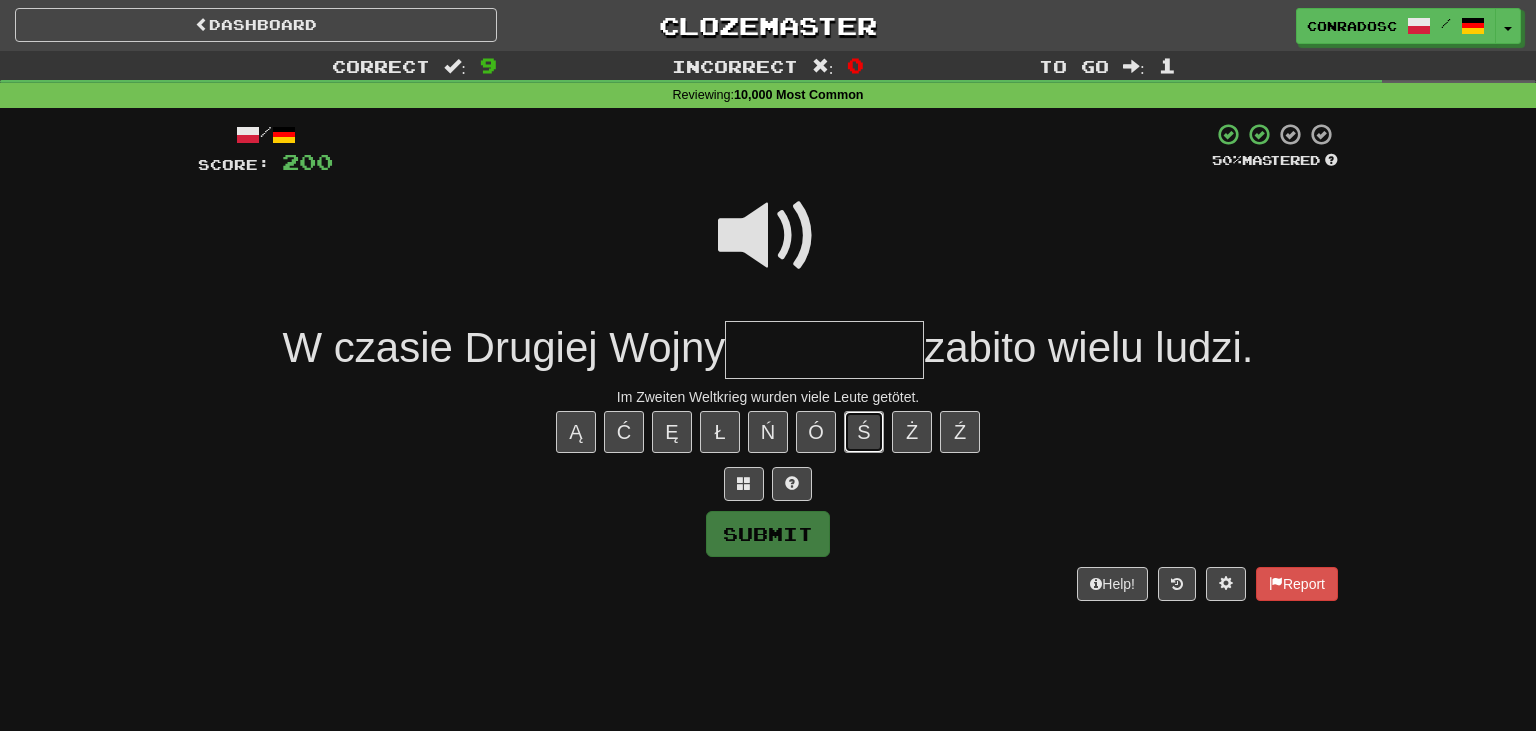 click on "Ś" at bounding box center (864, 432) 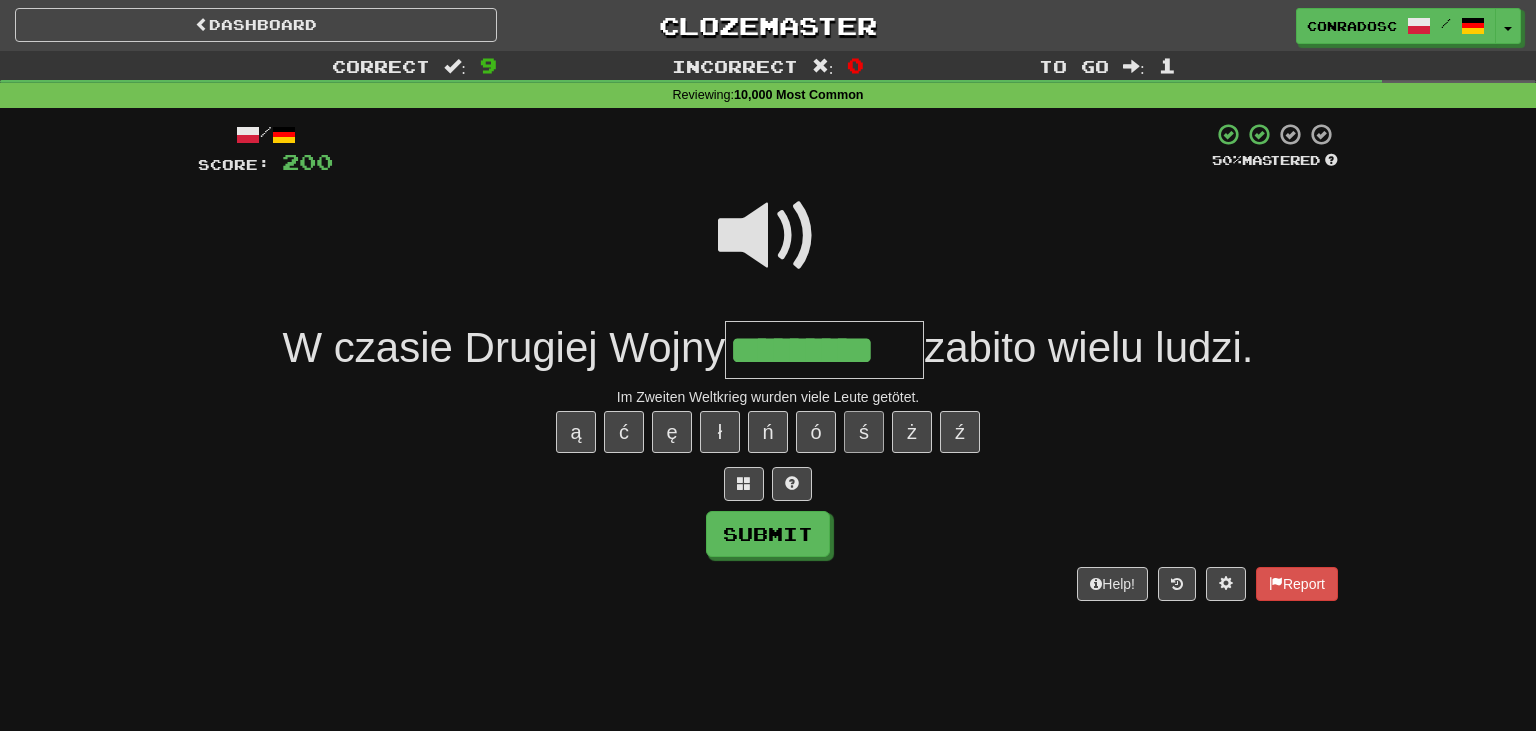 type on "*********" 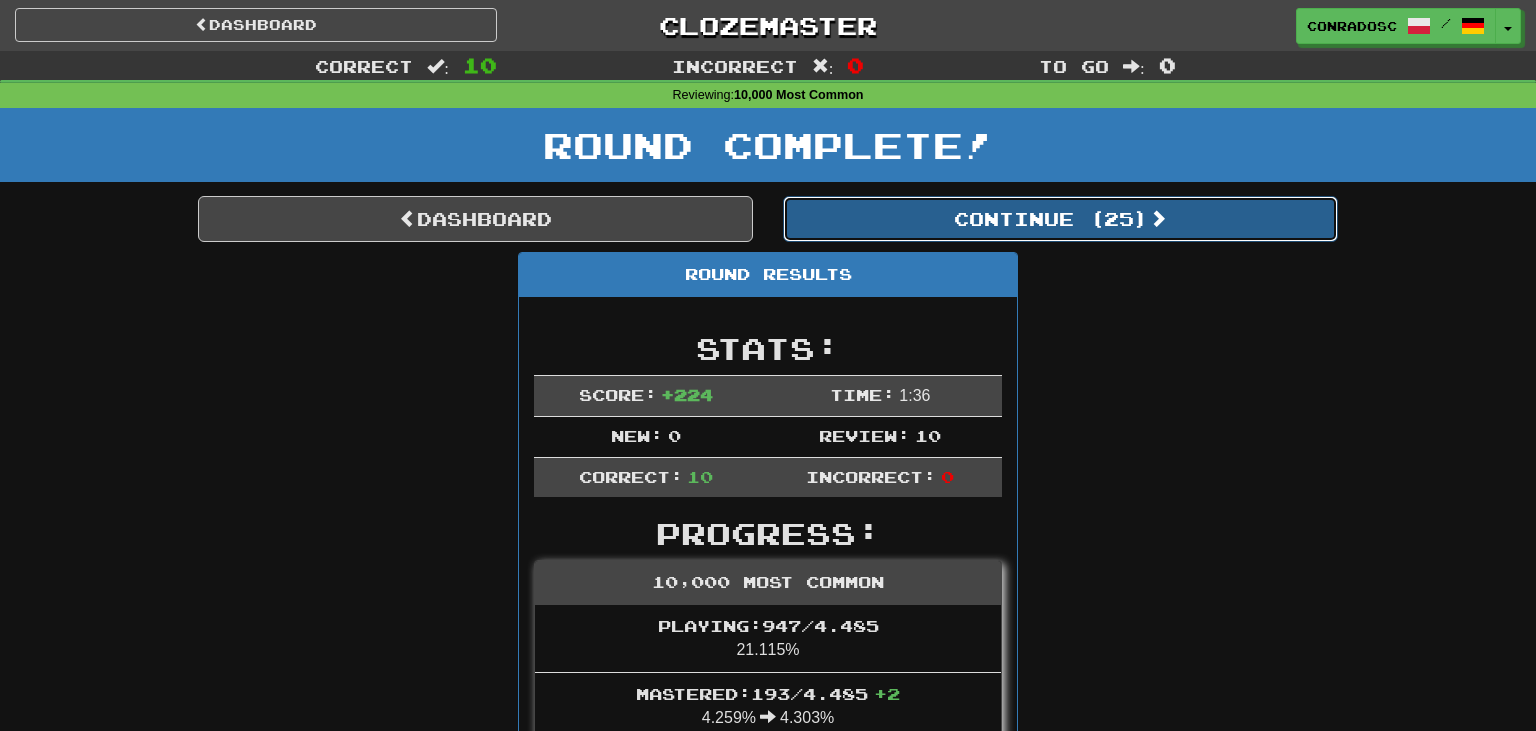 click on "Continue ( 25 )" at bounding box center [1060, 219] 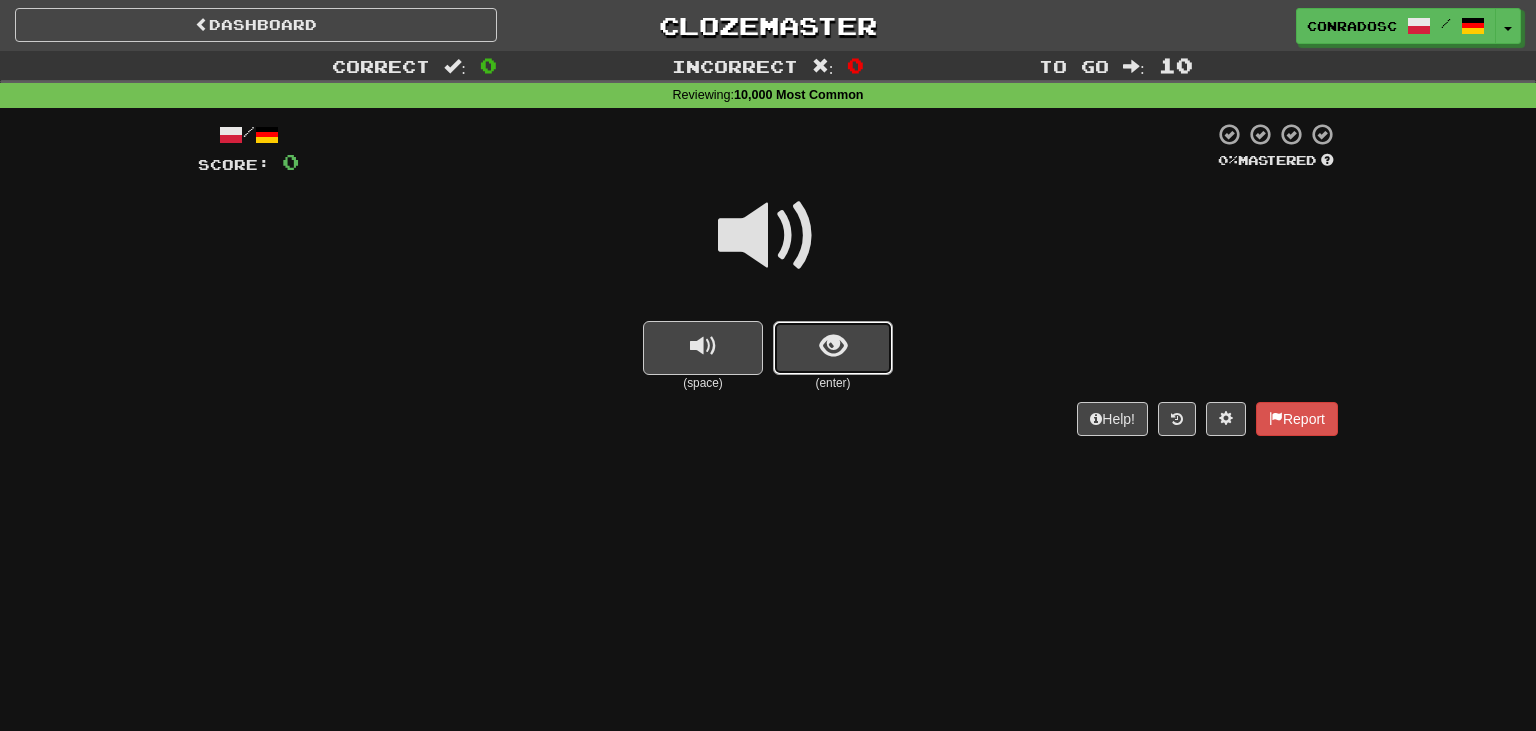 click at bounding box center [833, 346] 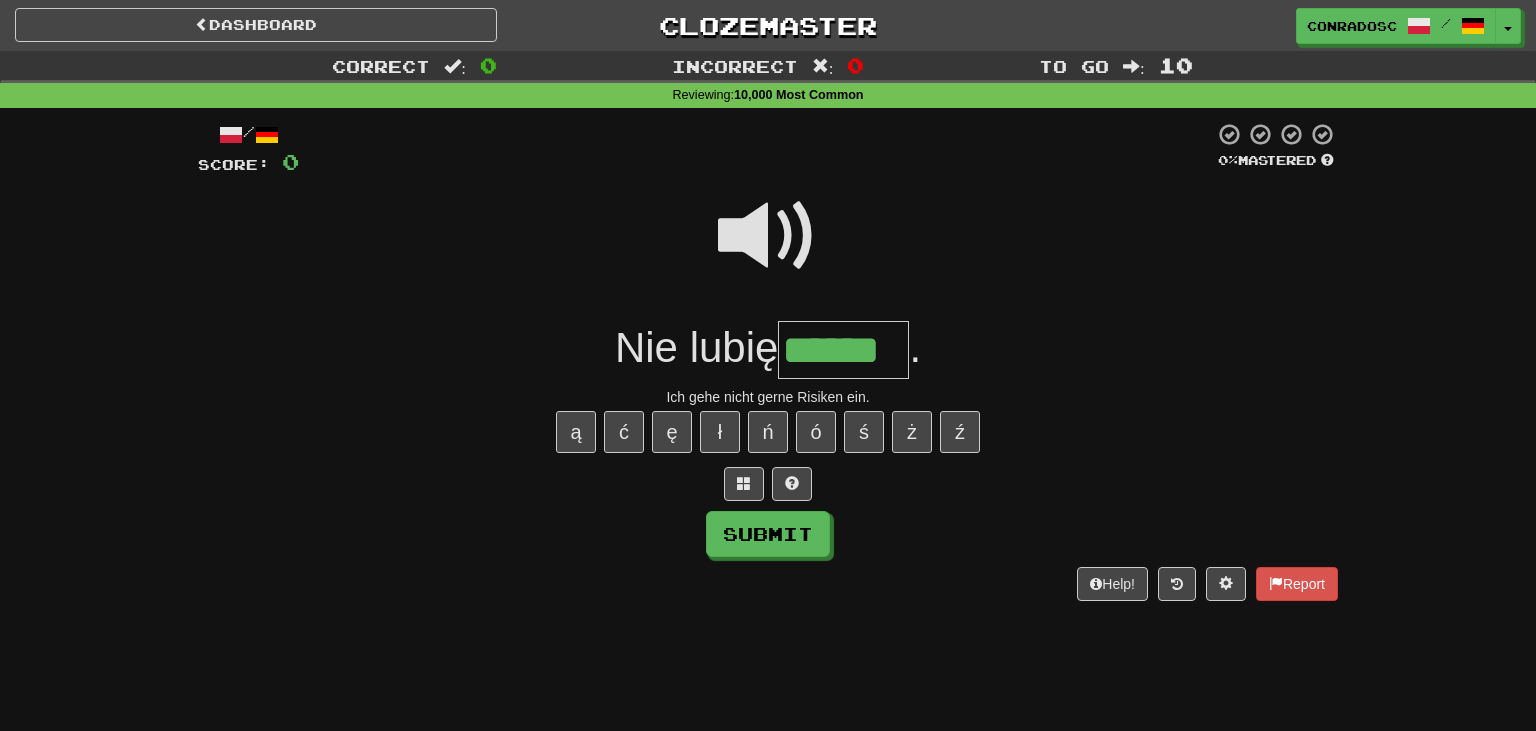 type on "******" 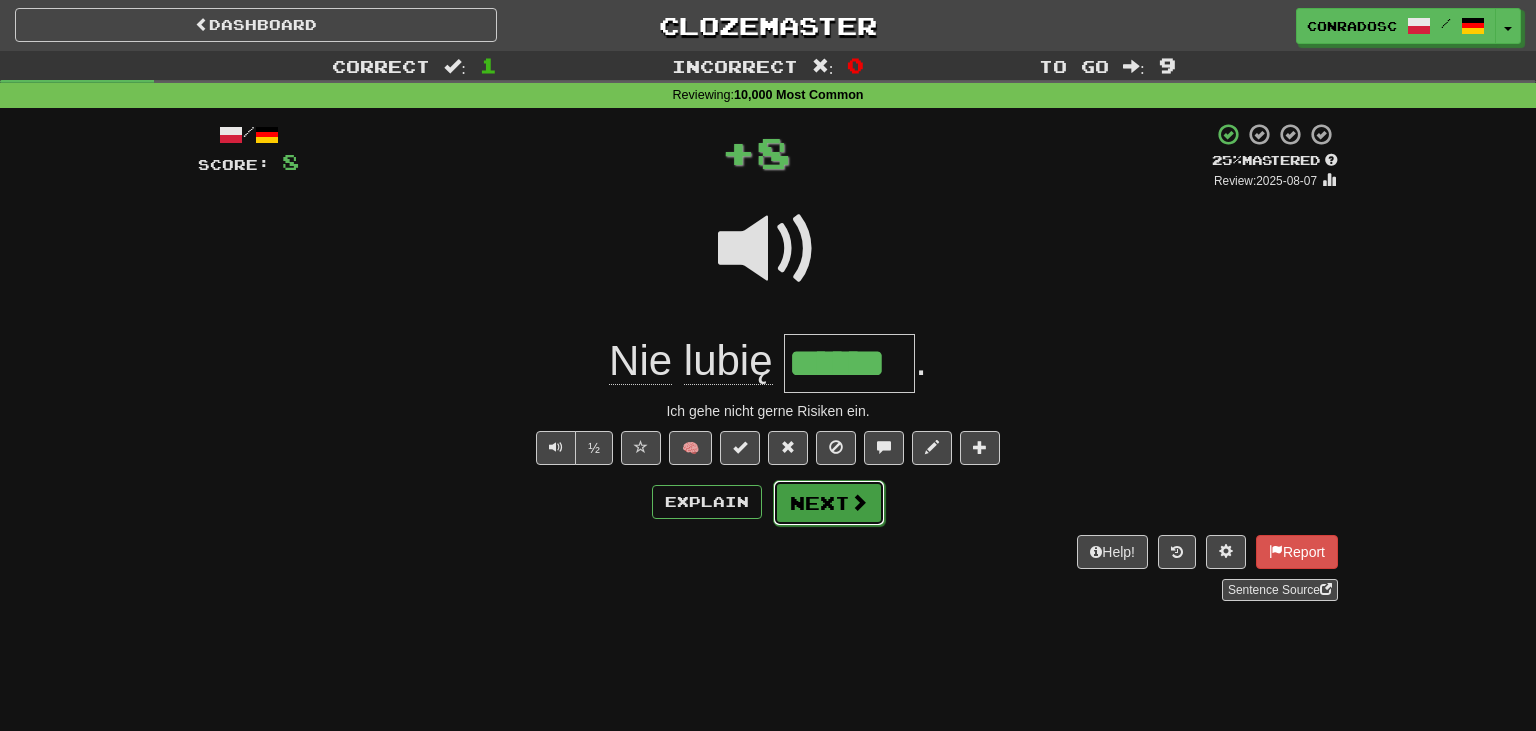 click on "Next" at bounding box center (829, 503) 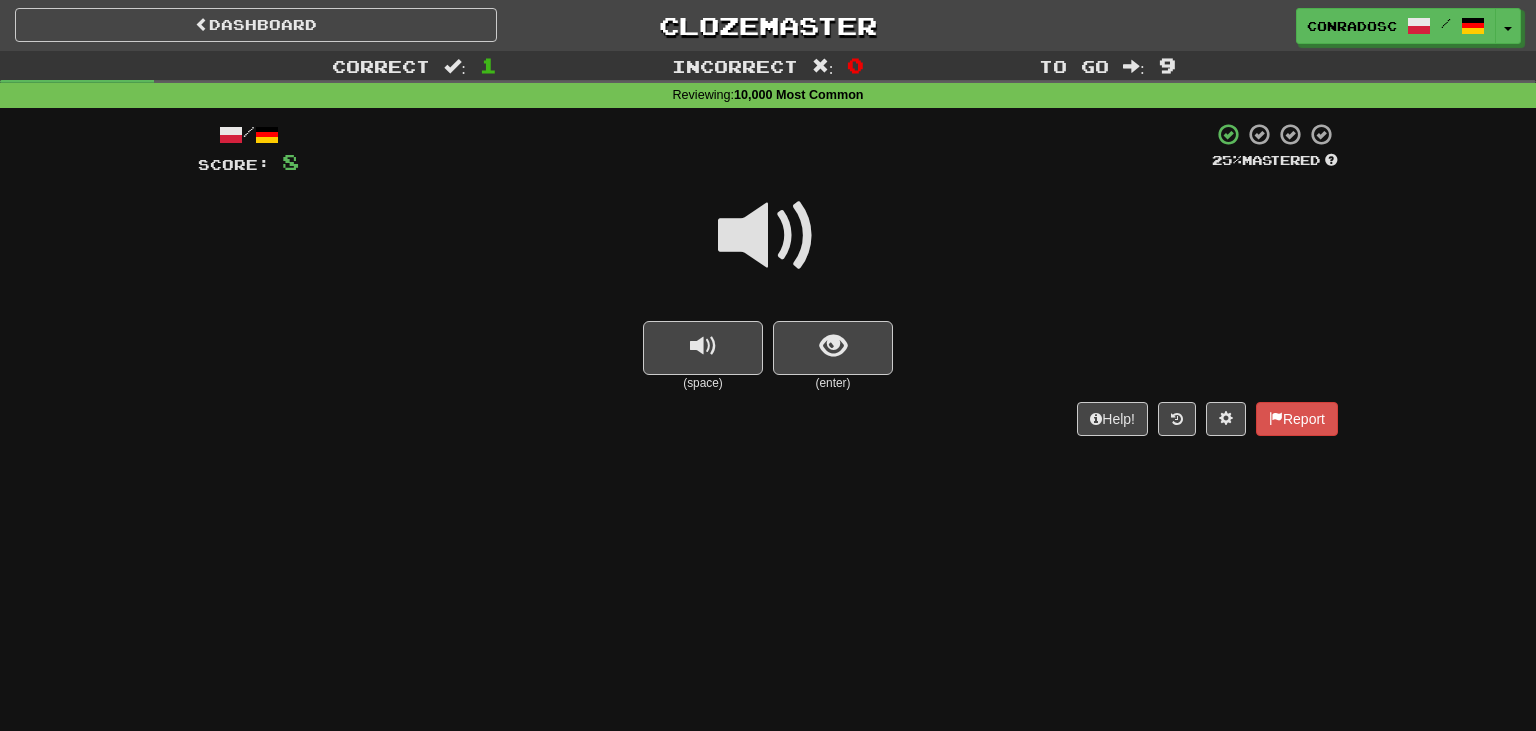 click at bounding box center [768, 236] 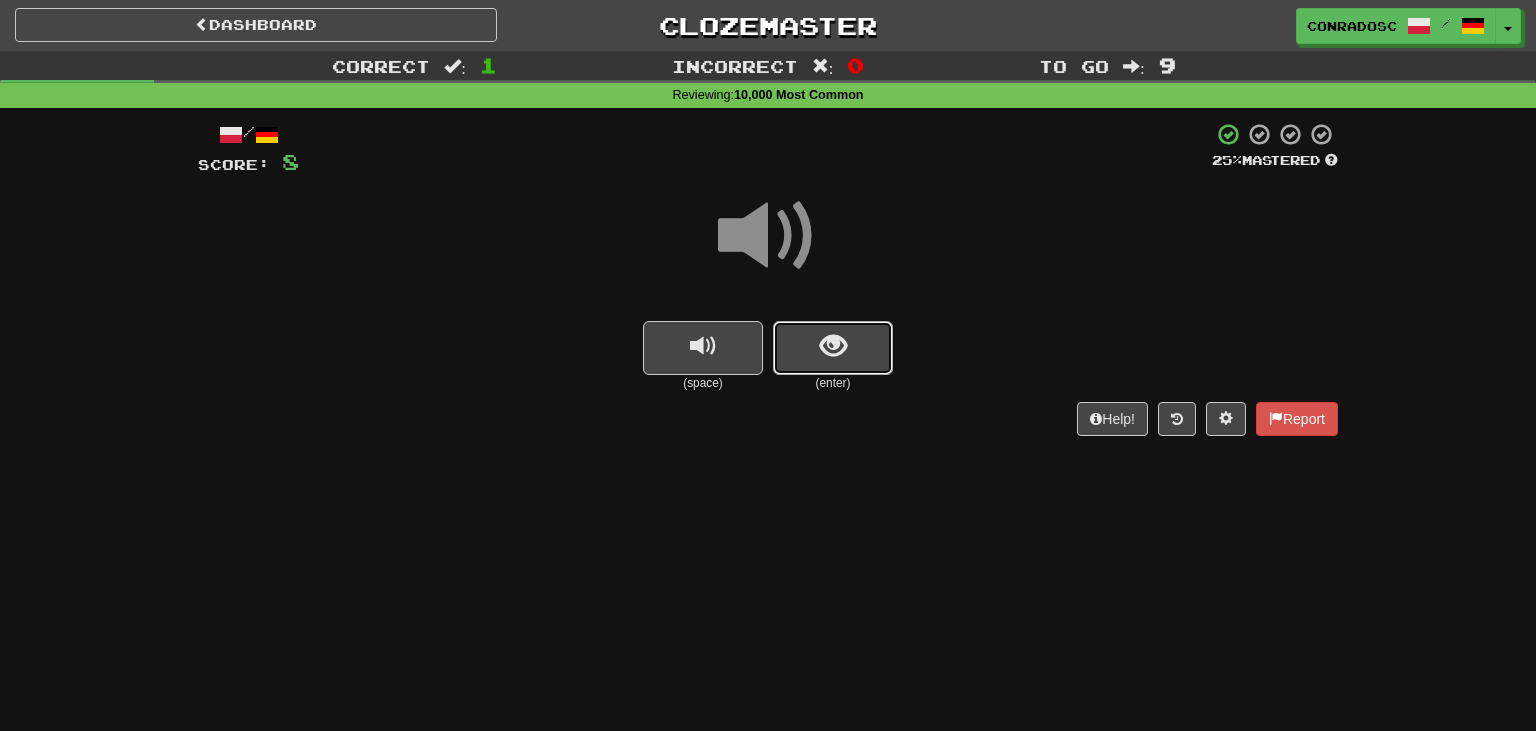 click at bounding box center (833, 348) 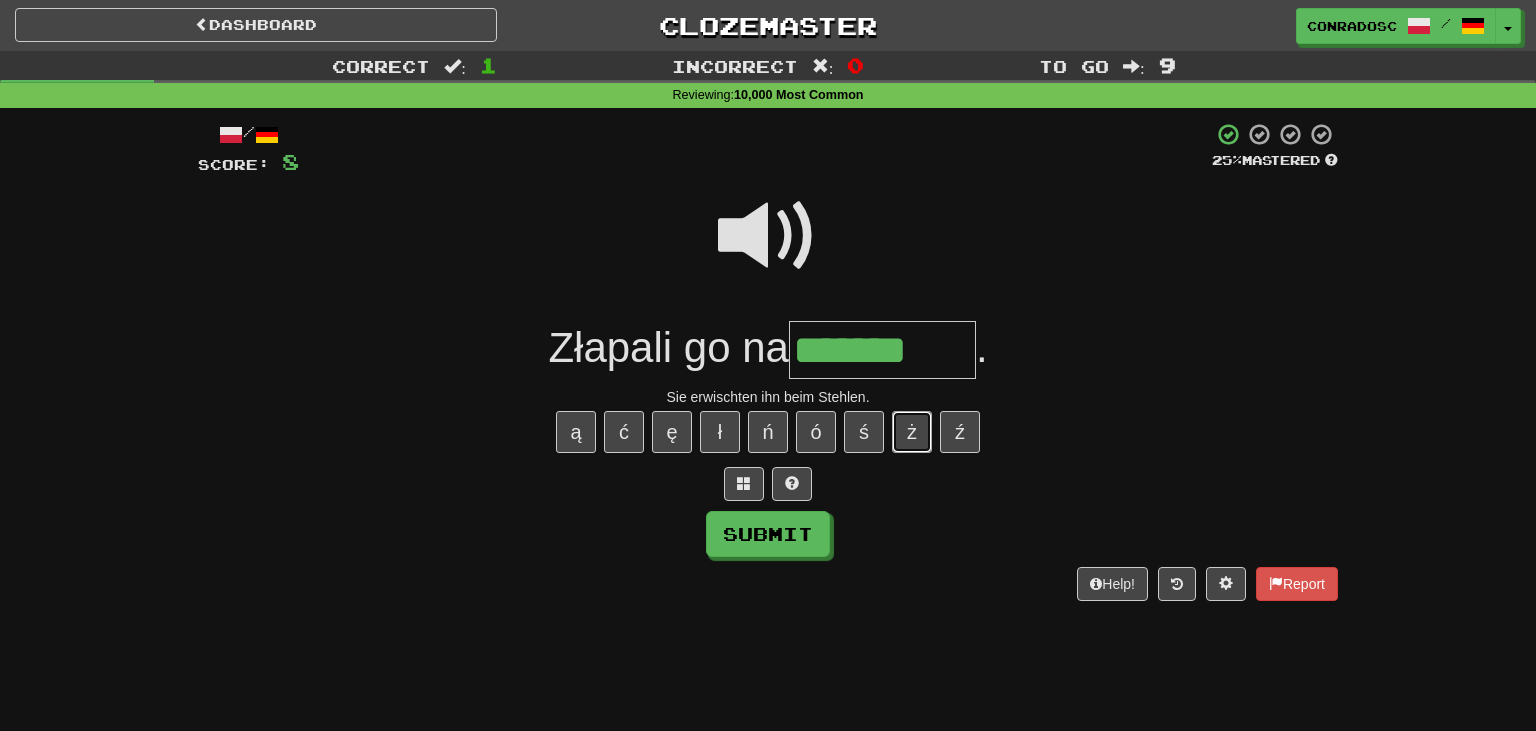 click on "ż" at bounding box center [912, 432] 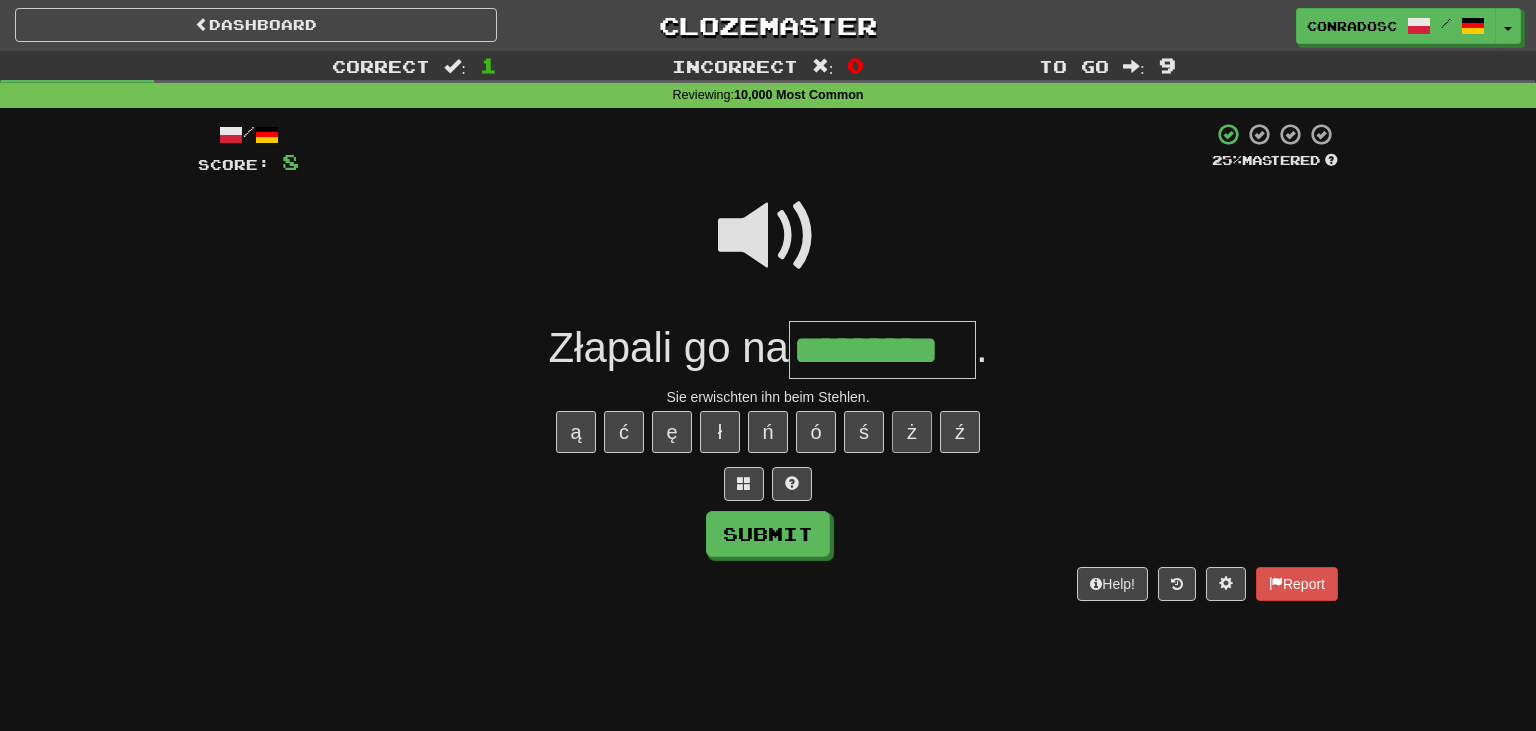 type on "*********" 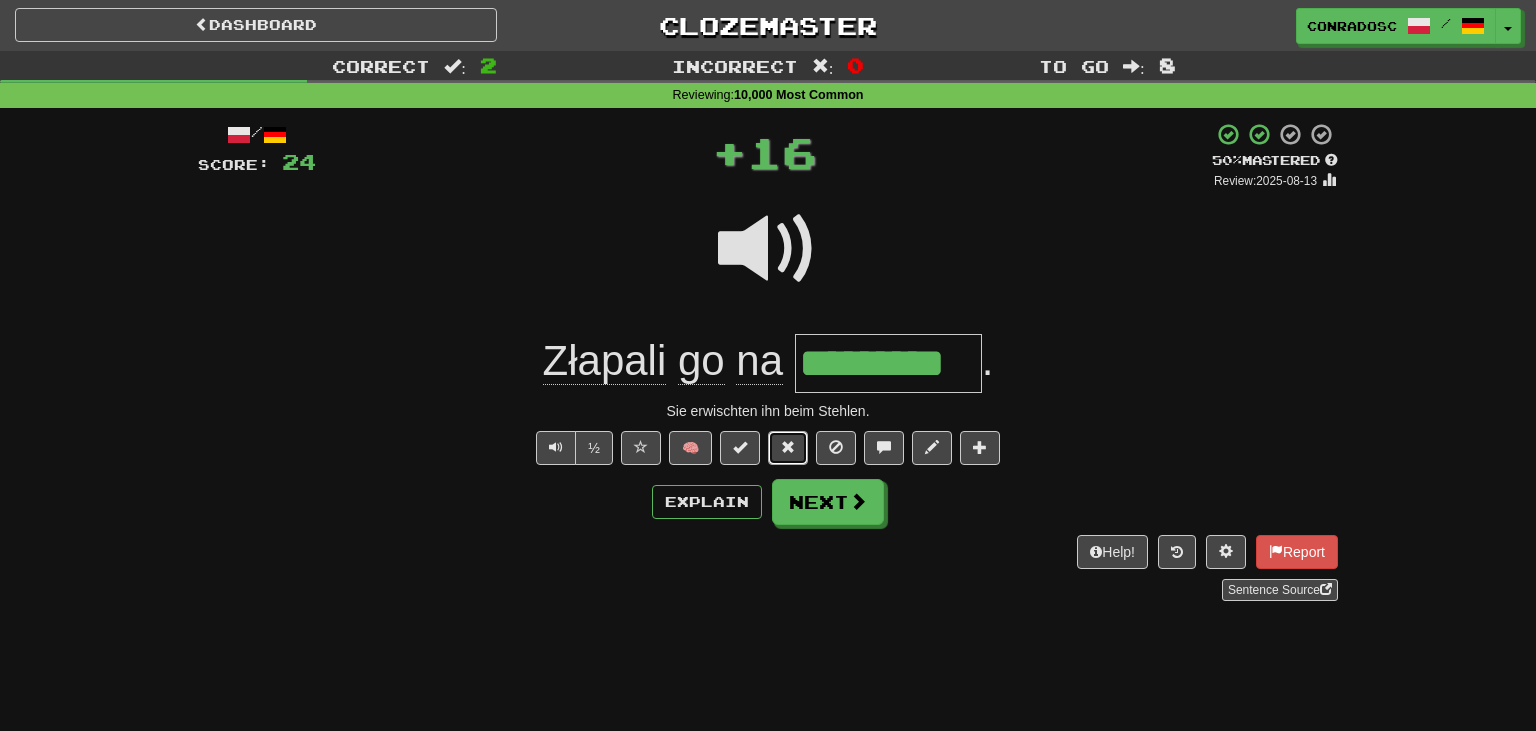 click at bounding box center [788, 447] 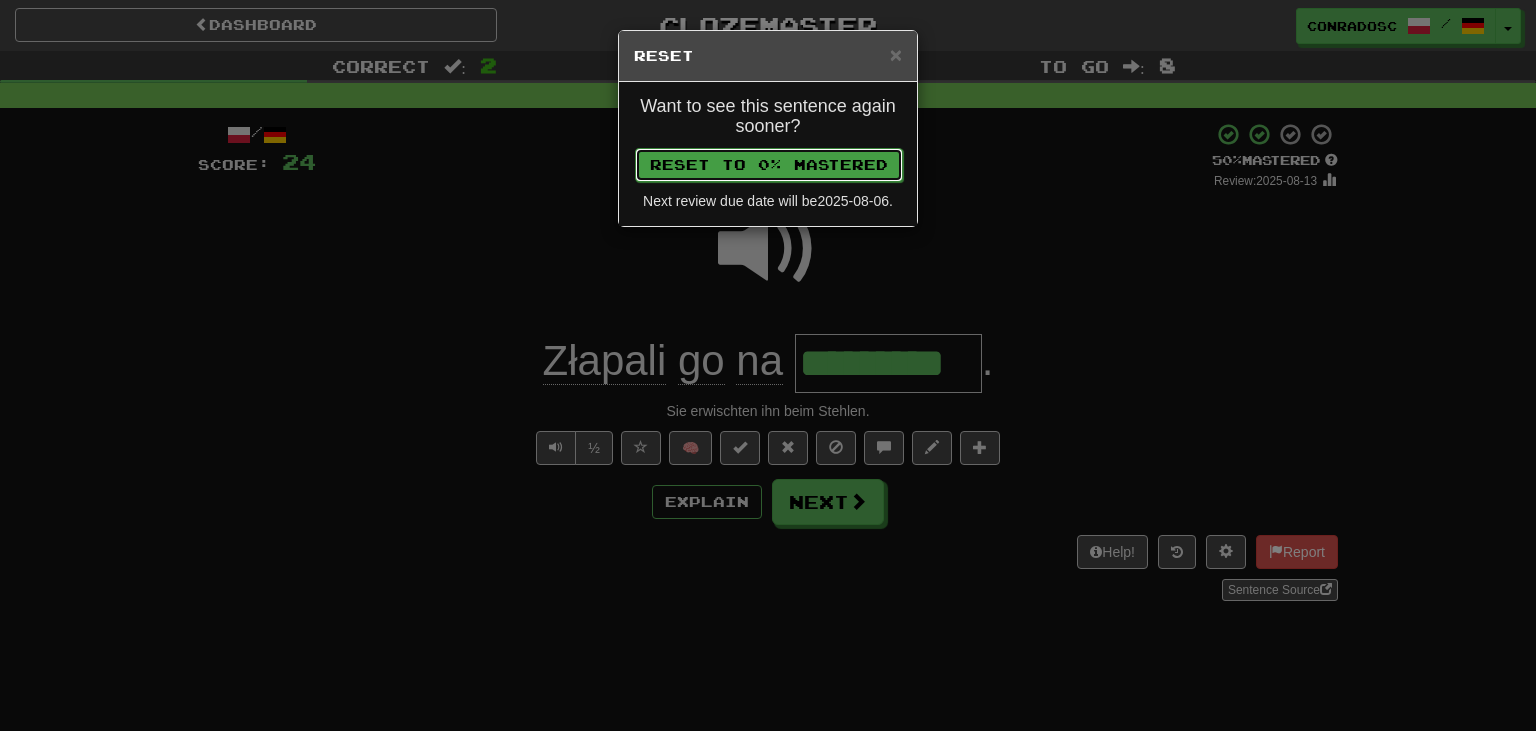 click on "Reset to 0% Mastered" at bounding box center [769, 165] 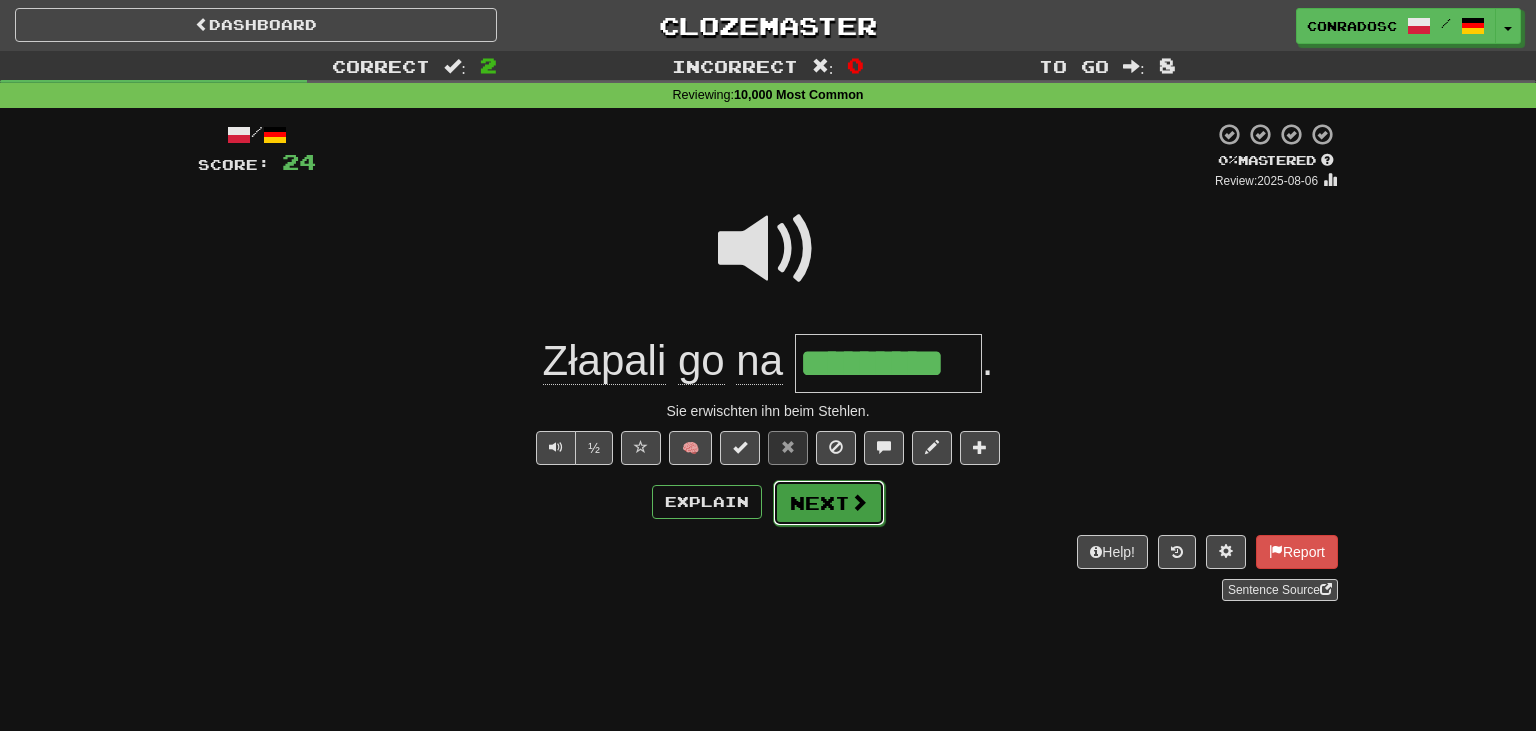click on "Next" at bounding box center [829, 503] 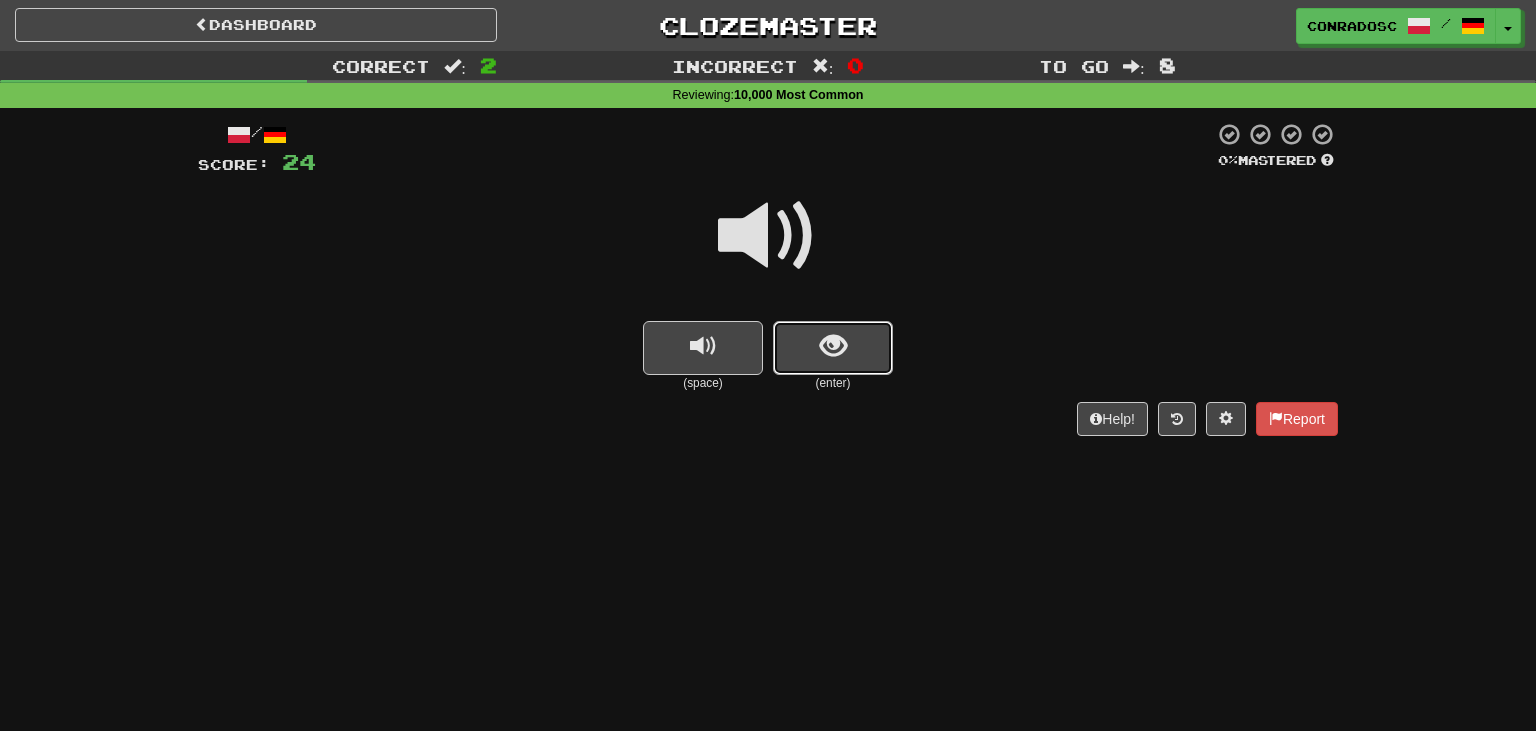 click at bounding box center (833, 348) 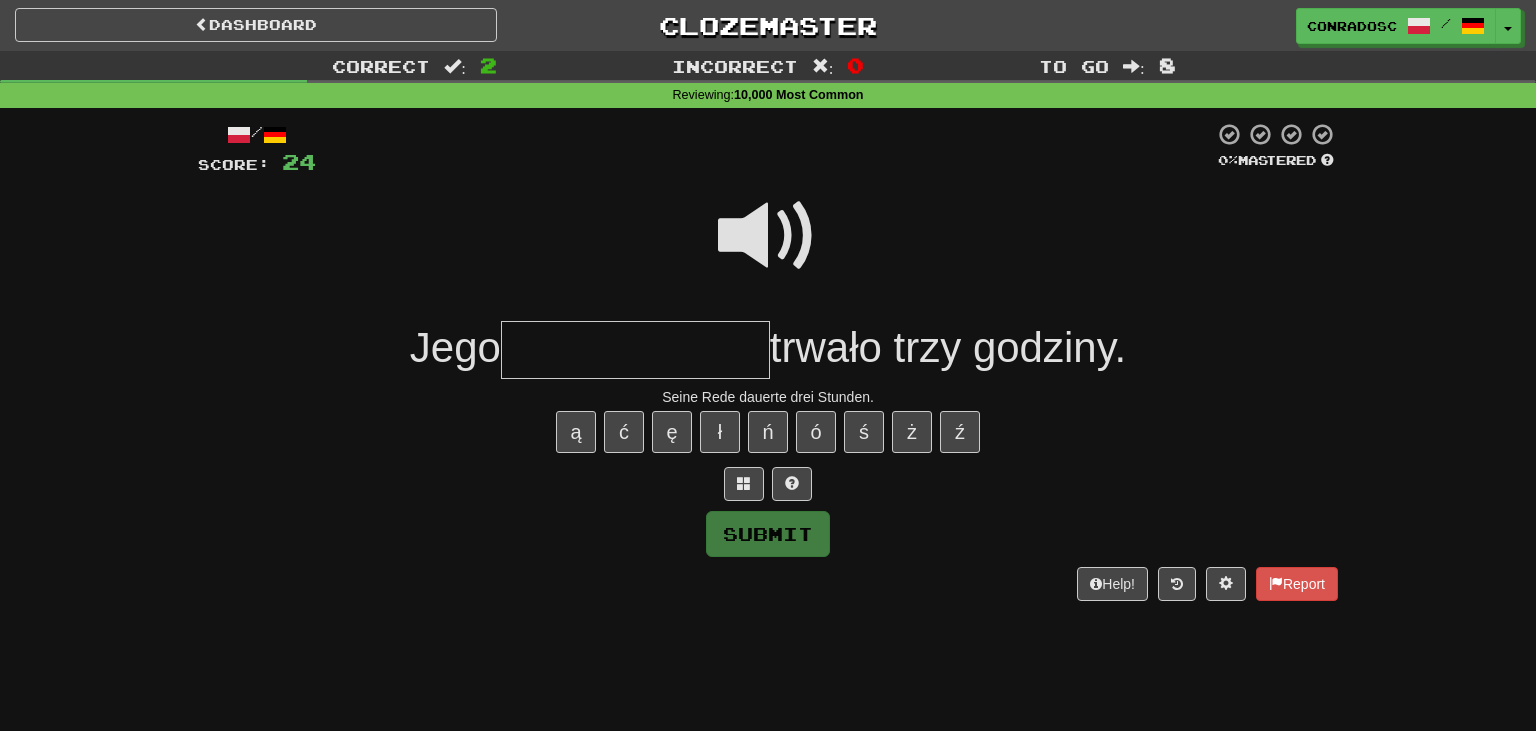 click at bounding box center (768, 236) 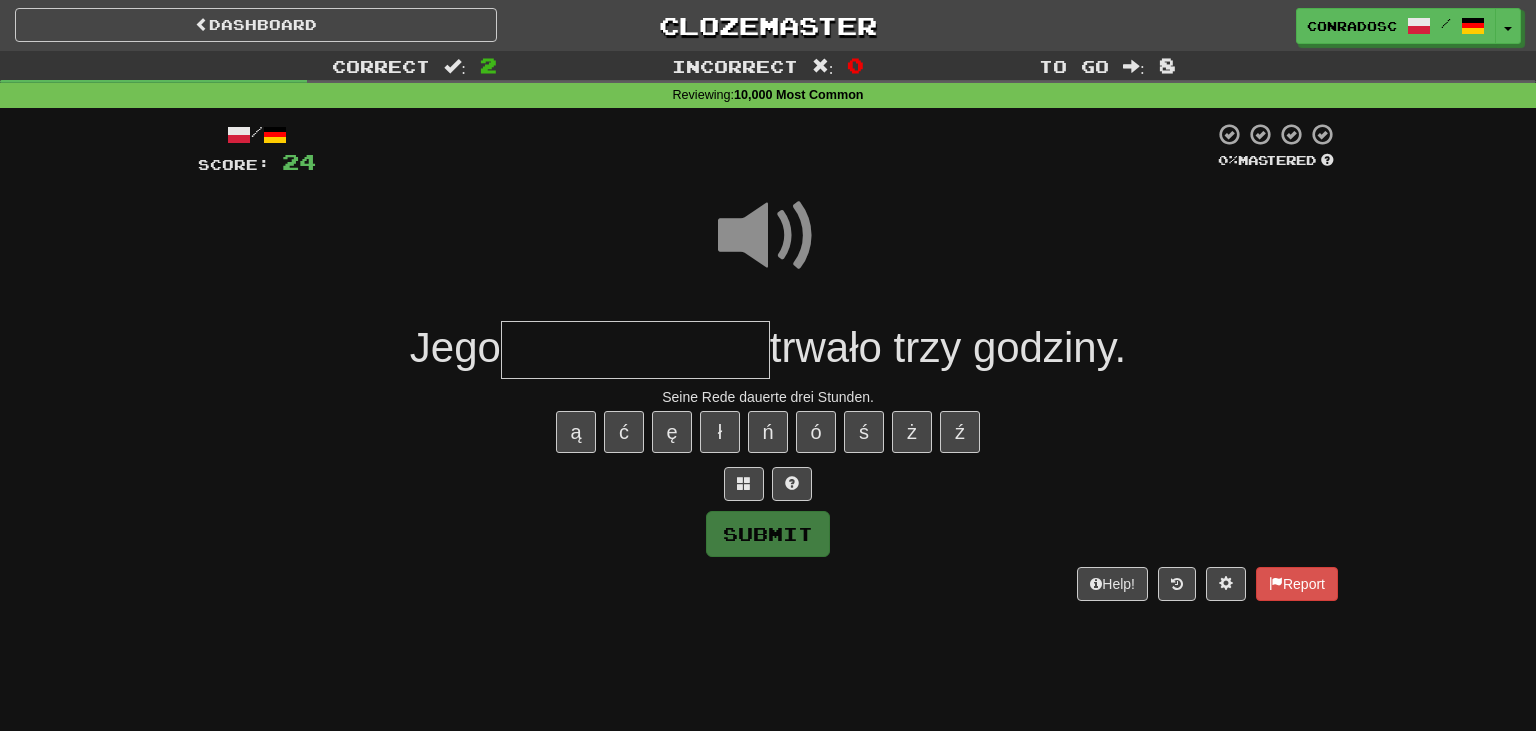 click at bounding box center (635, 350) 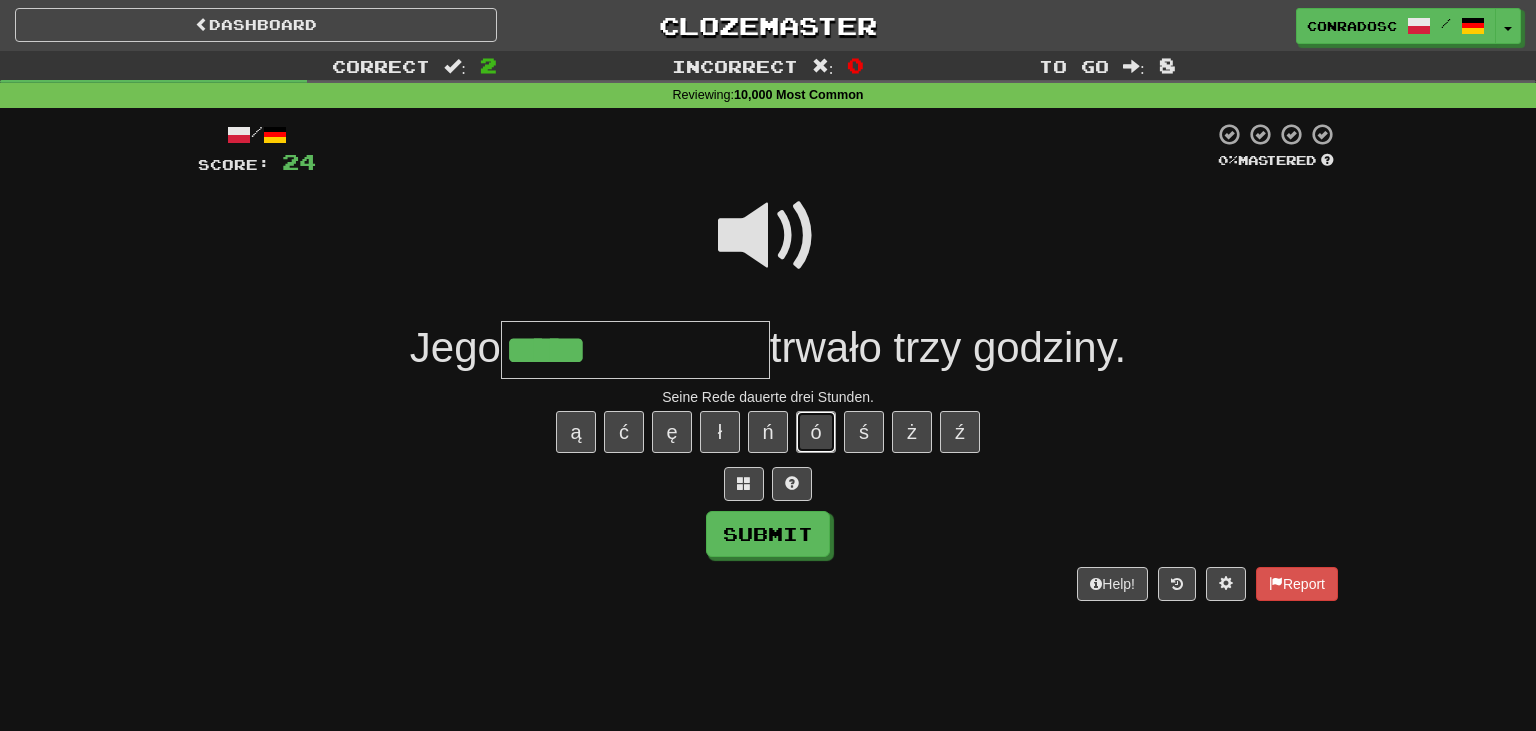 click on "ó" at bounding box center [816, 432] 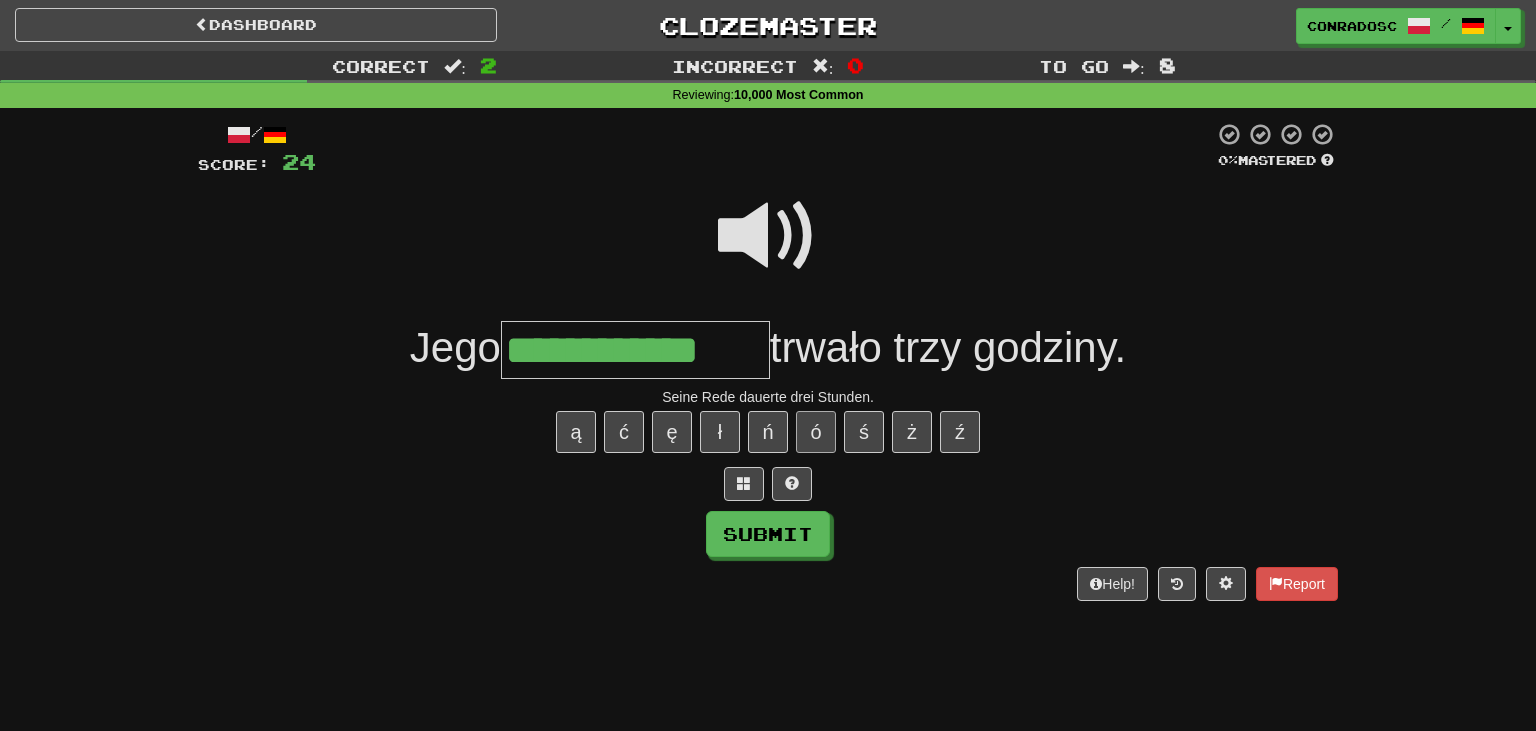 type on "**********" 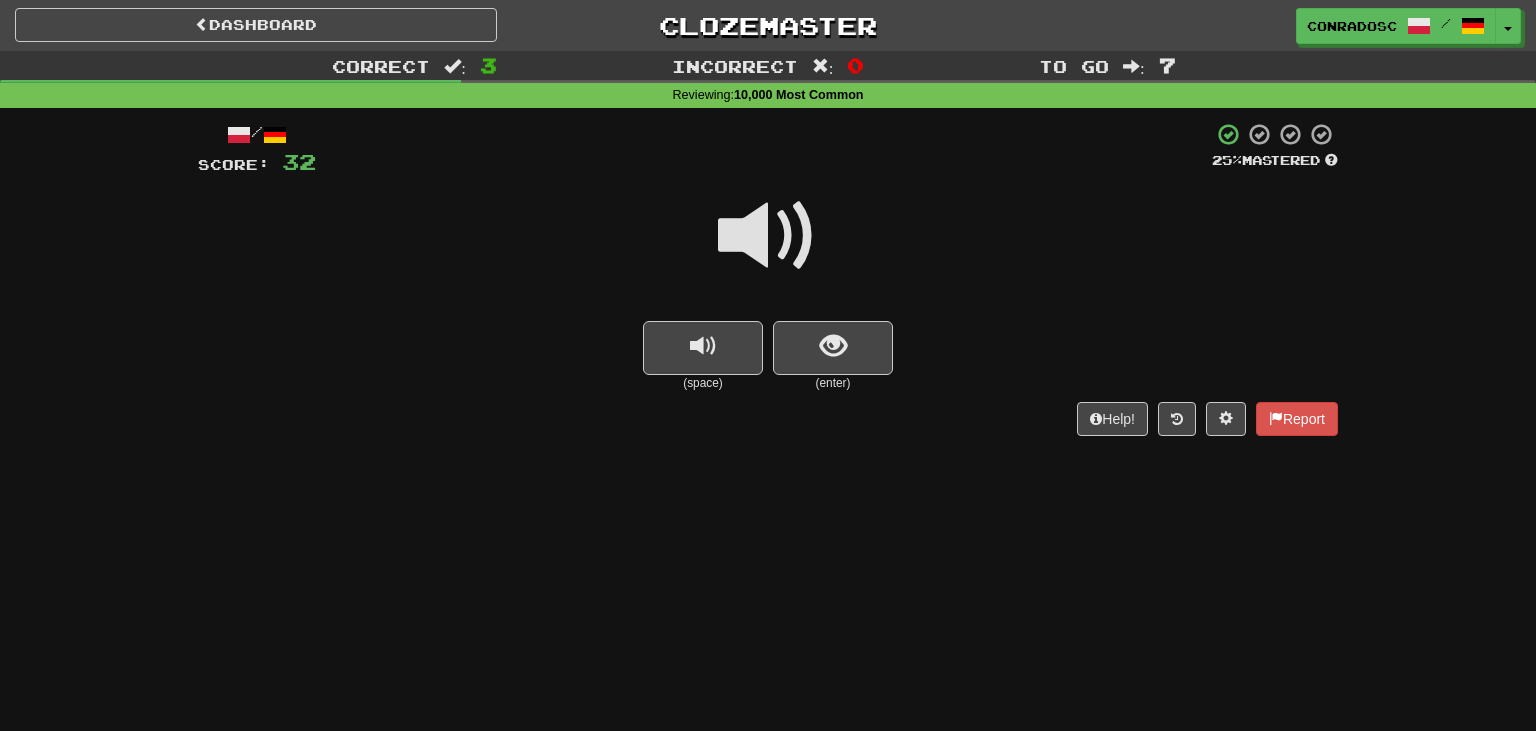 click at bounding box center [768, 236] 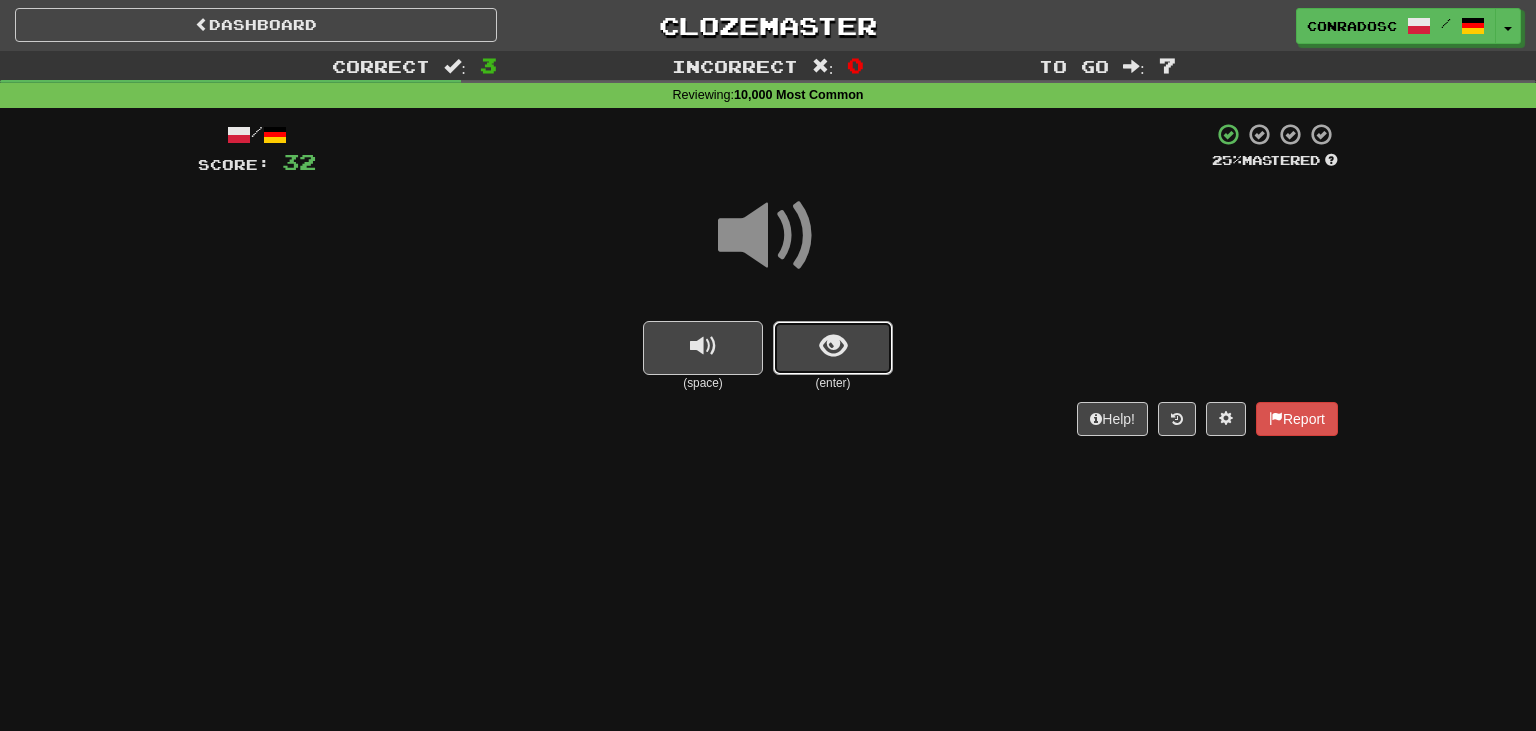 click at bounding box center [833, 348] 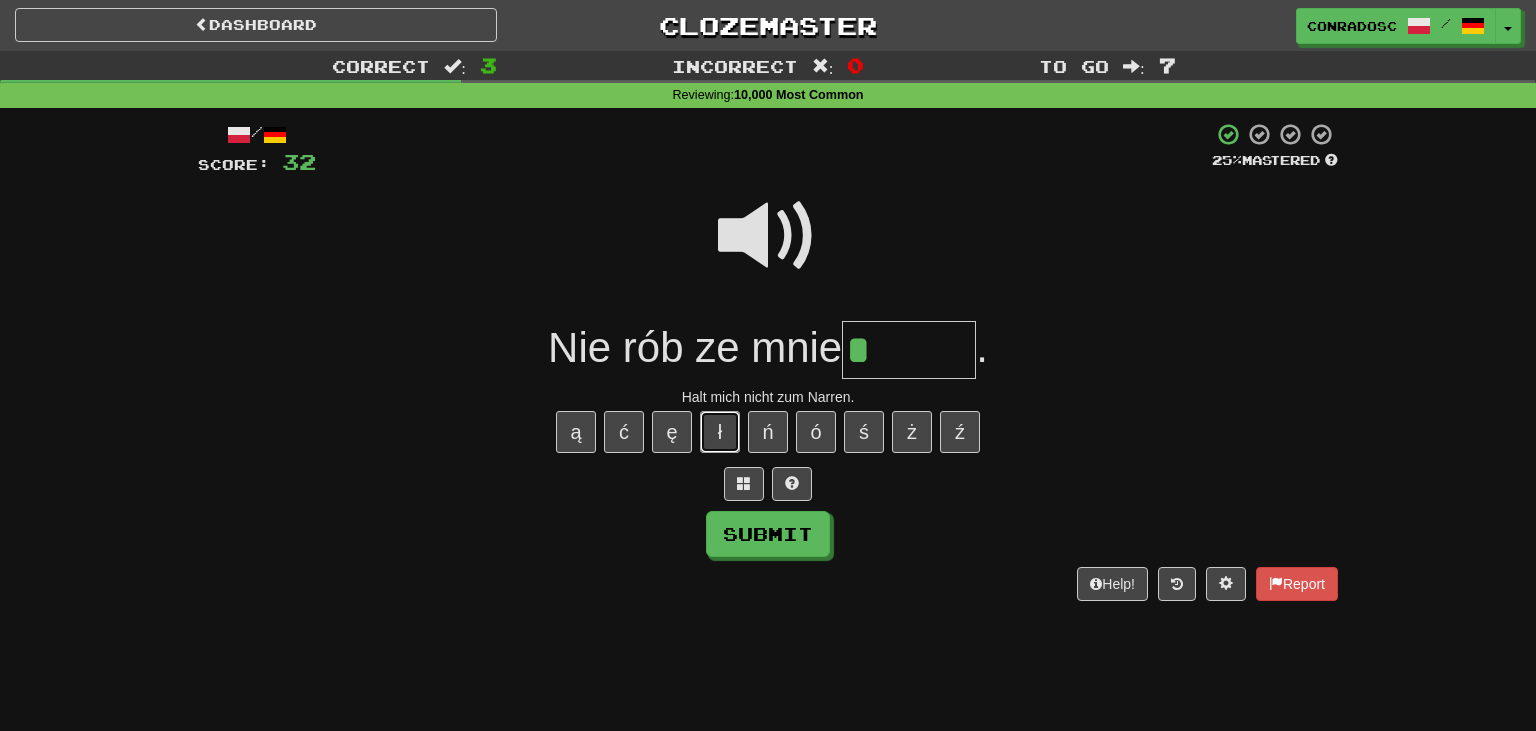 click on "ł" at bounding box center [720, 432] 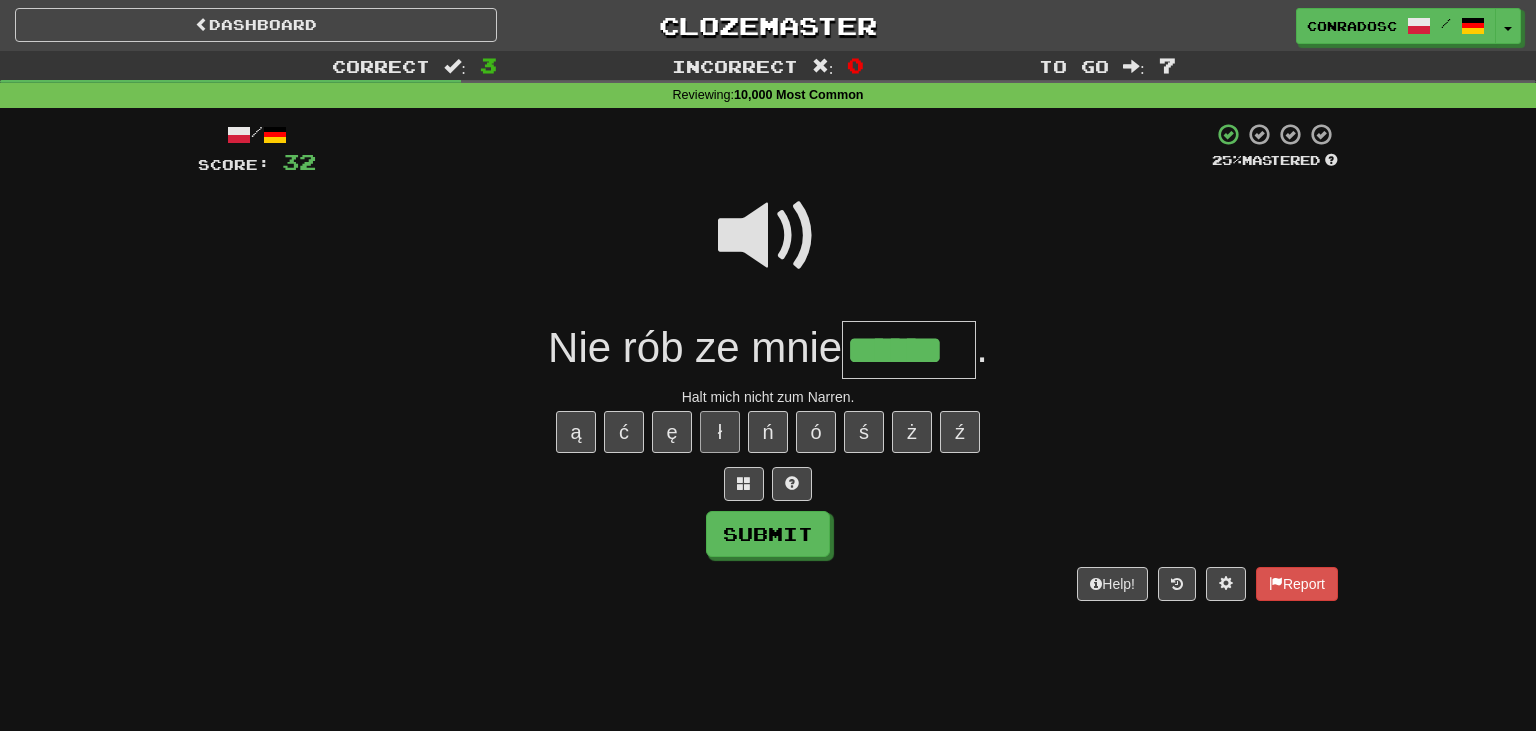 type on "******" 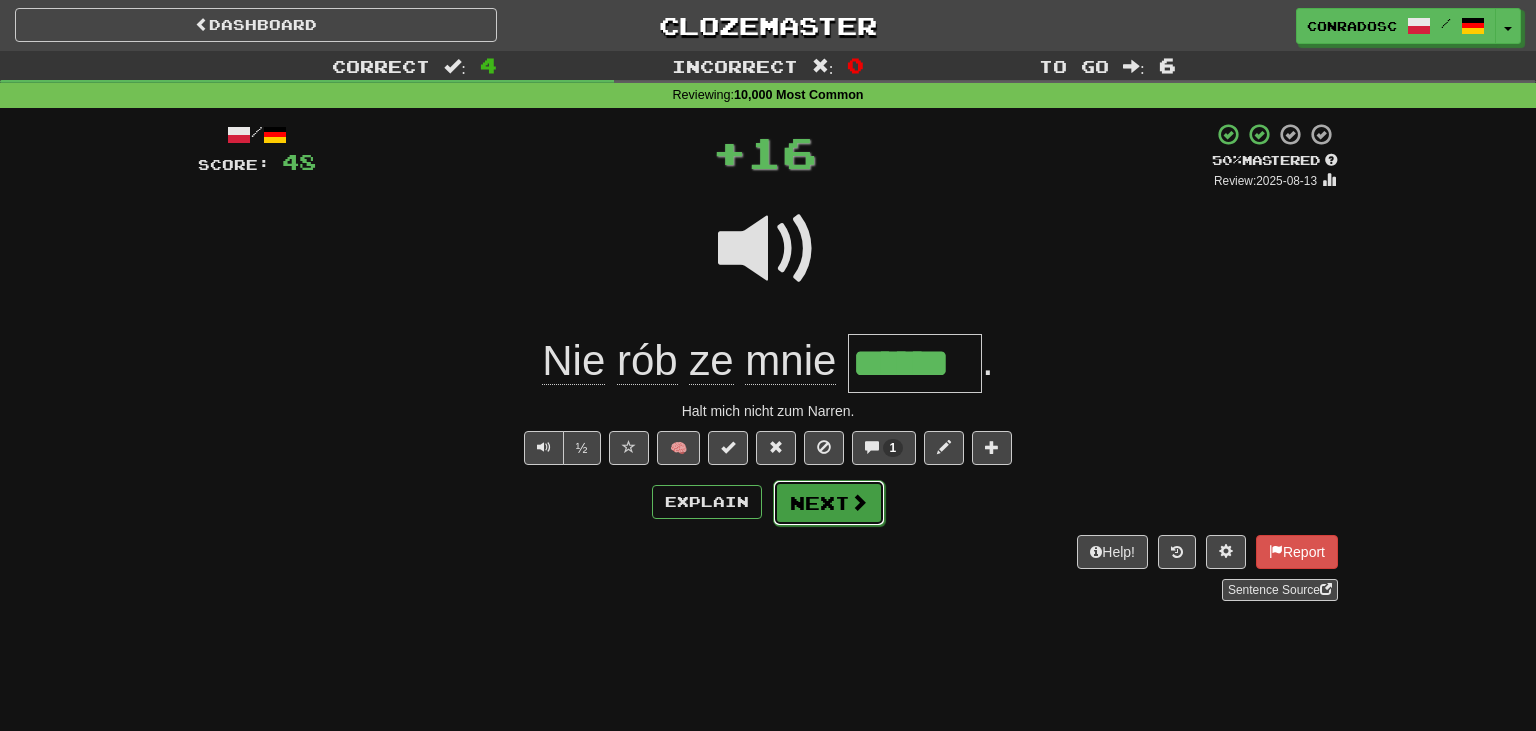 click on "Next" at bounding box center [829, 503] 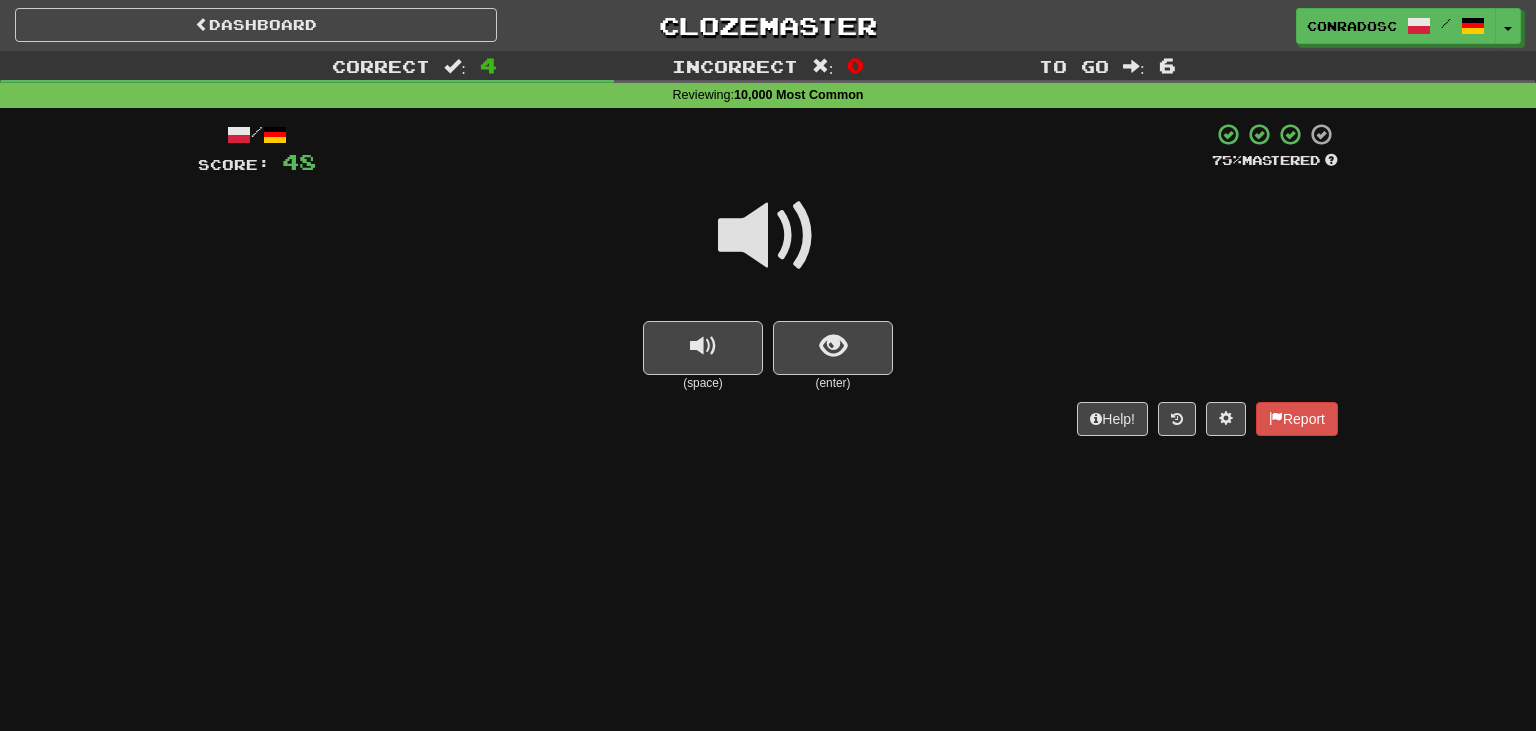 click at bounding box center [768, 236] 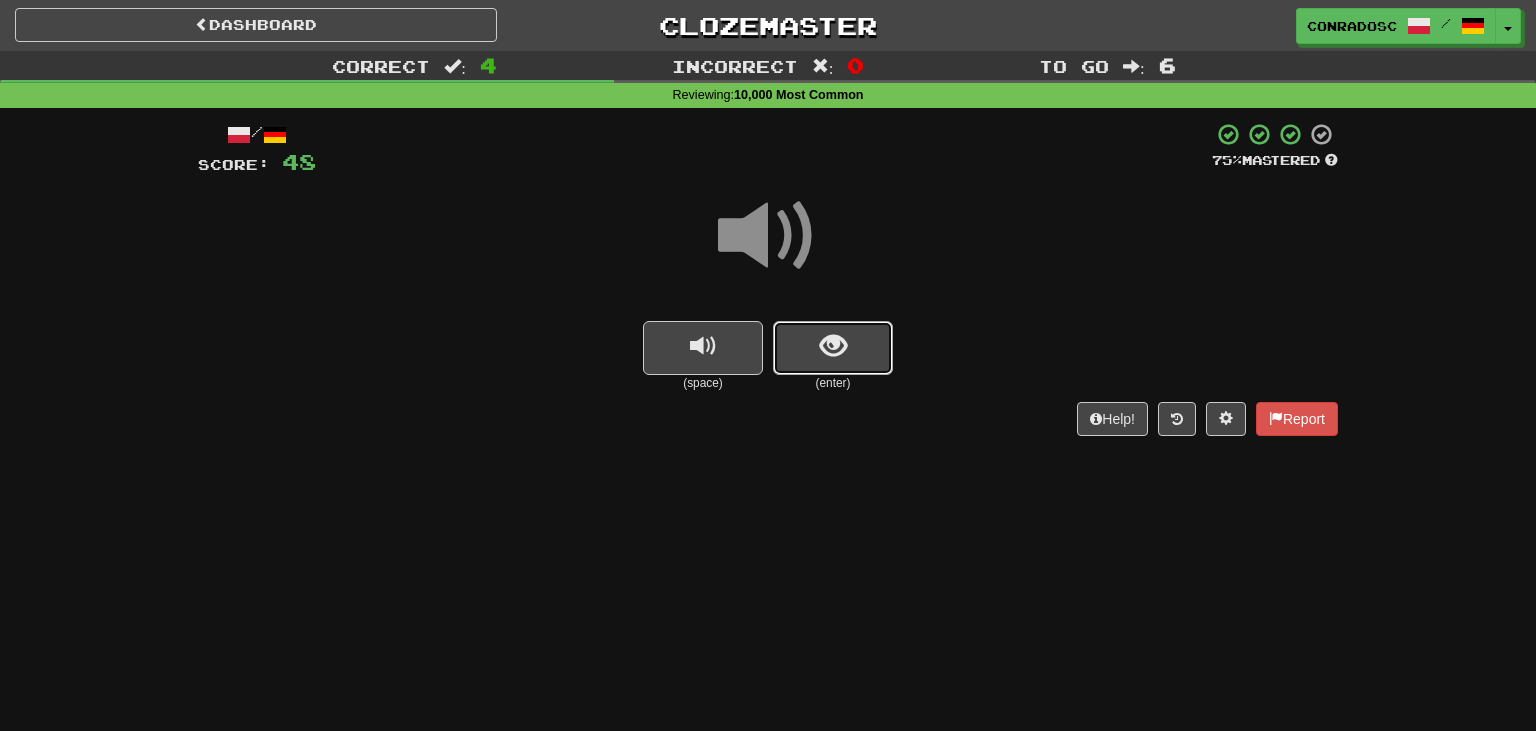 click at bounding box center (833, 346) 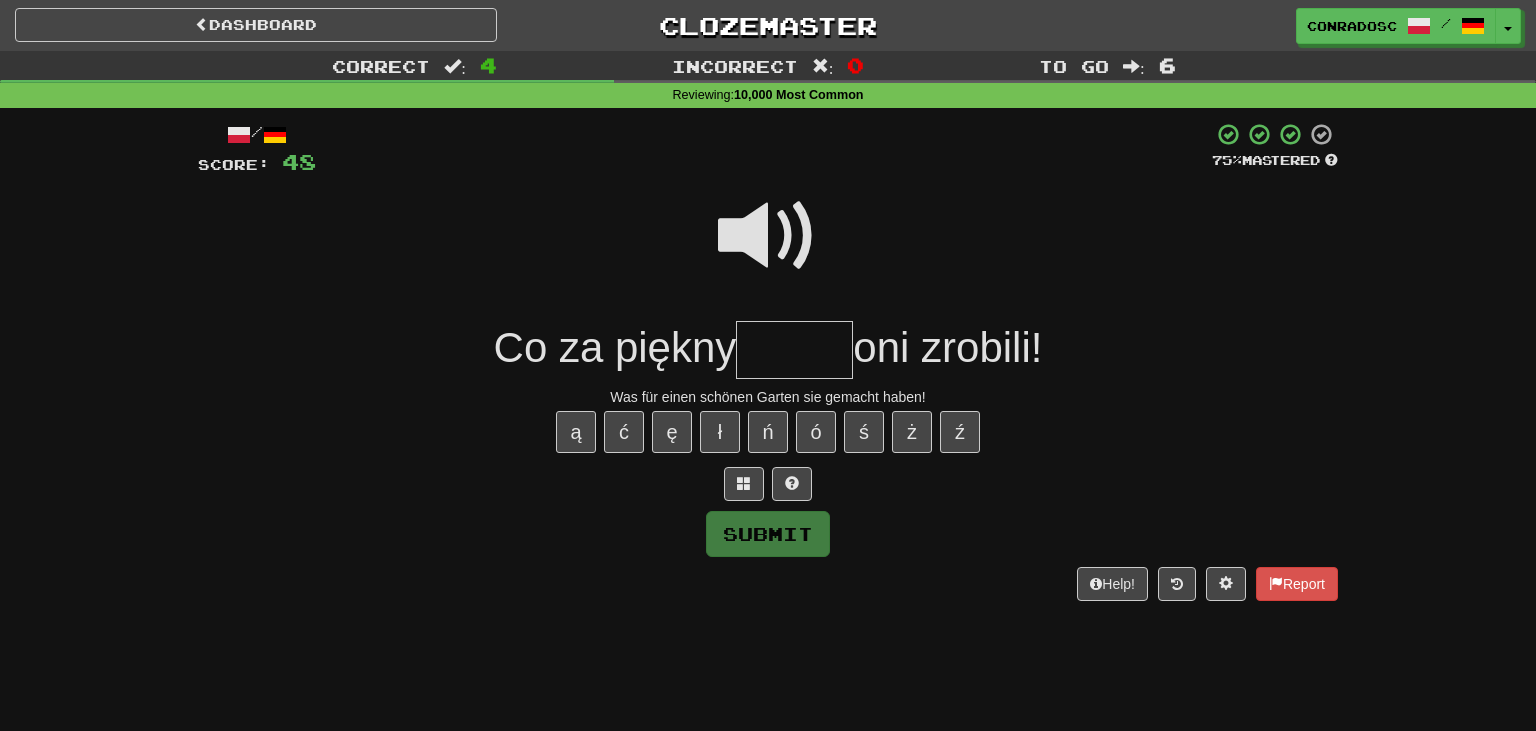 click at bounding box center (768, 236) 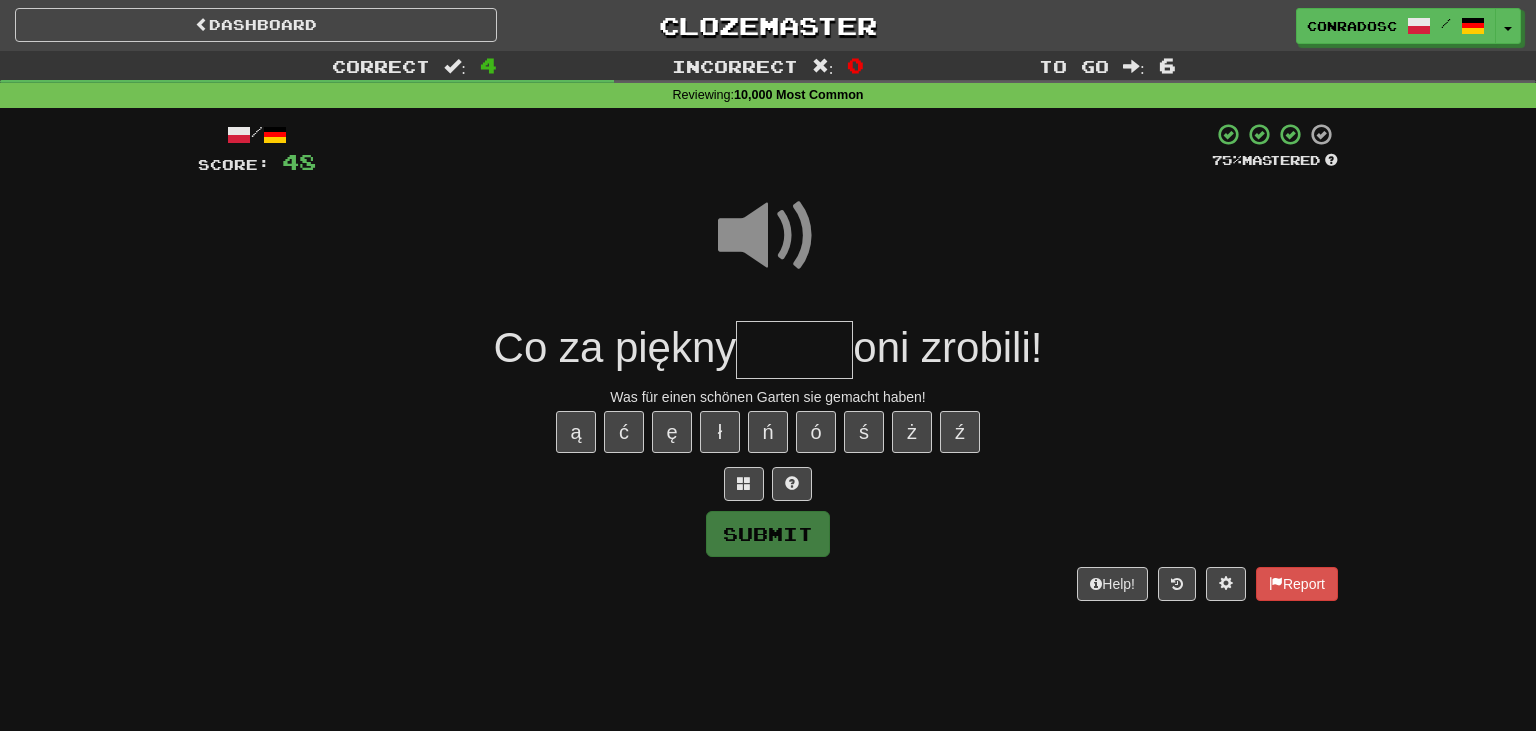 click at bounding box center (794, 350) 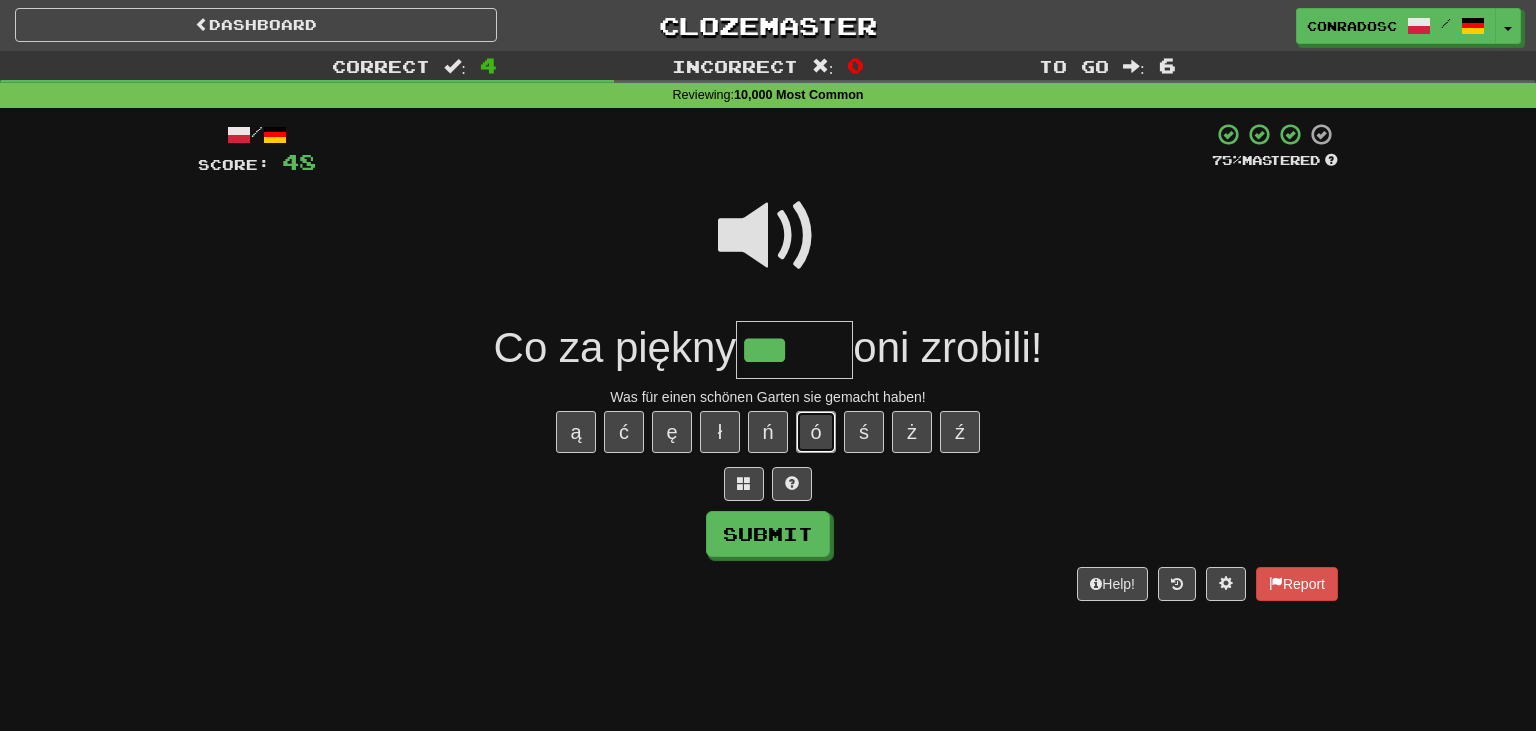 click on "ó" at bounding box center [816, 432] 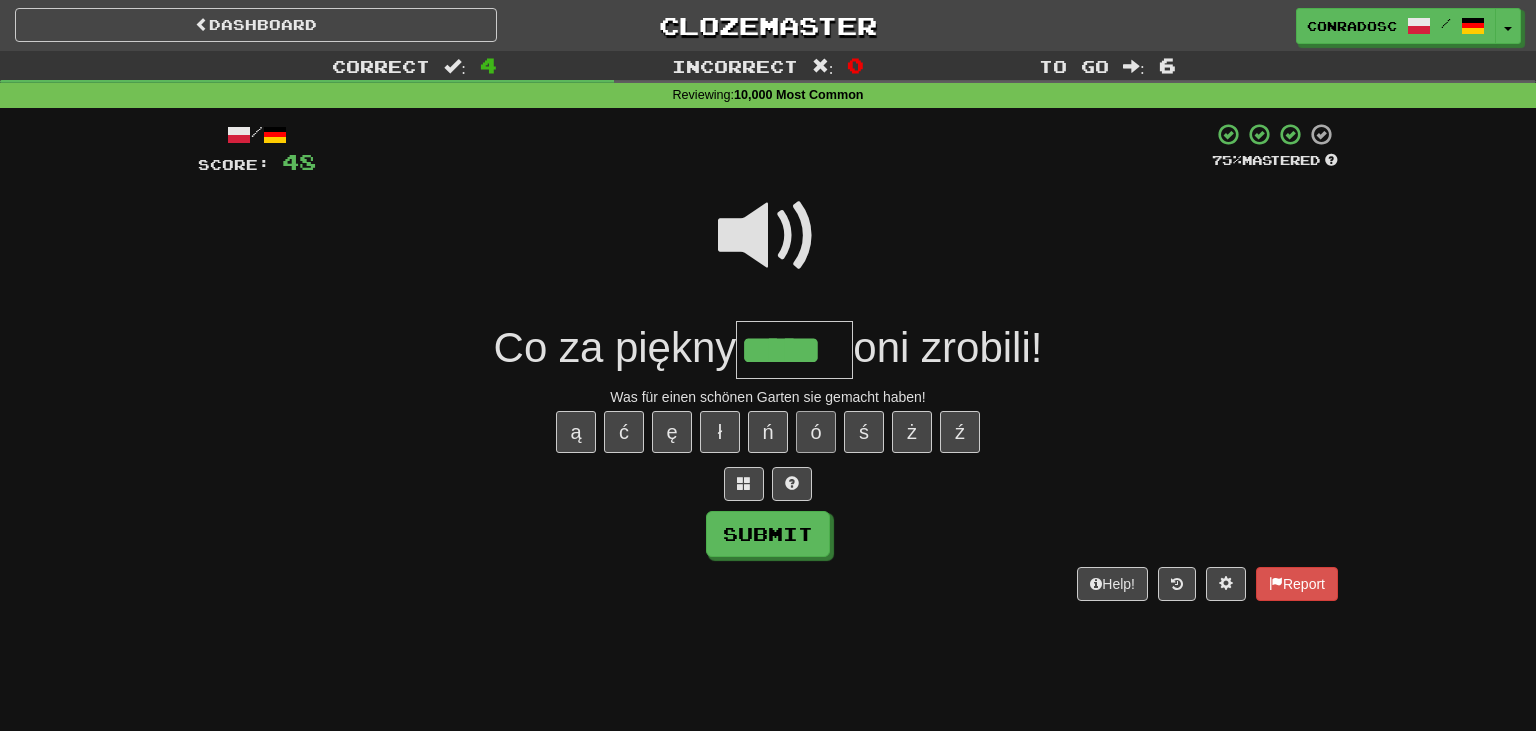 type on "*****" 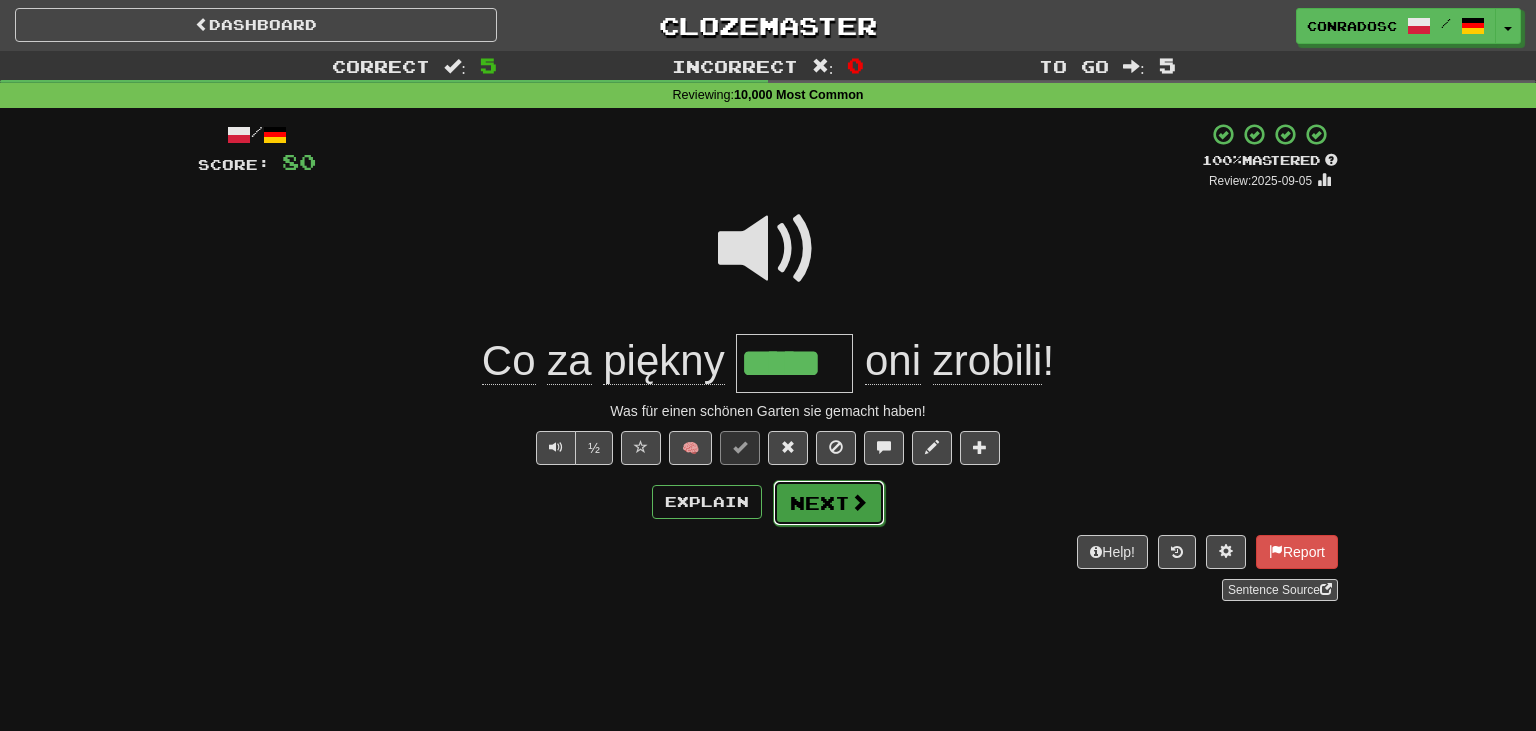 click on "Next" at bounding box center [829, 503] 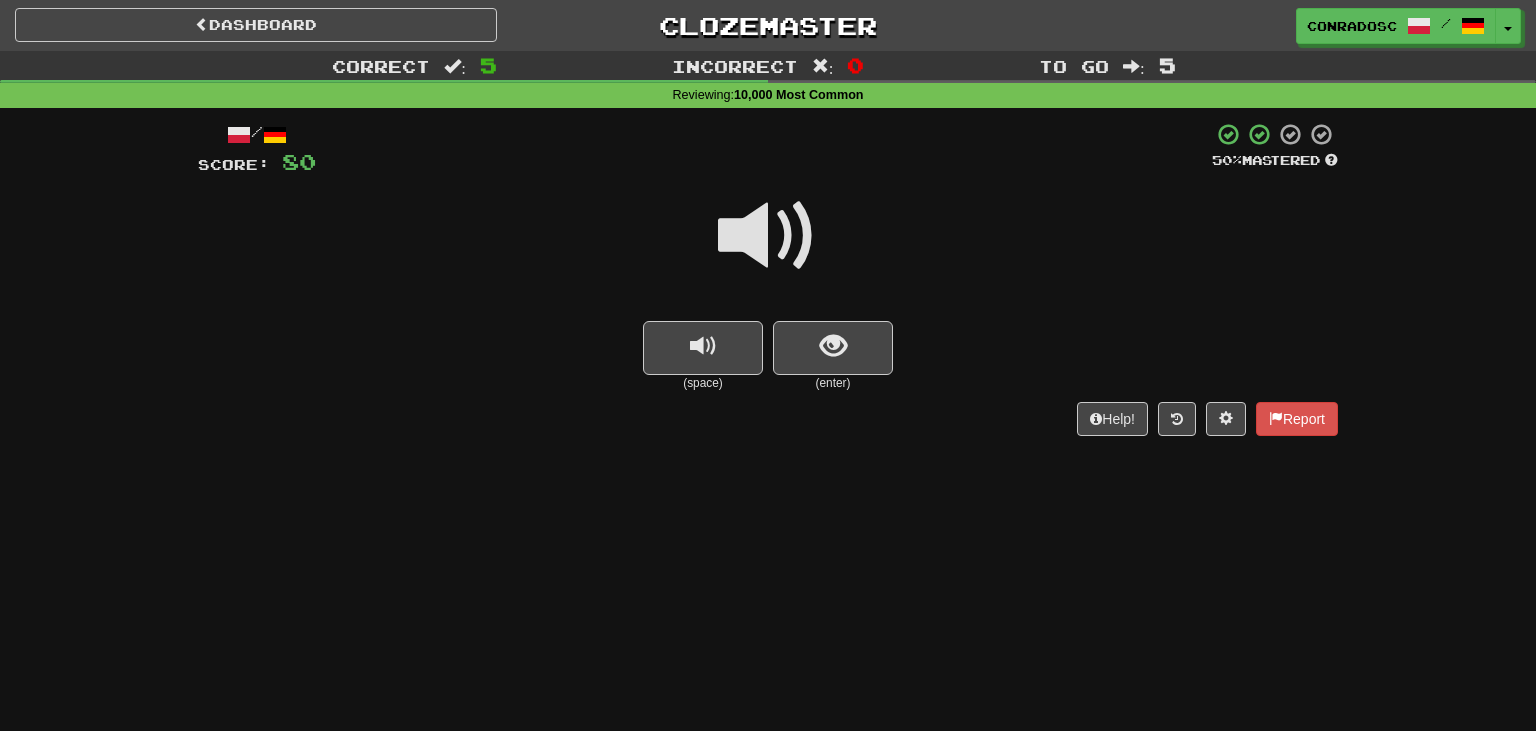 click at bounding box center [768, 236] 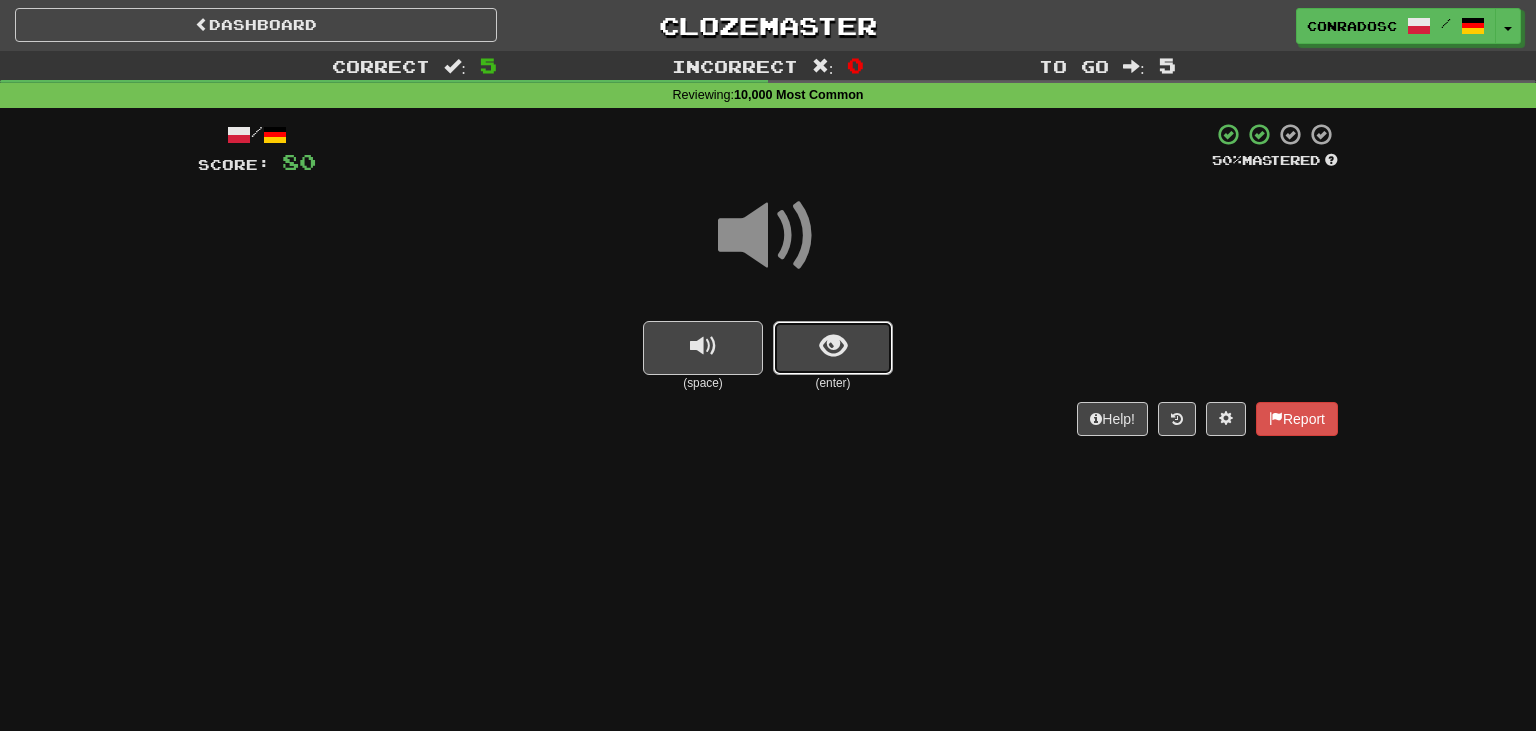 click at bounding box center [833, 348] 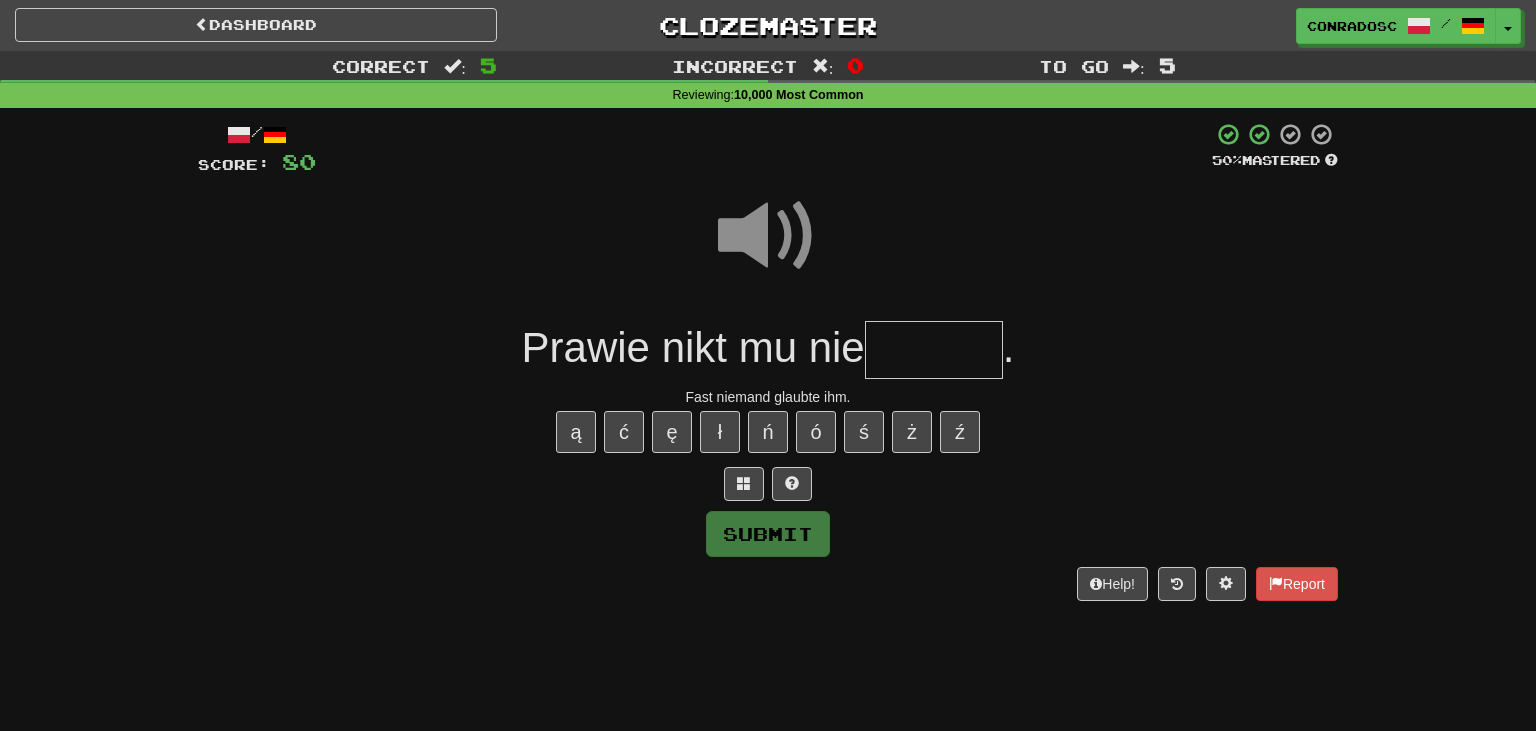 click at bounding box center [934, 350] 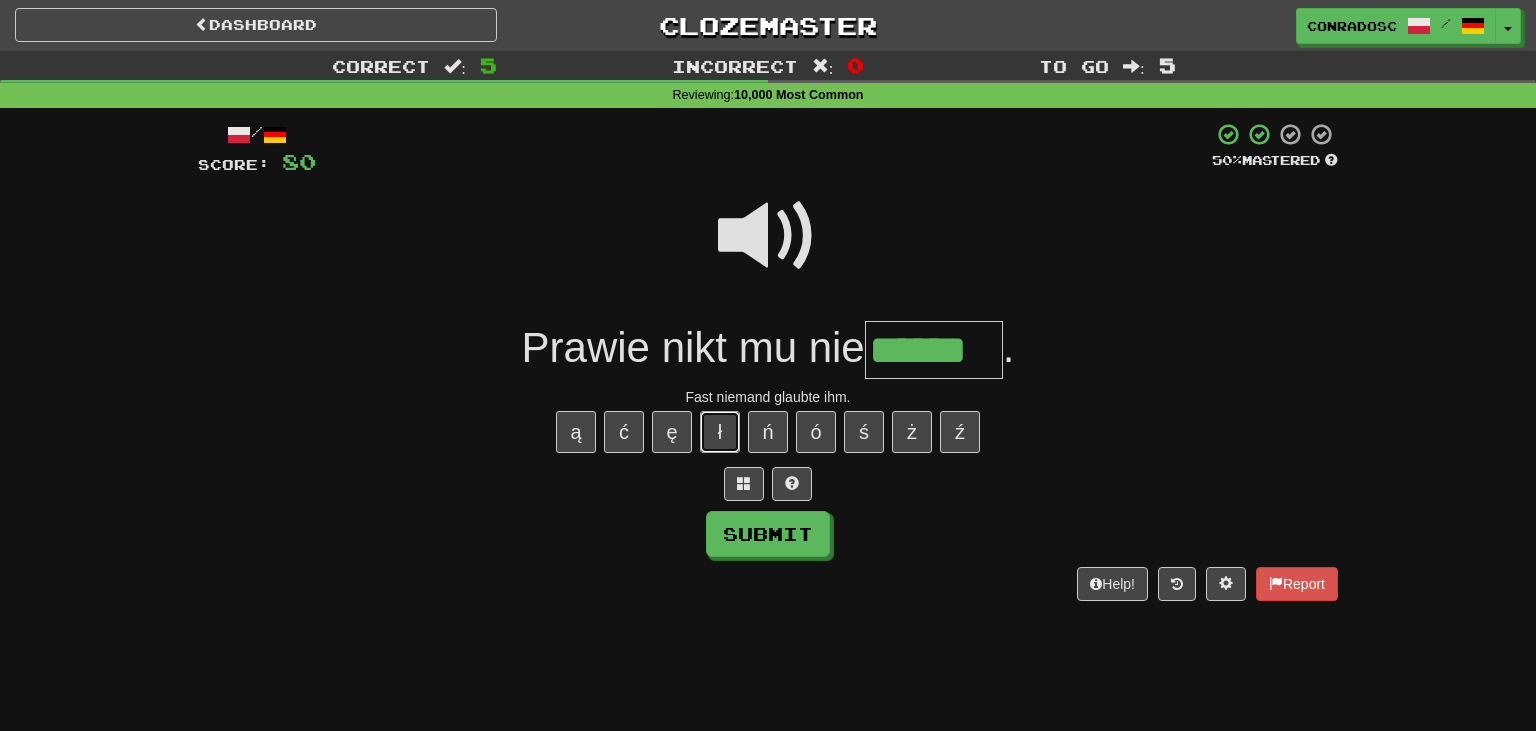 click on "ł" at bounding box center (720, 432) 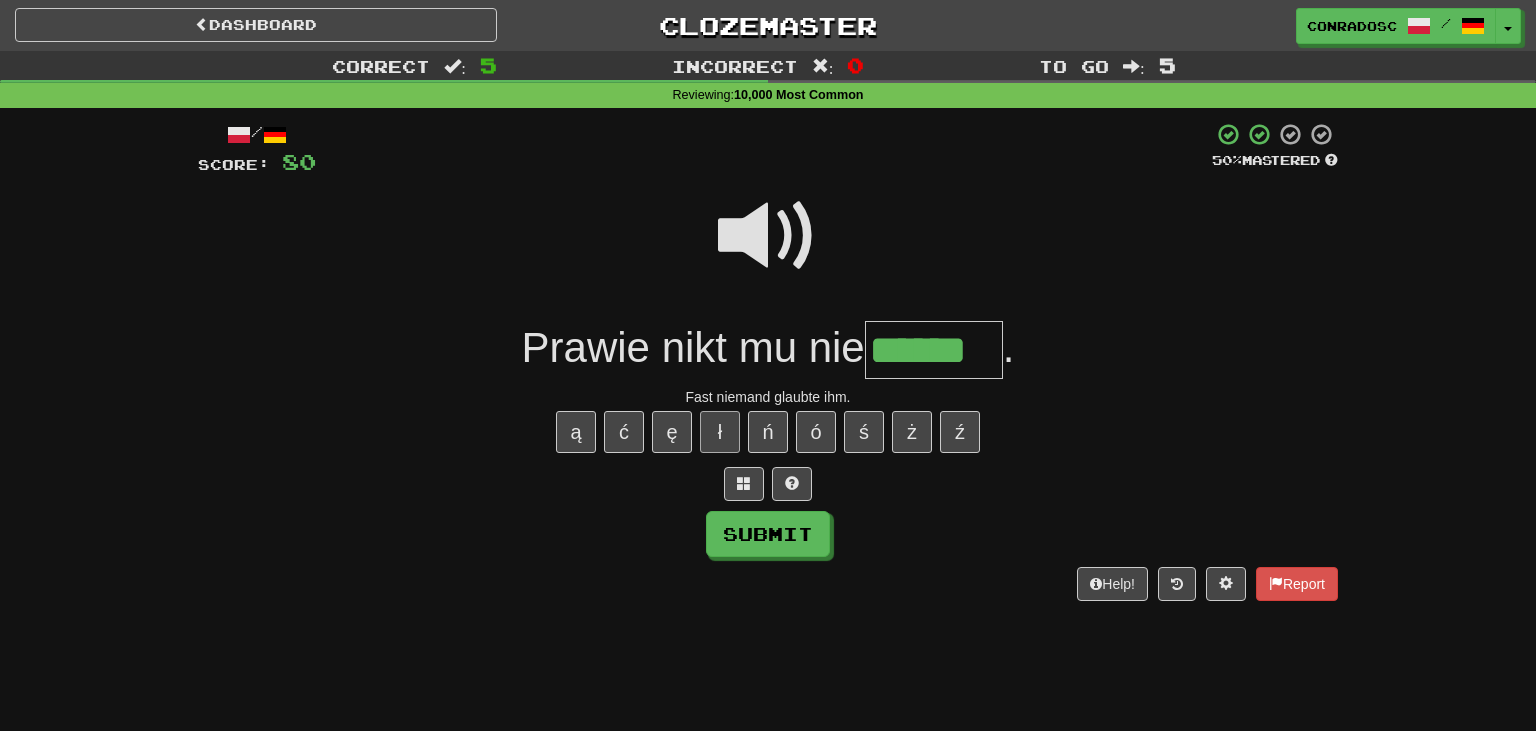 type on "*******" 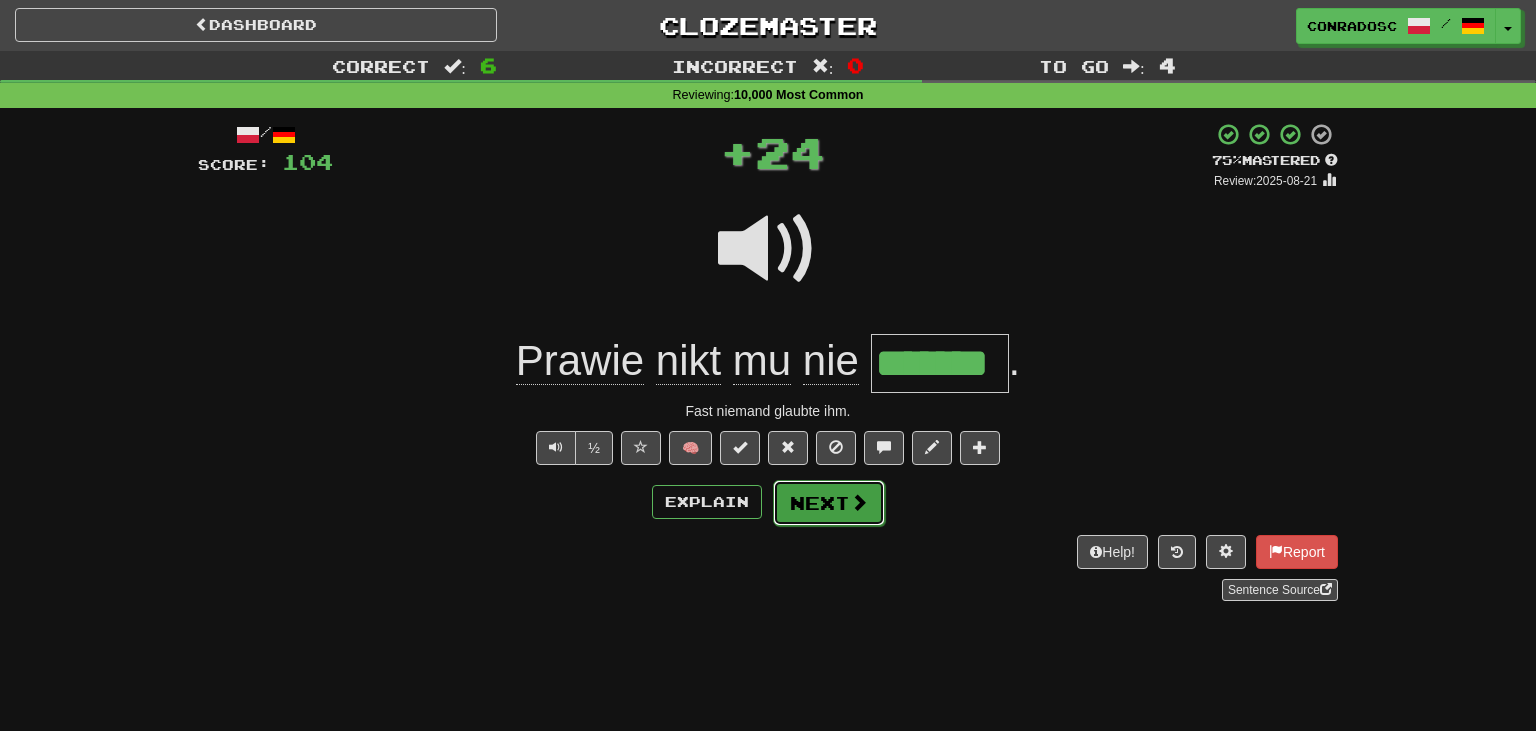 click on "Next" at bounding box center (829, 503) 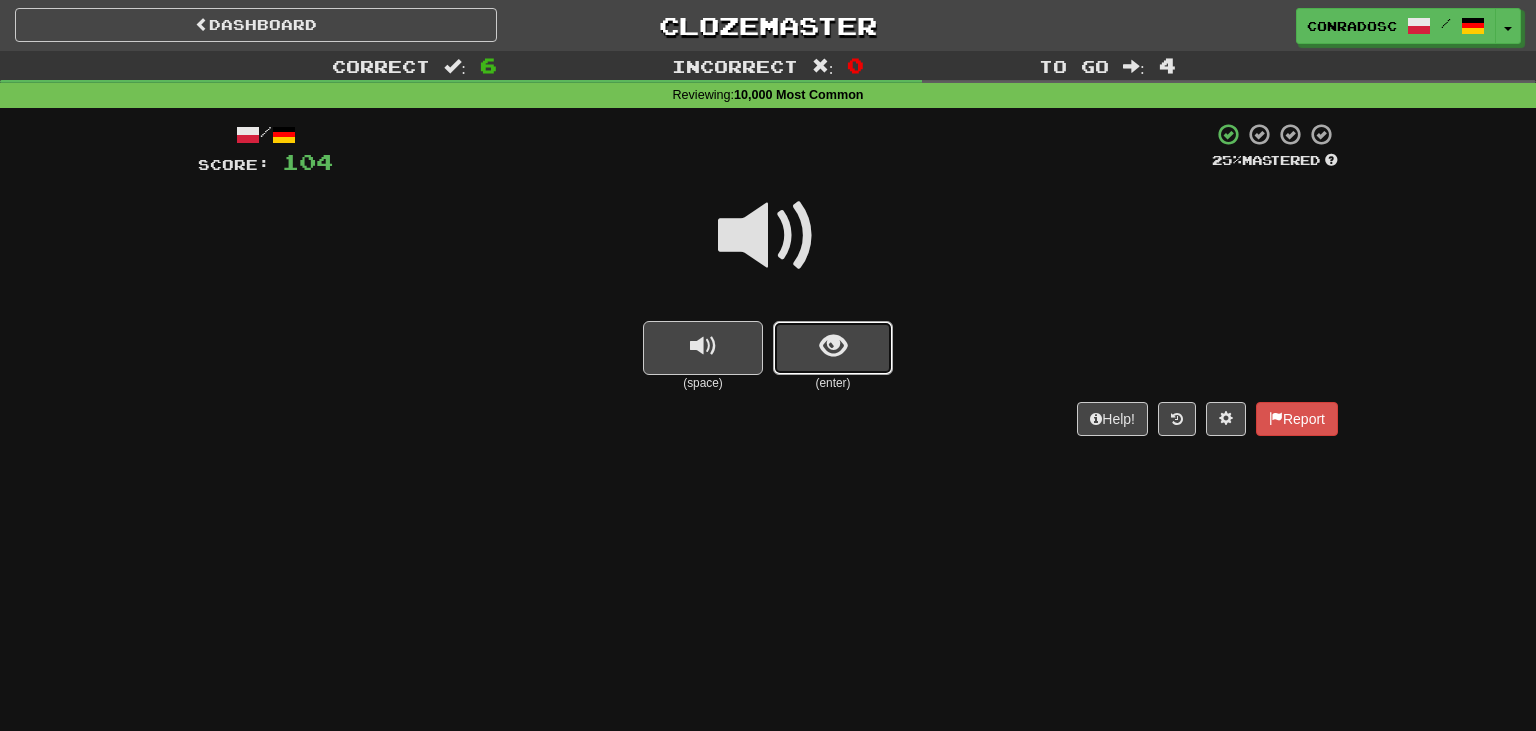 click at bounding box center (833, 348) 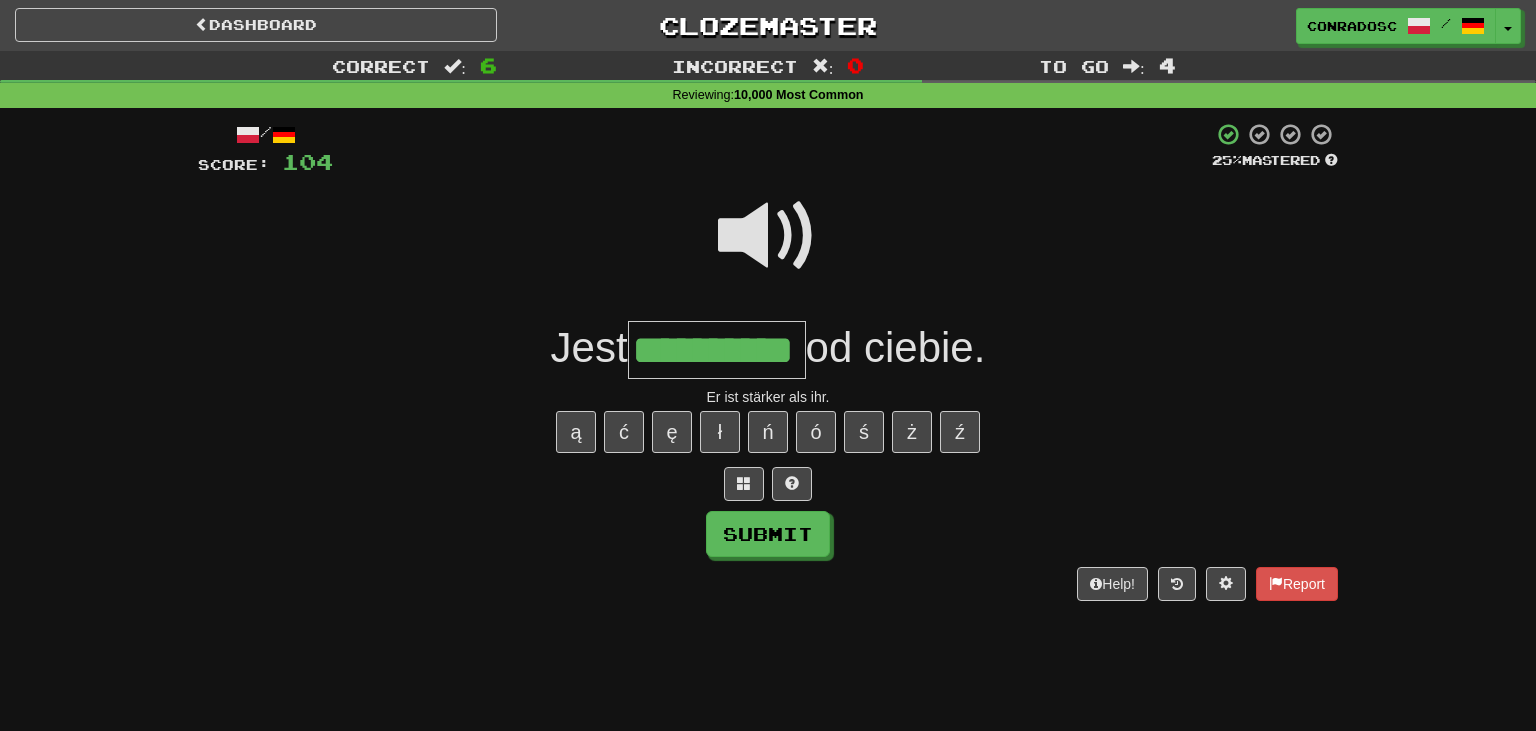 type on "**********" 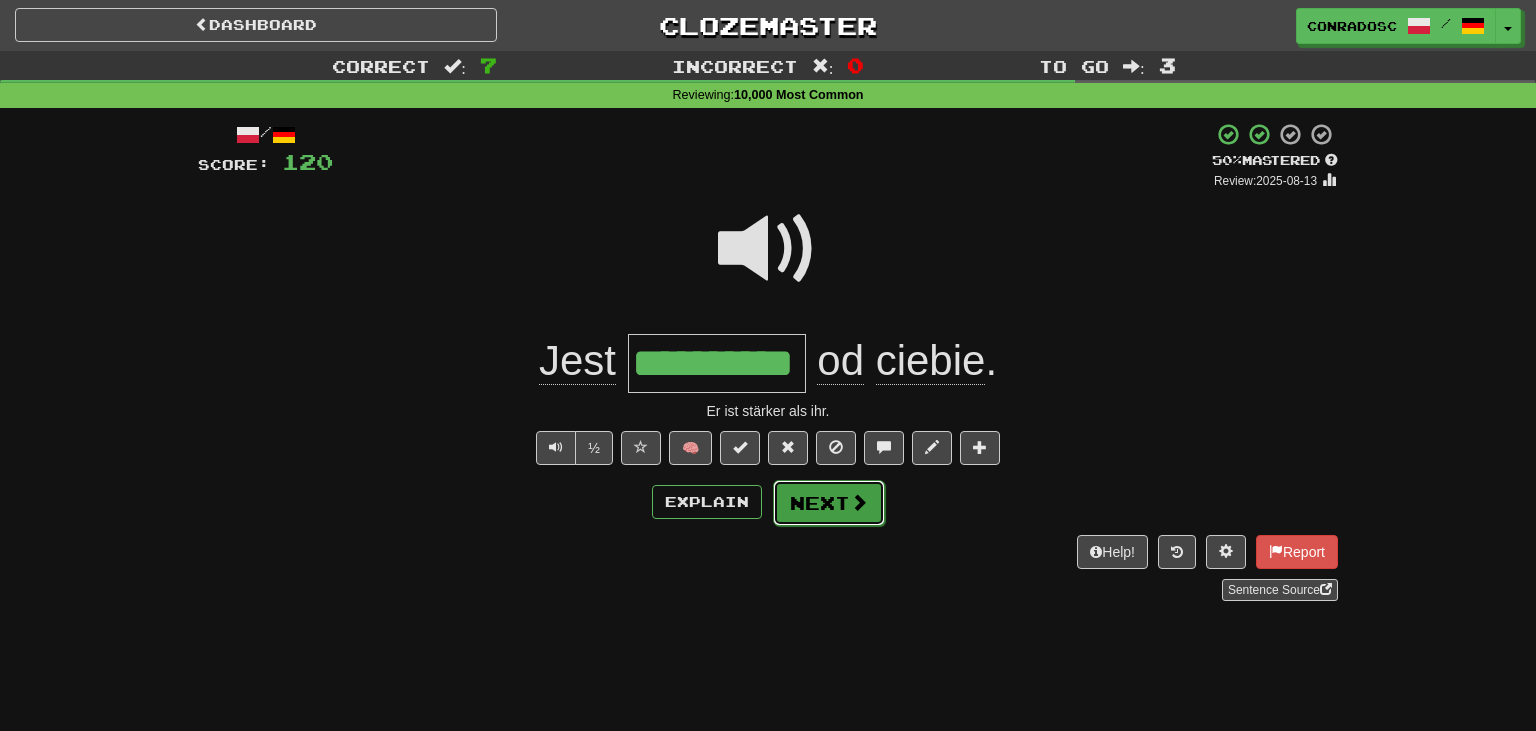 click on "Next" at bounding box center [829, 503] 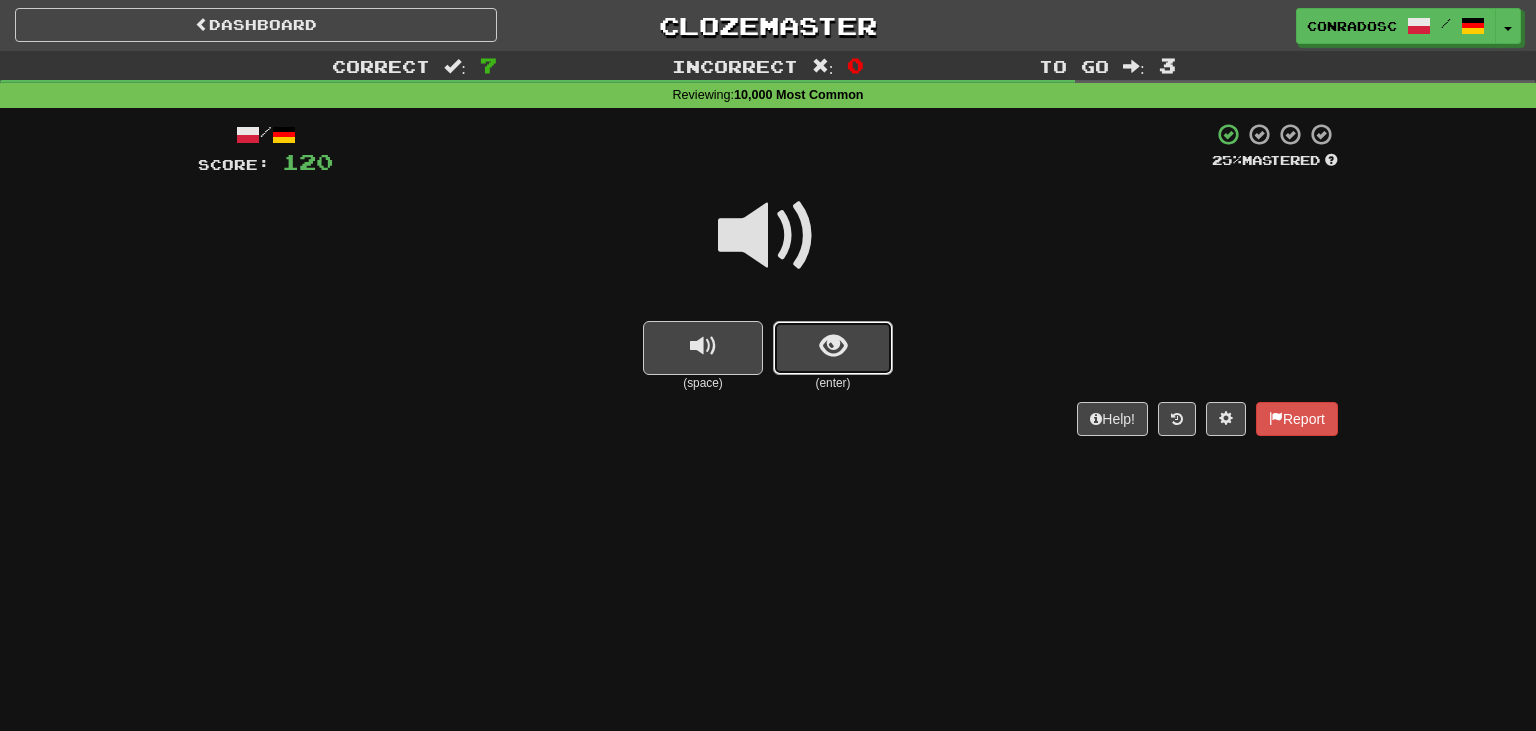click at bounding box center [833, 348] 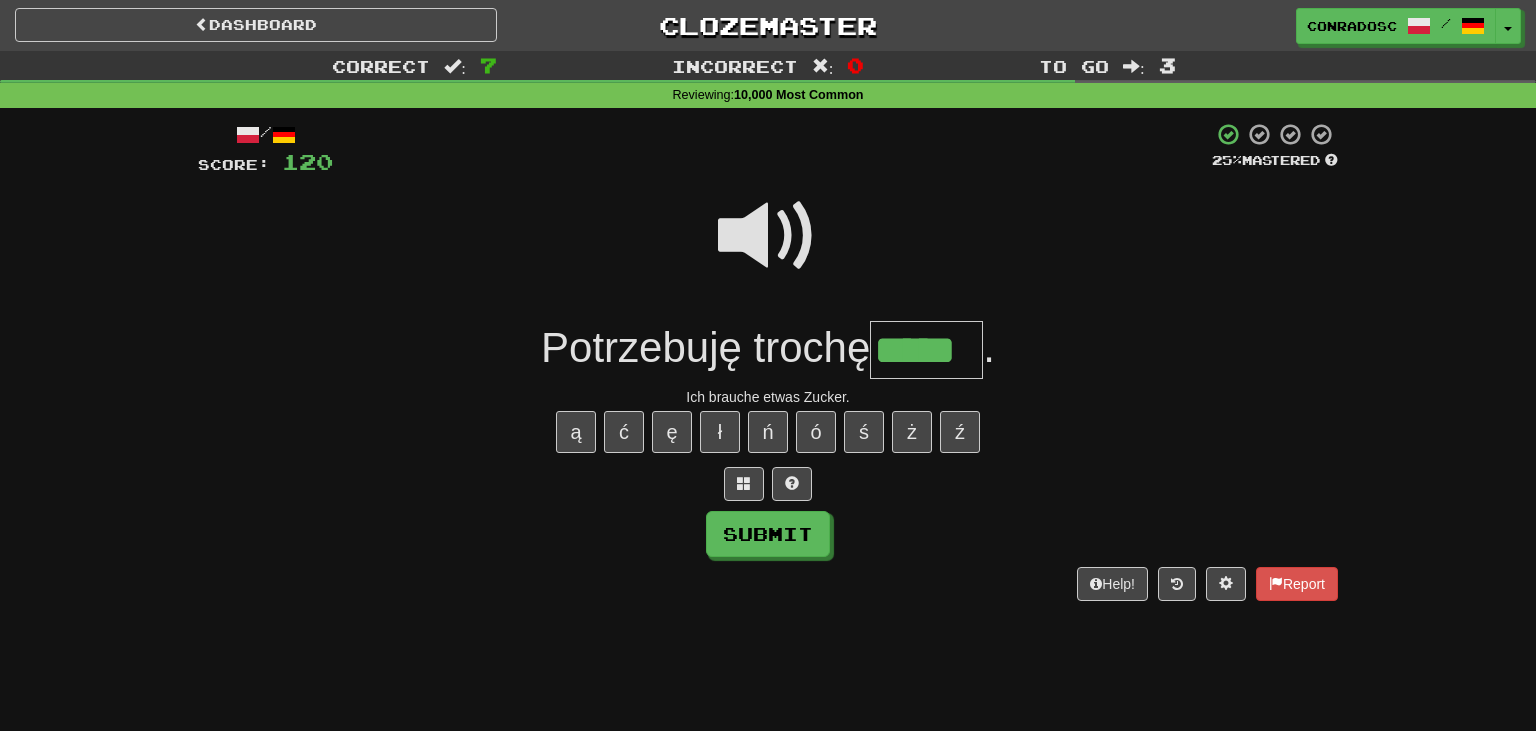 type on "*****" 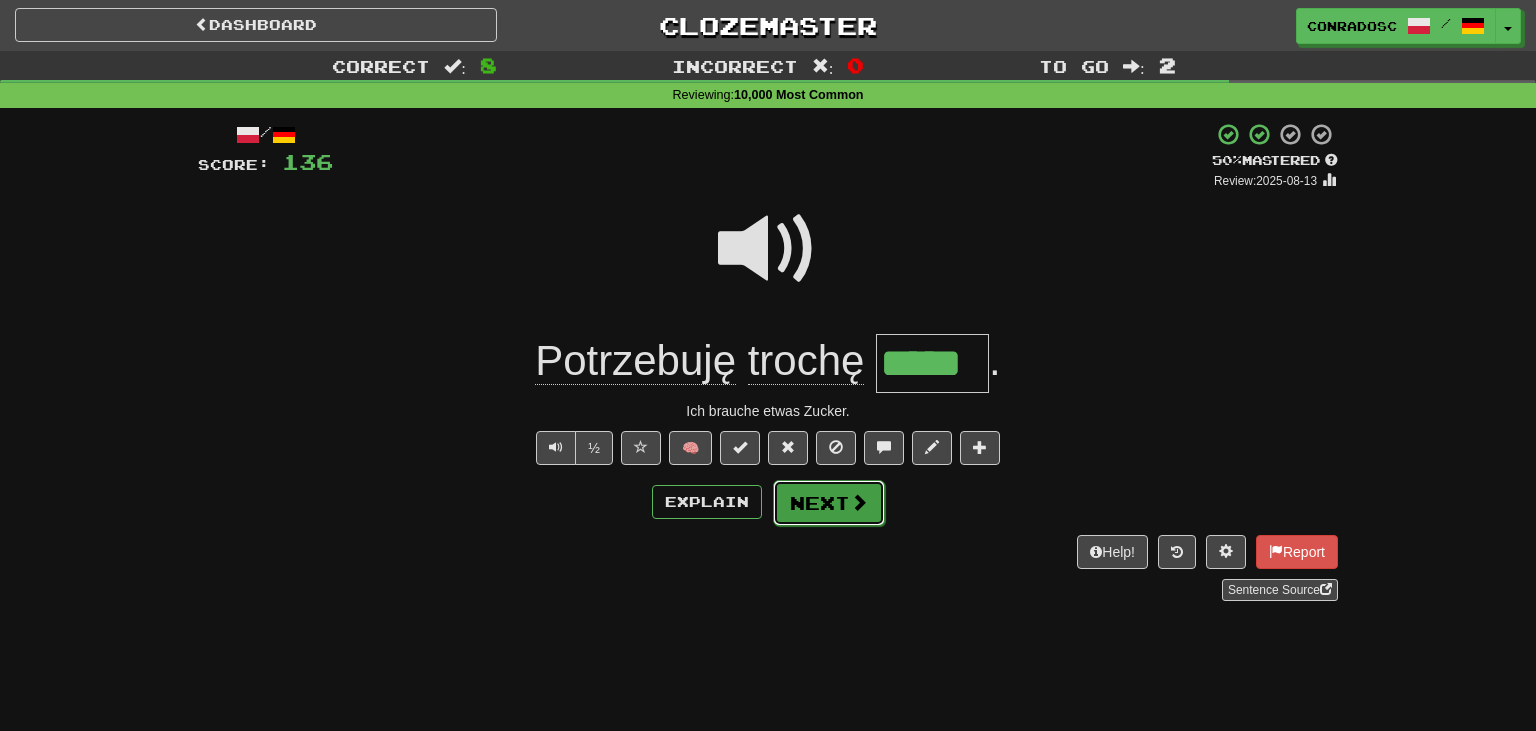 click on "Next" at bounding box center [829, 503] 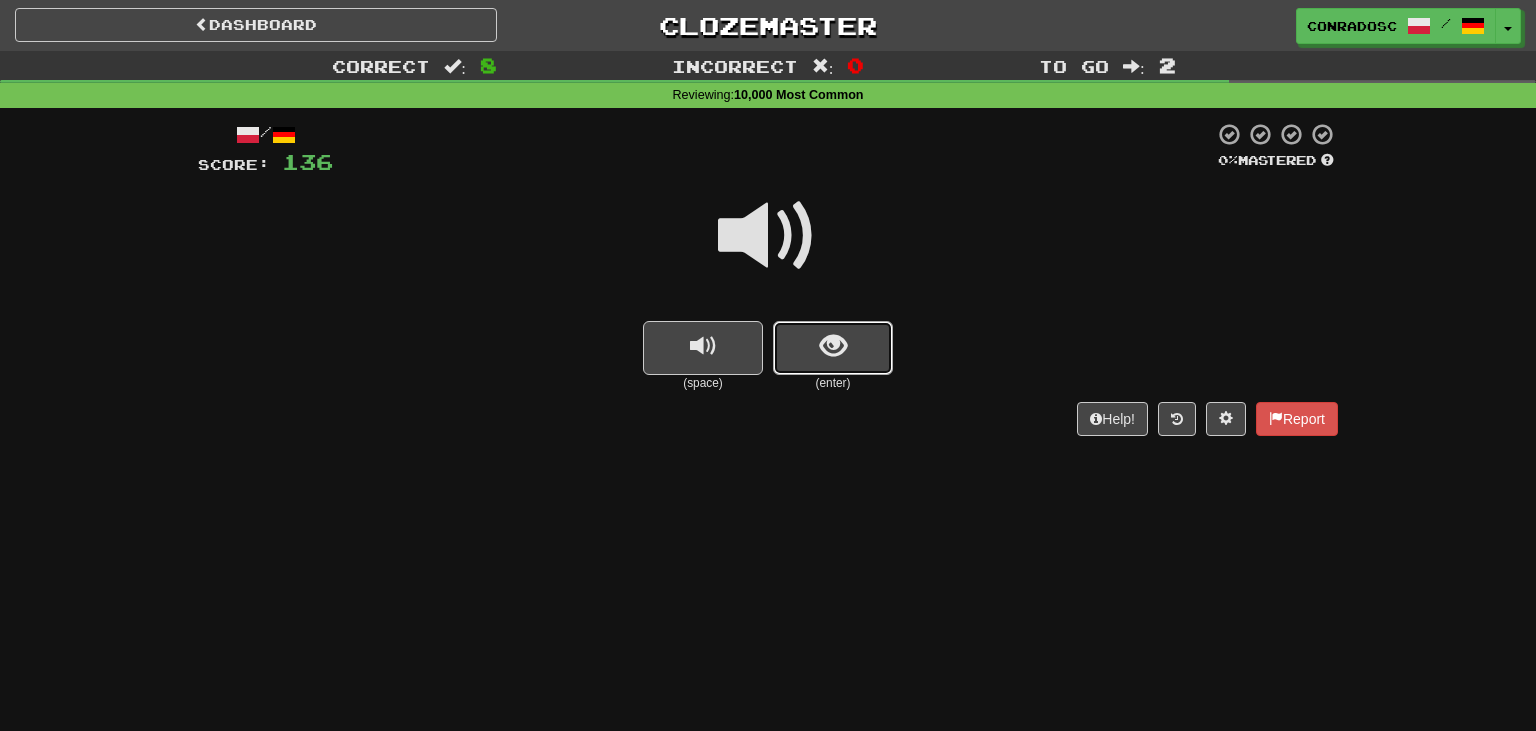 click at bounding box center (833, 348) 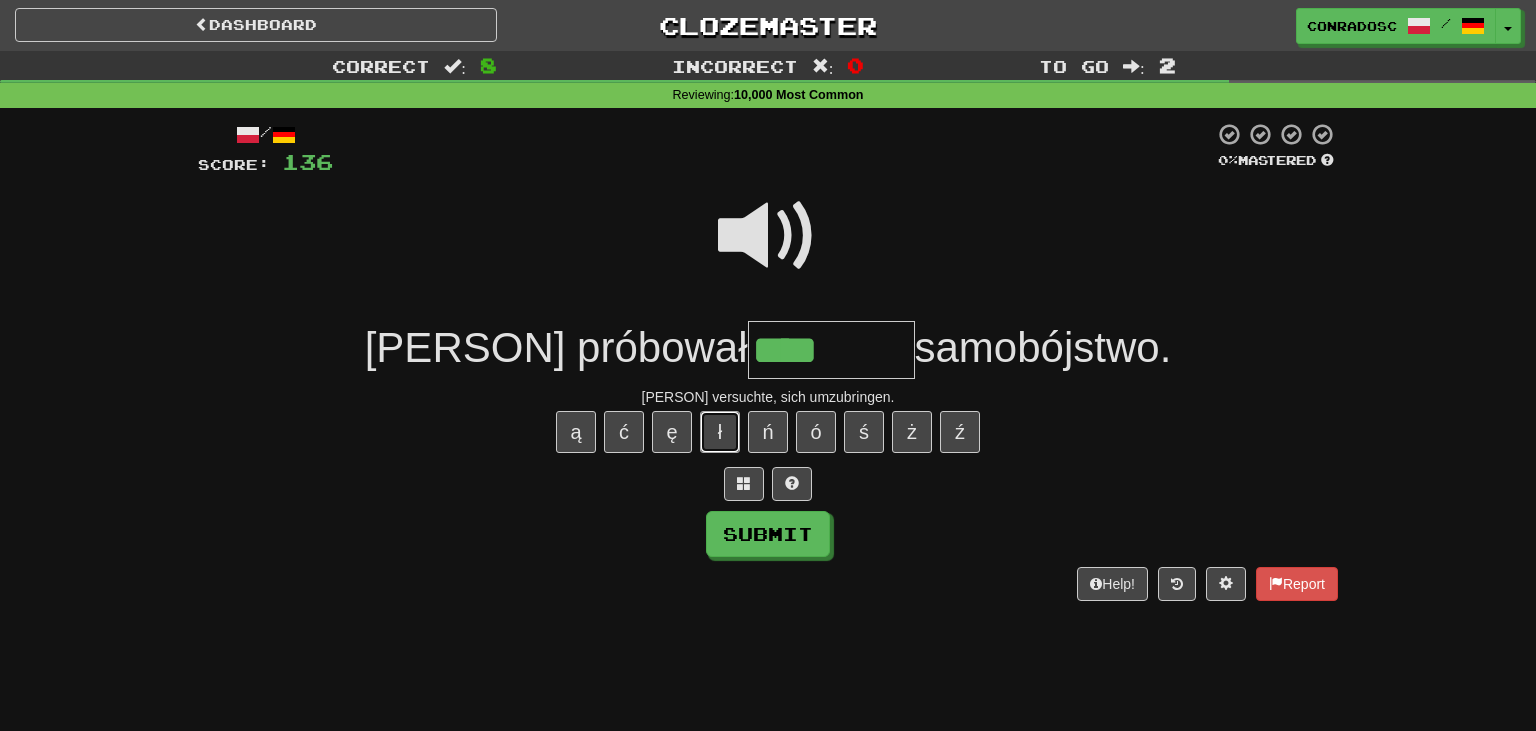 click on "ł" at bounding box center (720, 432) 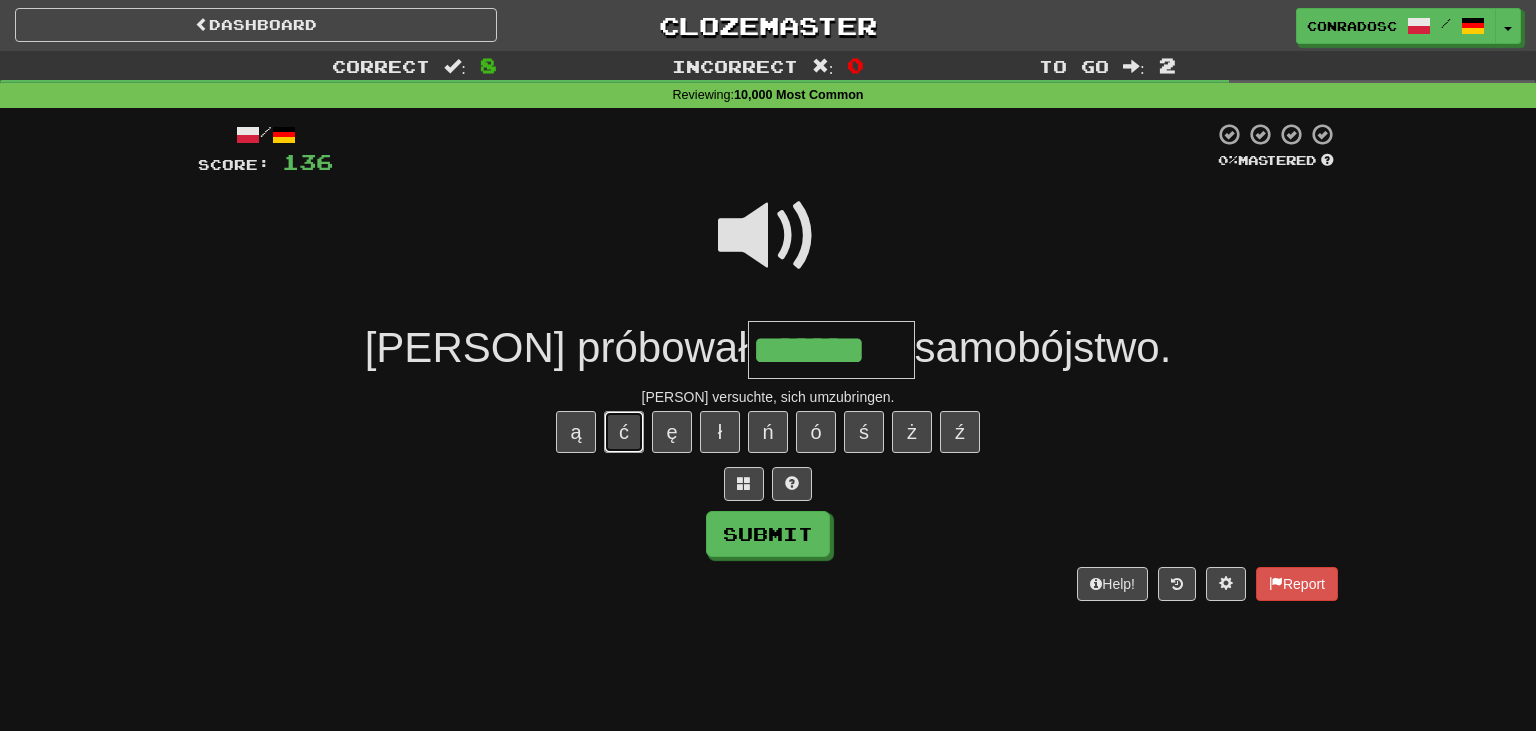 click on "ć" at bounding box center [624, 432] 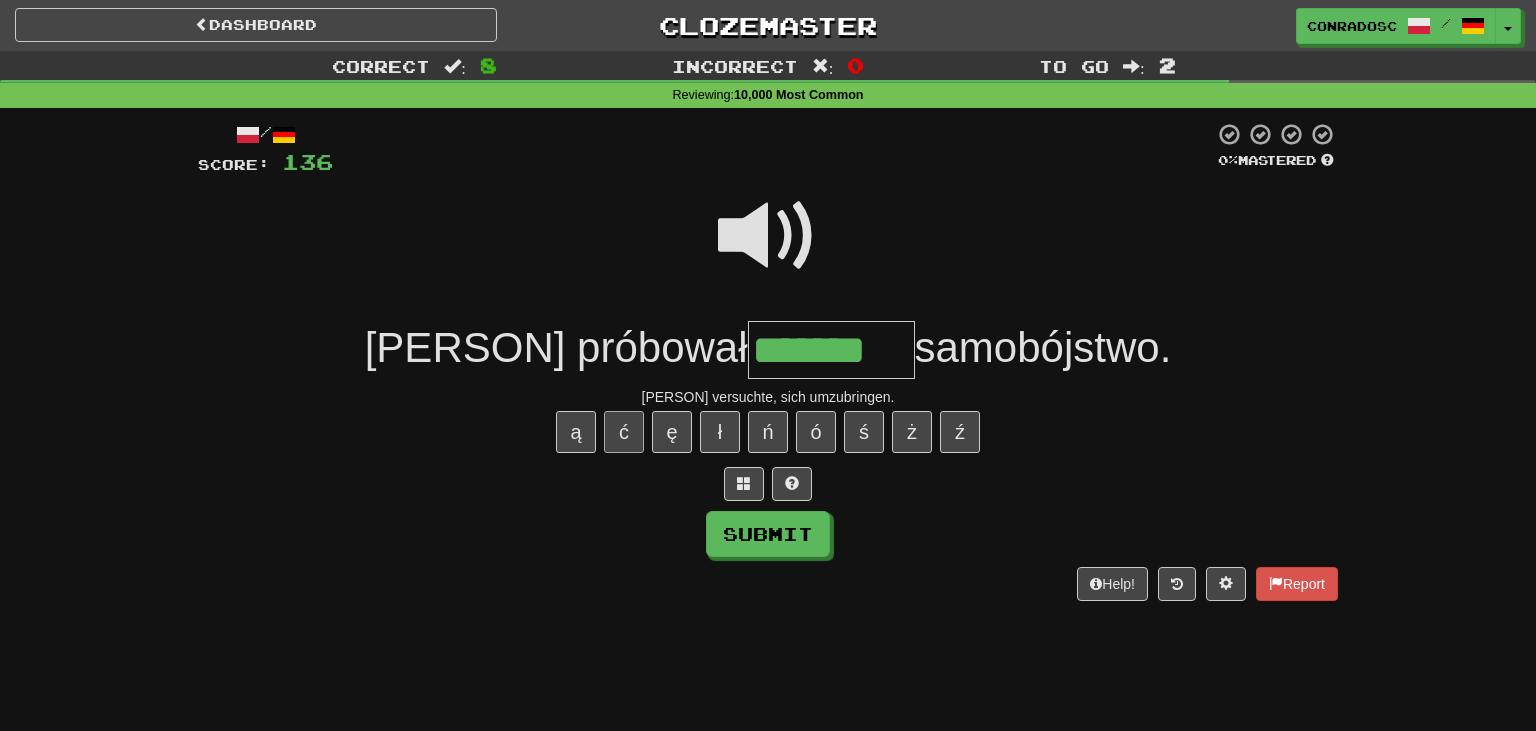 type on "********" 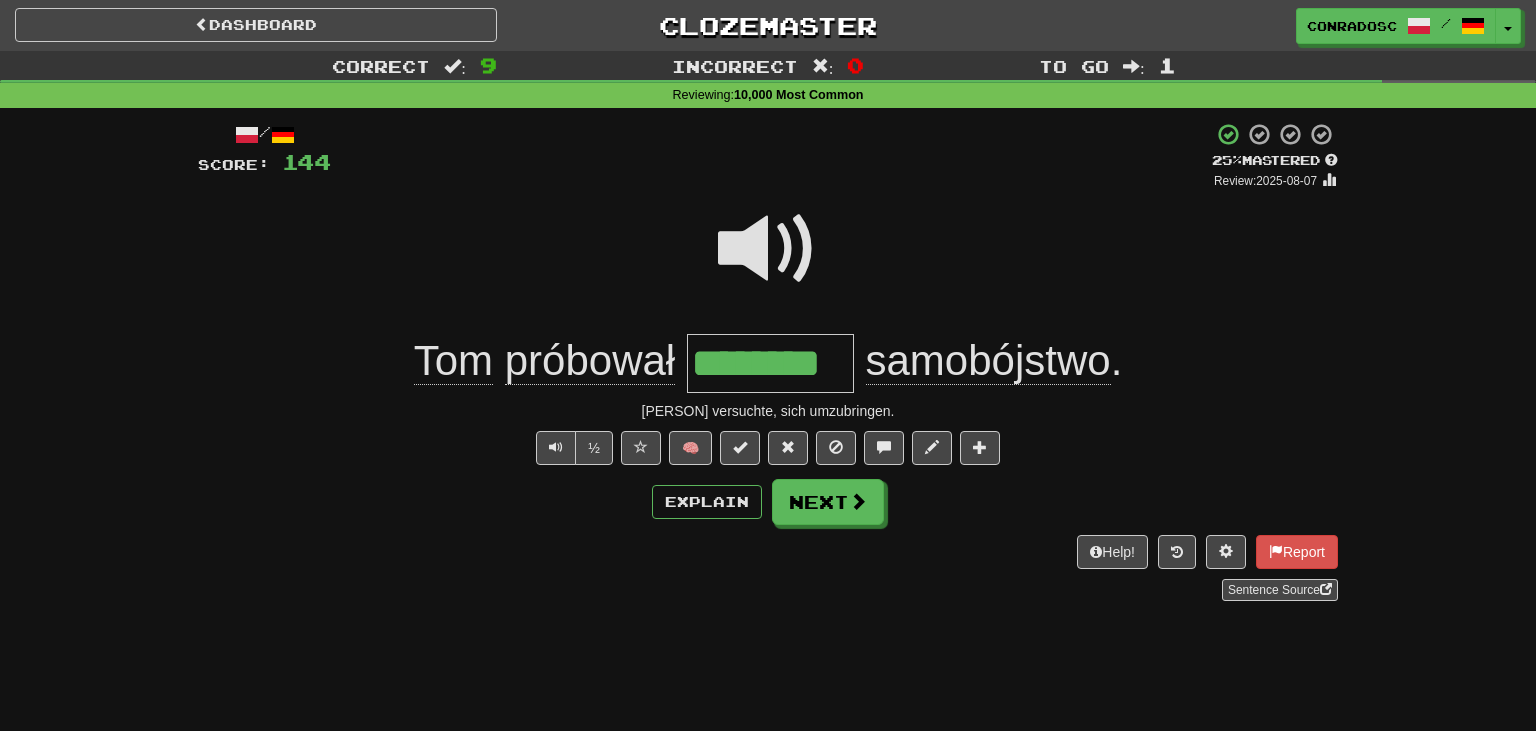 click at bounding box center [768, 262] 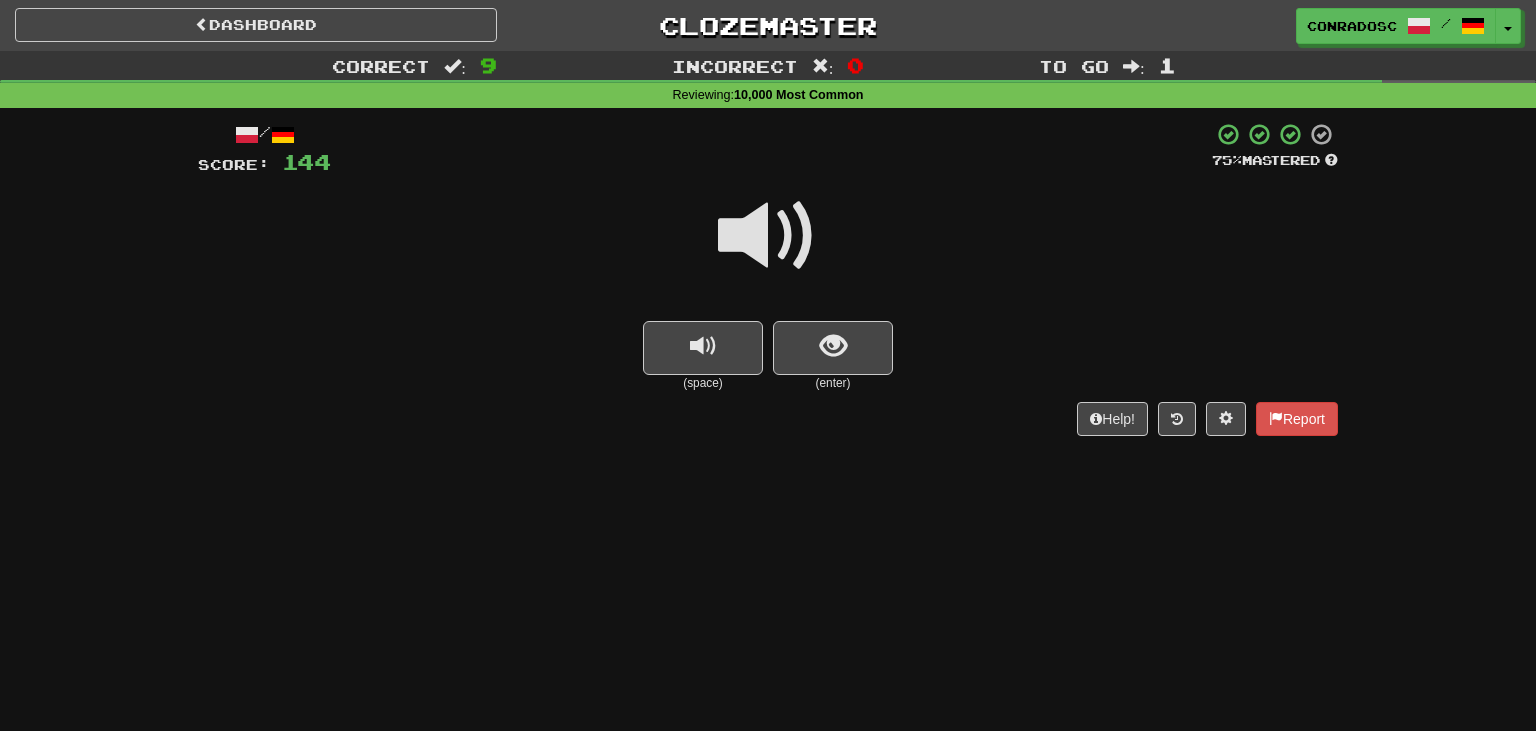 click at bounding box center [768, 249] 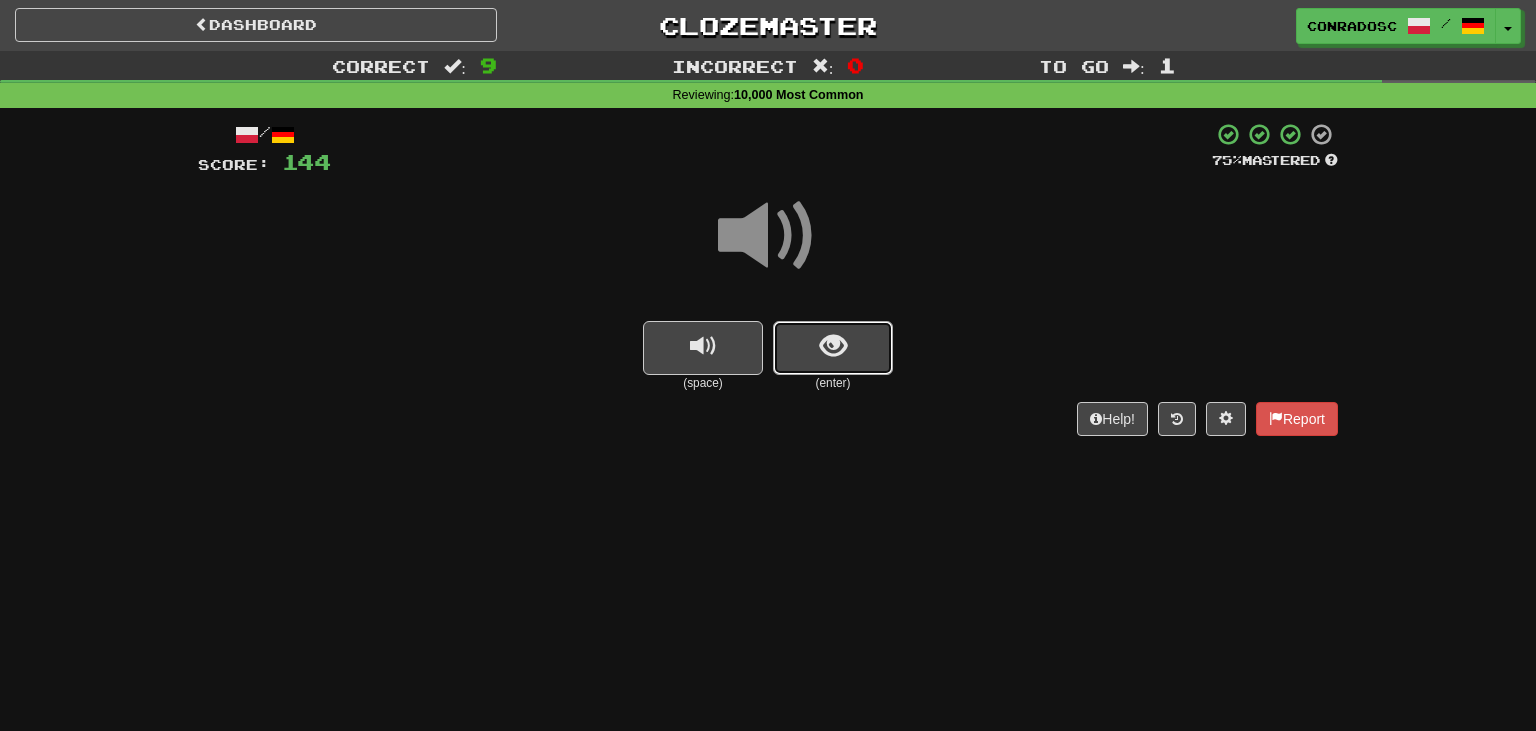 click at bounding box center [833, 348] 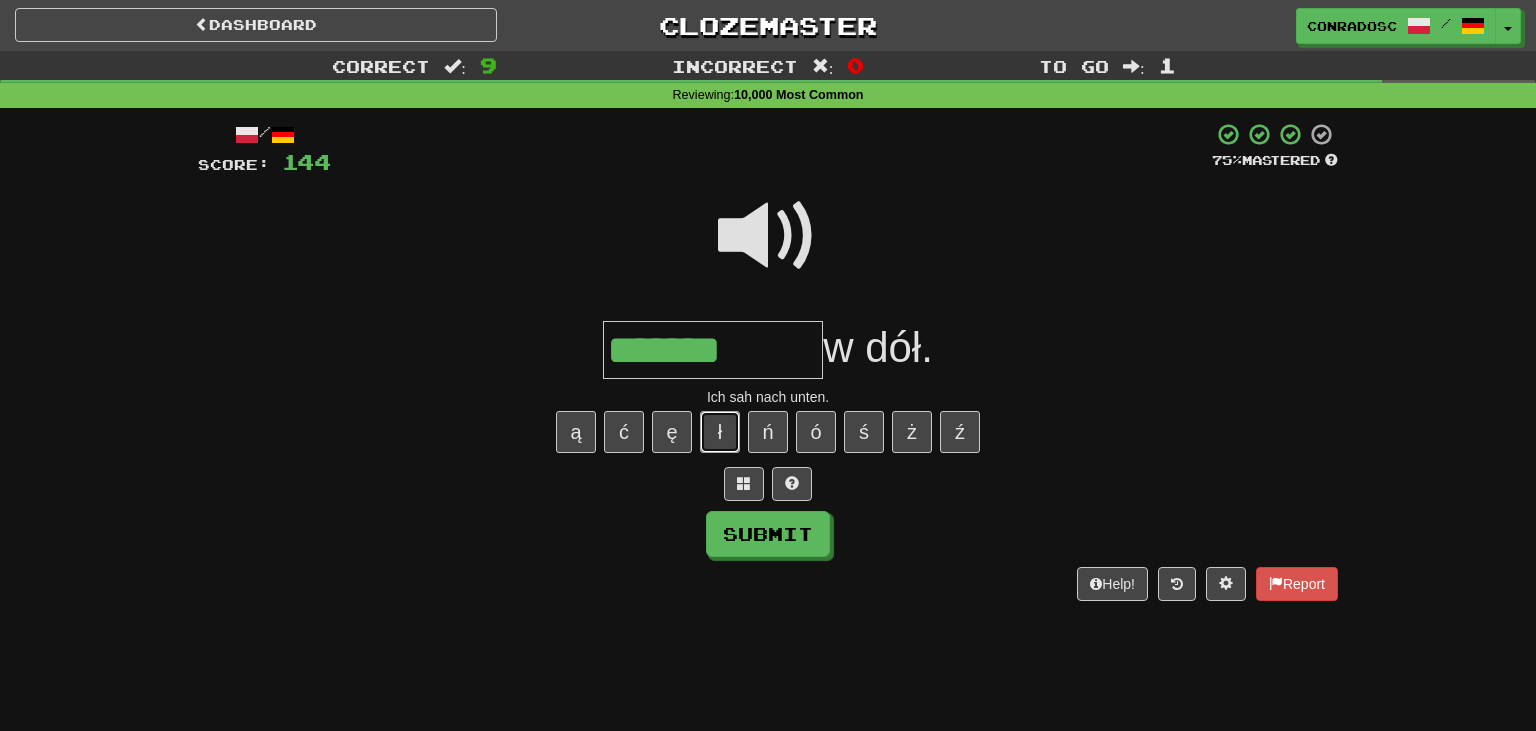 click on "ł" at bounding box center [720, 432] 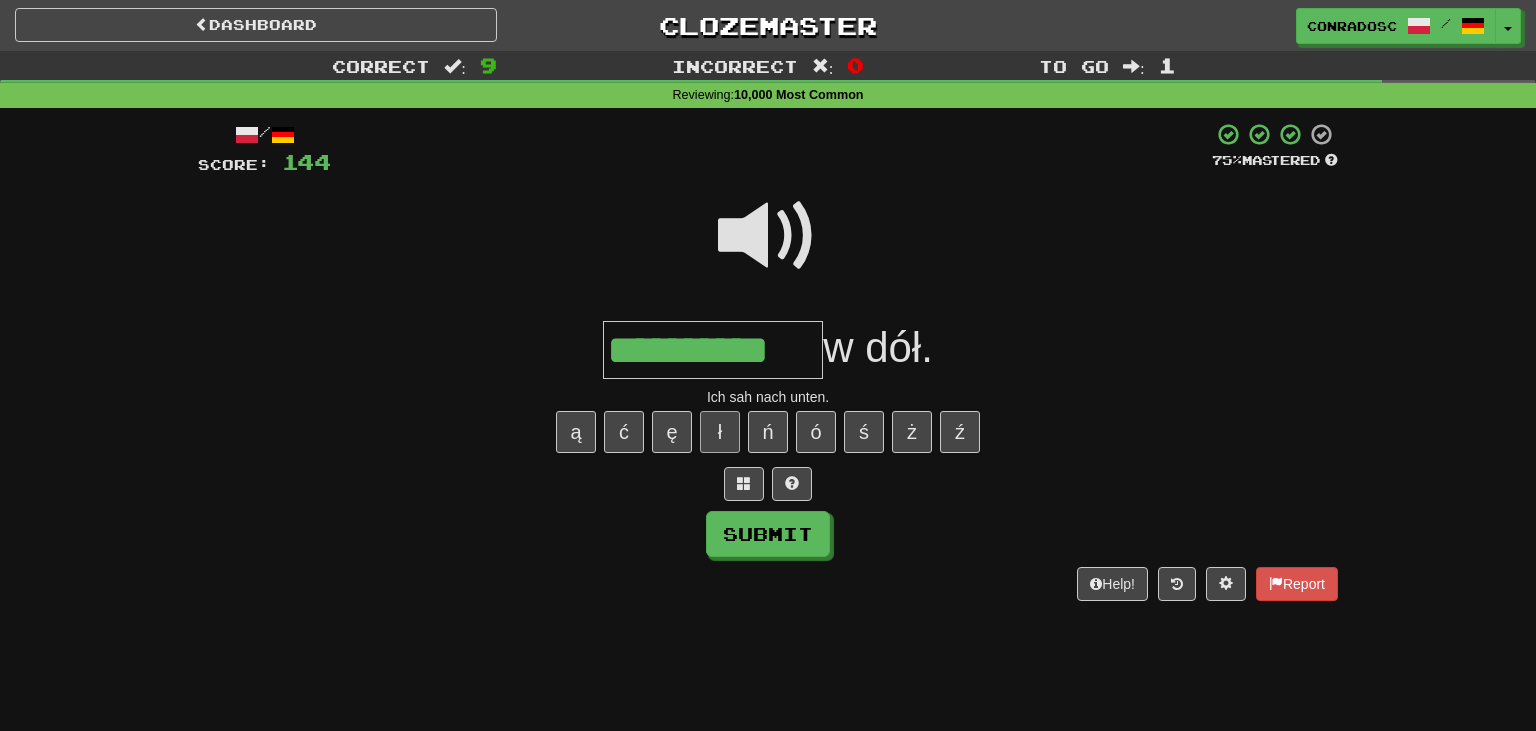 type on "**********" 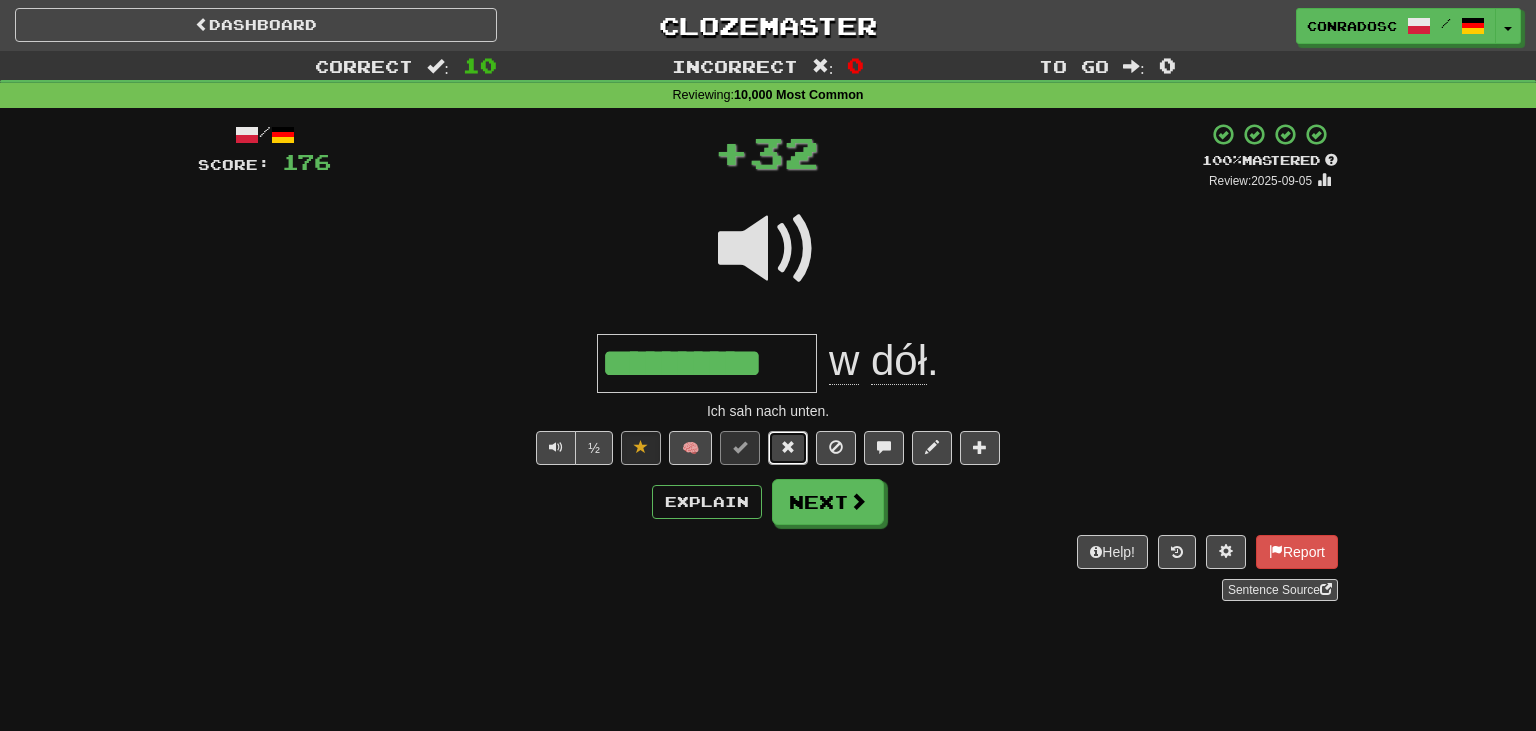click at bounding box center [788, 447] 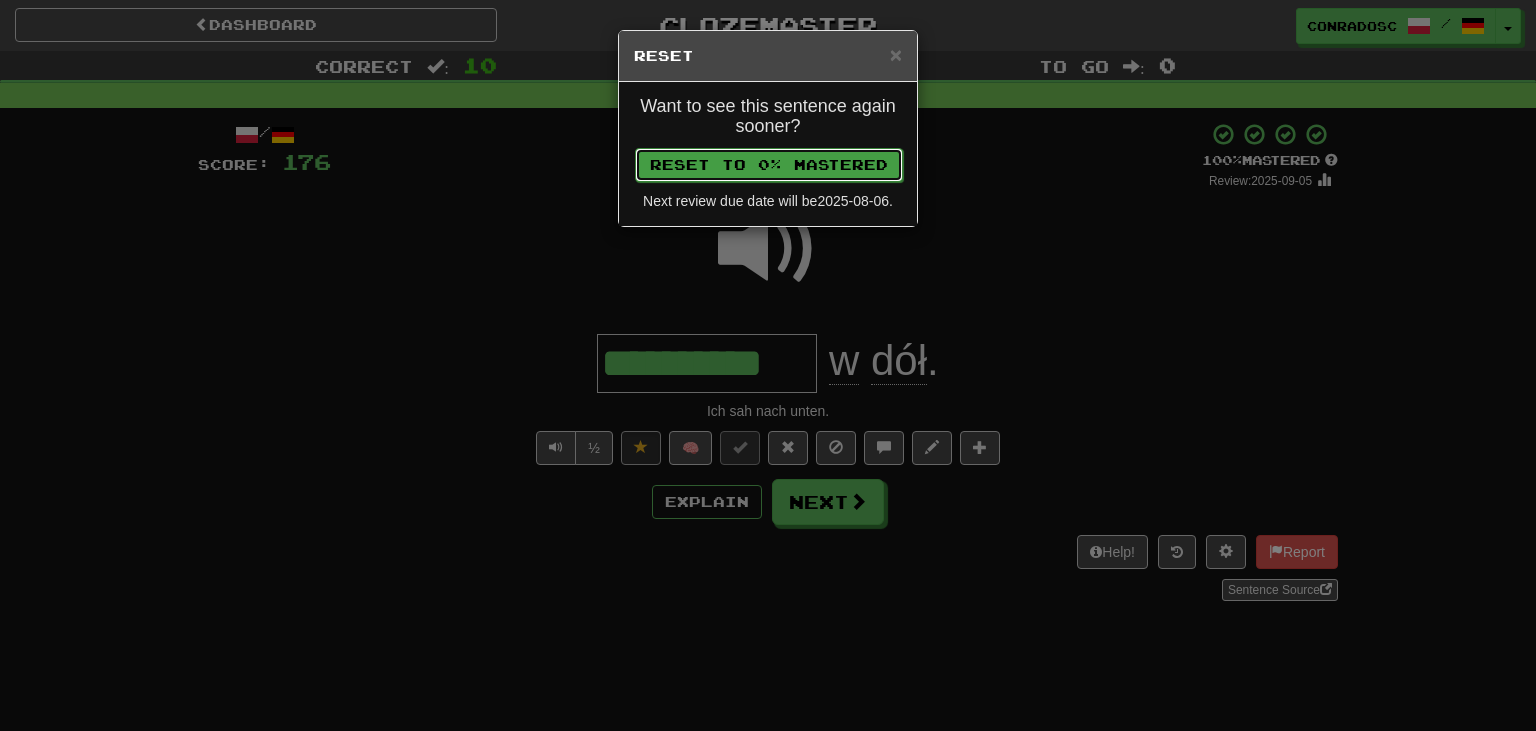 click on "Reset to 0% Mastered" at bounding box center (769, 165) 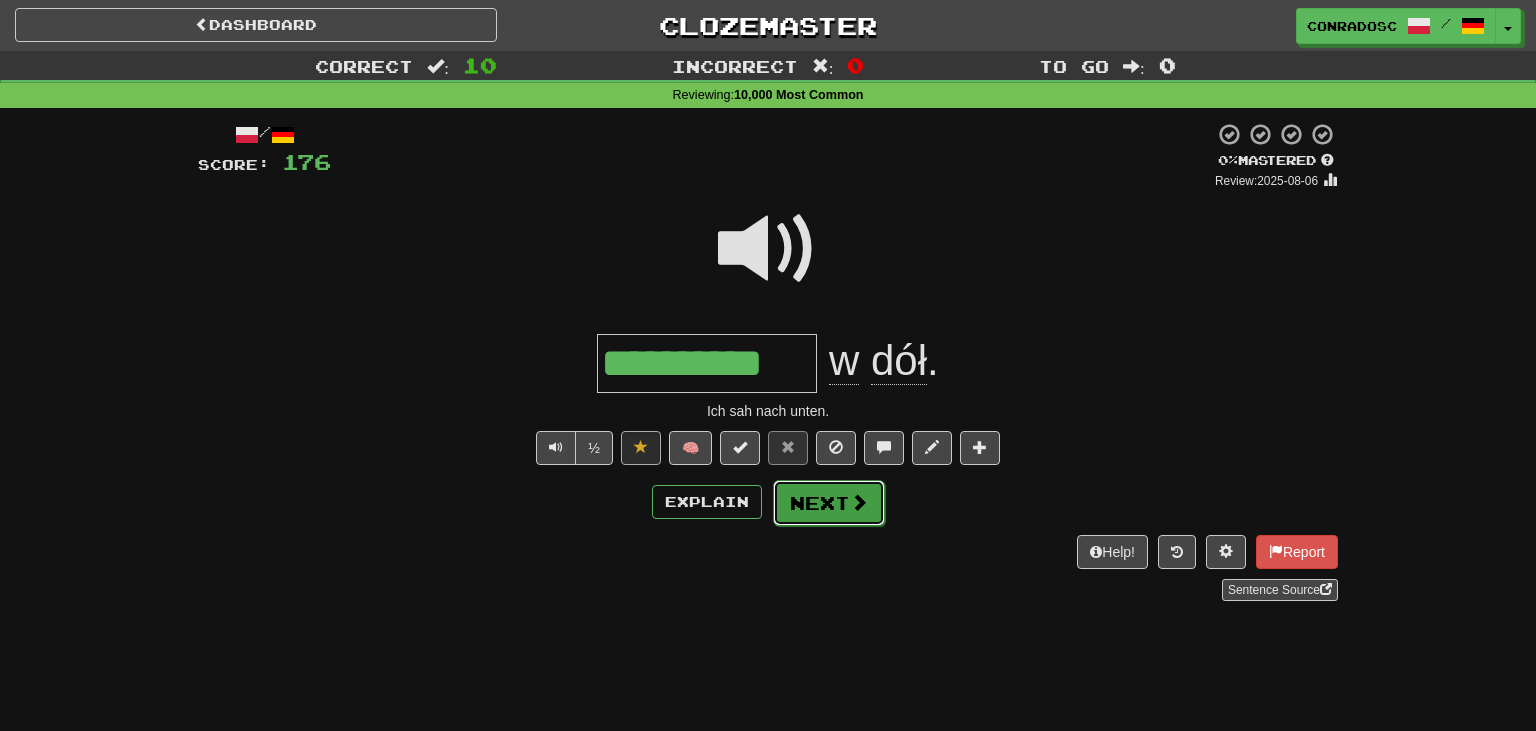 click on "Next" at bounding box center (829, 503) 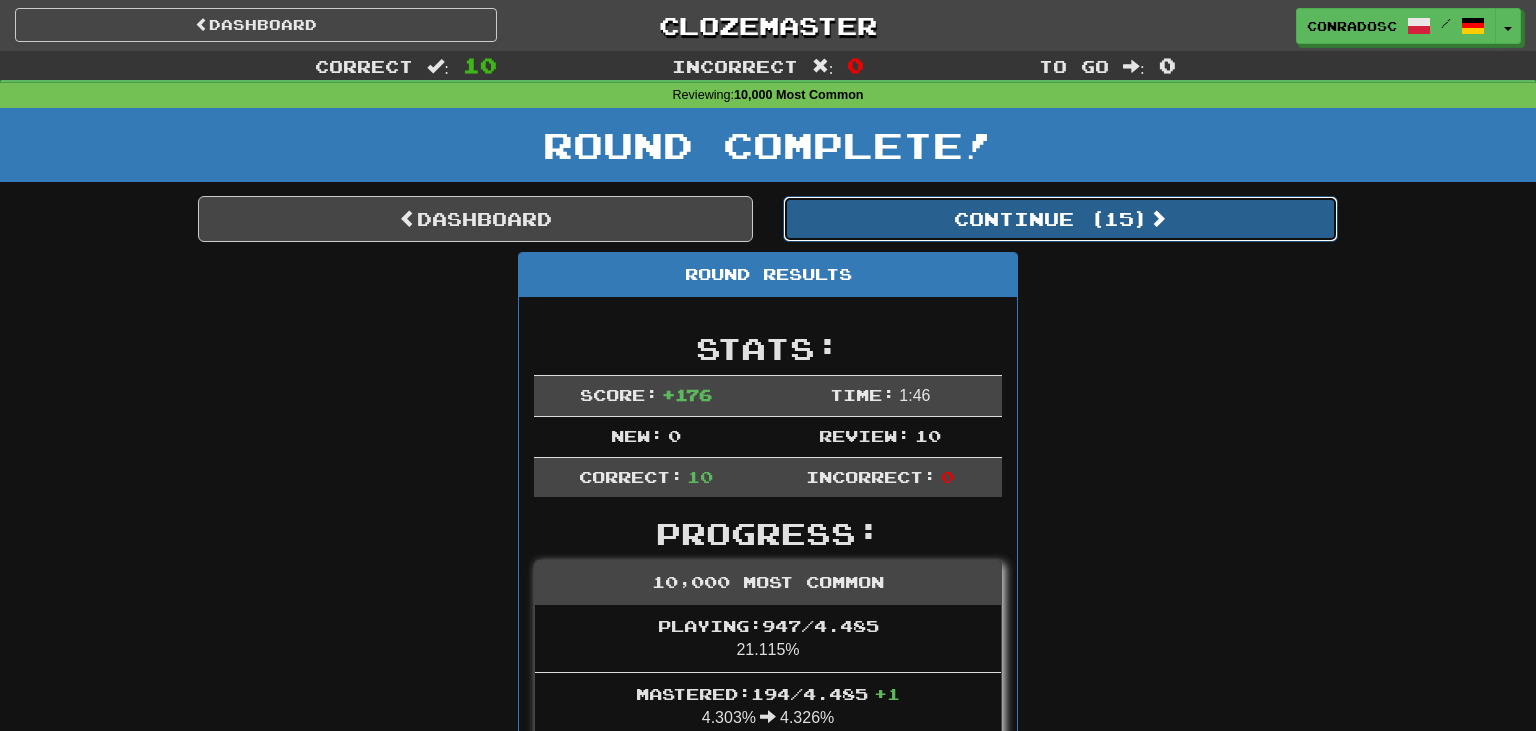 click on "Continue ( 15 )" at bounding box center (1060, 219) 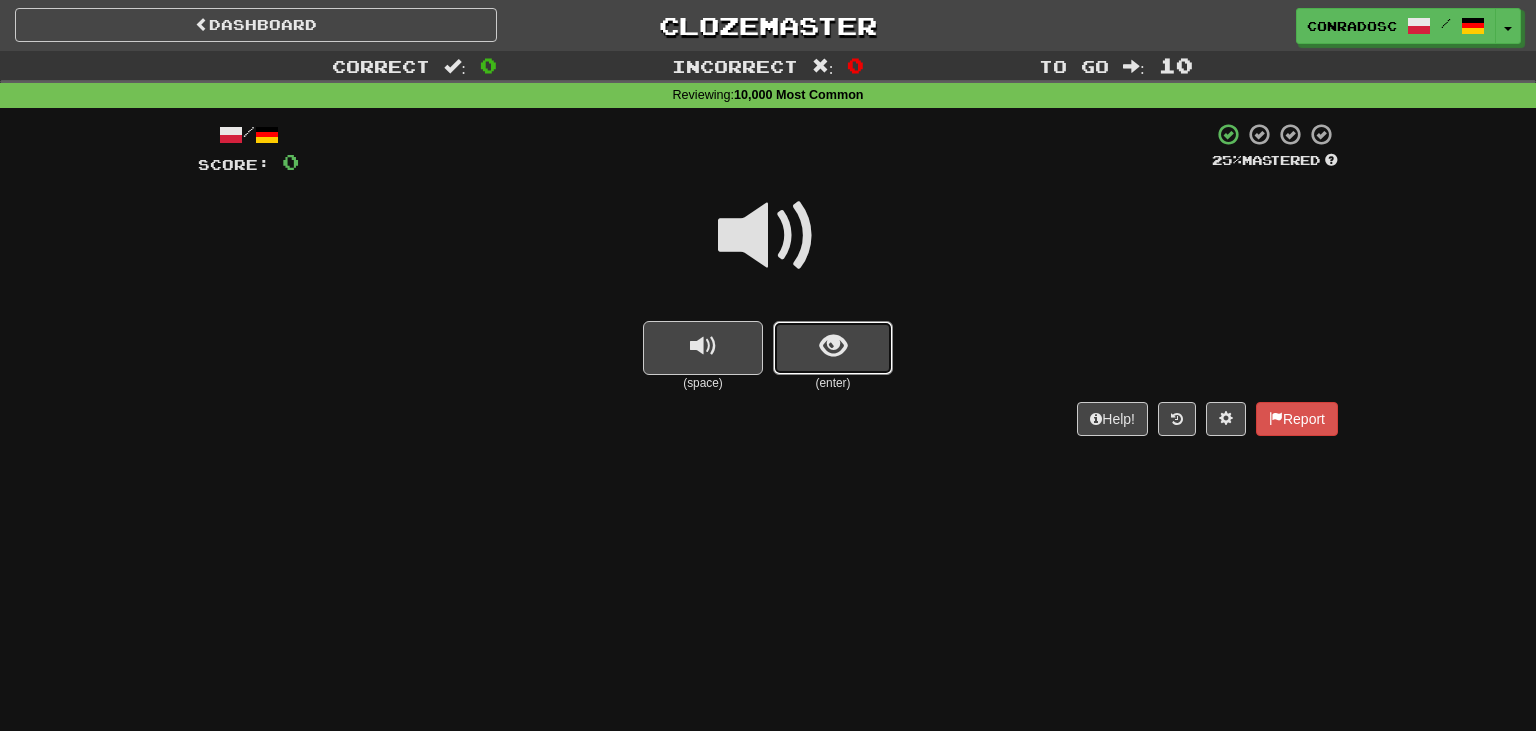 click at bounding box center (833, 348) 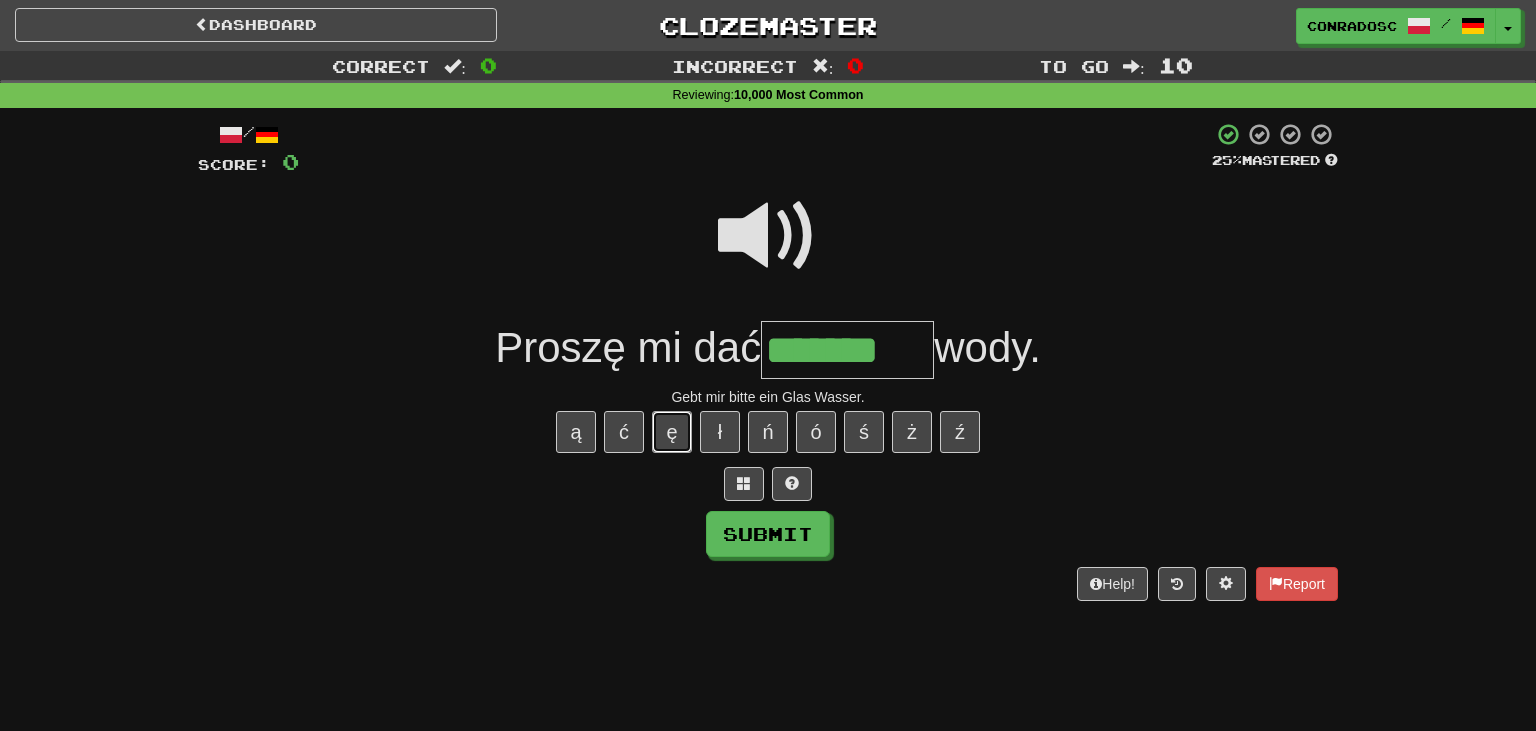 click on "ę" at bounding box center (672, 432) 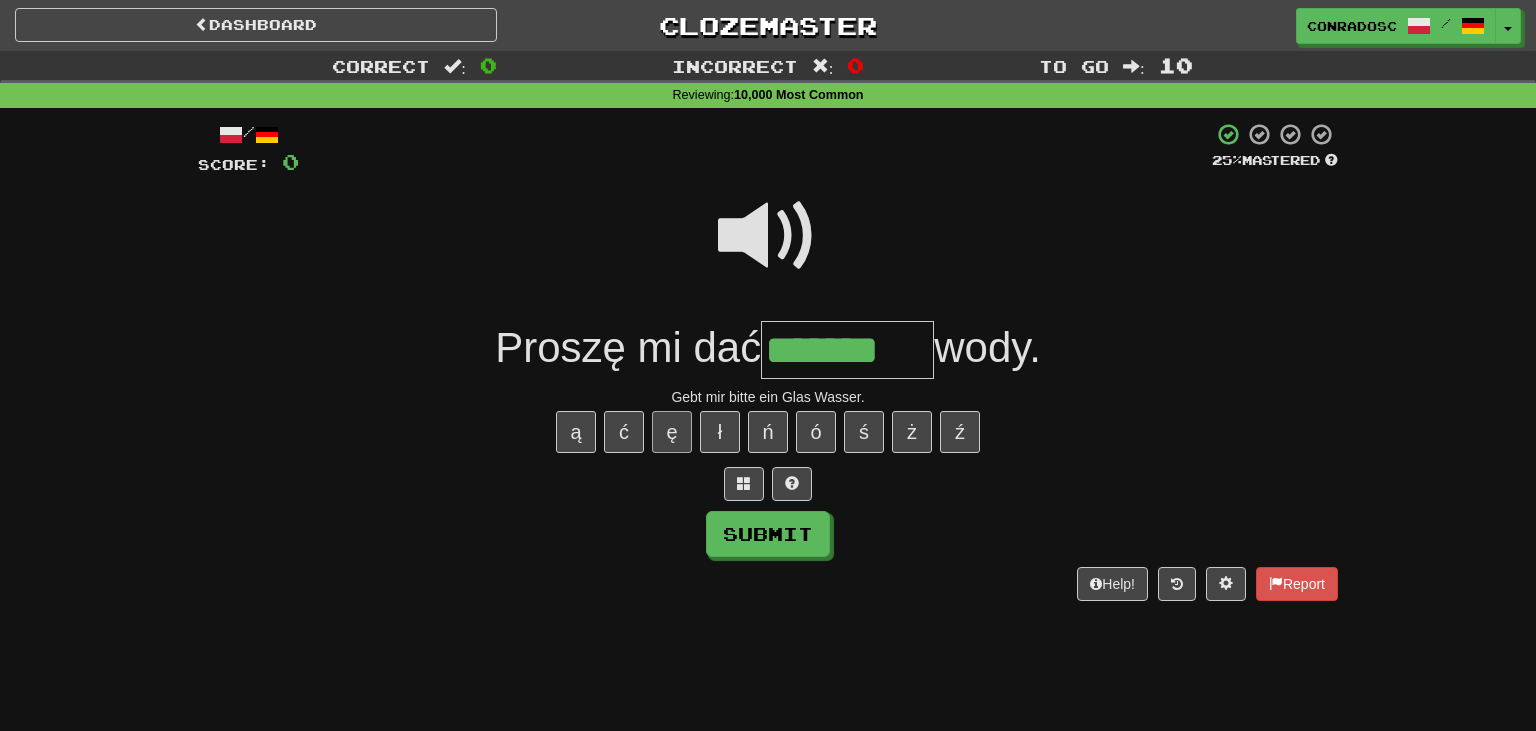 type on "********" 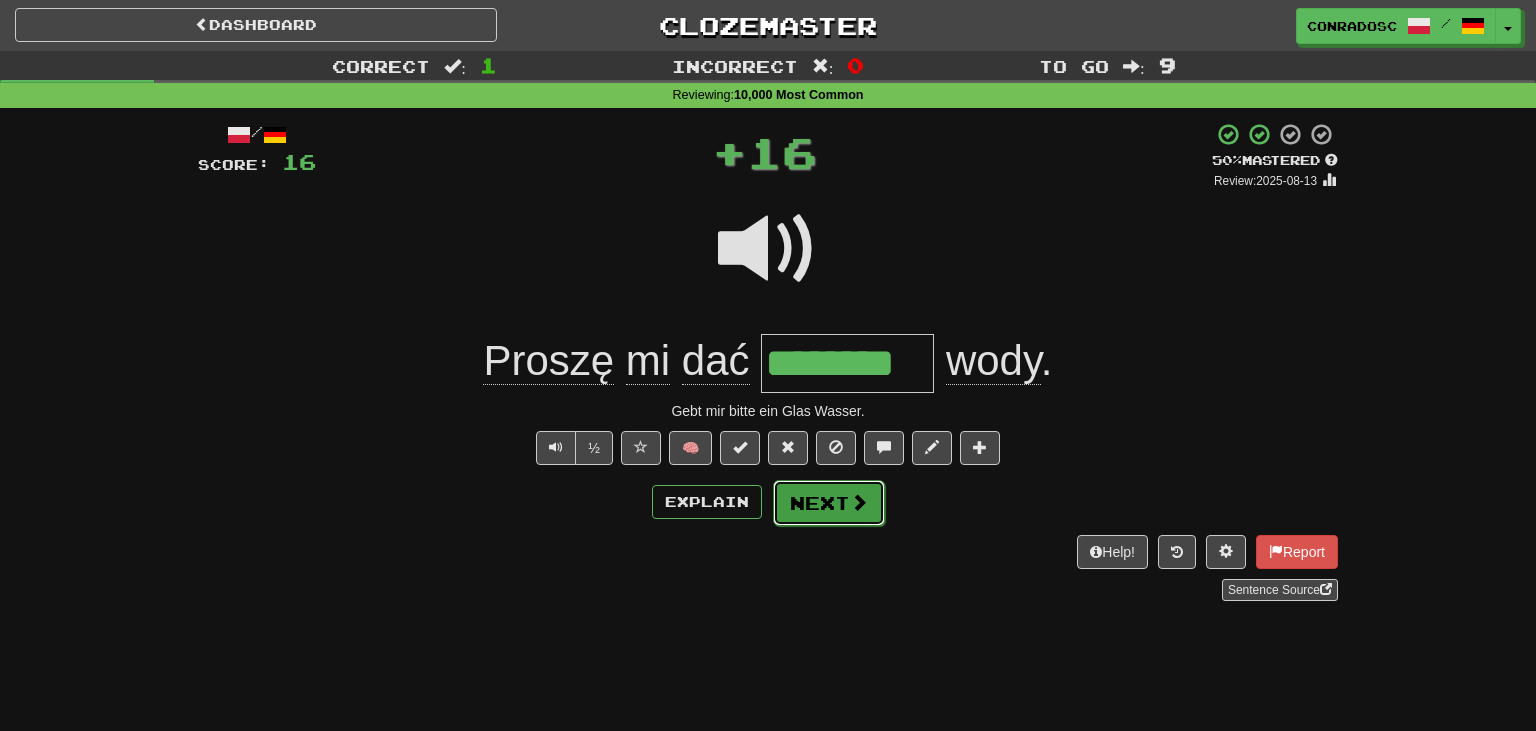 click on "Next" at bounding box center (829, 503) 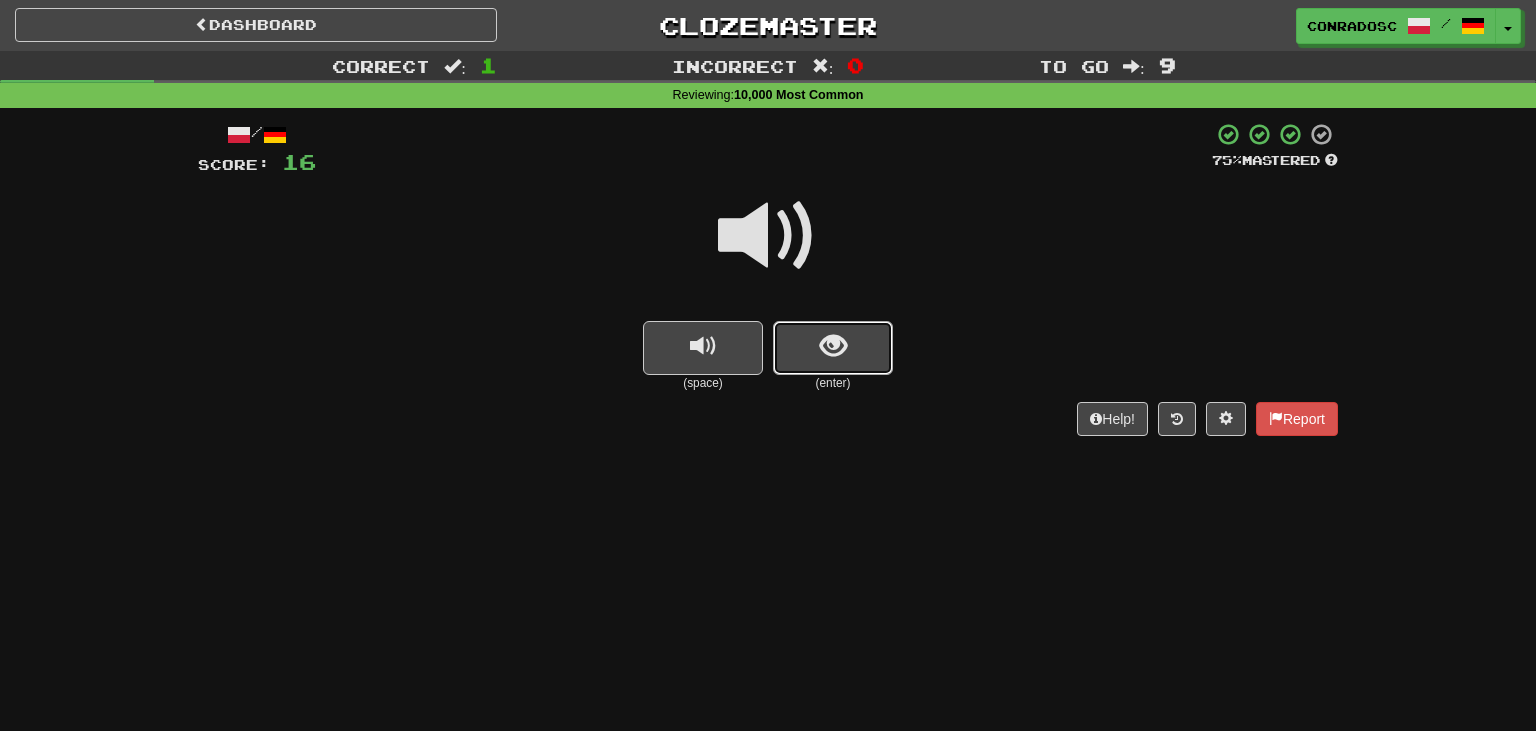 click at bounding box center [833, 346] 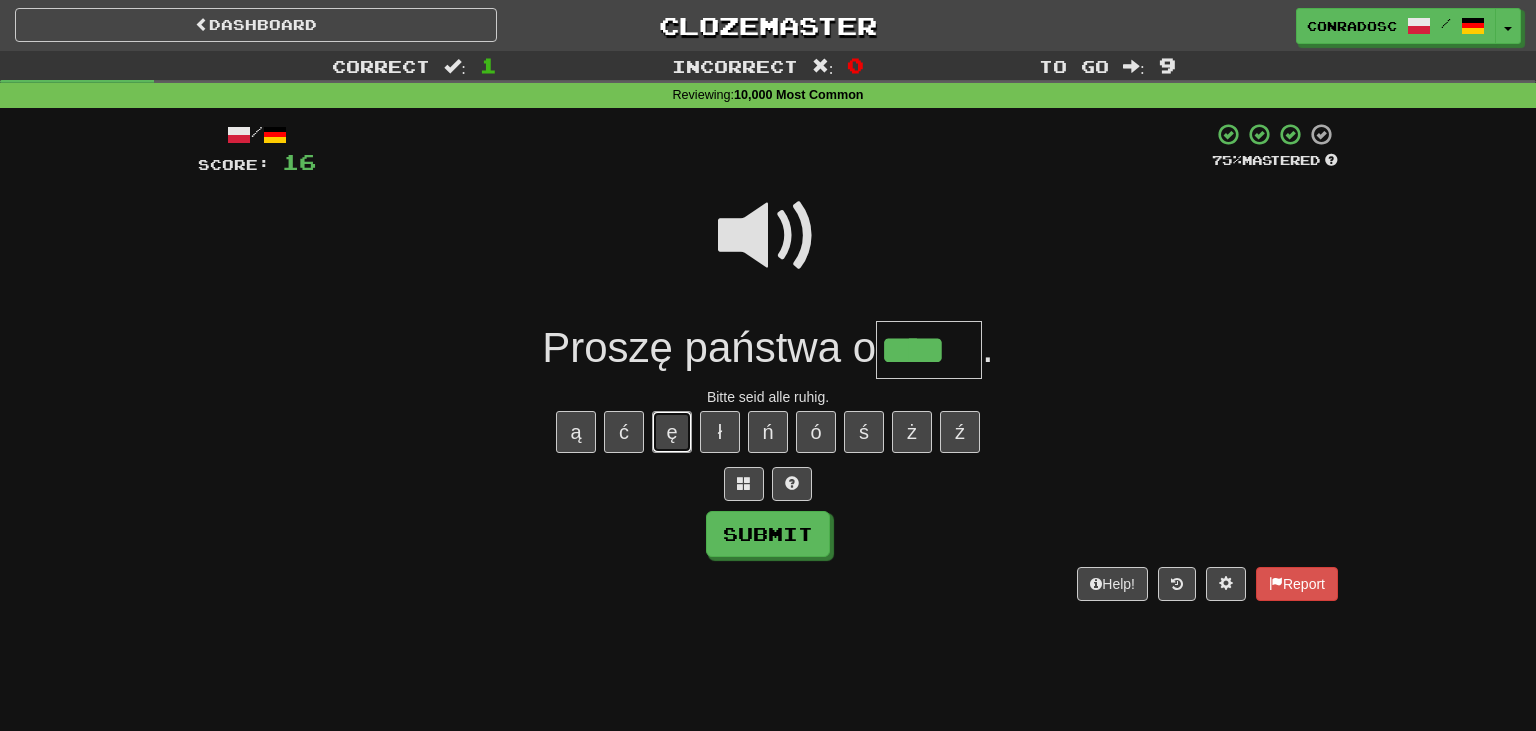 click on "ę" at bounding box center (672, 432) 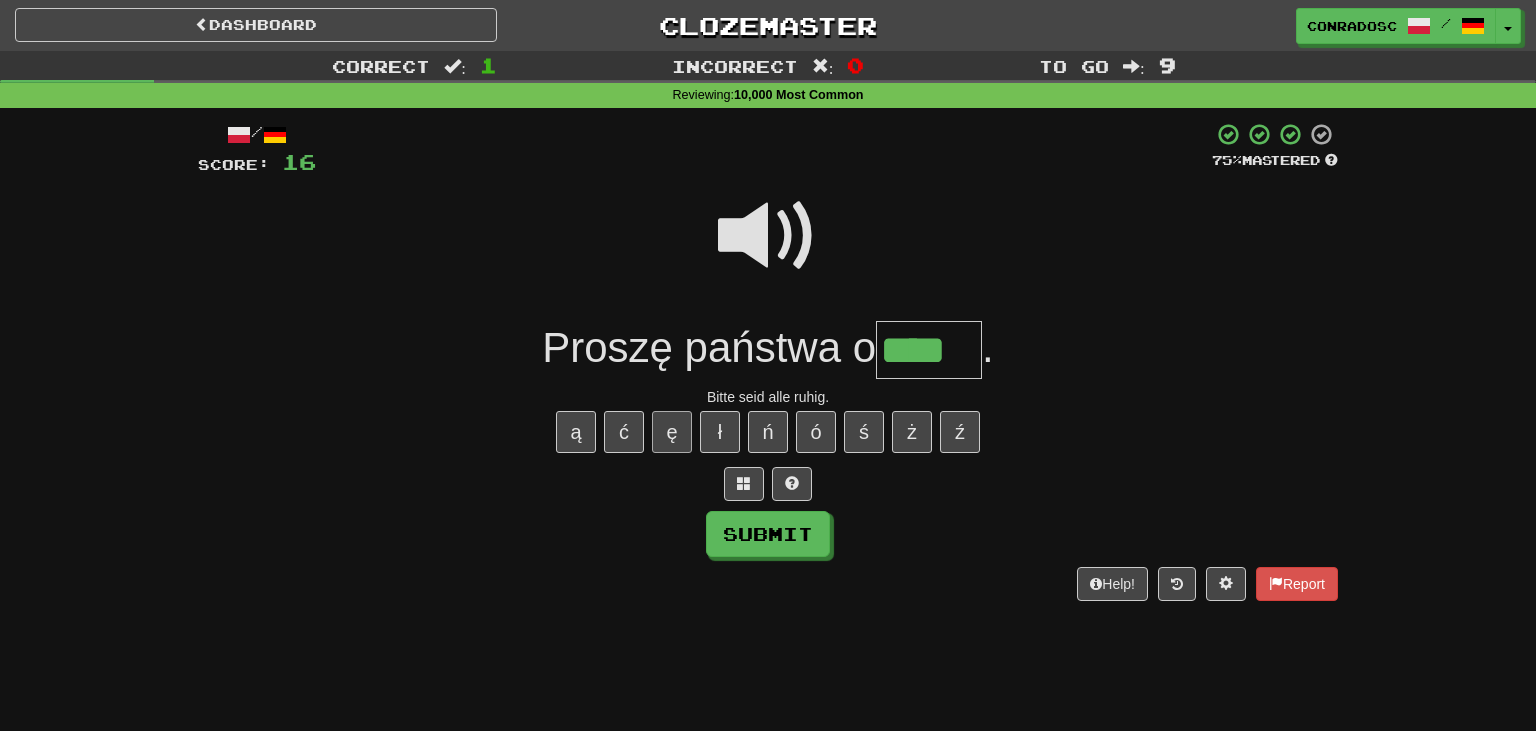 type on "*****" 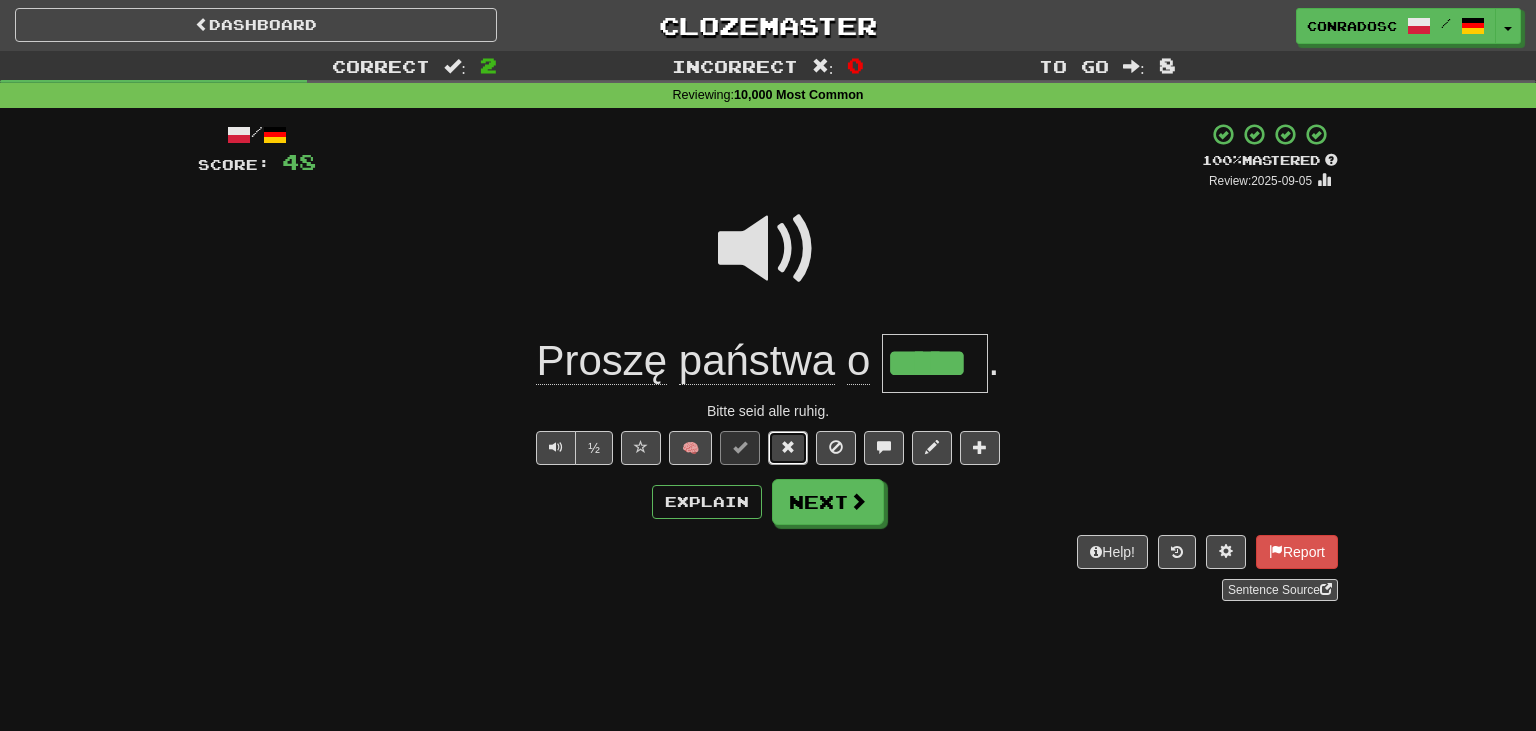click at bounding box center [788, 447] 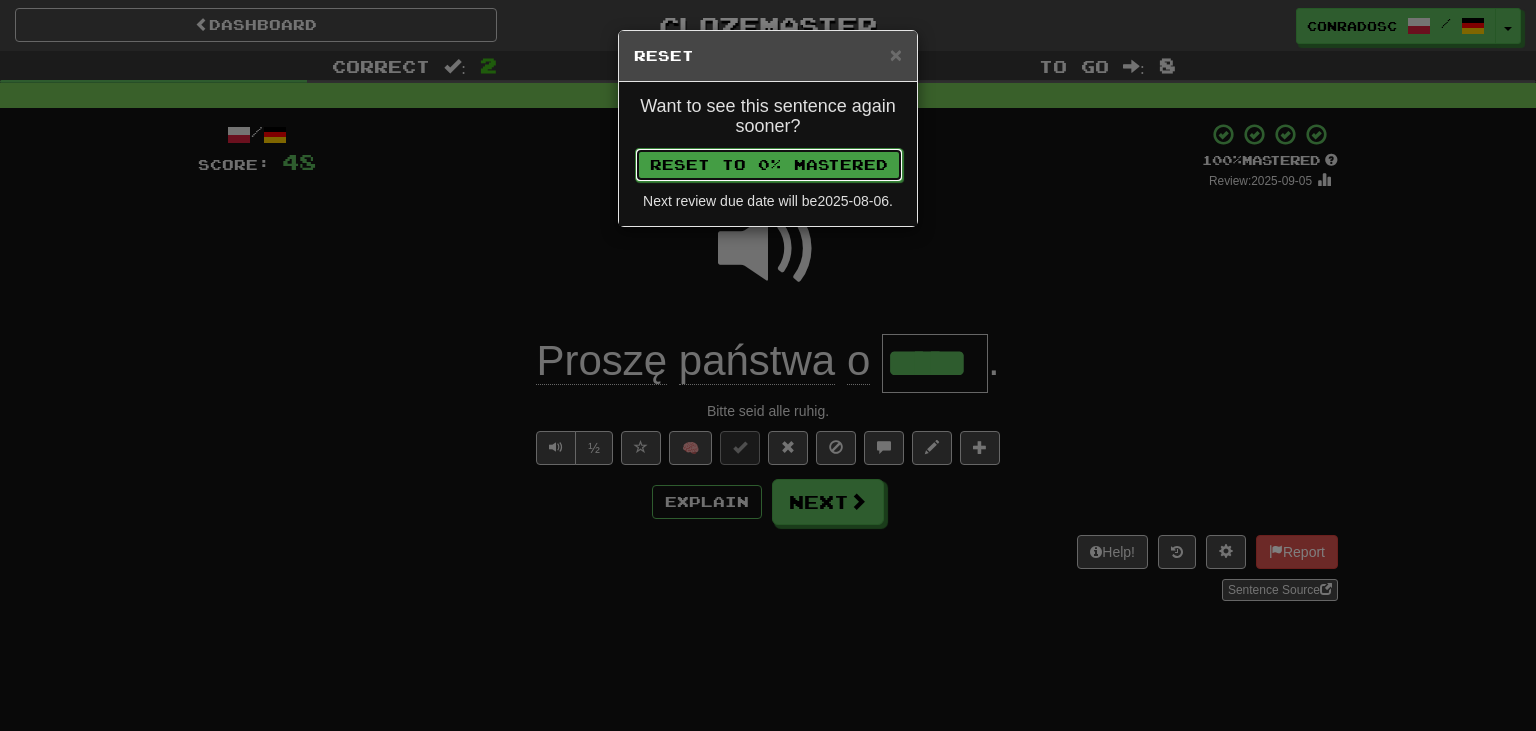 click on "Reset to 0% Mastered" at bounding box center (769, 165) 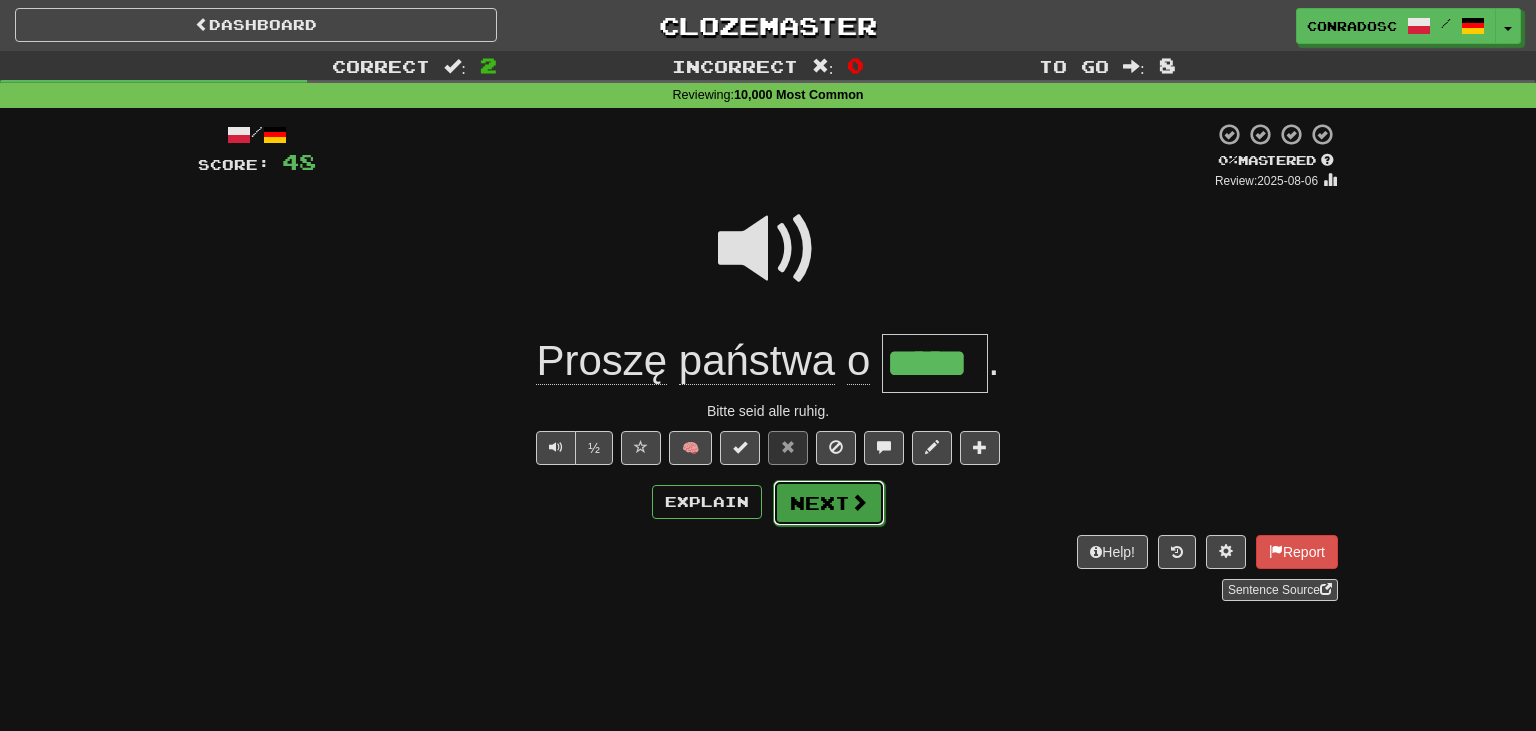 click on "Next" at bounding box center (829, 503) 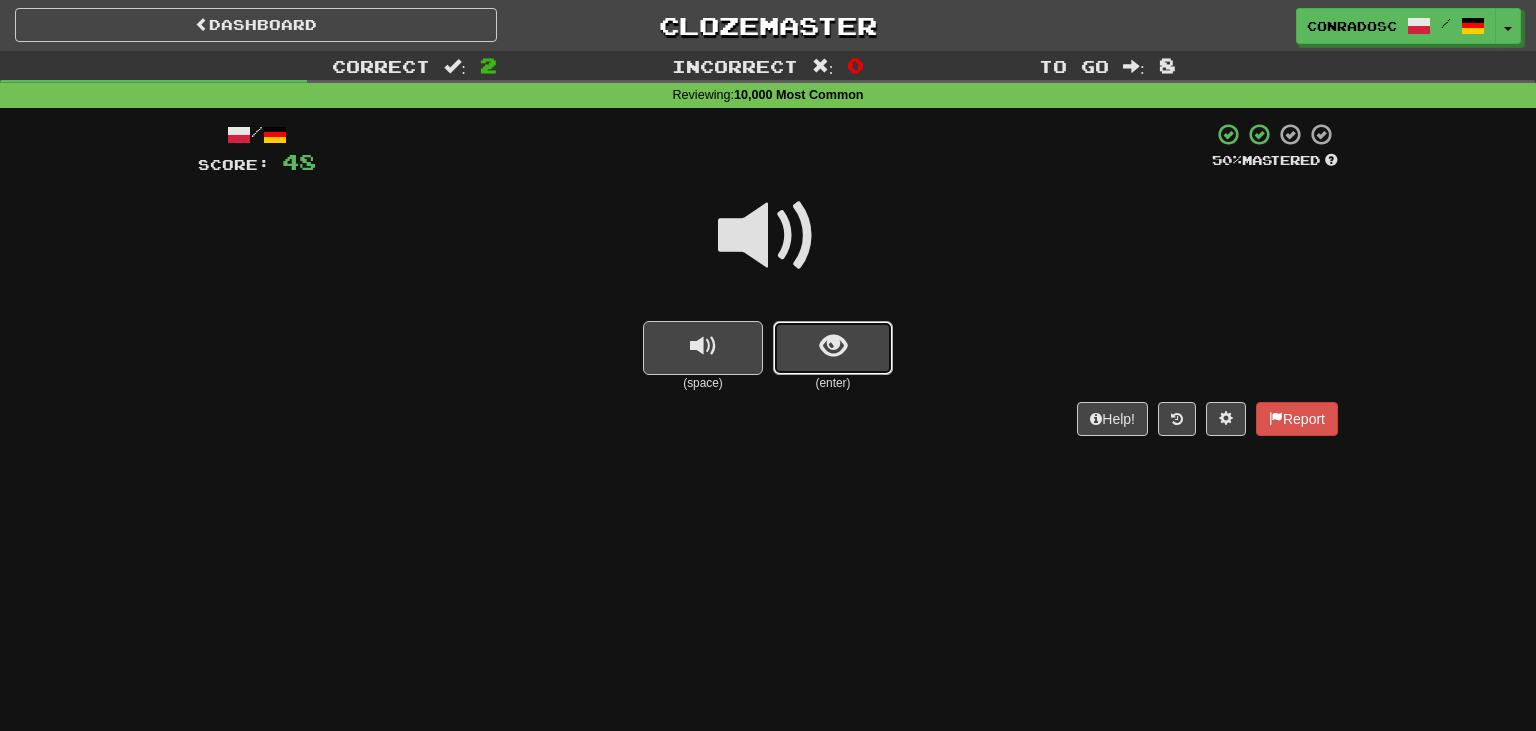 click at bounding box center [833, 348] 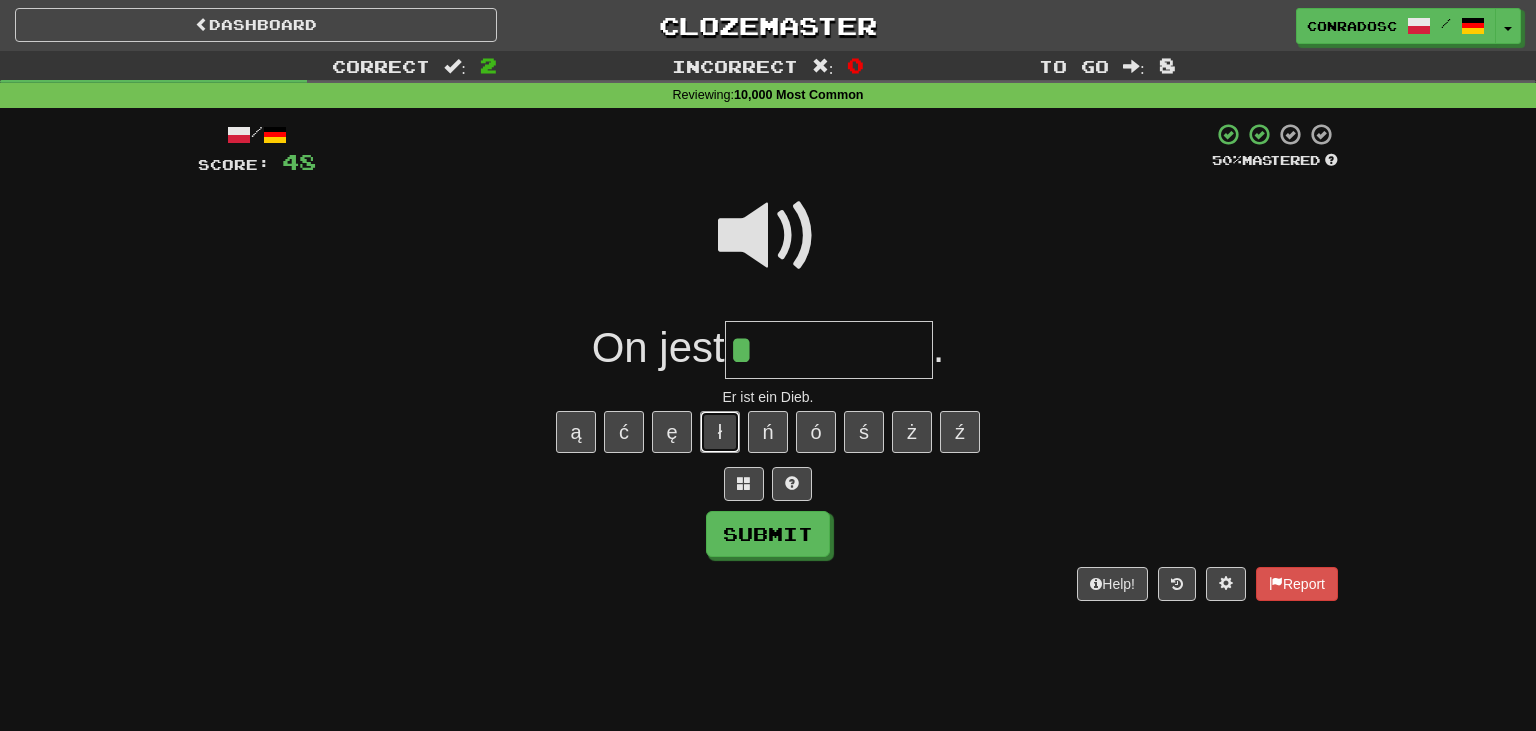 click on "ł" at bounding box center [720, 432] 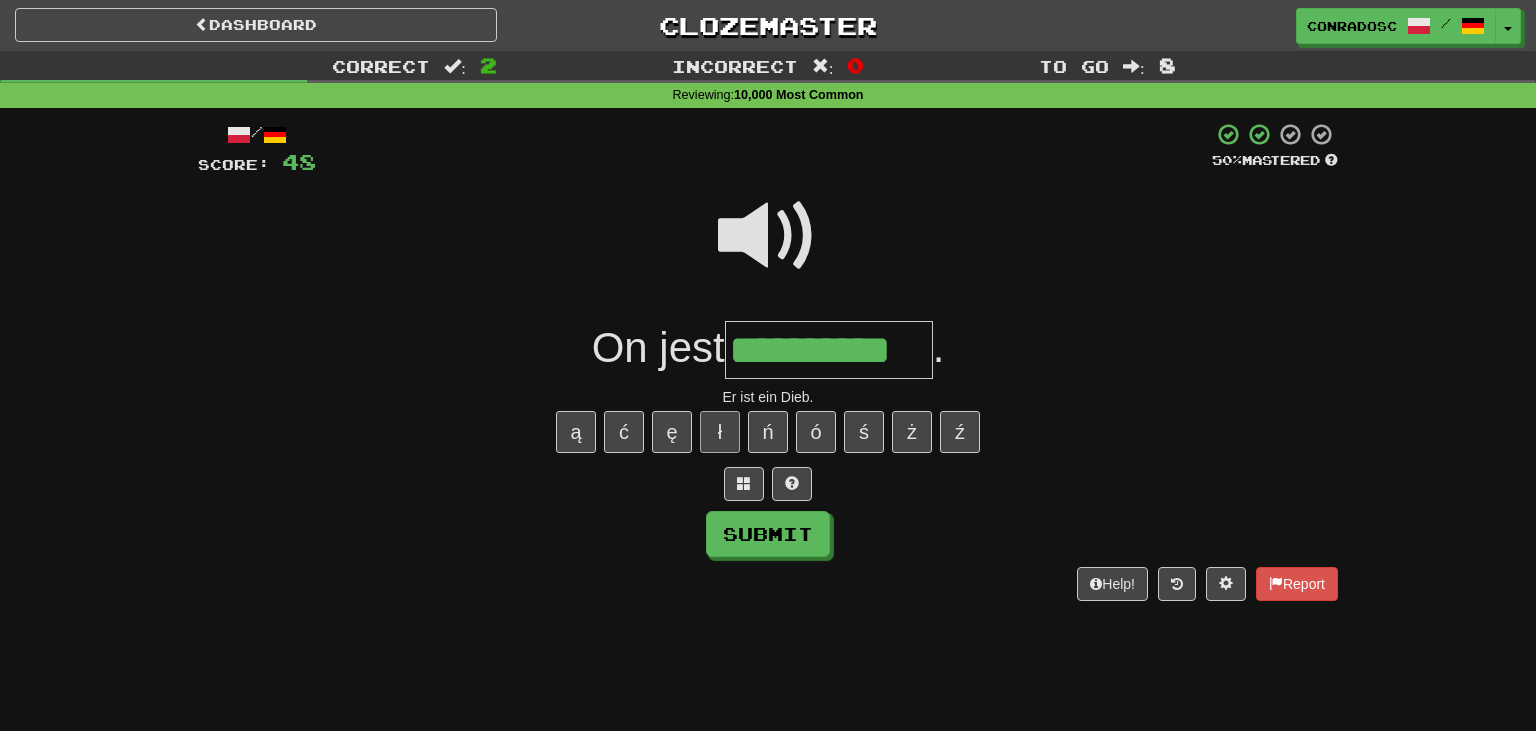type on "**********" 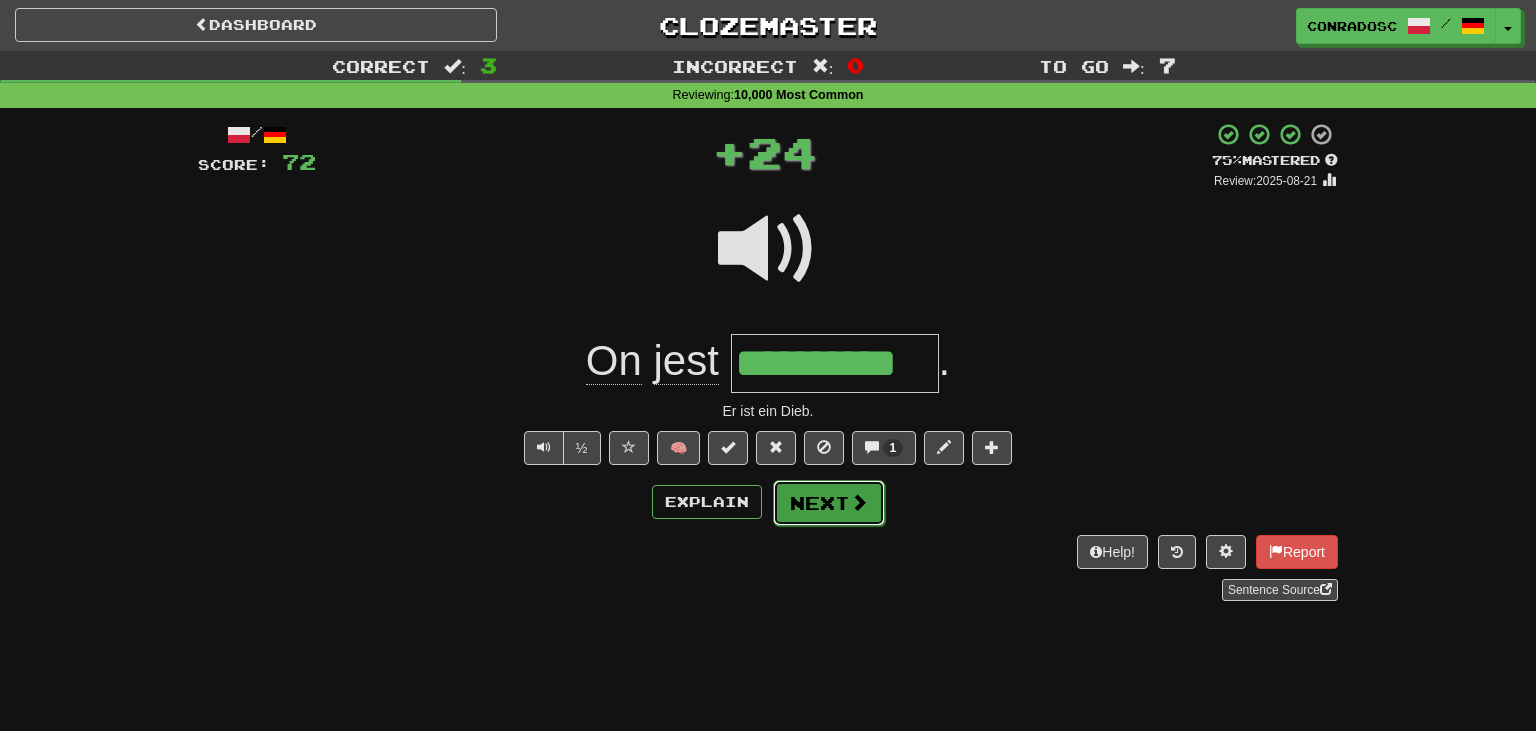 click on "Next" at bounding box center (829, 503) 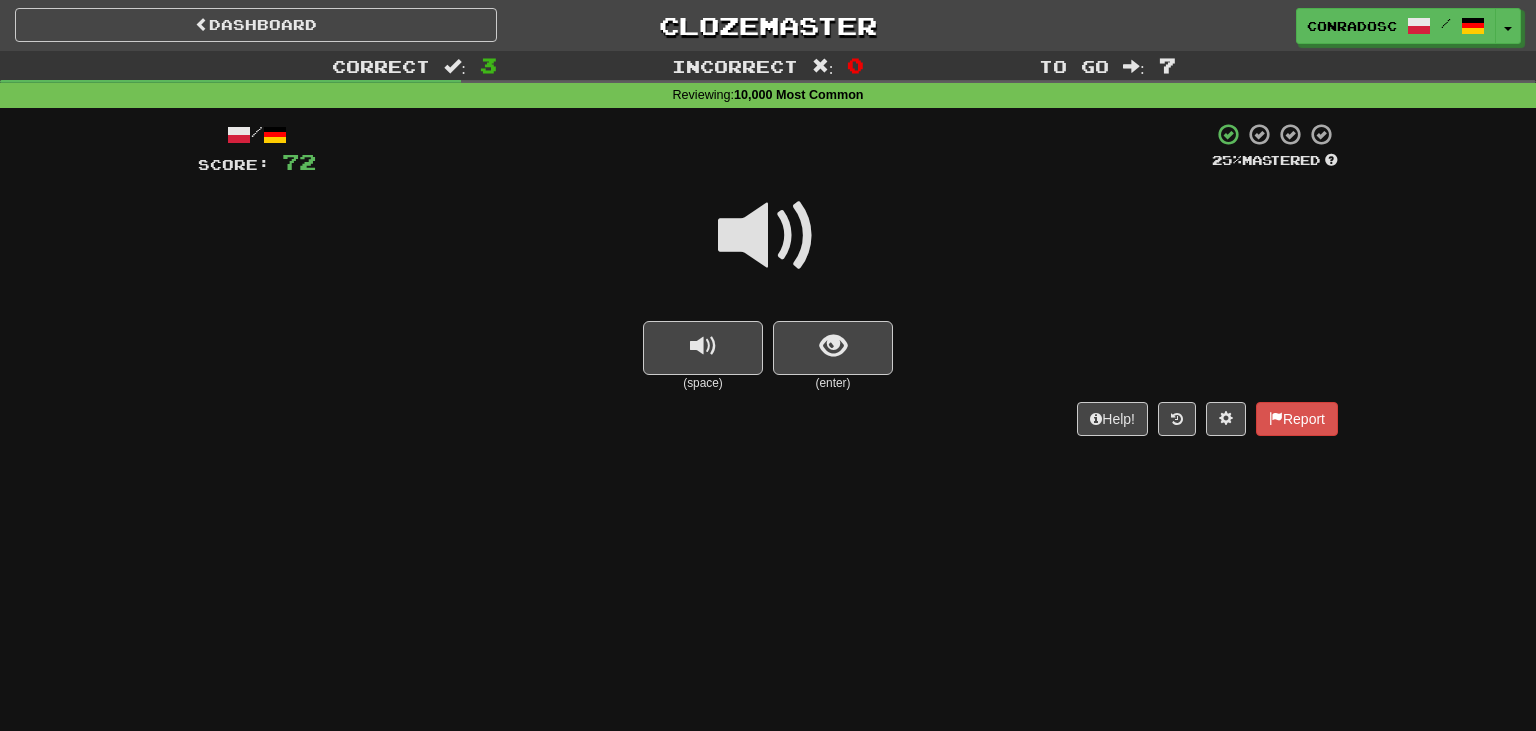 click at bounding box center [768, 236] 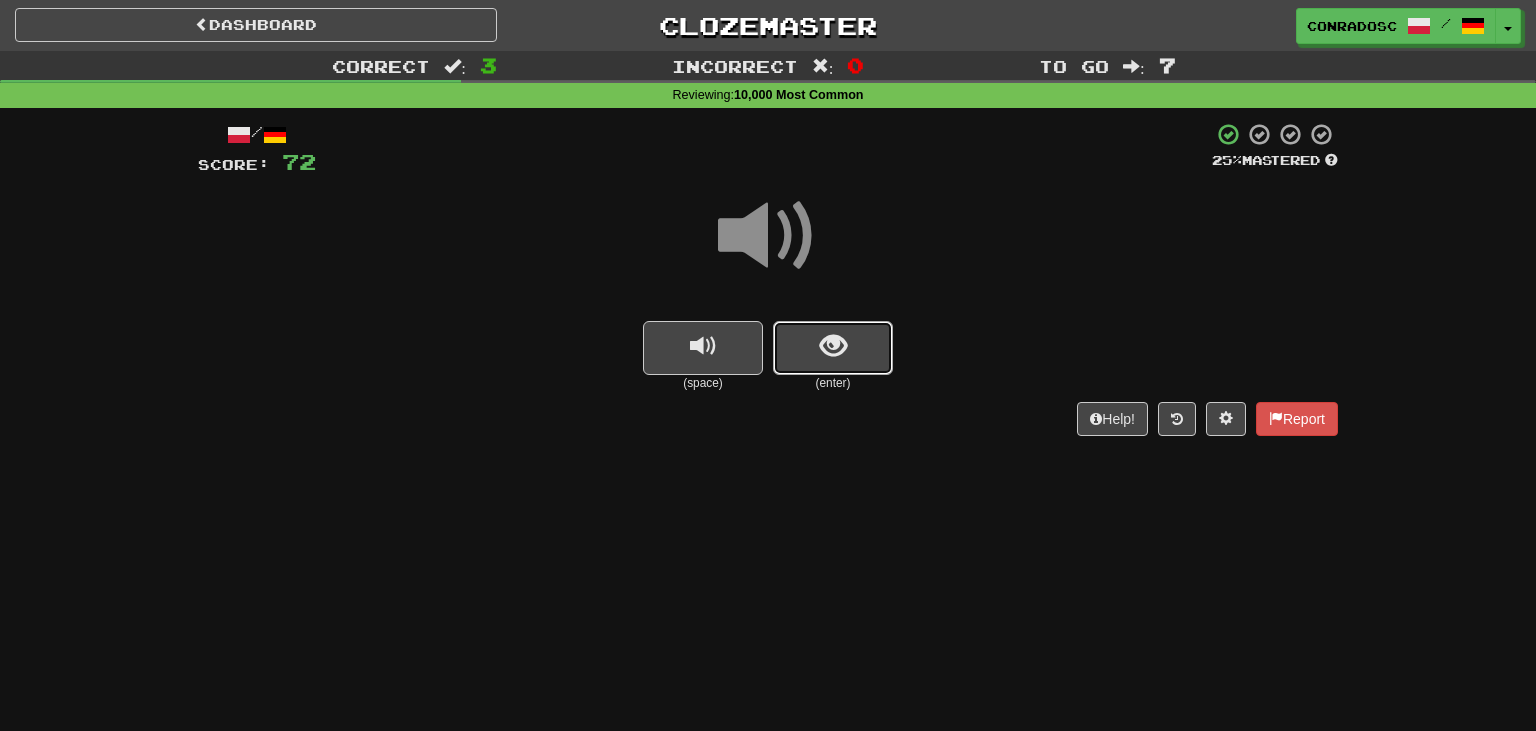 click at bounding box center (833, 348) 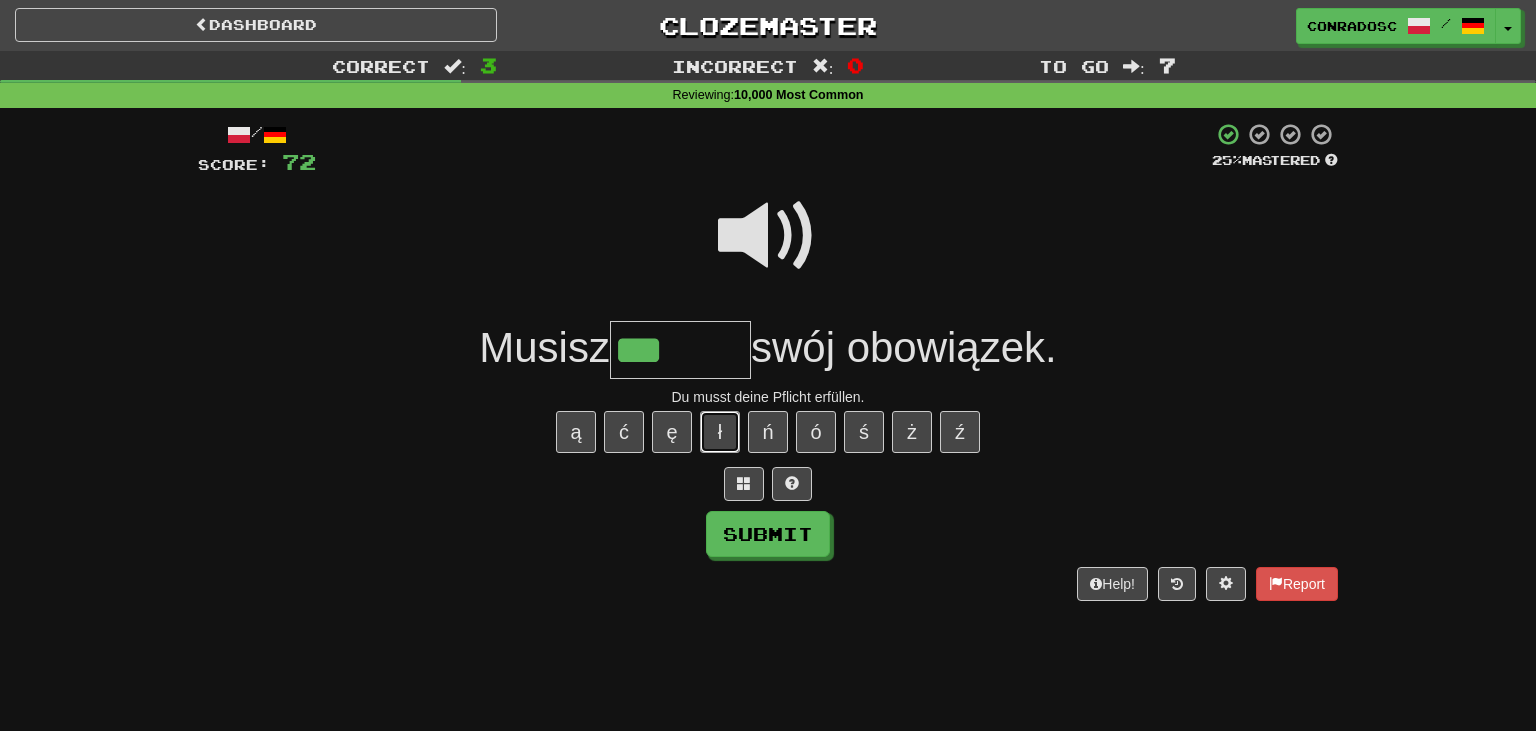 click on "ł" at bounding box center (720, 432) 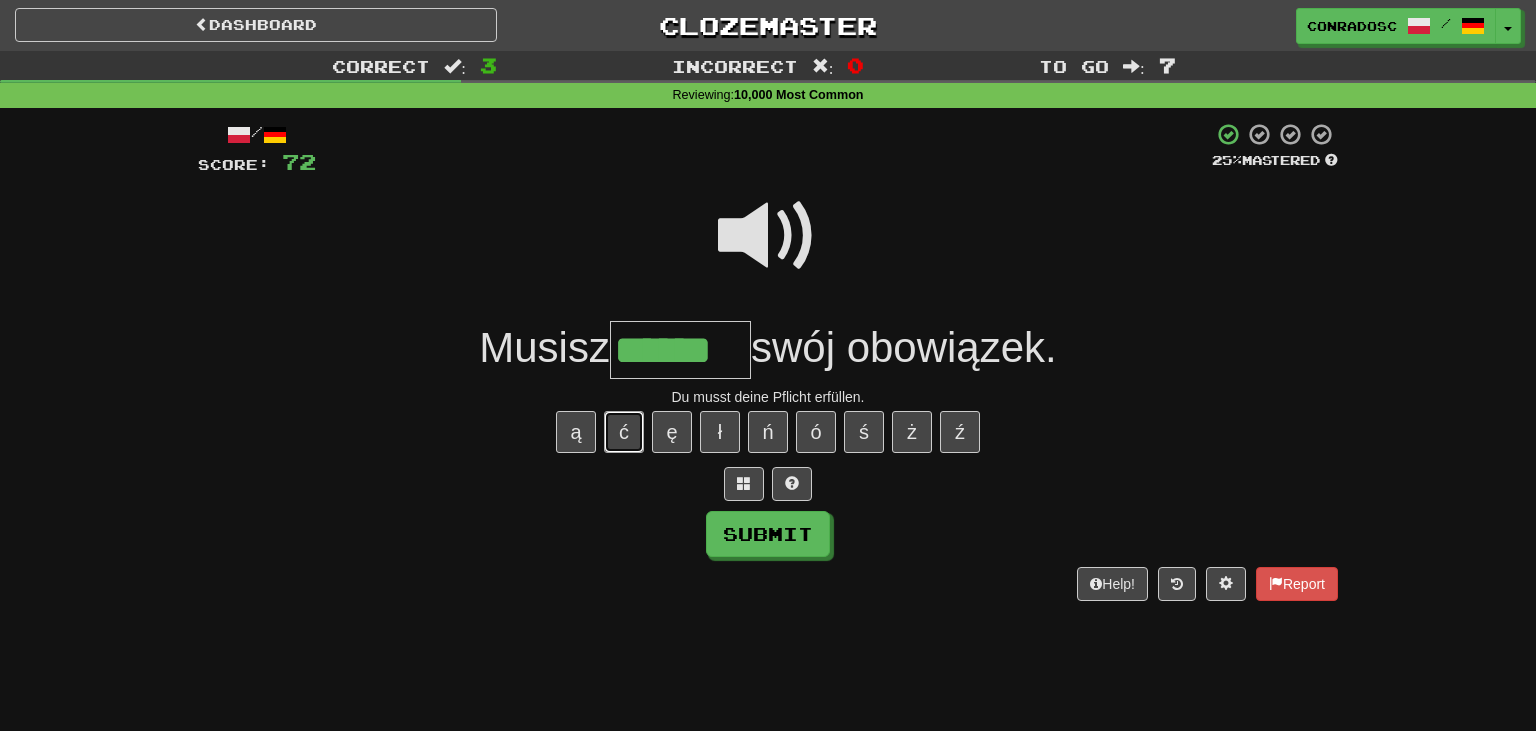 click on "ć" at bounding box center (624, 432) 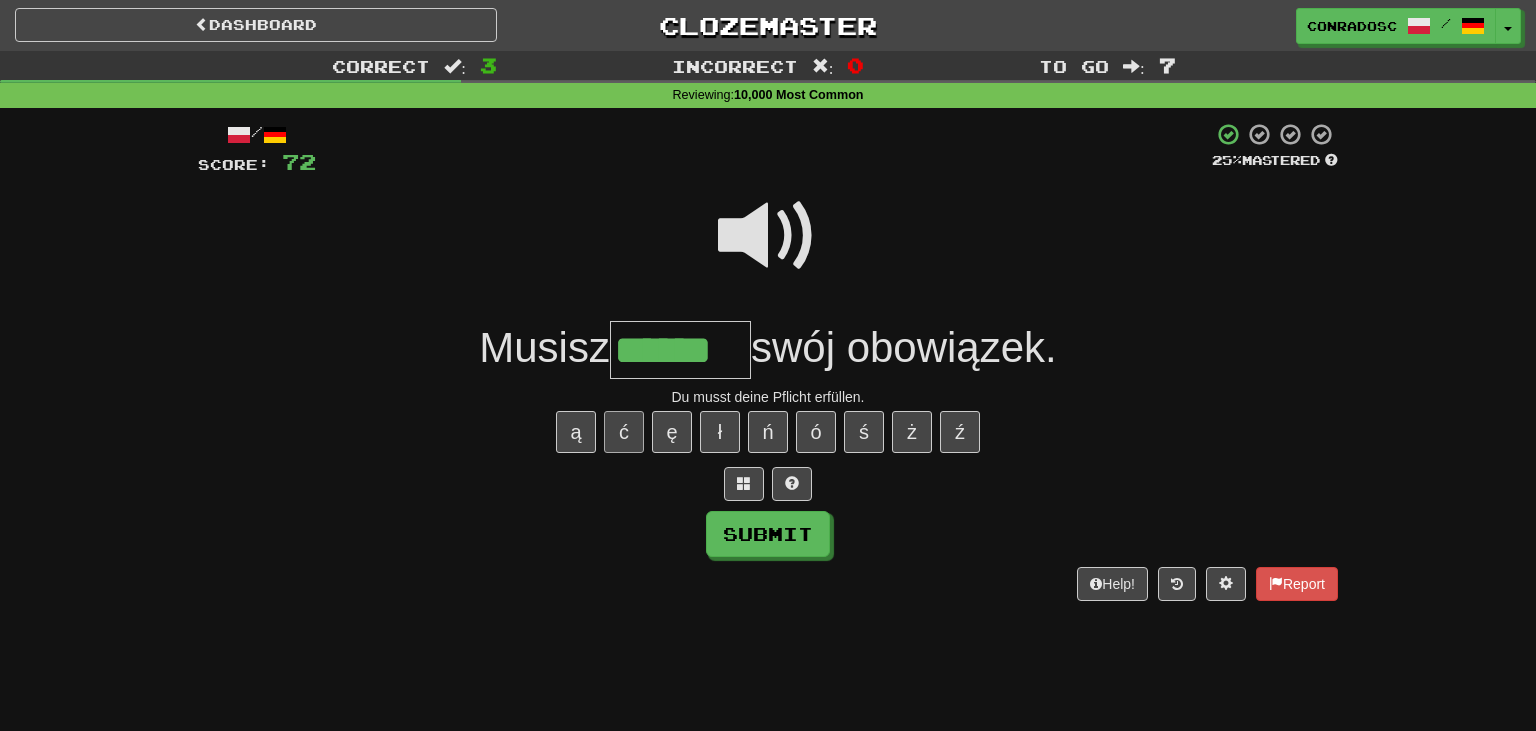 type on "*******" 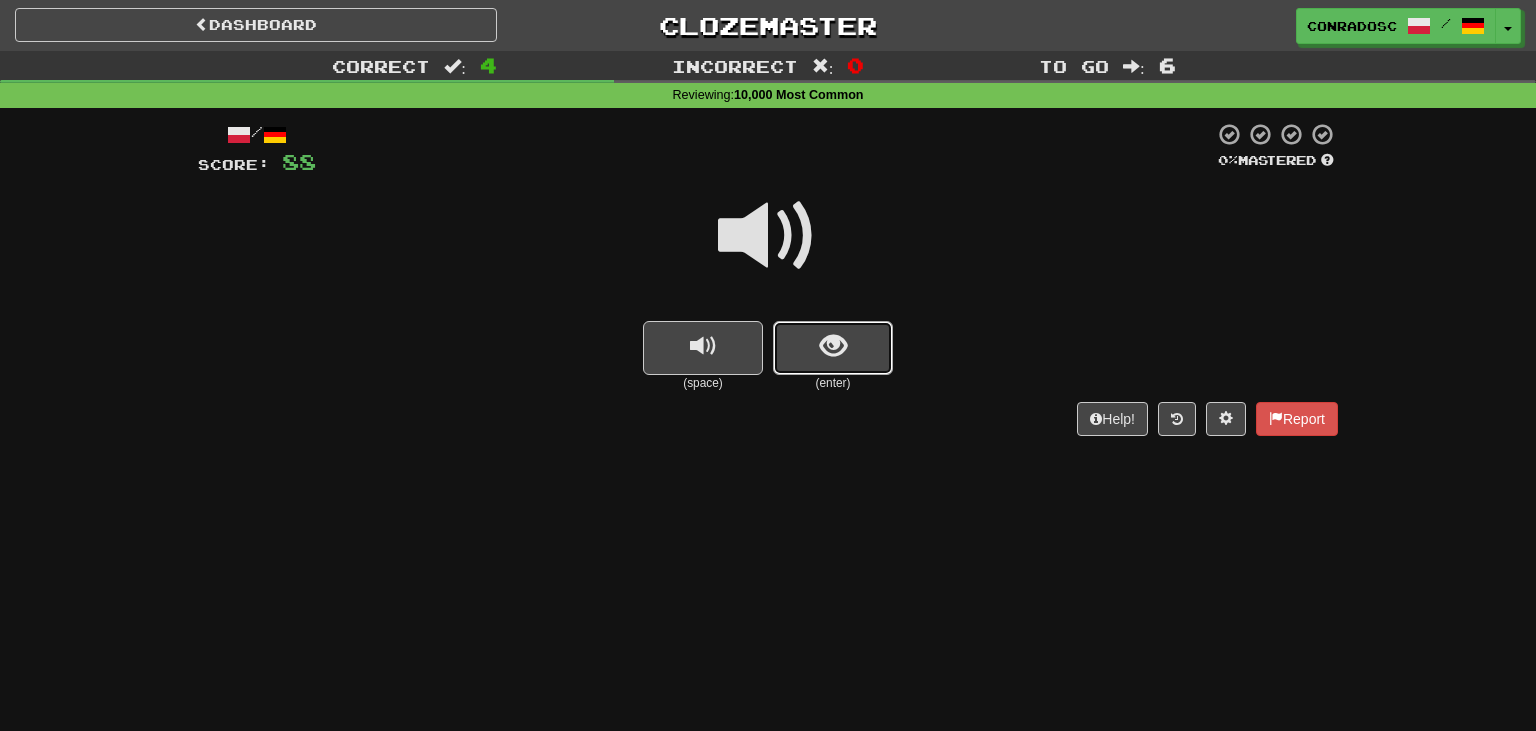 click at bounding box center [833, 348] 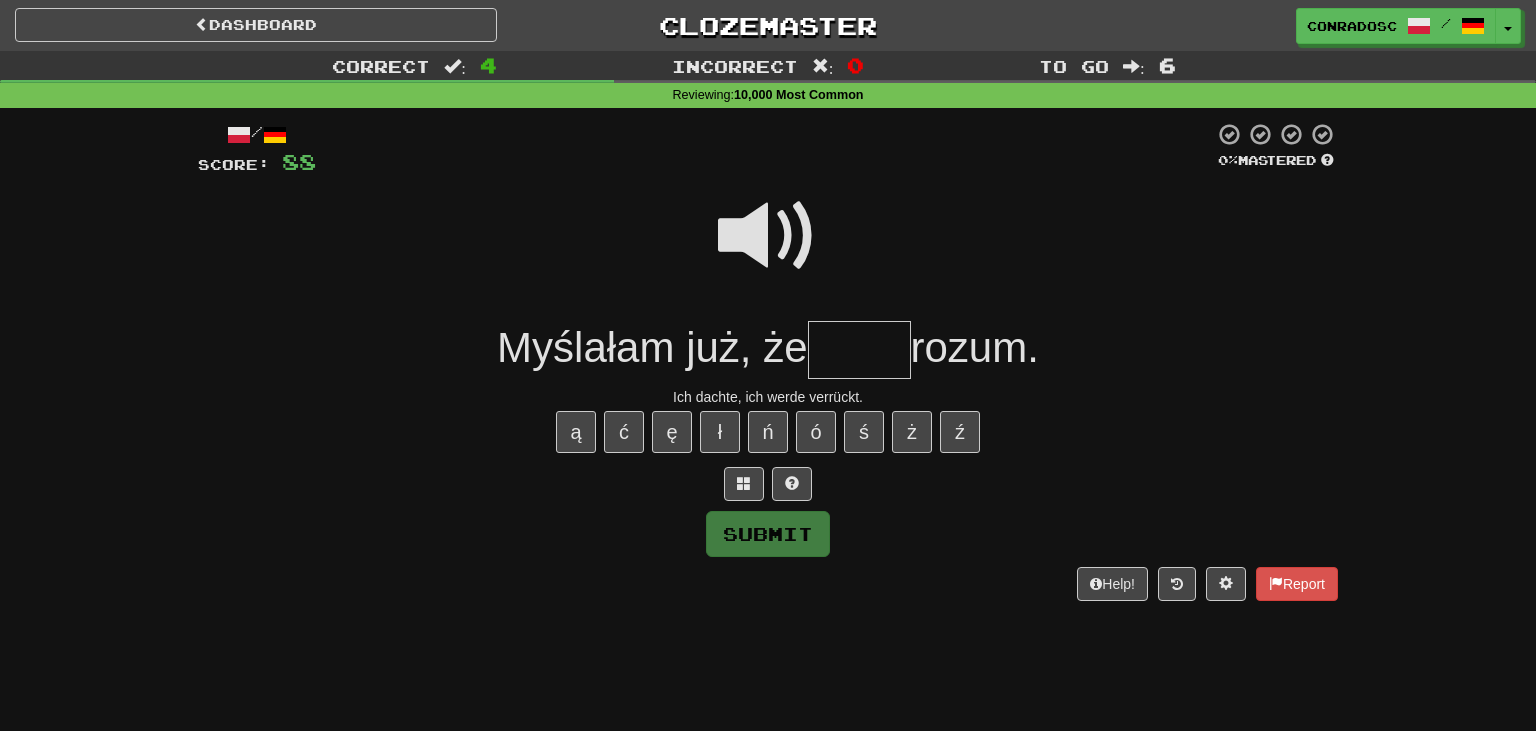 click at bounding box center (768, 236) 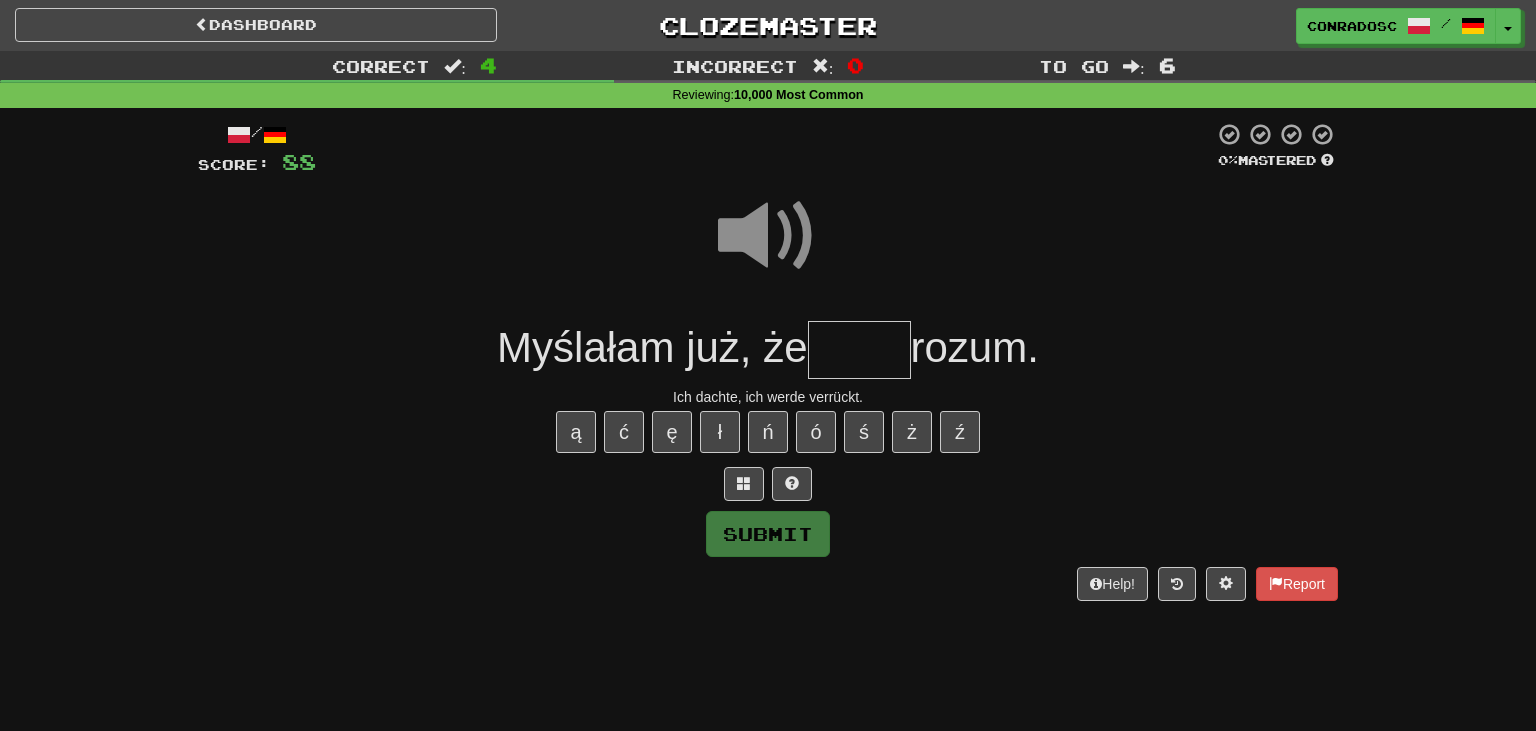 click at bounding box center (859, 350) 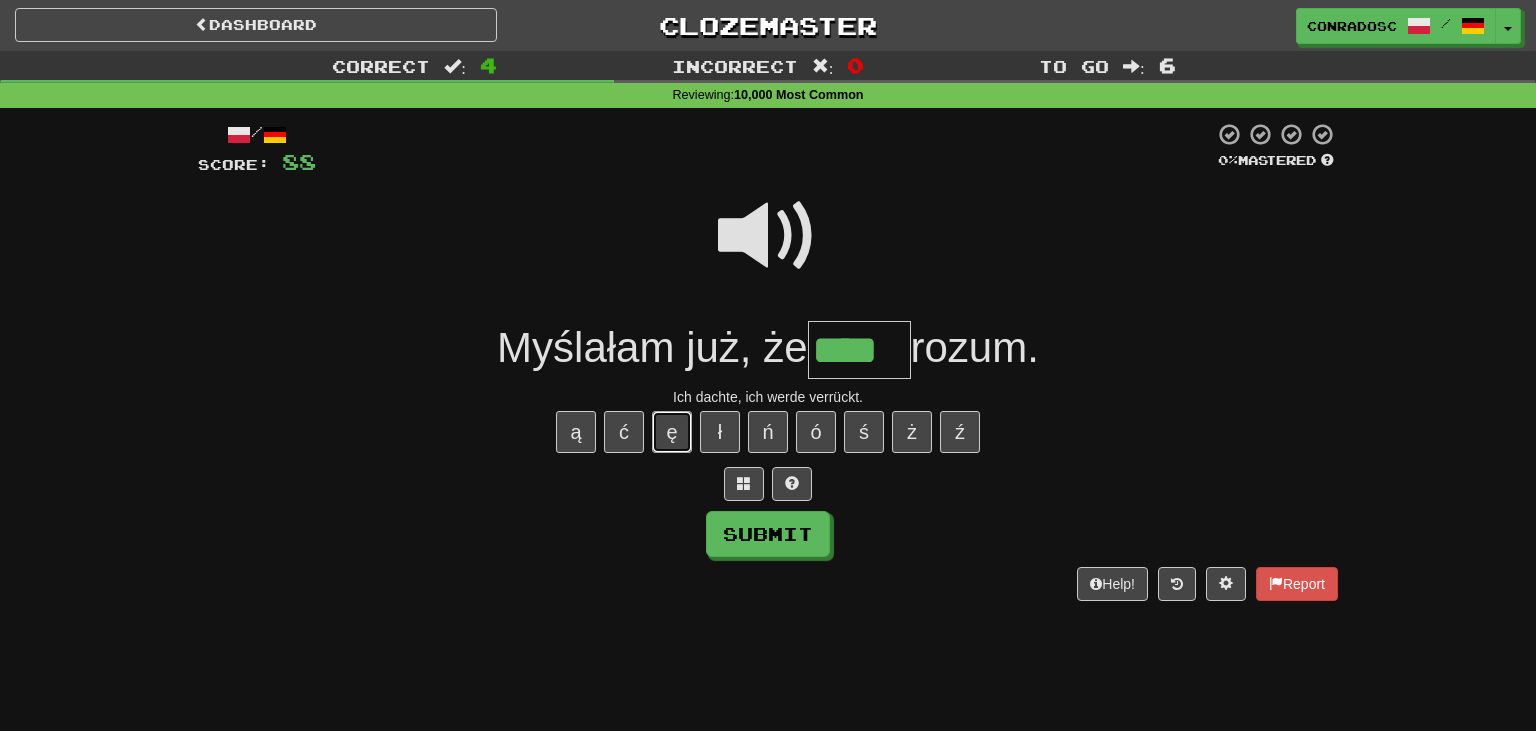 click on "ę" at bounding box center [672, 432] 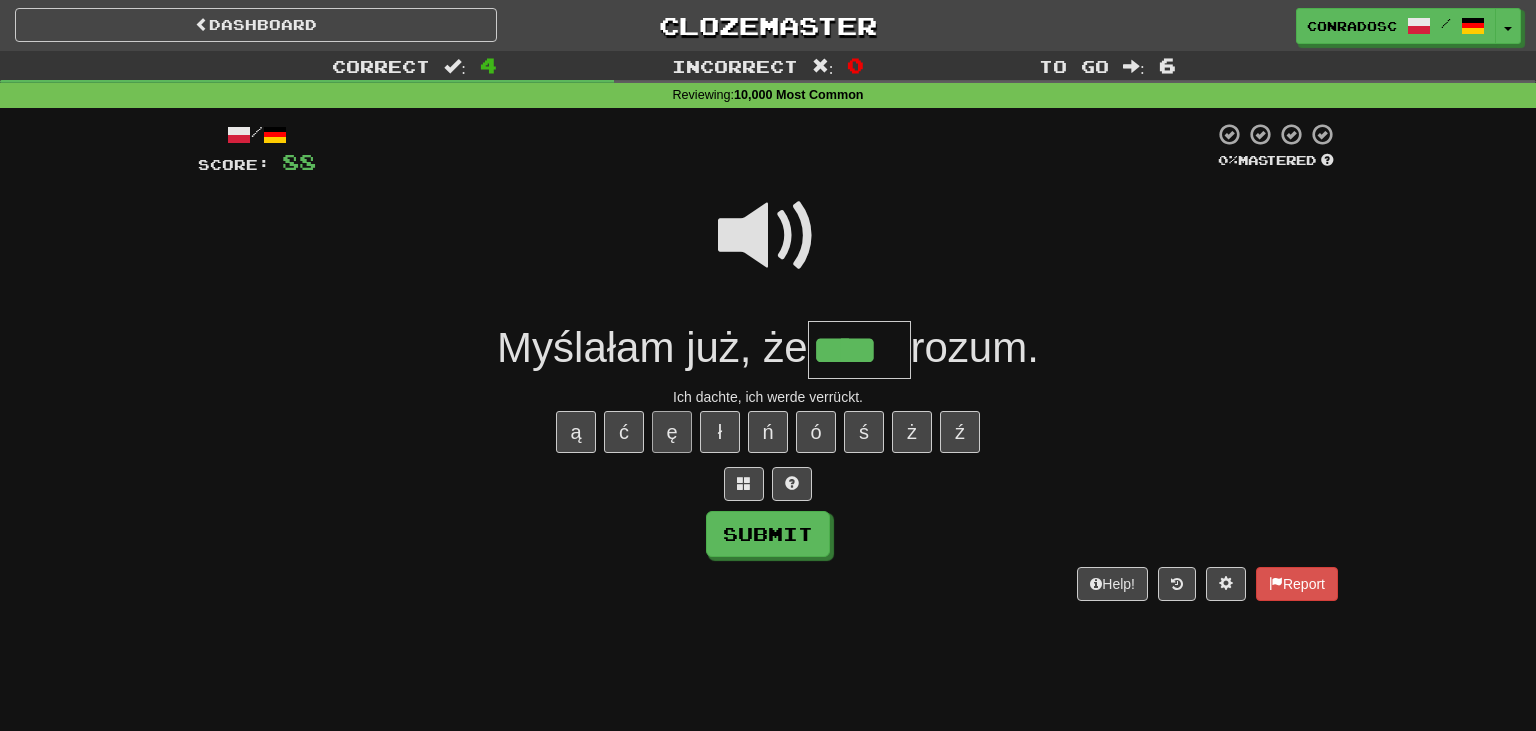 type on "*****" 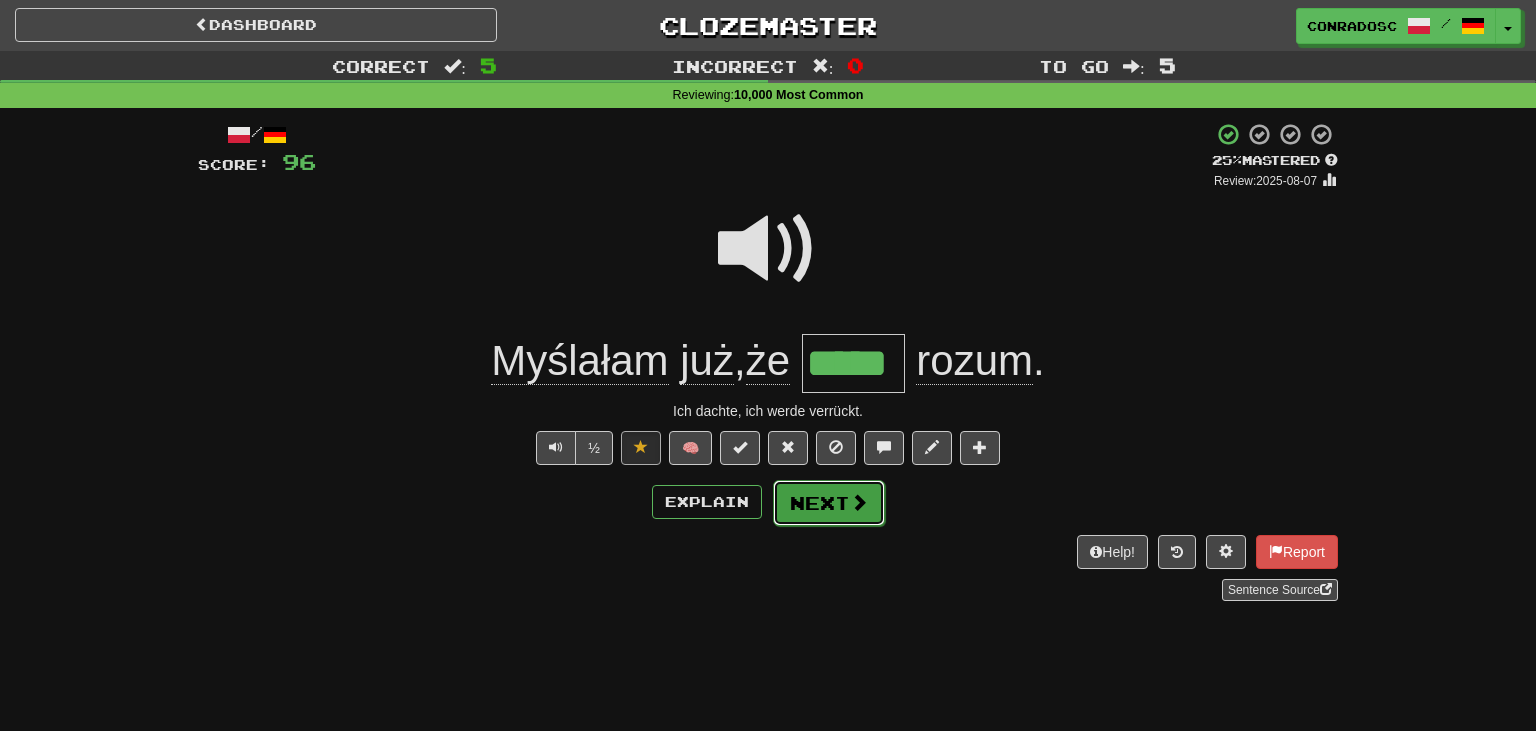 click on "Next" at bounding box center (829, 503) 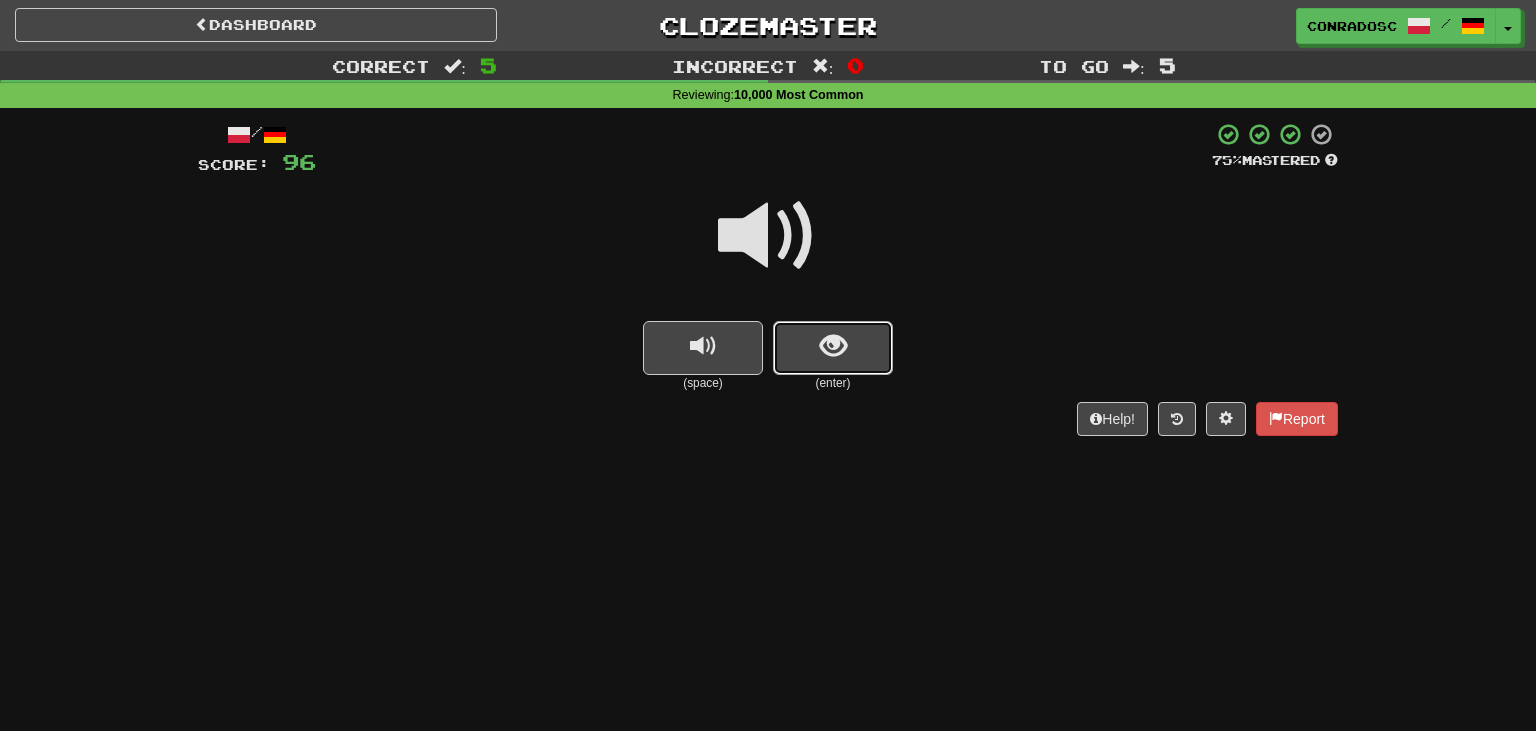 click at bounding box center (833, 346) 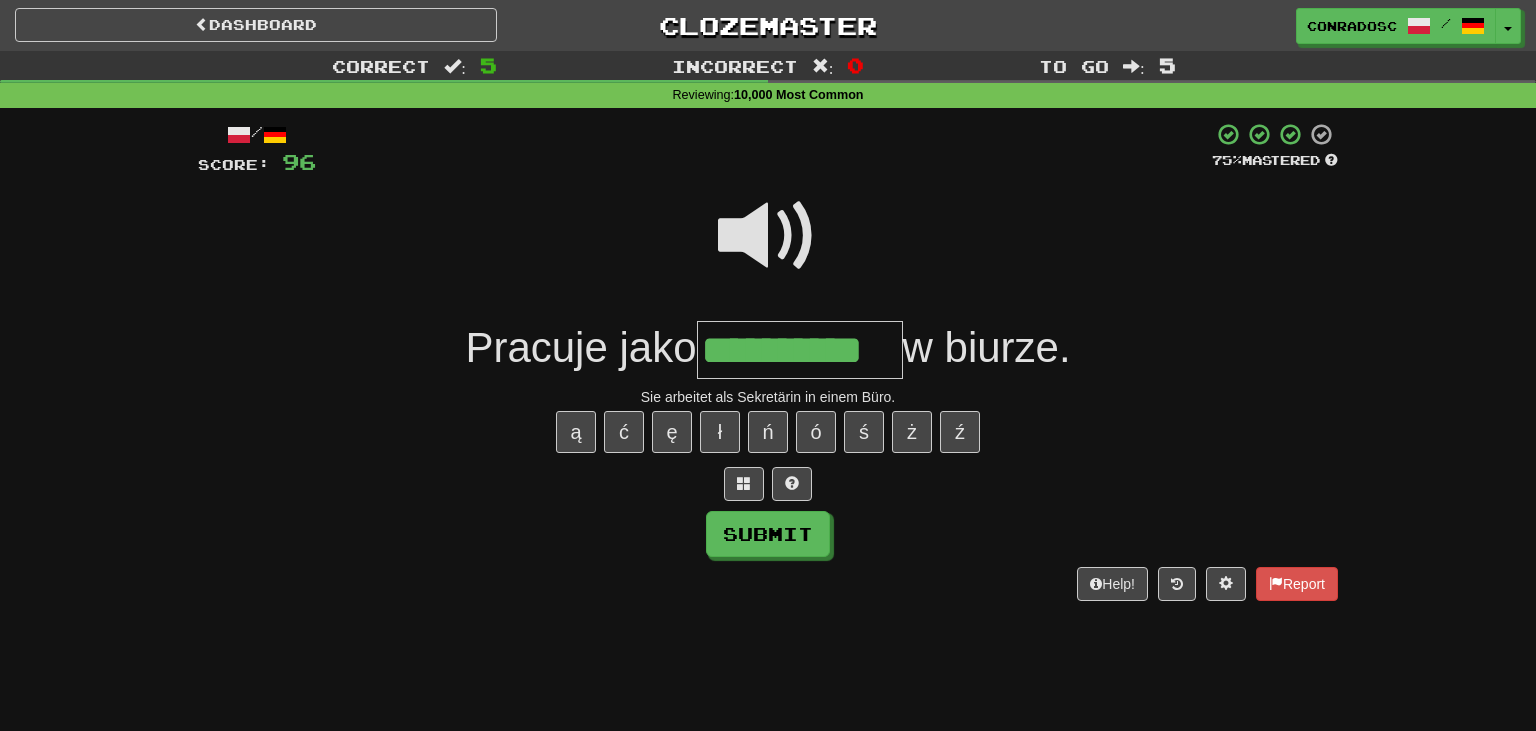 type on "**********" 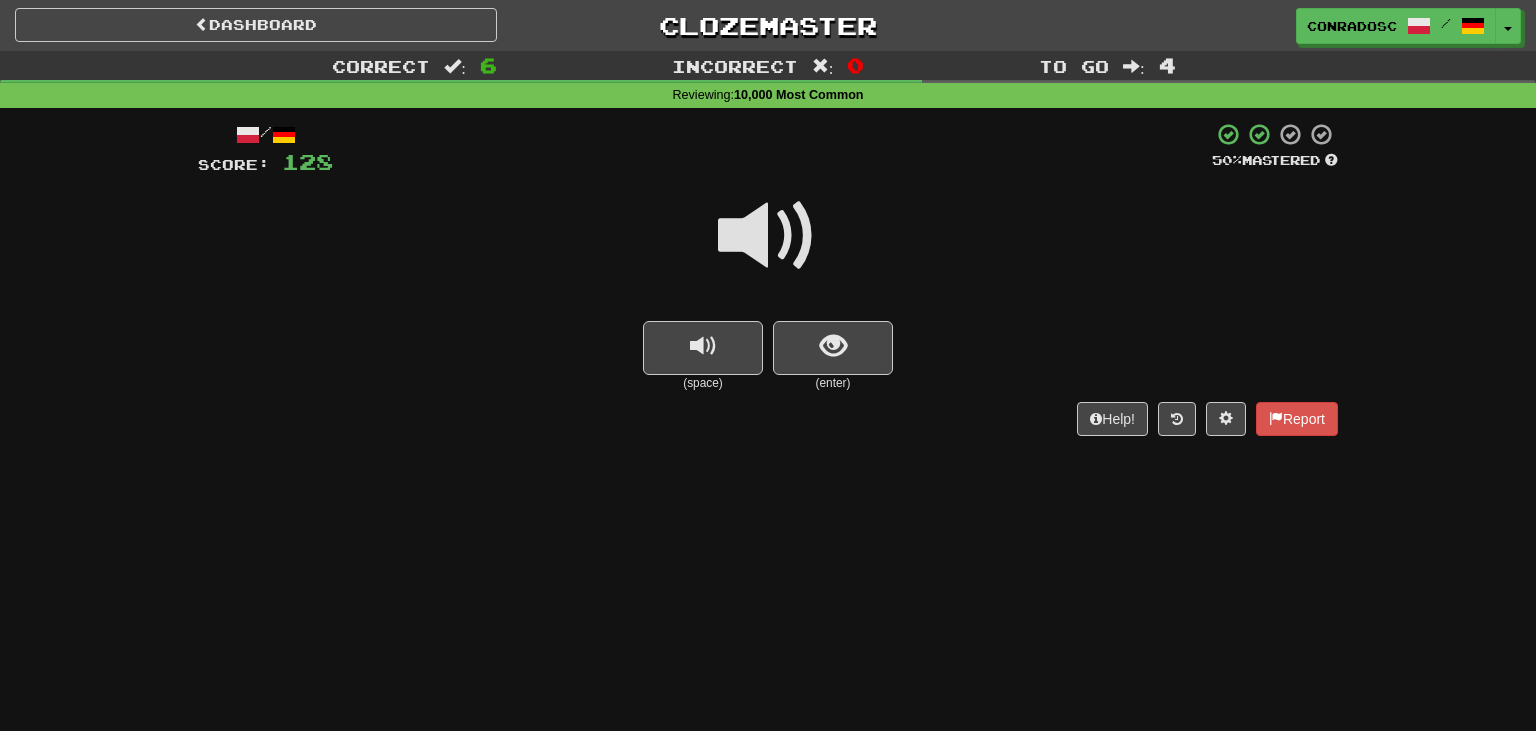 click at bounding box center [768, 236] 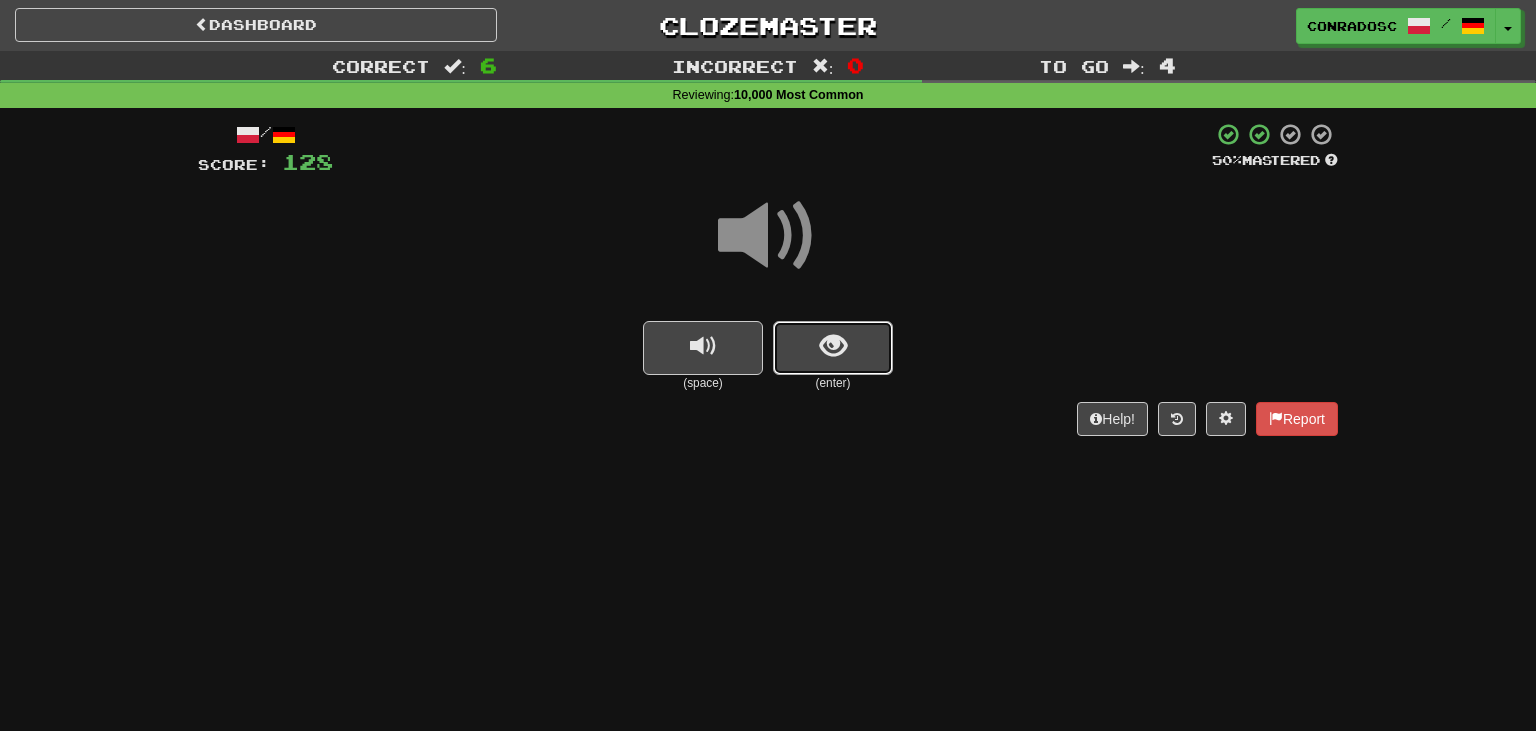 click at bounding box center (833, 348) 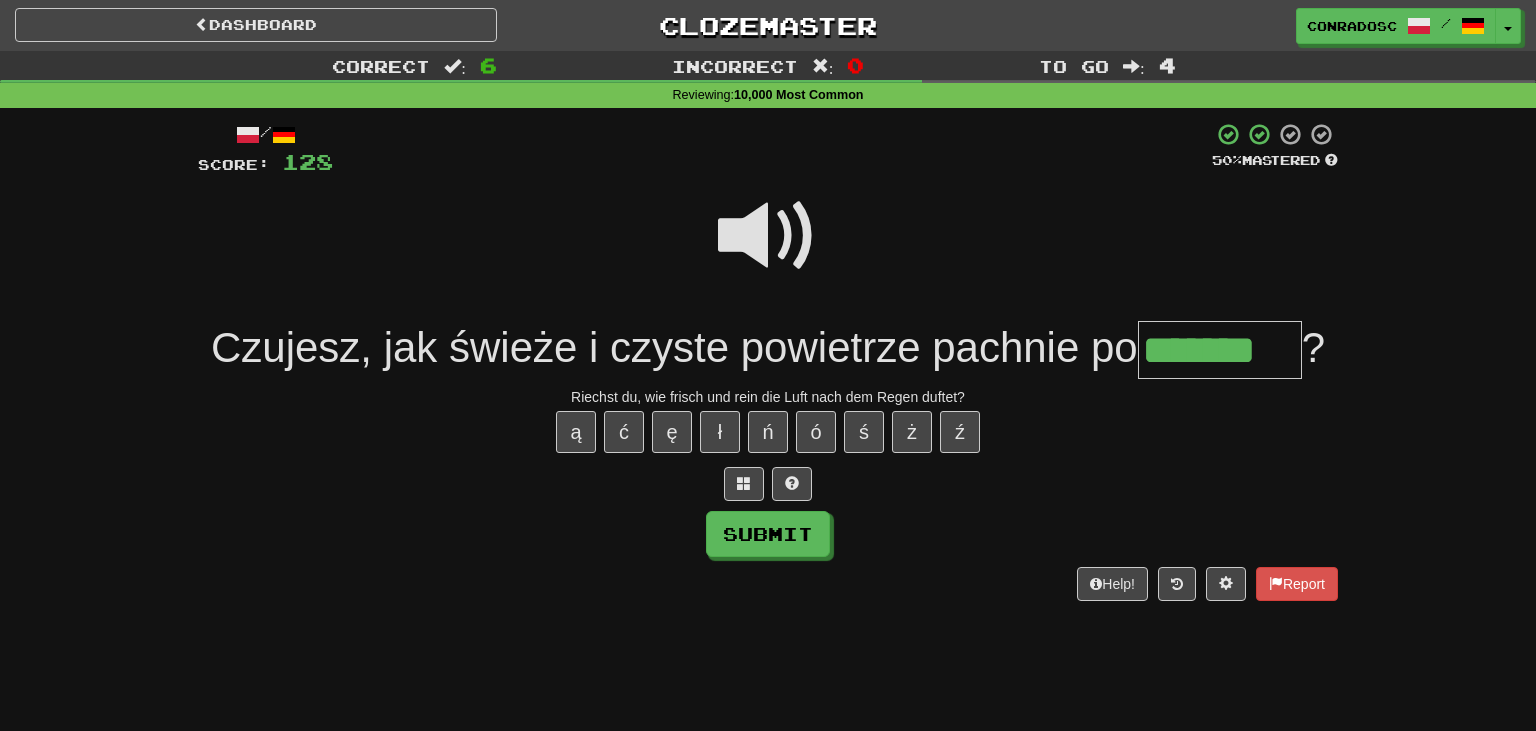 type on "*******" 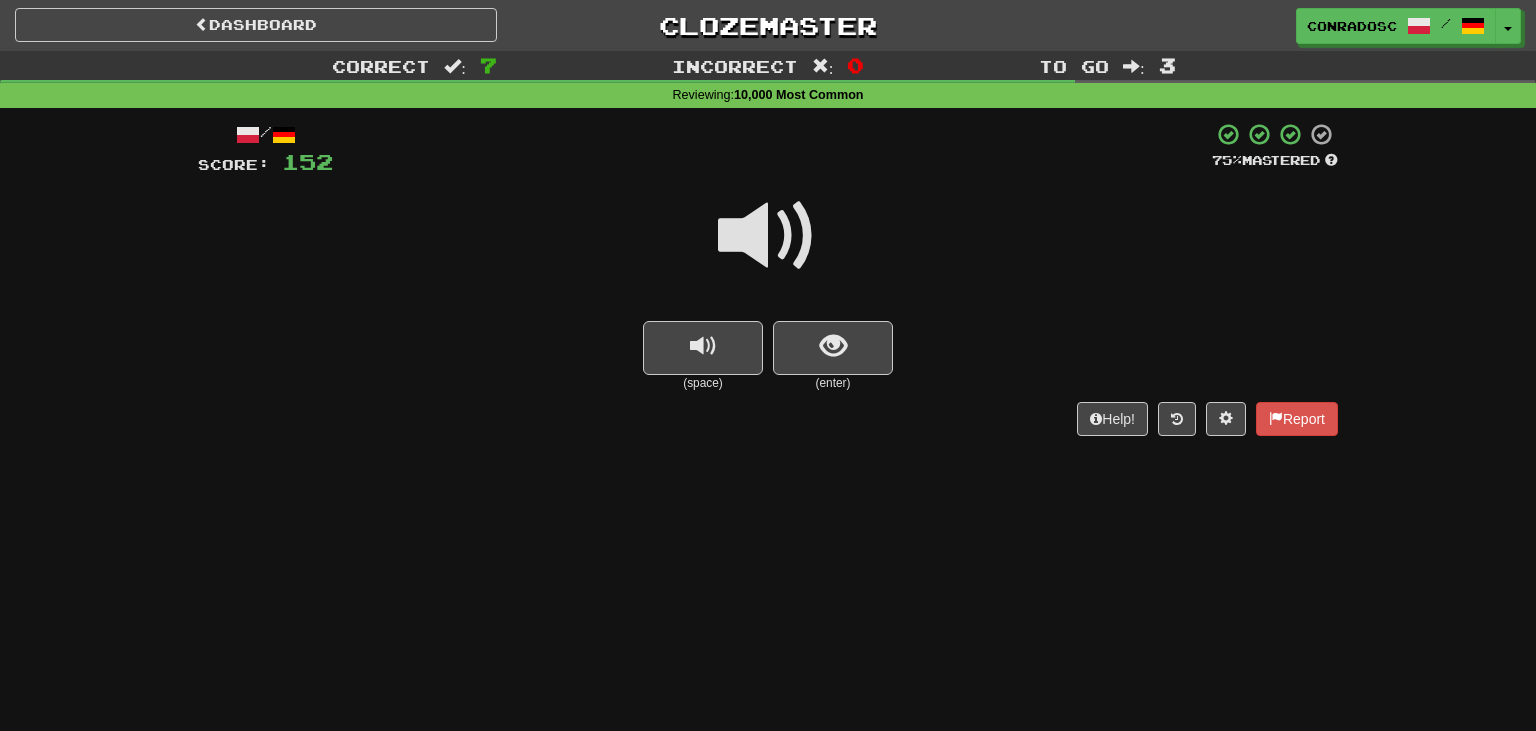 click at bounding box center [768, 236] 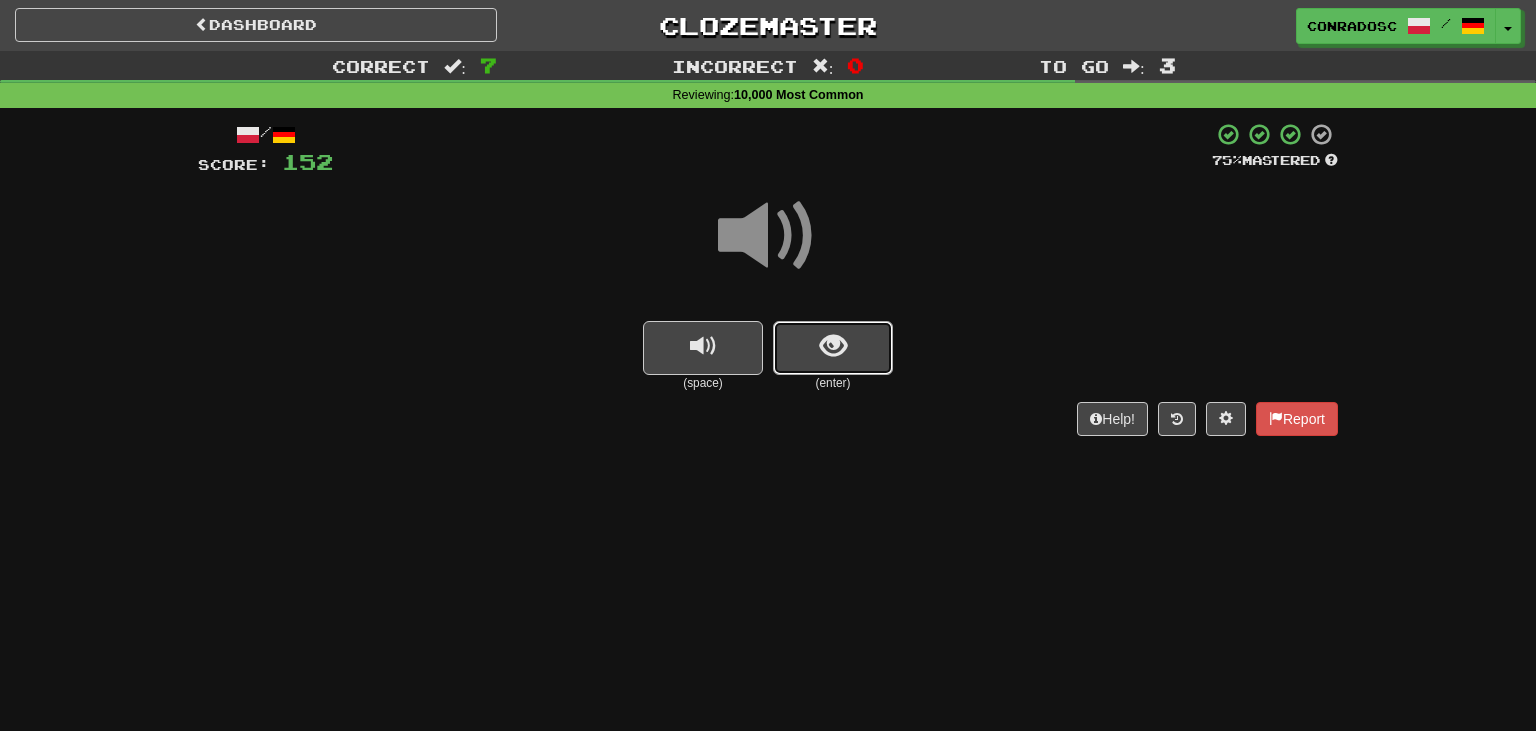 click at bounding box center [833, 348] 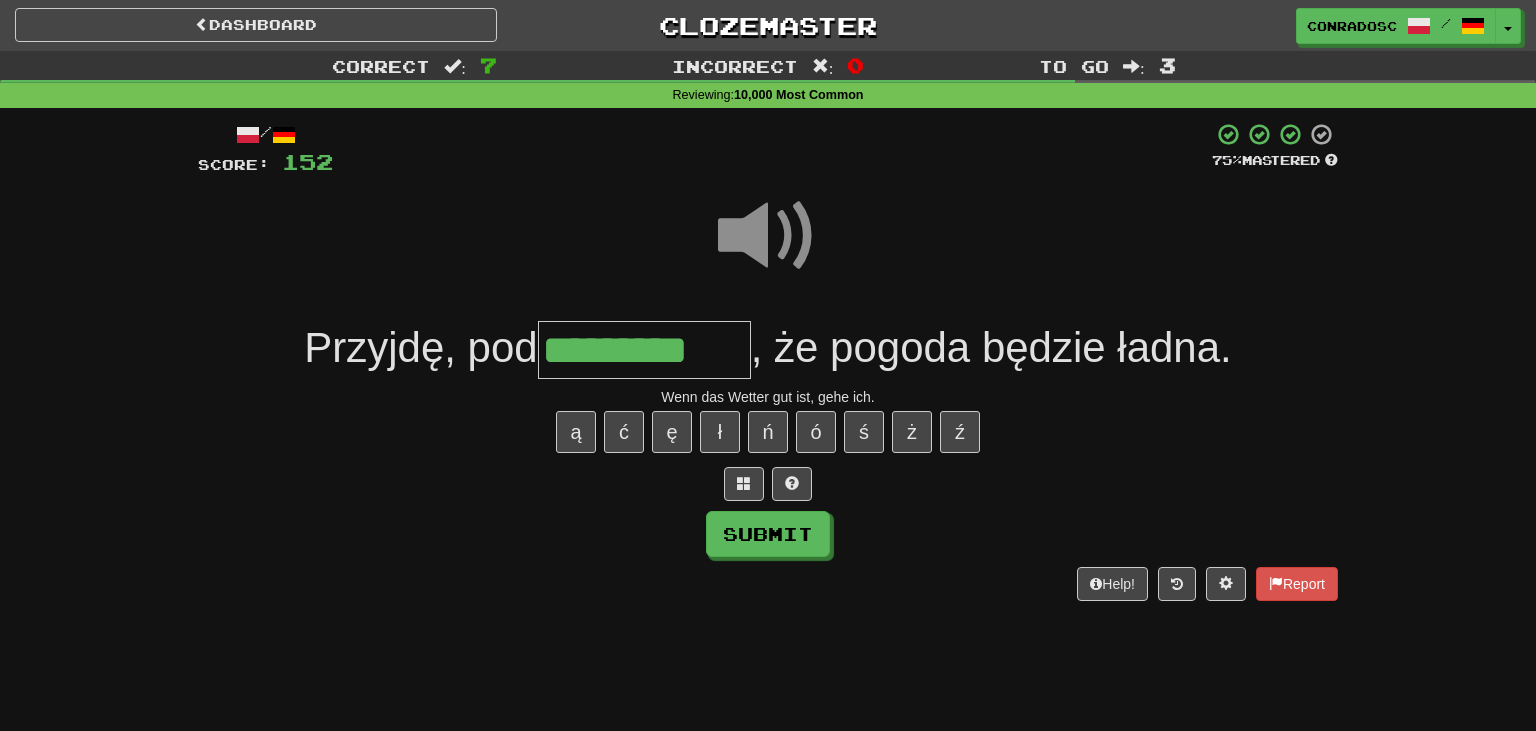 type on "*********" 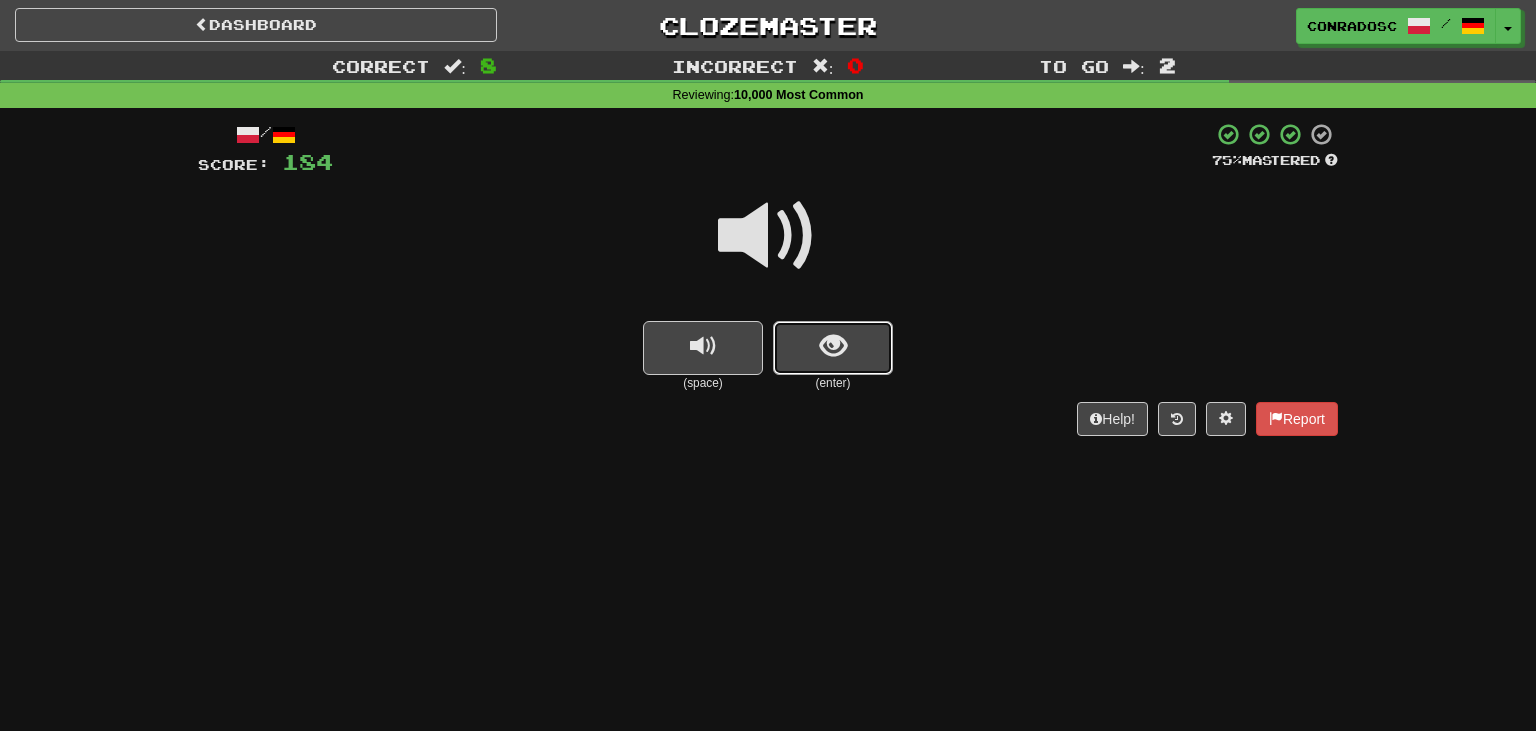click at bounding box center (833, 348) 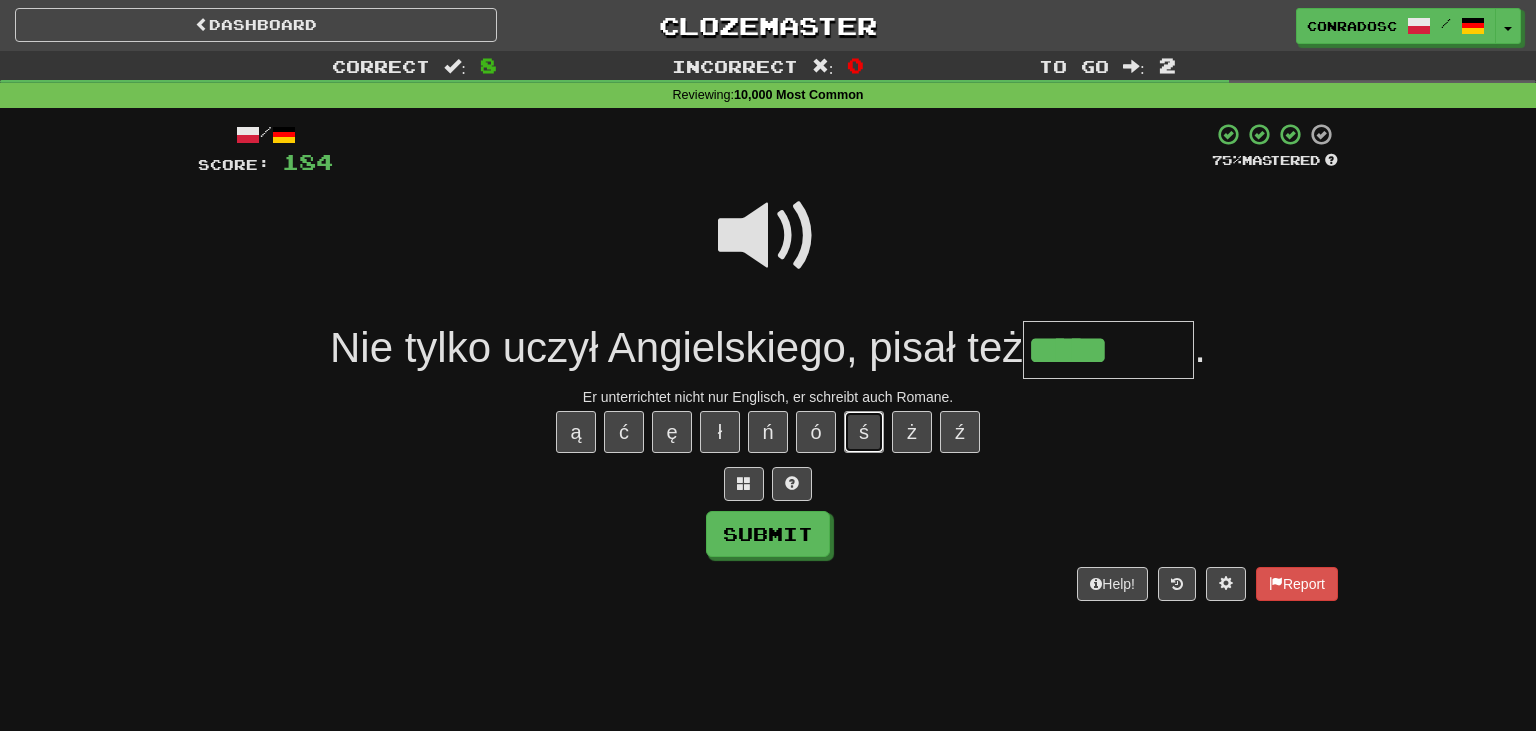 click on "ś" at bounding box center (864, 432) 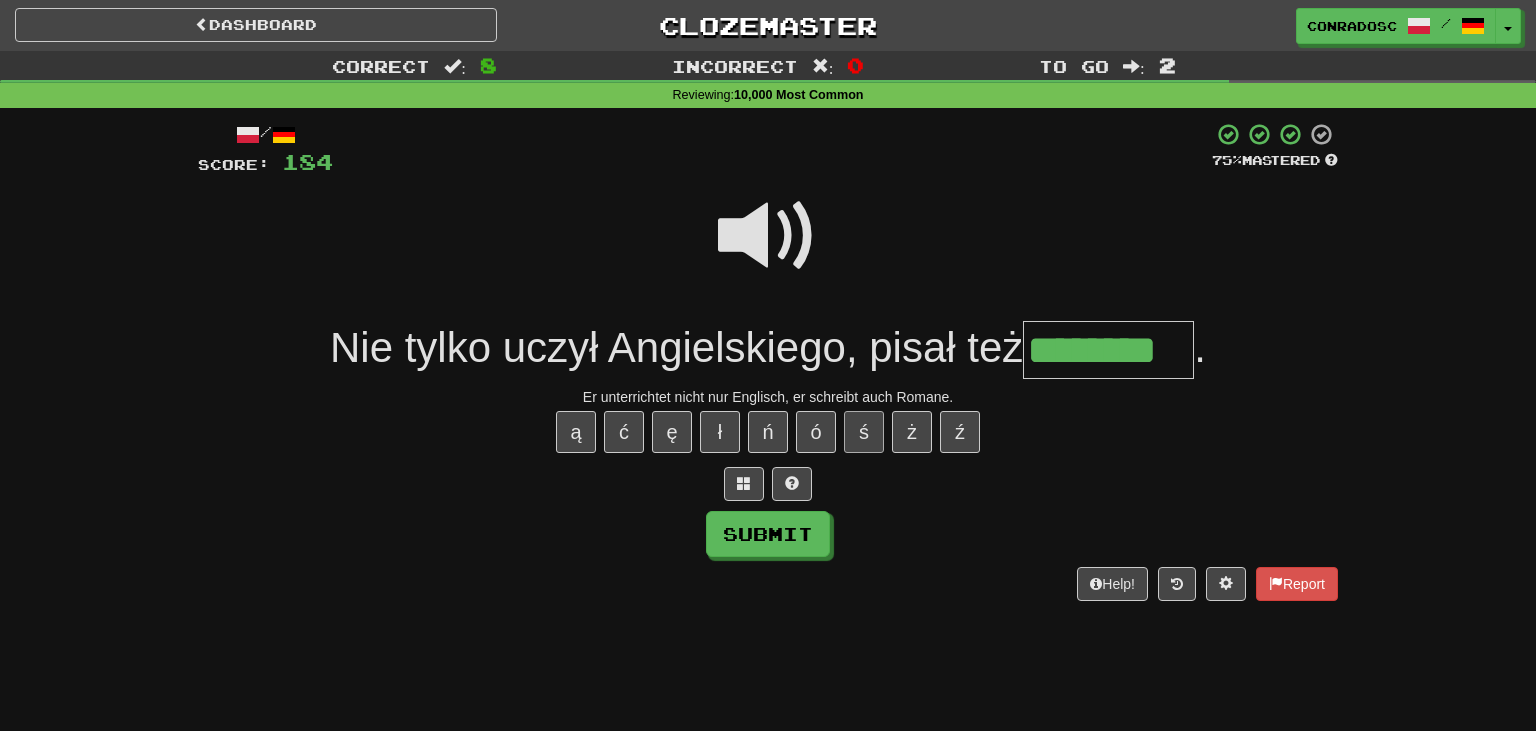 type on "********" 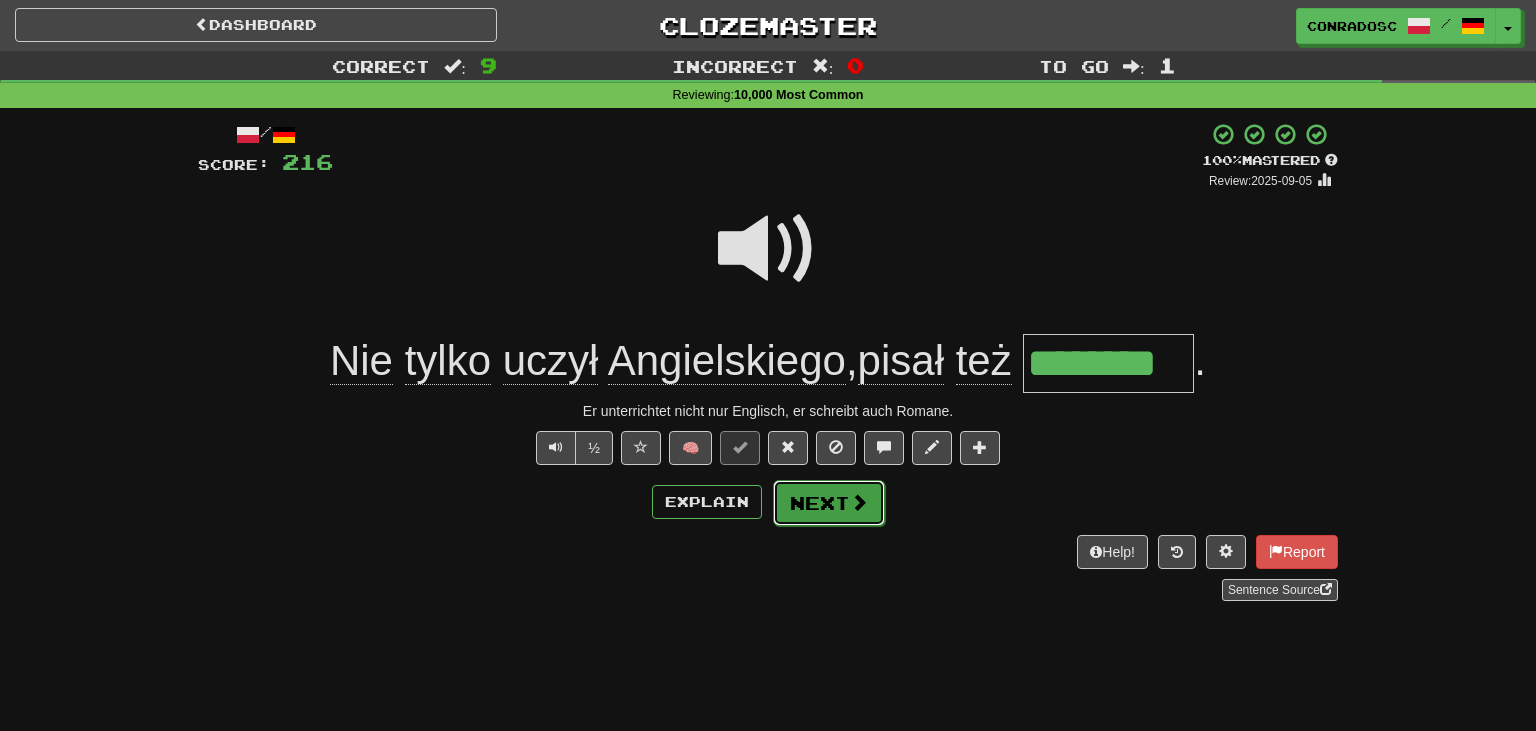 click on "Next" at bounding box center (829, 503) 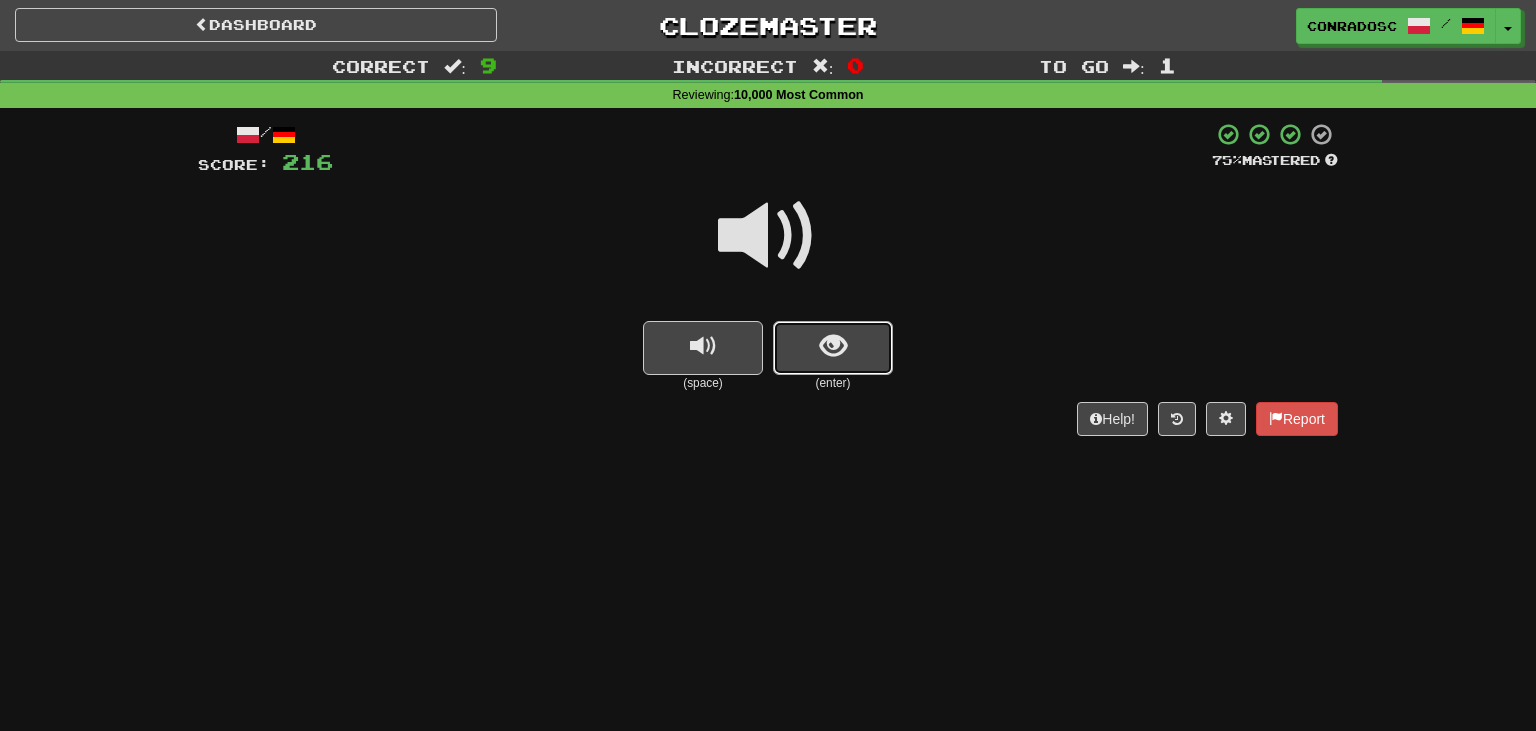 click at bounding box center (833, 346) 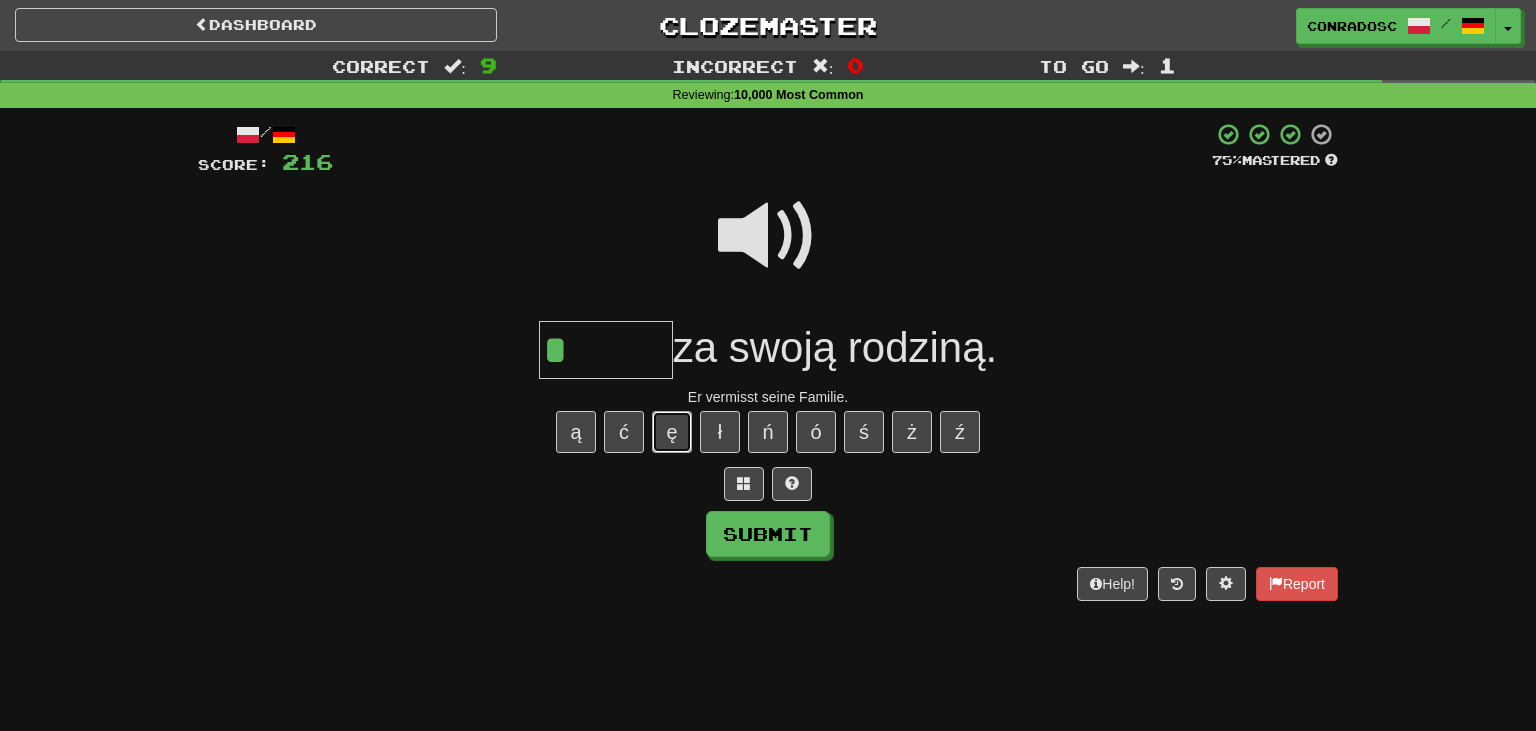 click on "ę" at bounding box center [672, 432] 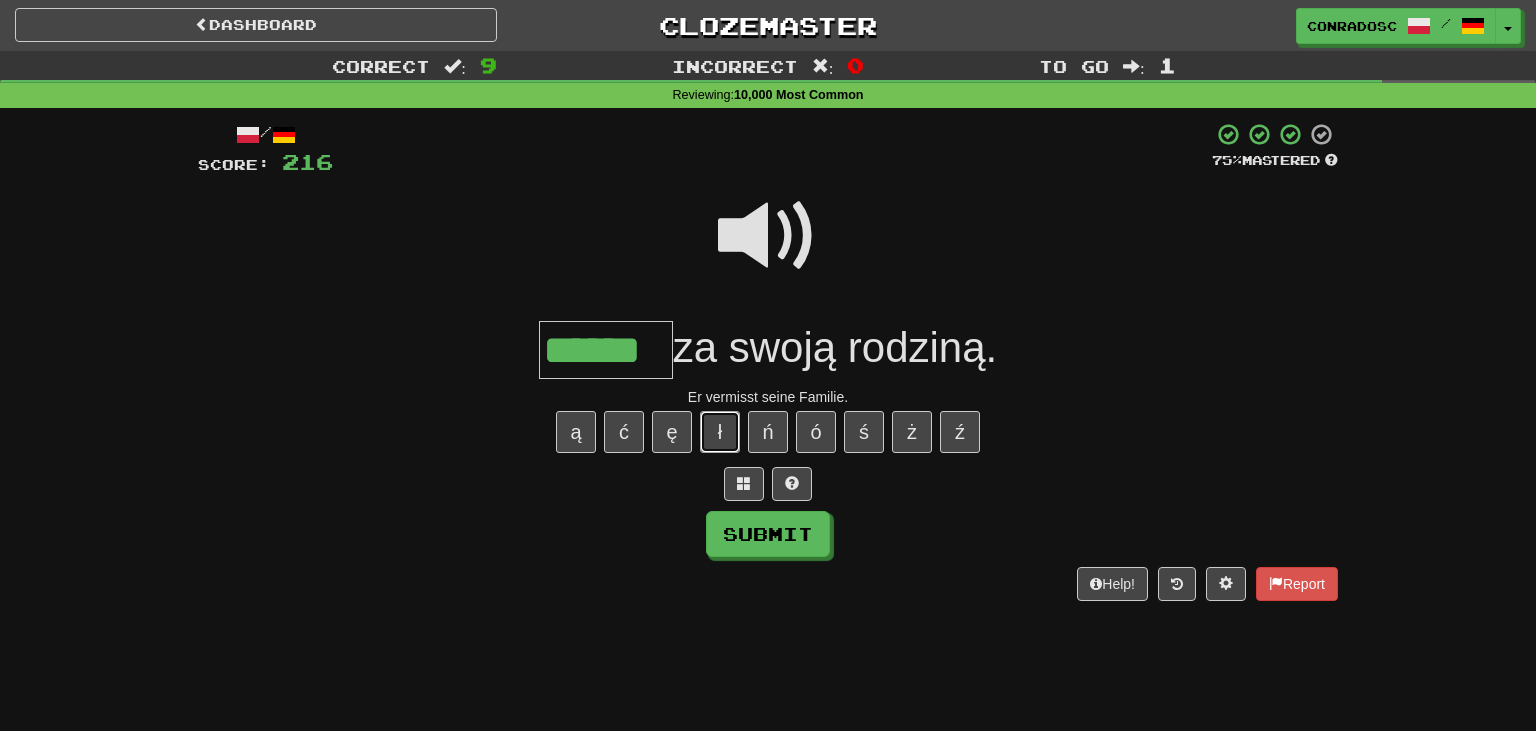 click on "ł" at bounding box center [720, 432] 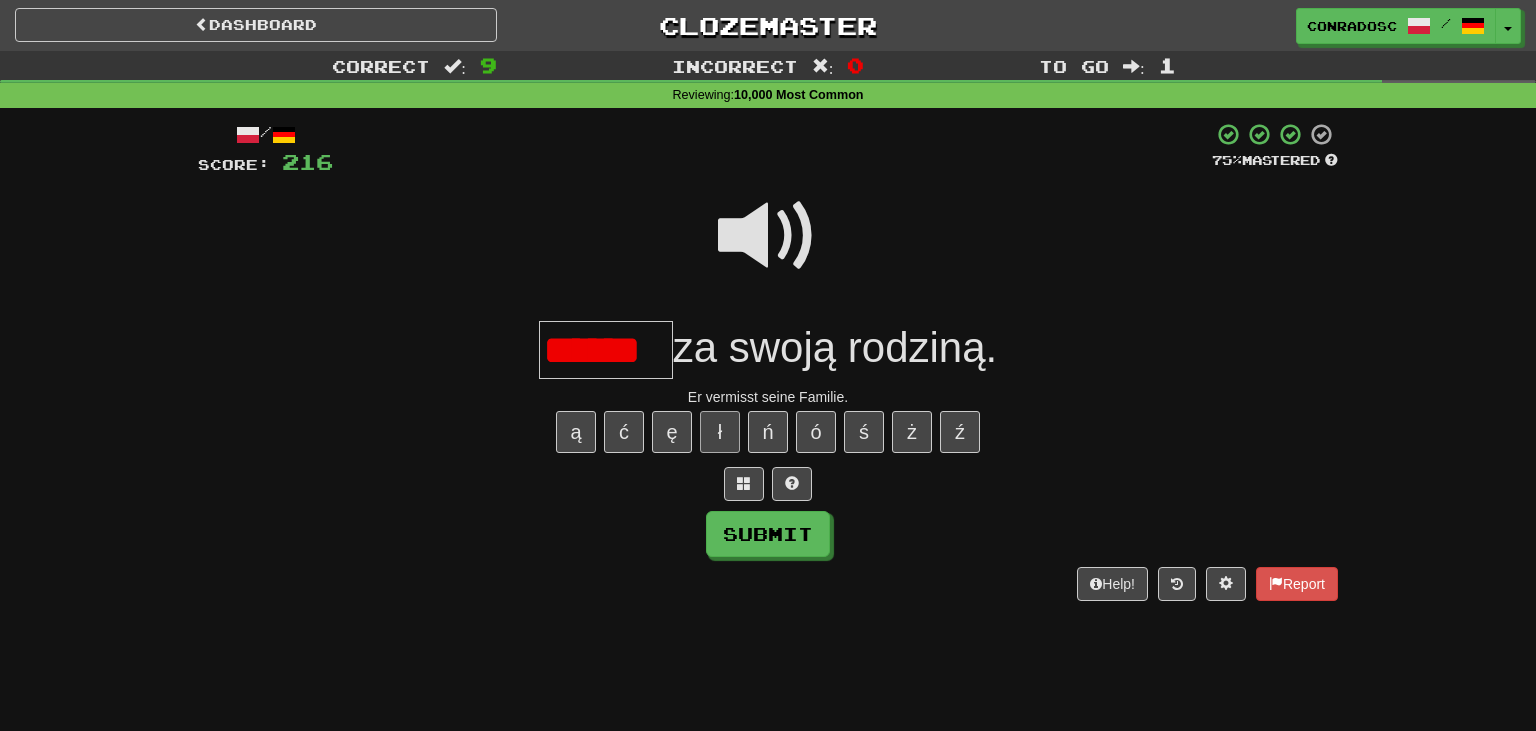 scroll, scrollTop: 0, scrollLeft: 0, axis: both 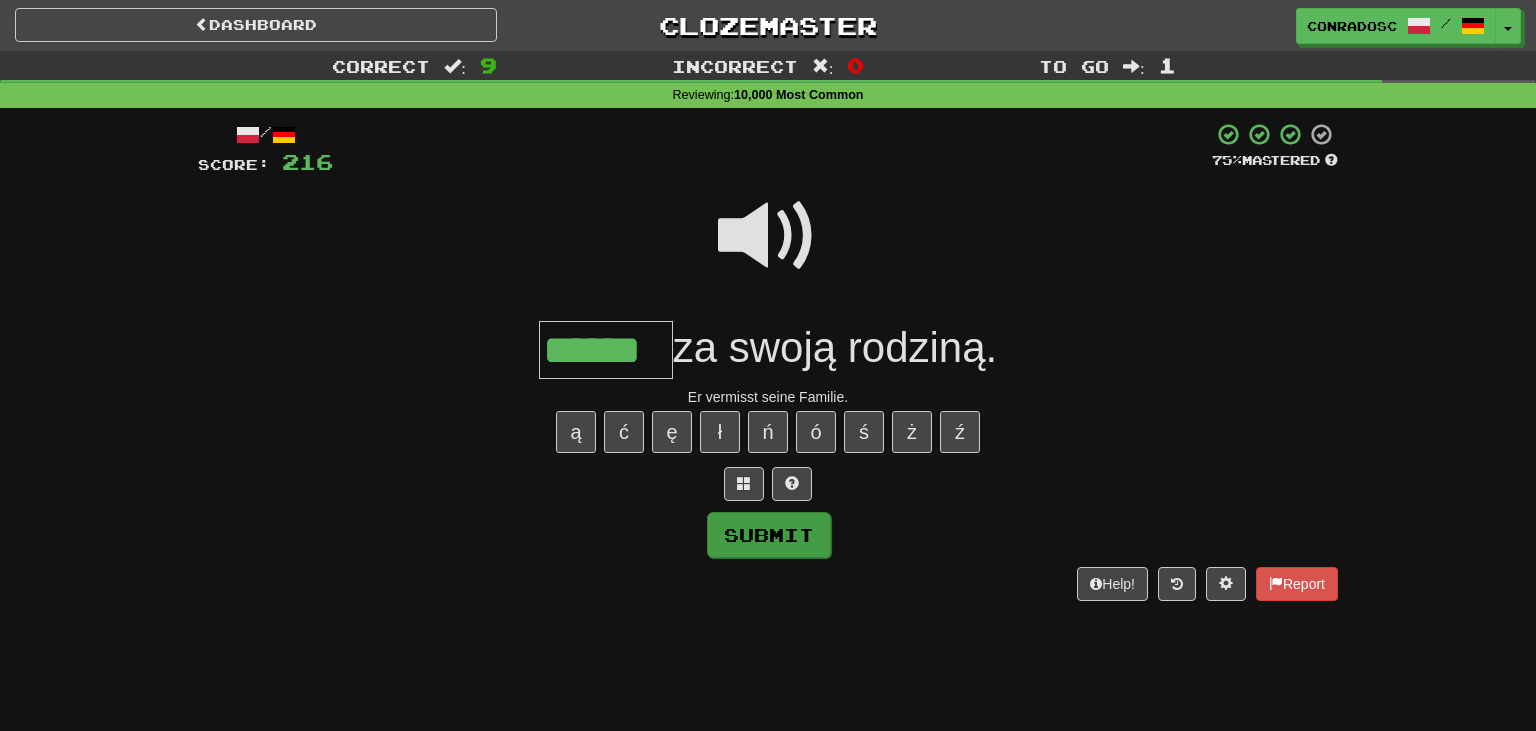 type on "******" 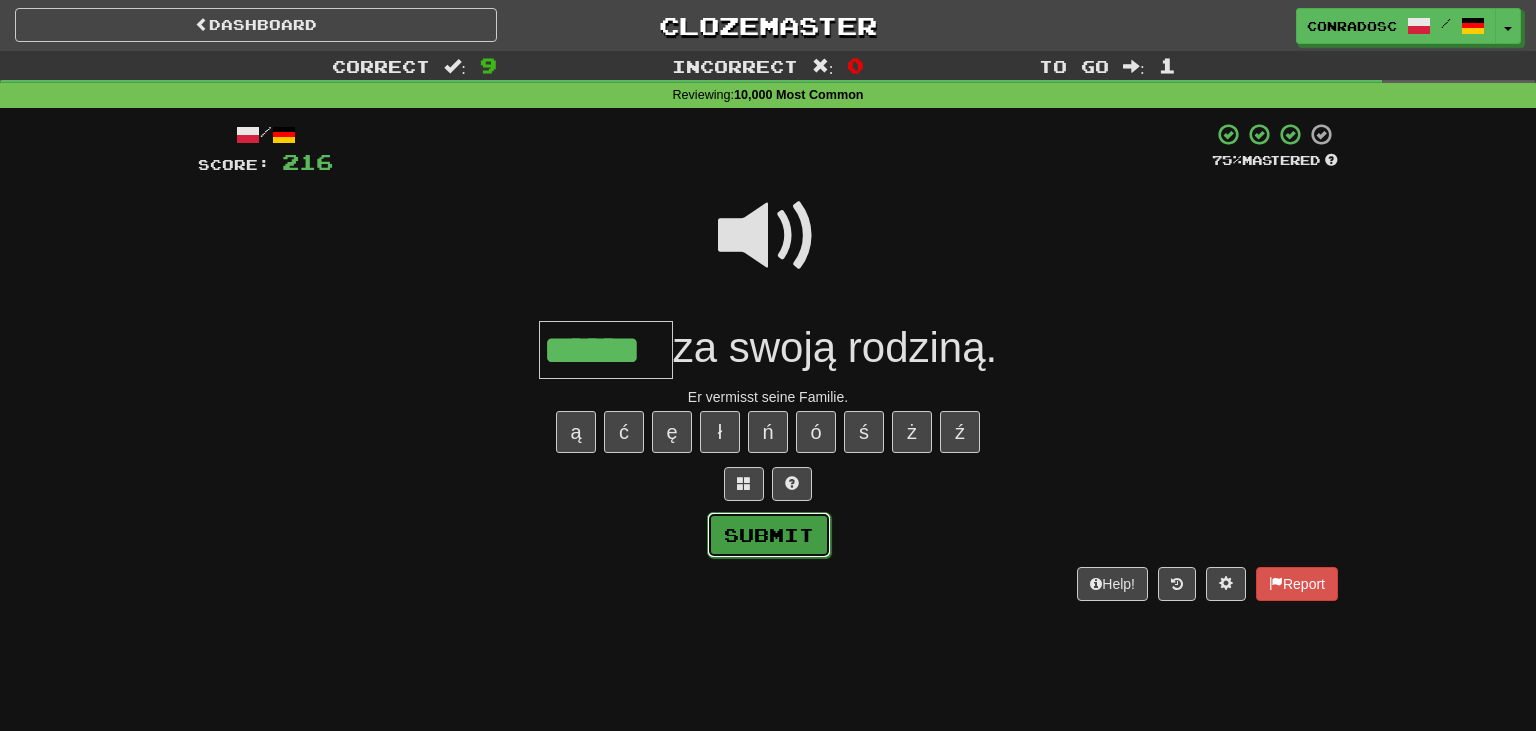 click on "Submit" at bounding box center [769, 535] 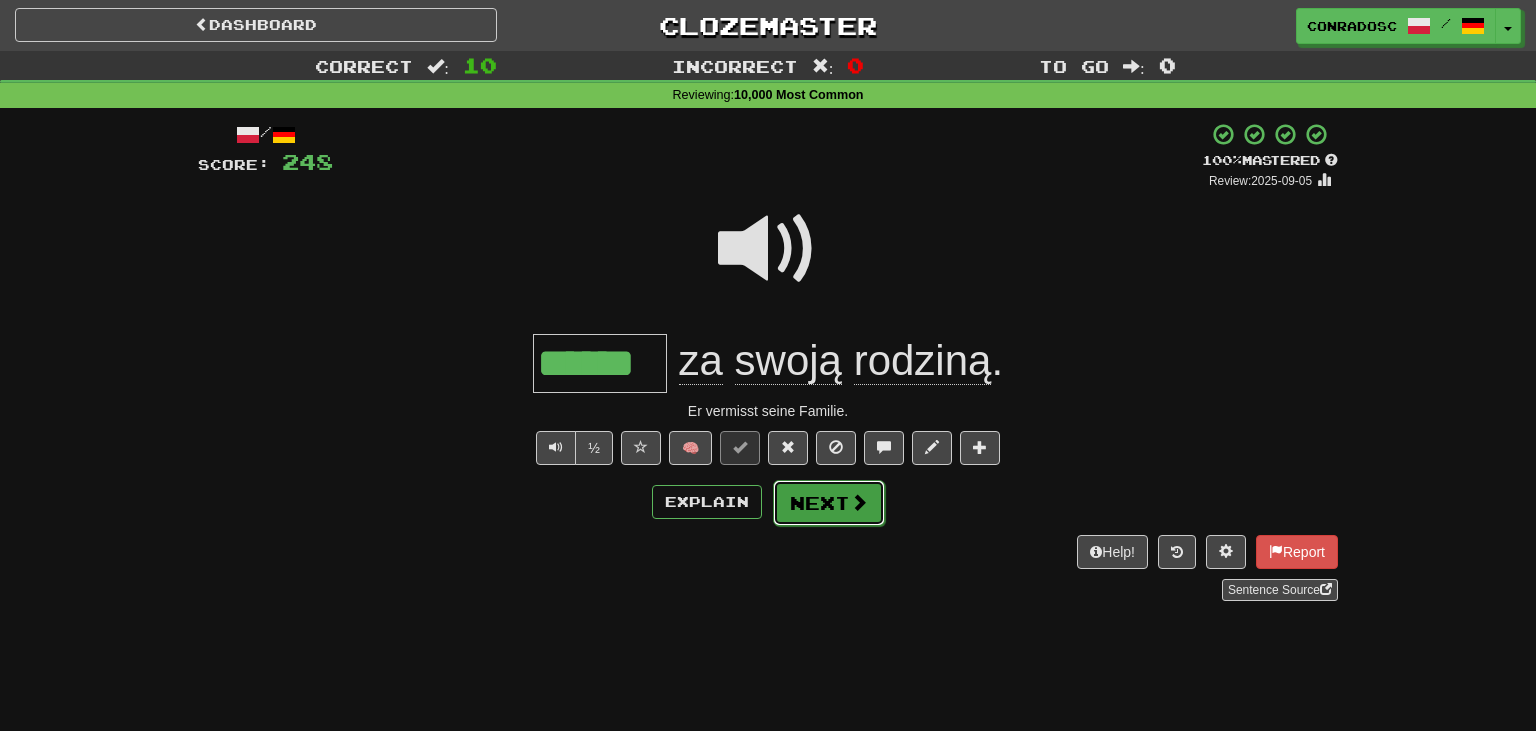 click on "Next" at bounding box center [829, 503] 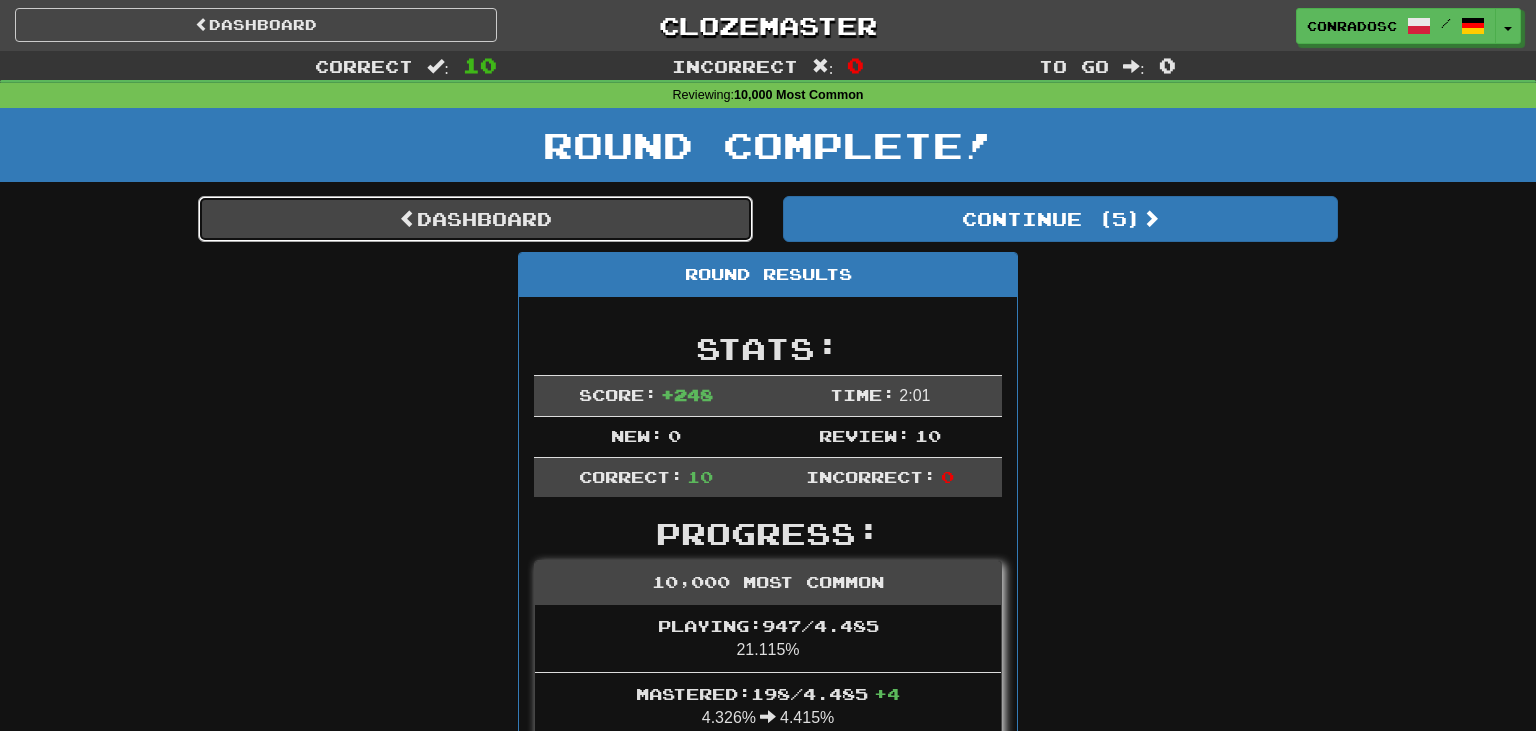 click on "Dashboard" at bounding box center [475, 219] 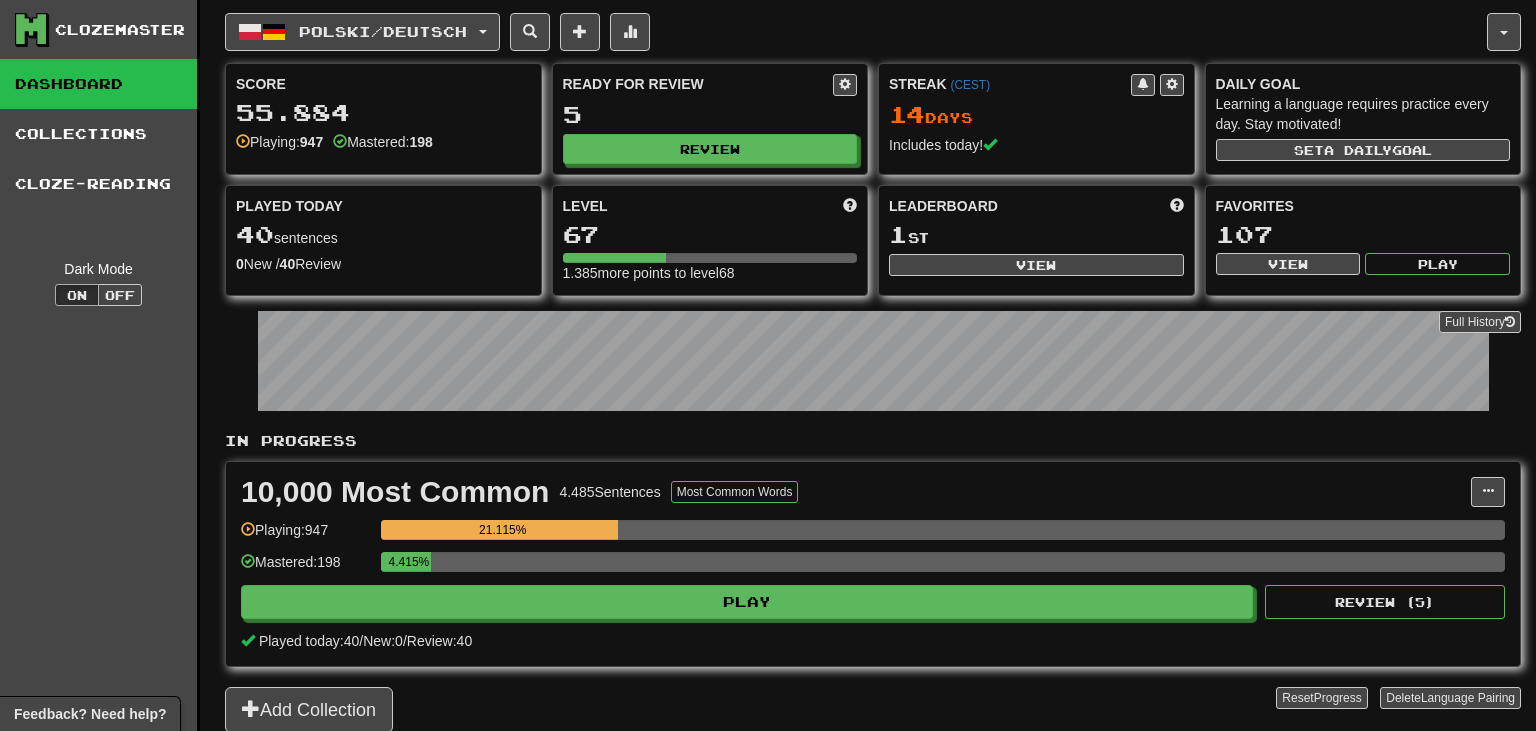 scroll, scrollTop: 0, scrollLeft: 0, axis: both 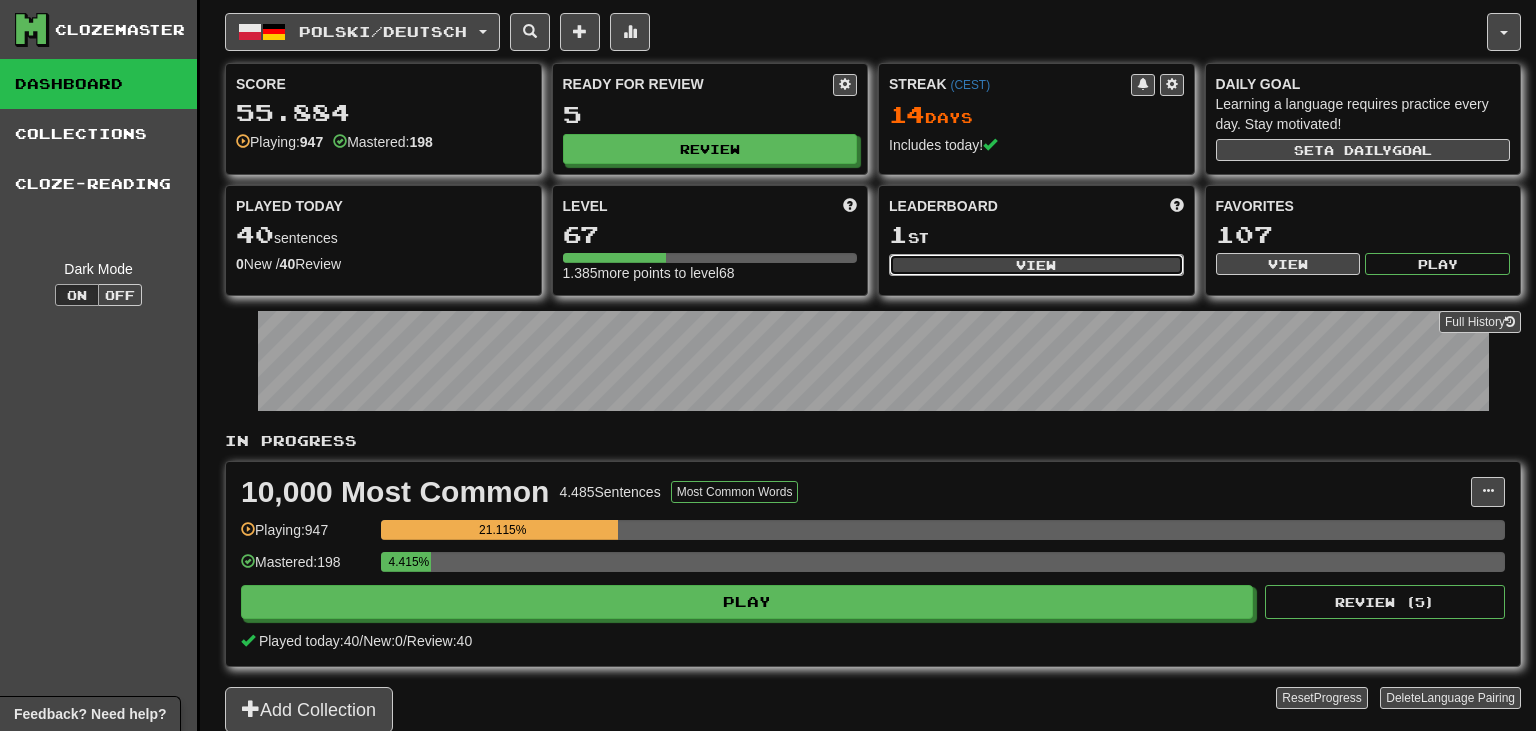 click on "View" at bounding box center [1036, 265] 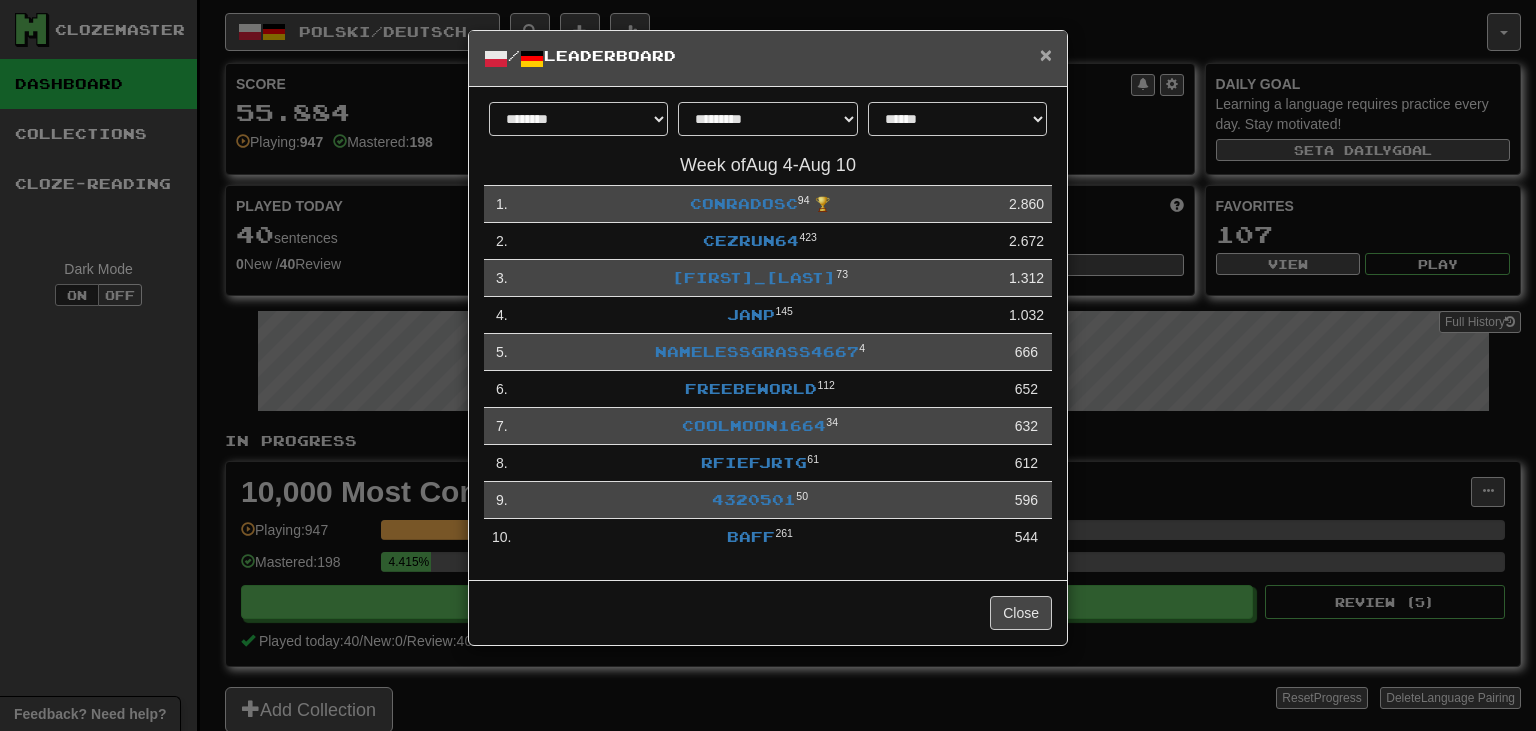 click on "×" at bounding box center [1046, 54] 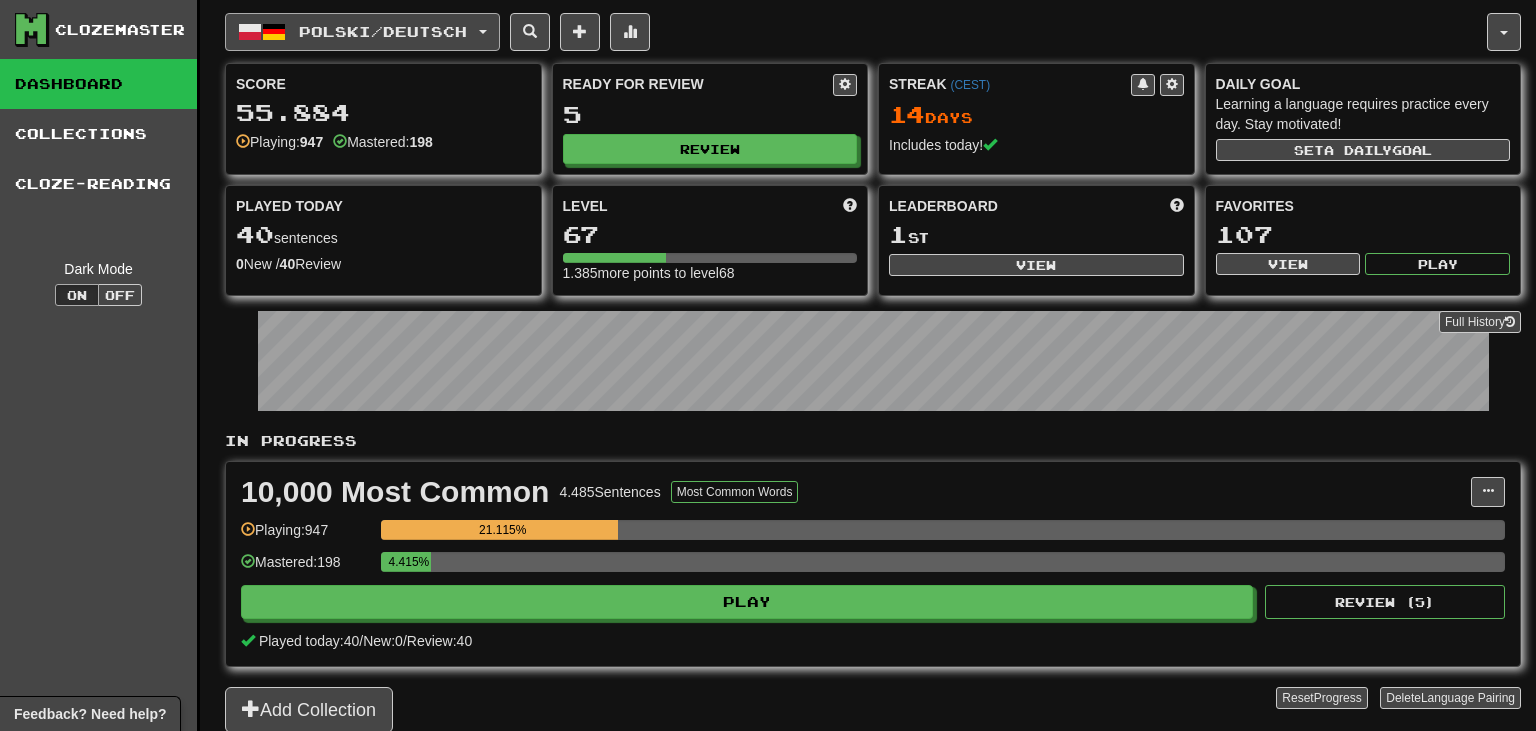 click on "Polski  /  Deutsch" at bounding box center [383, 31] 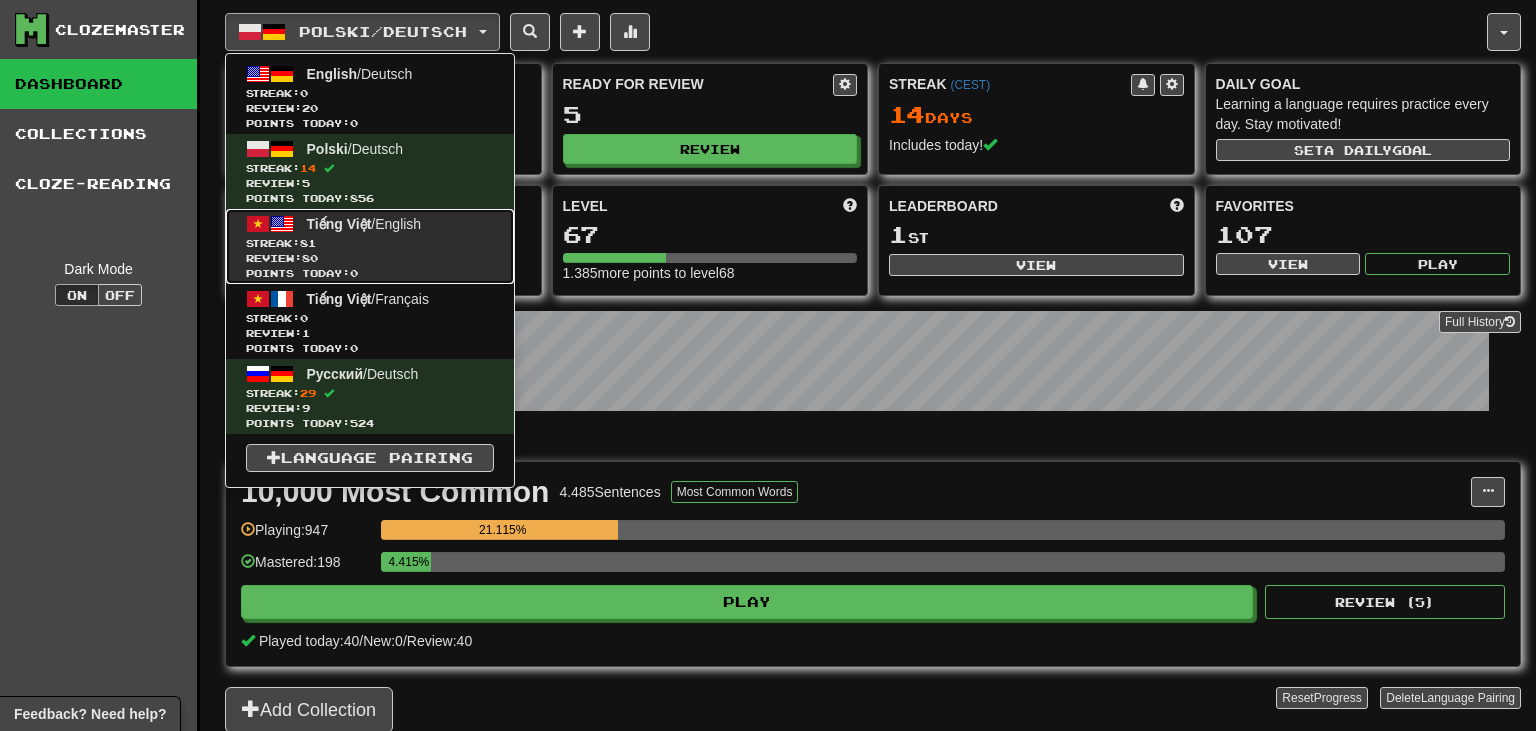 click on "Streak:  81" at bounding box center (370, 243) 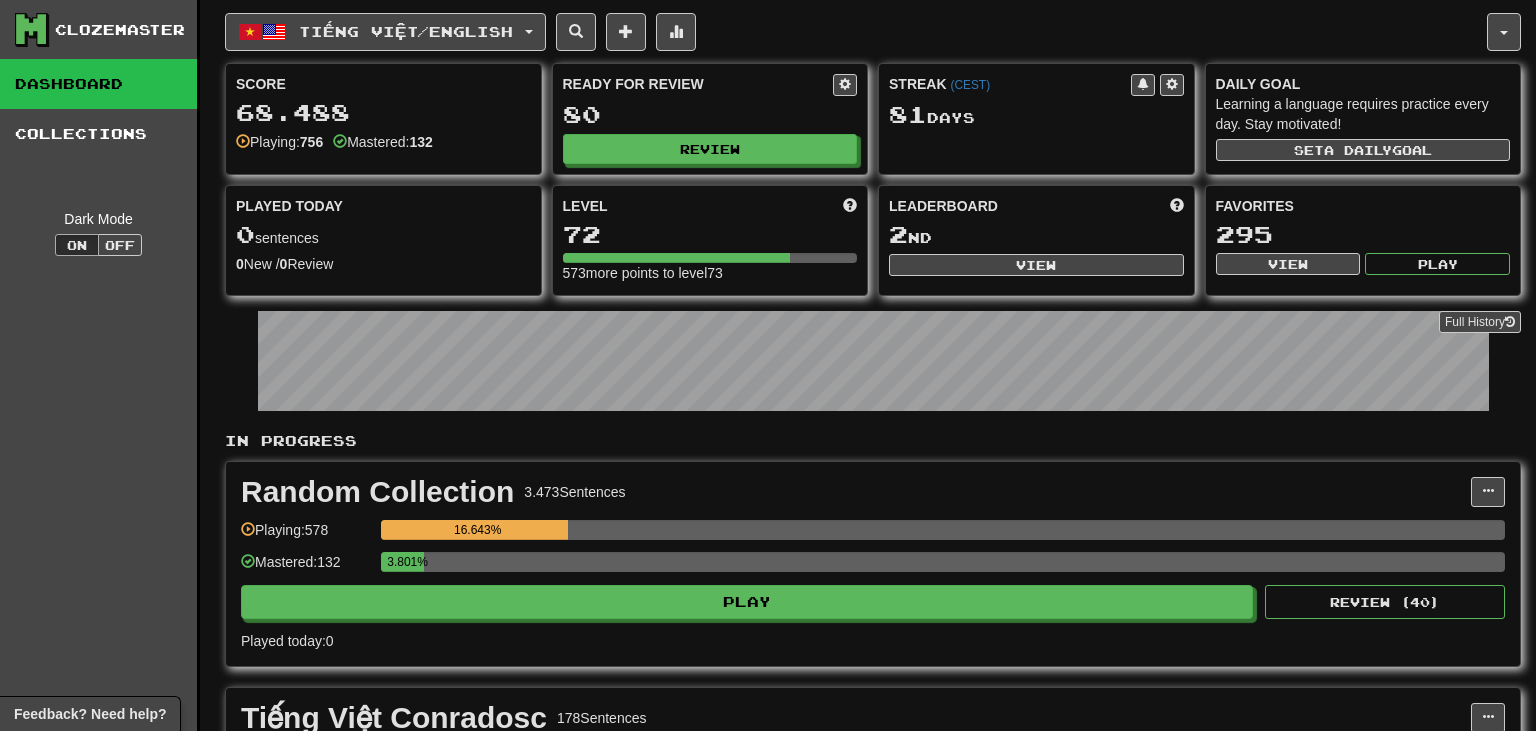 scroll, scrollTop: 0, scrollLeft: 0, axis: both 